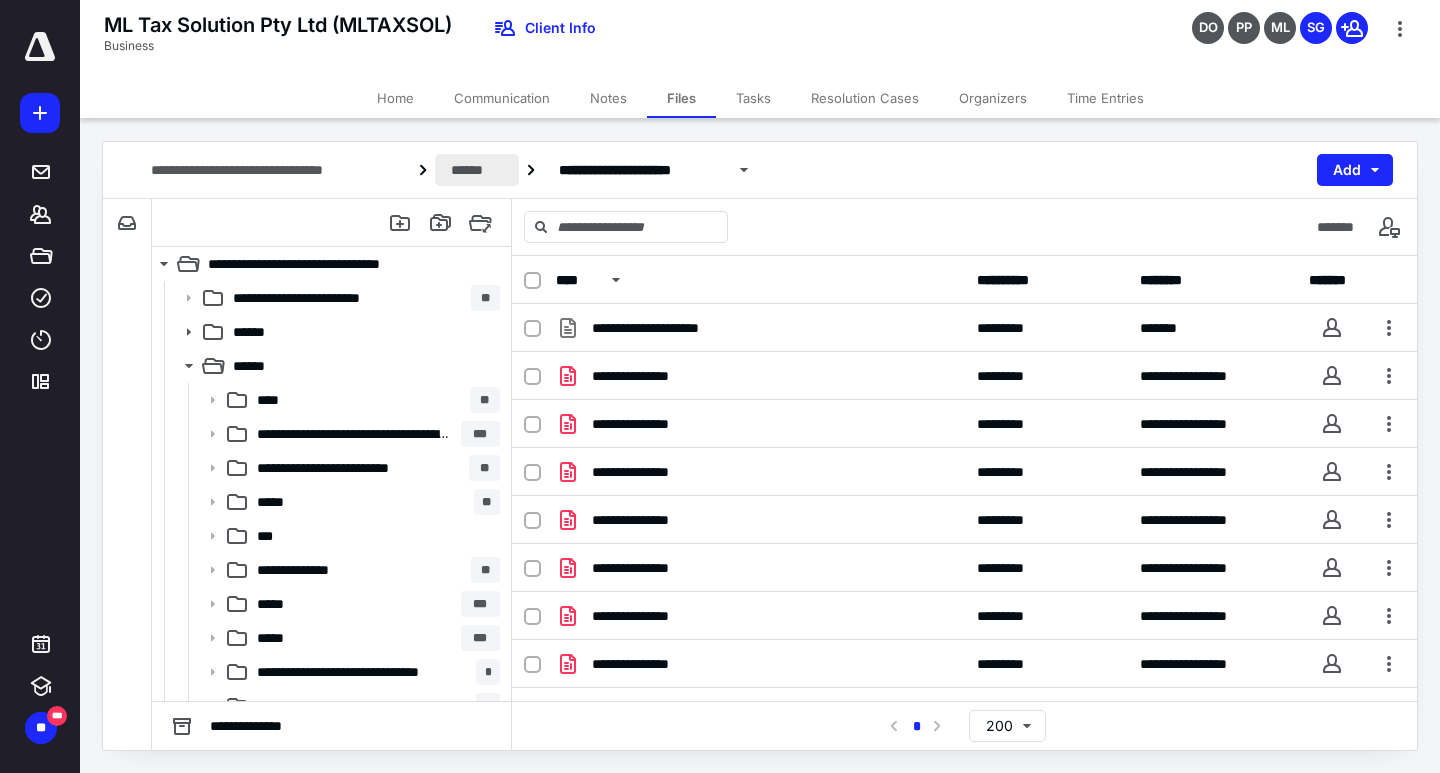 scroll, scrollTop: 0, scrollLeft: 0, axis: both 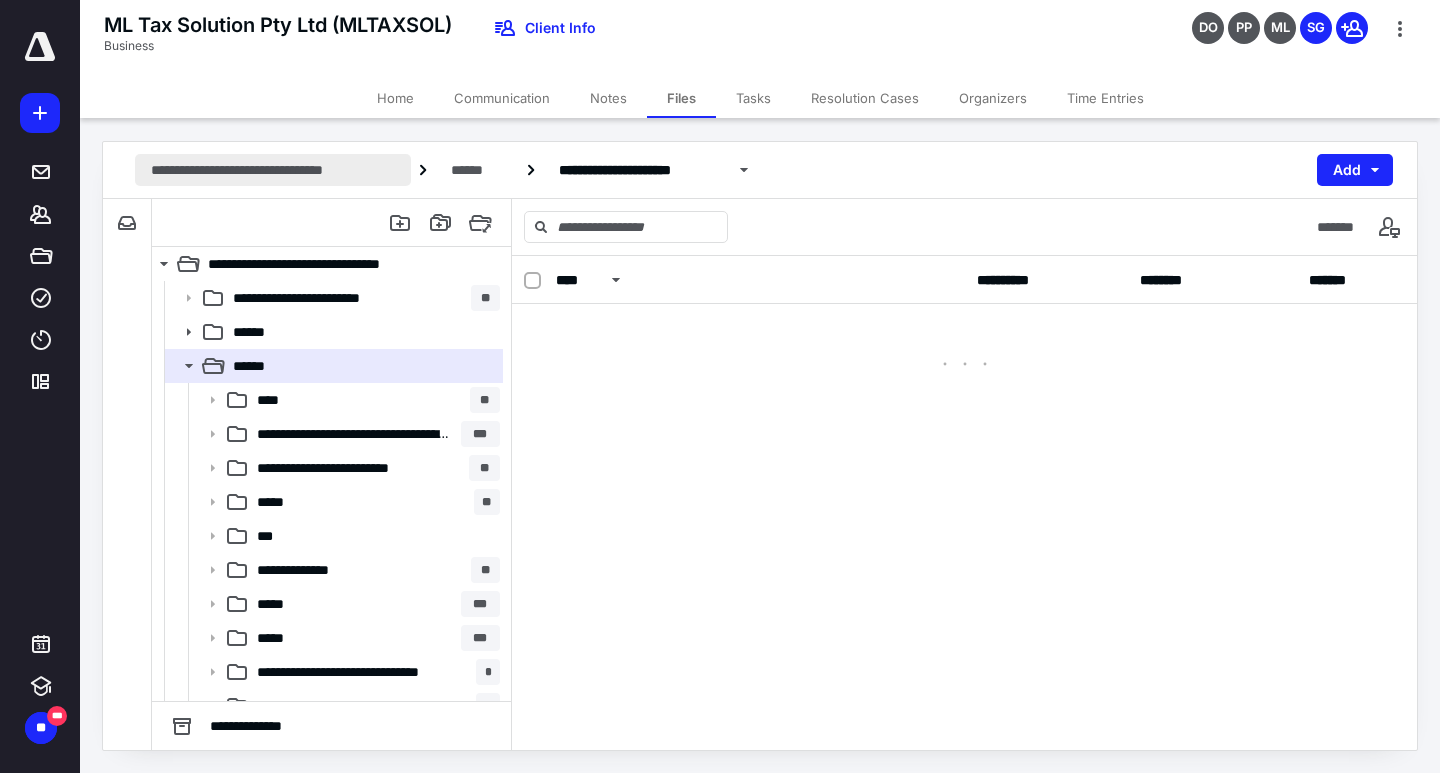 click on "**********" at bounding box center (273, 170) 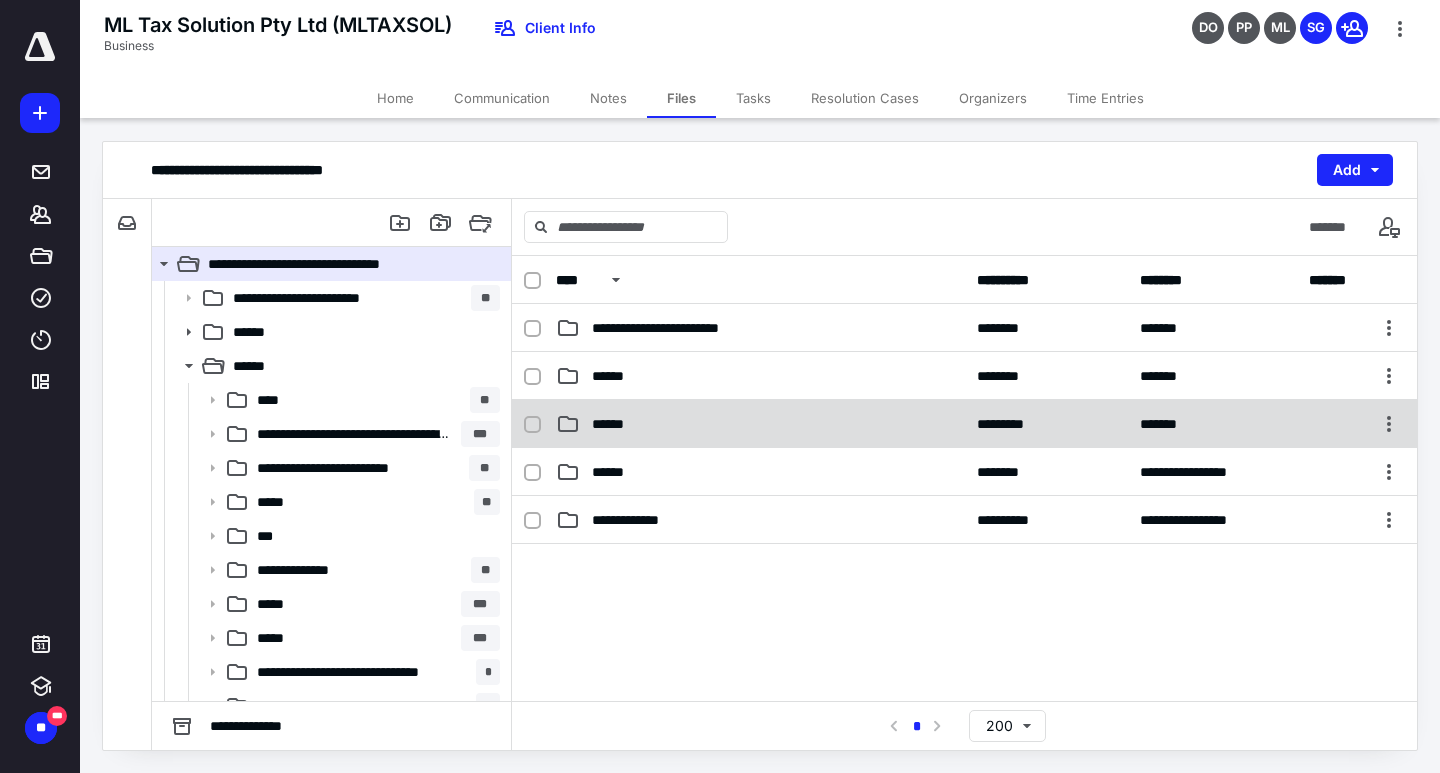 click on "******" at bounding box center (760, 424) 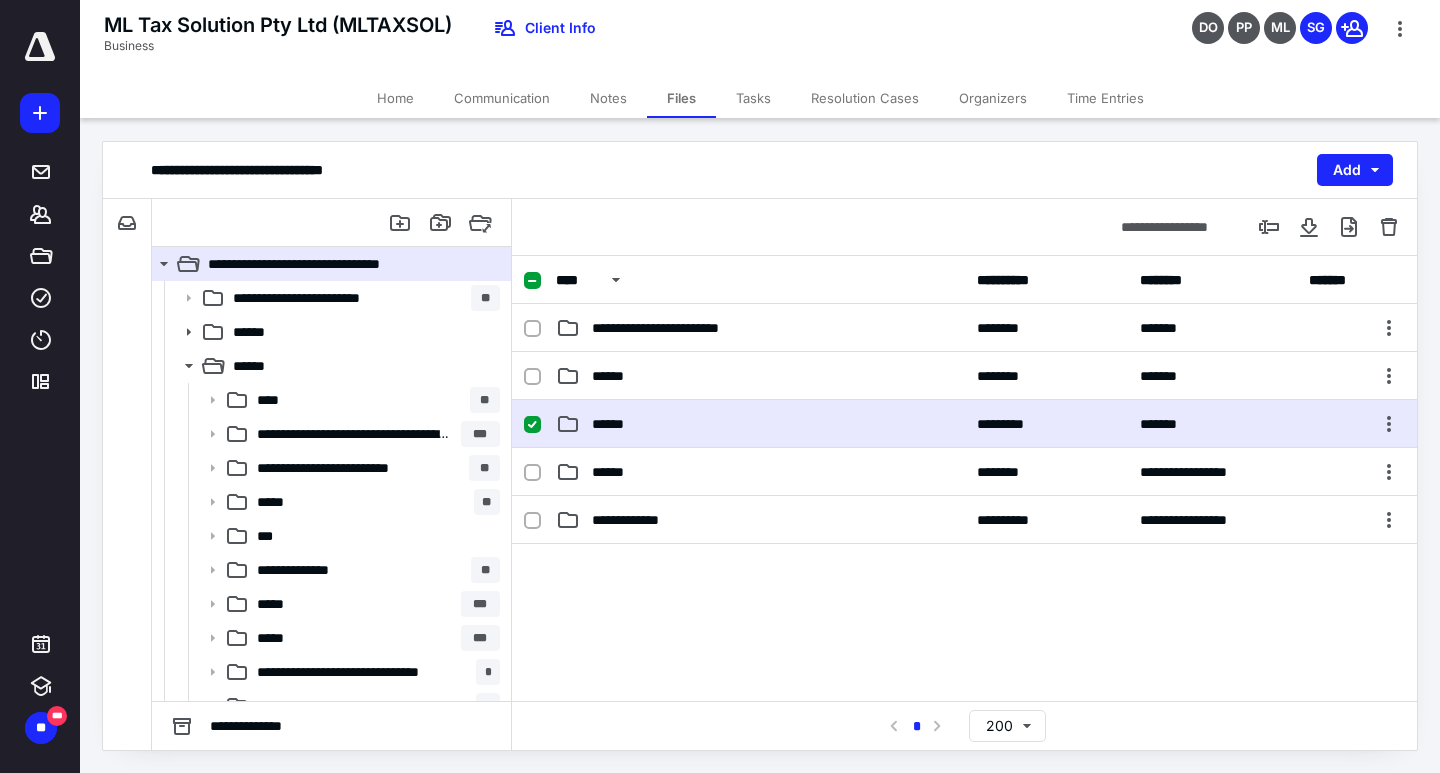 click on "******" at bounding box center (760, 424) 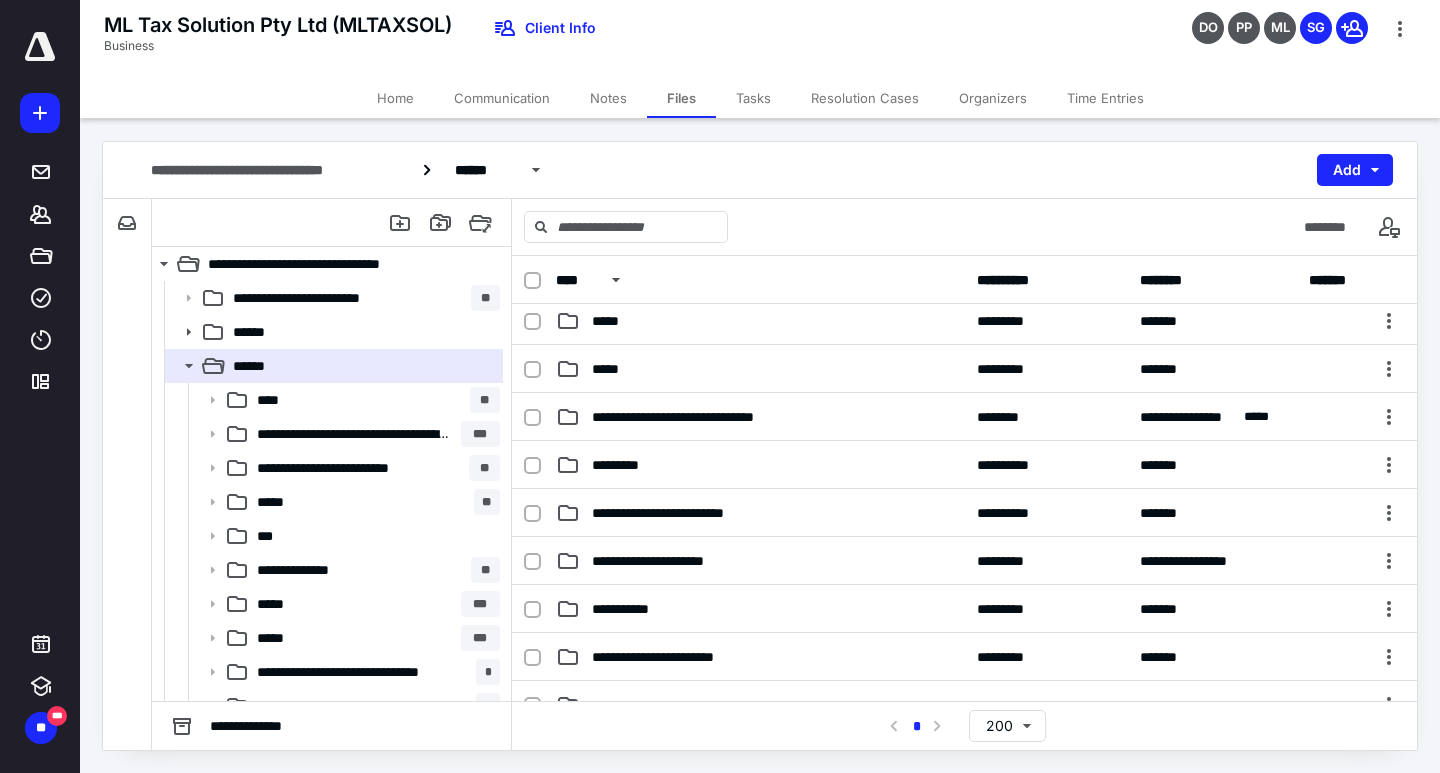 scroll, scrollTop: 300, scrollLeft: 0, axis: vertical 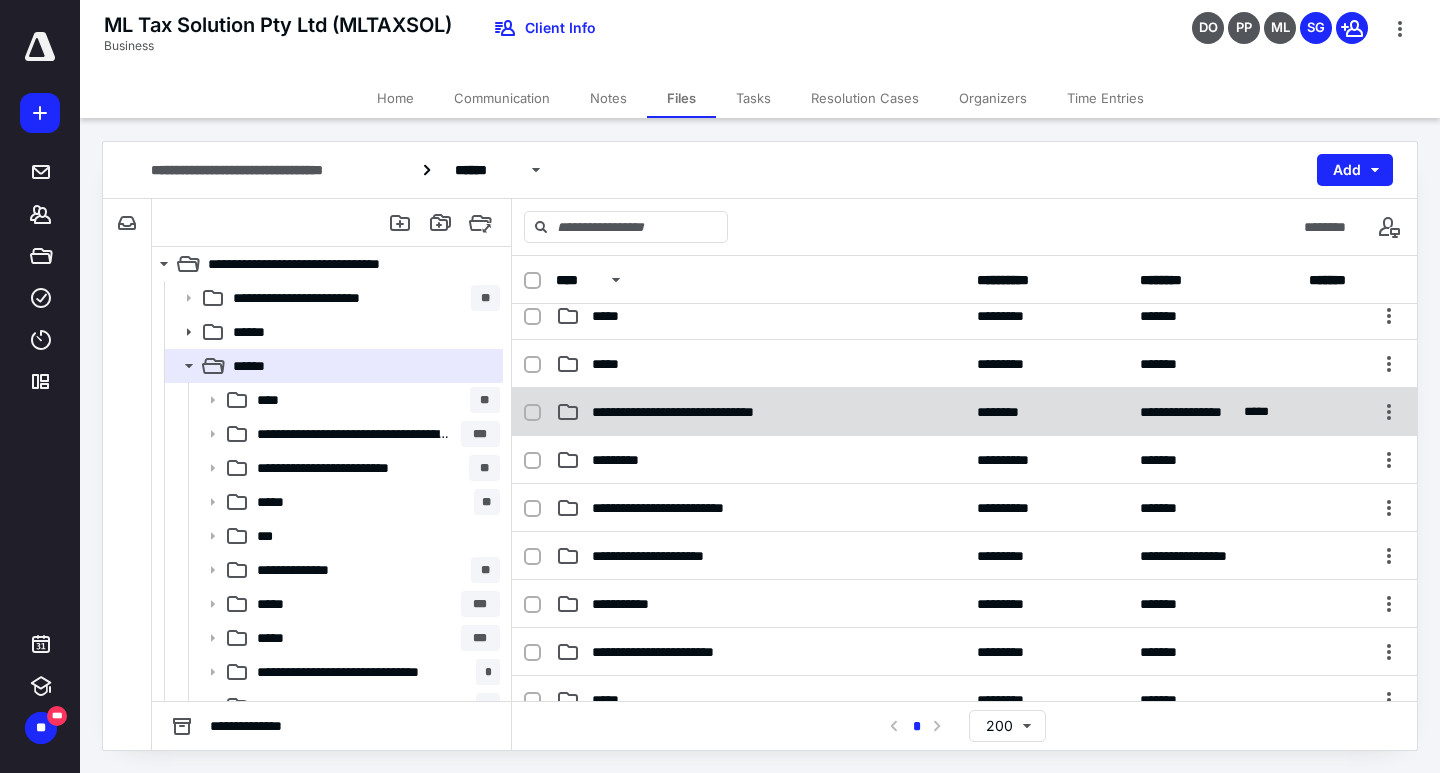 click on "**********" at bounding box center [964, 412] 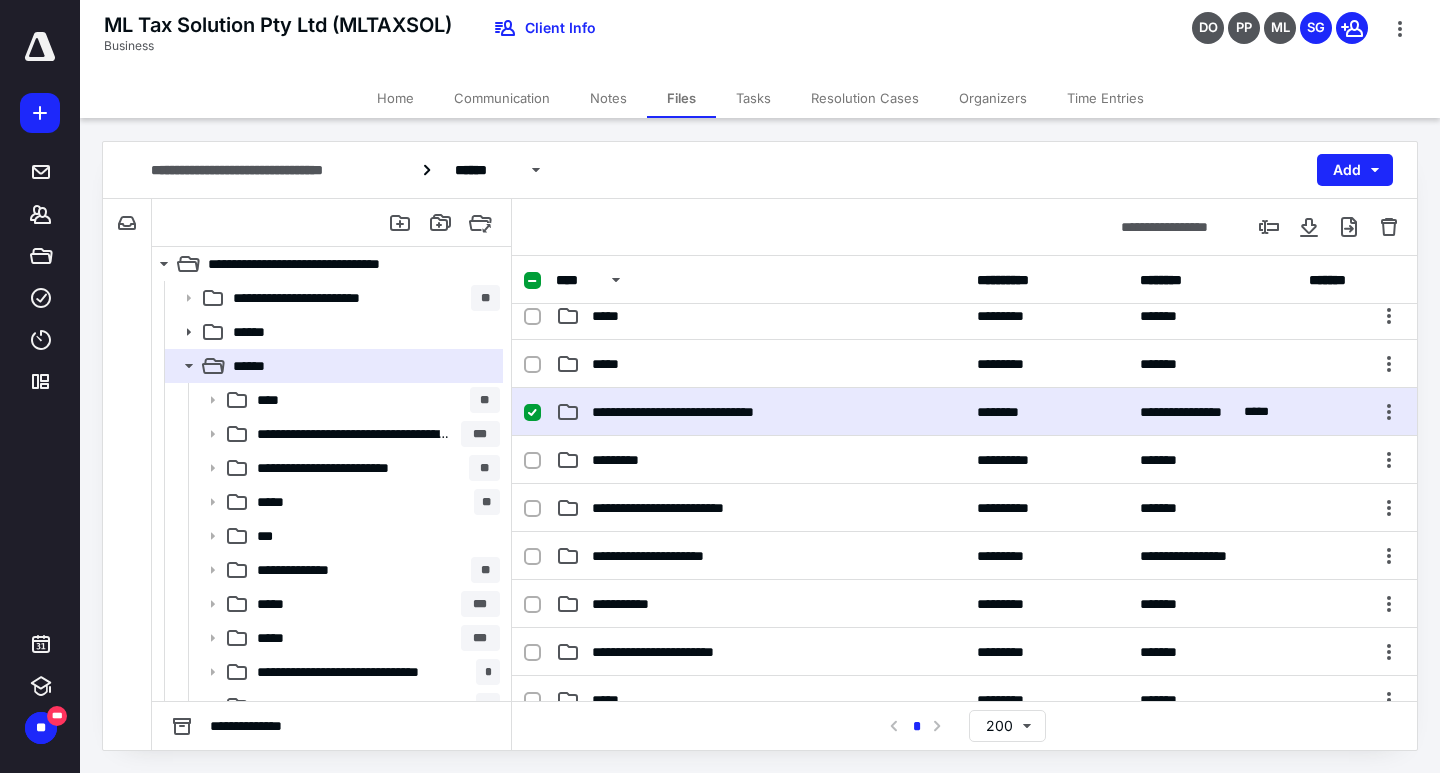 click on "**********" at bounding box center [964, 412] 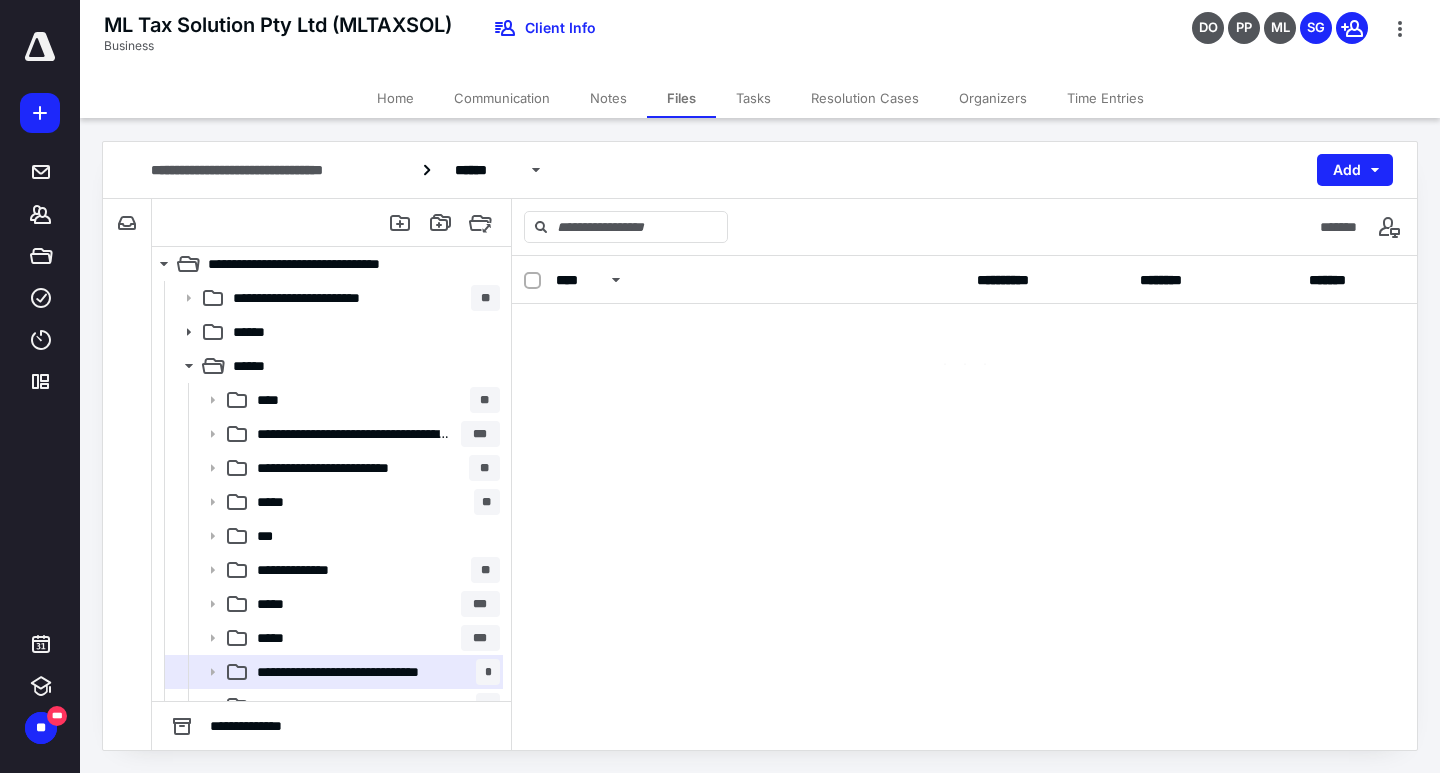 scroll, scrollTop: 0, scrollLeft: 0, axis: both 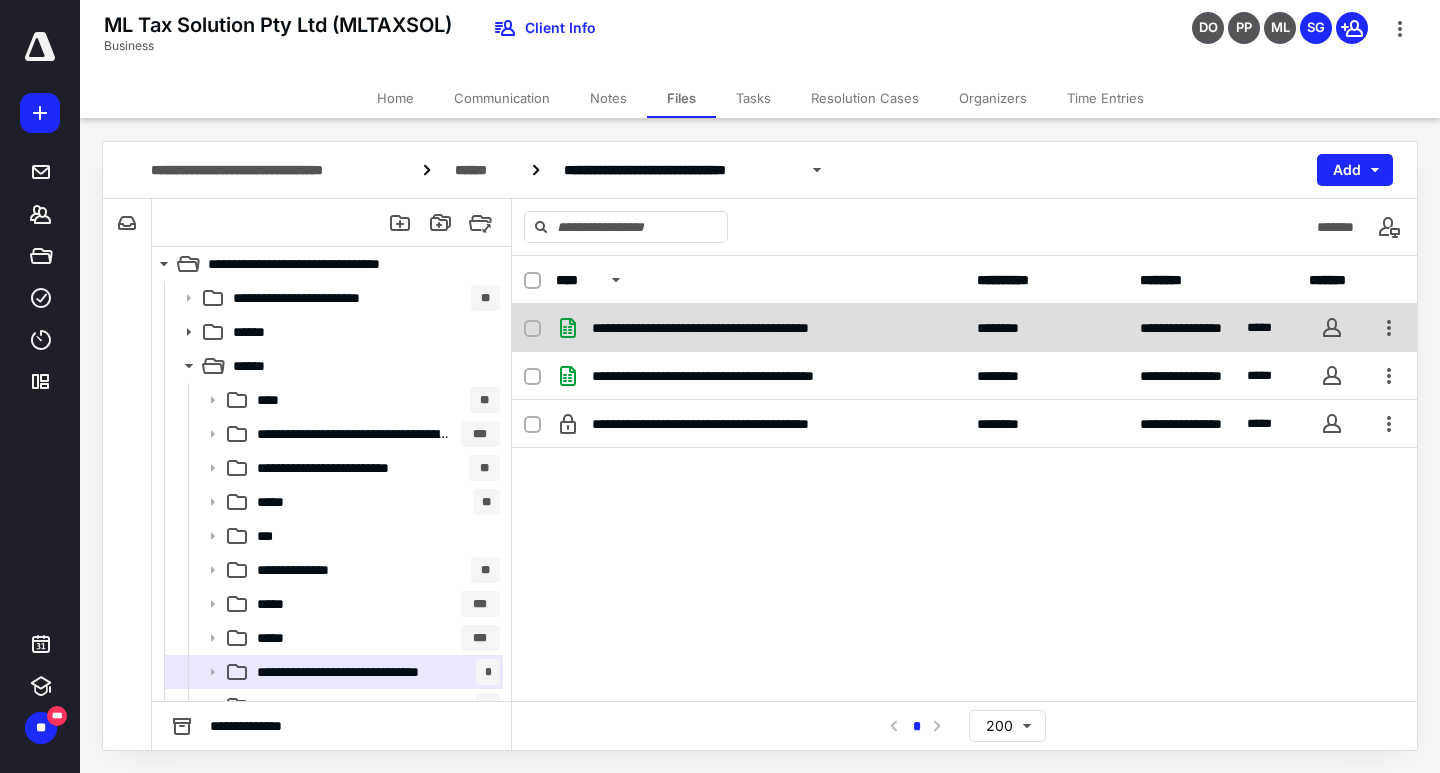 click on "**********" at bounding box center (760, 328) 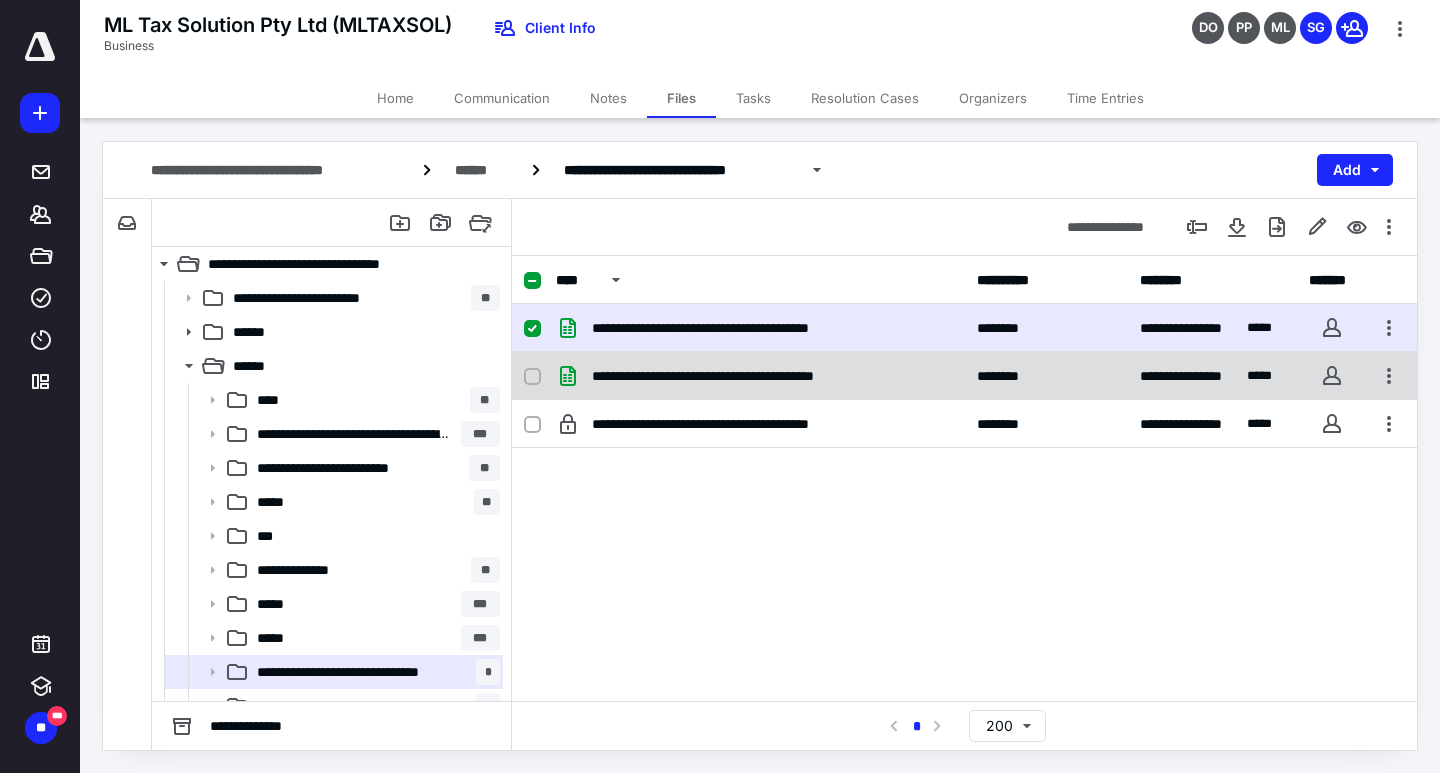 click on "**********" at bounding box center [743, 376] 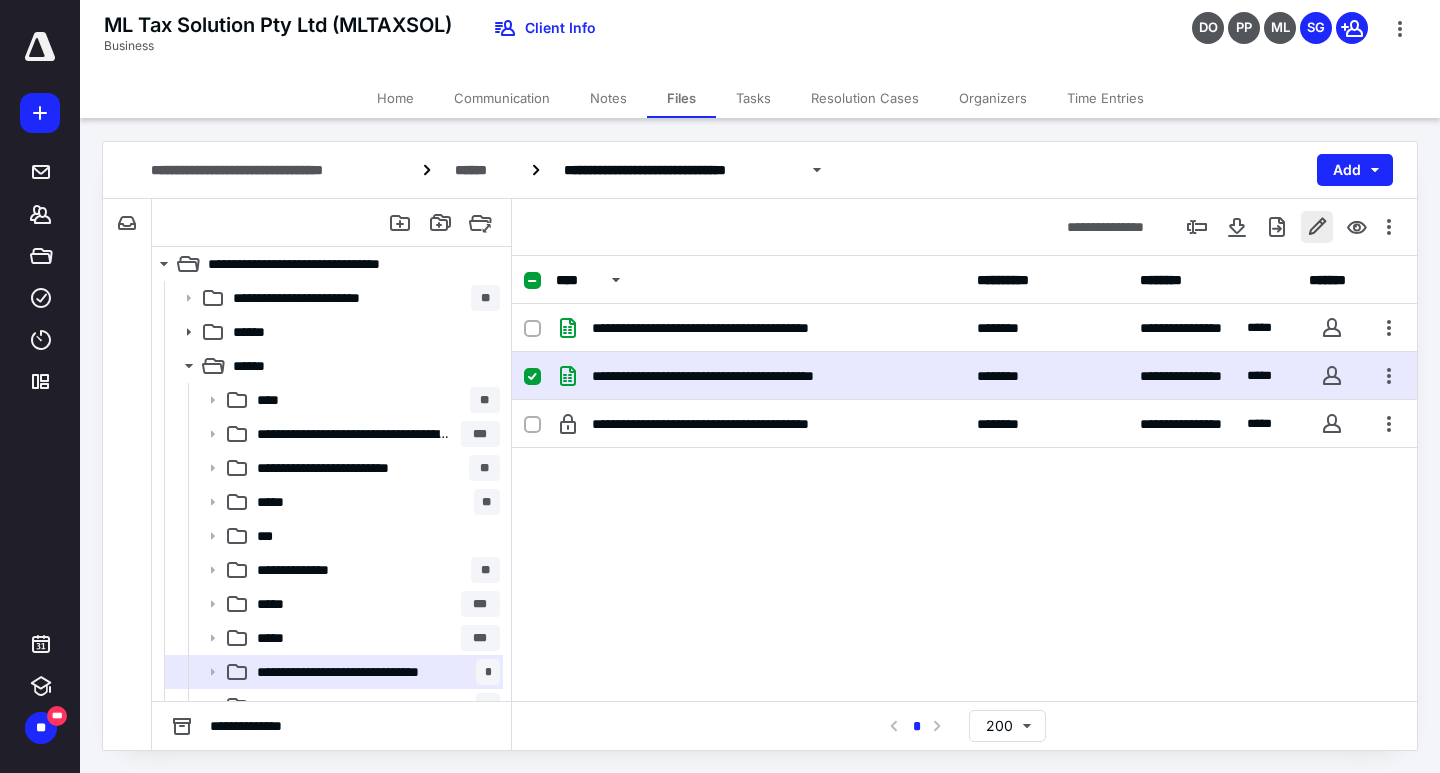 click at bounding box center [1317, 227] 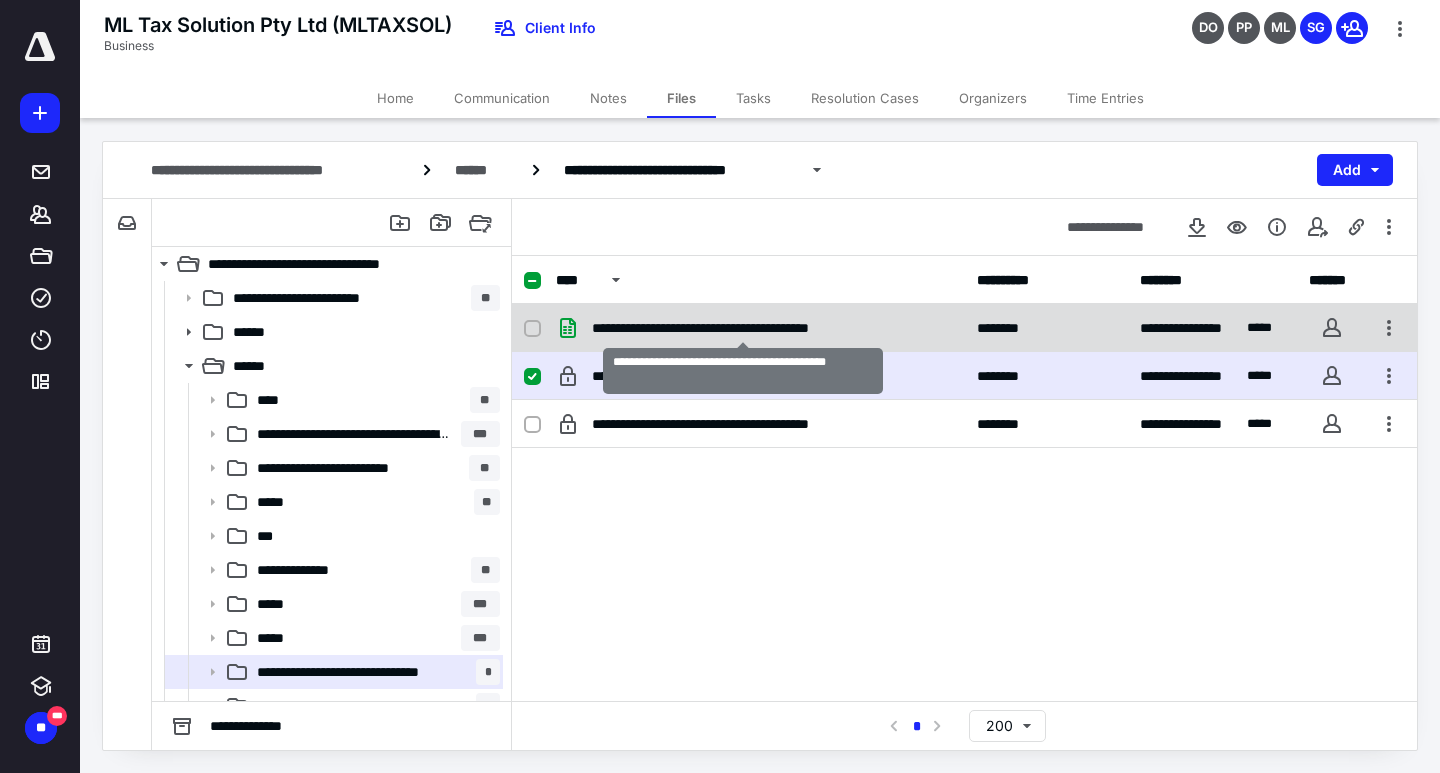 click on "**********" at bounding box center [743, 328] 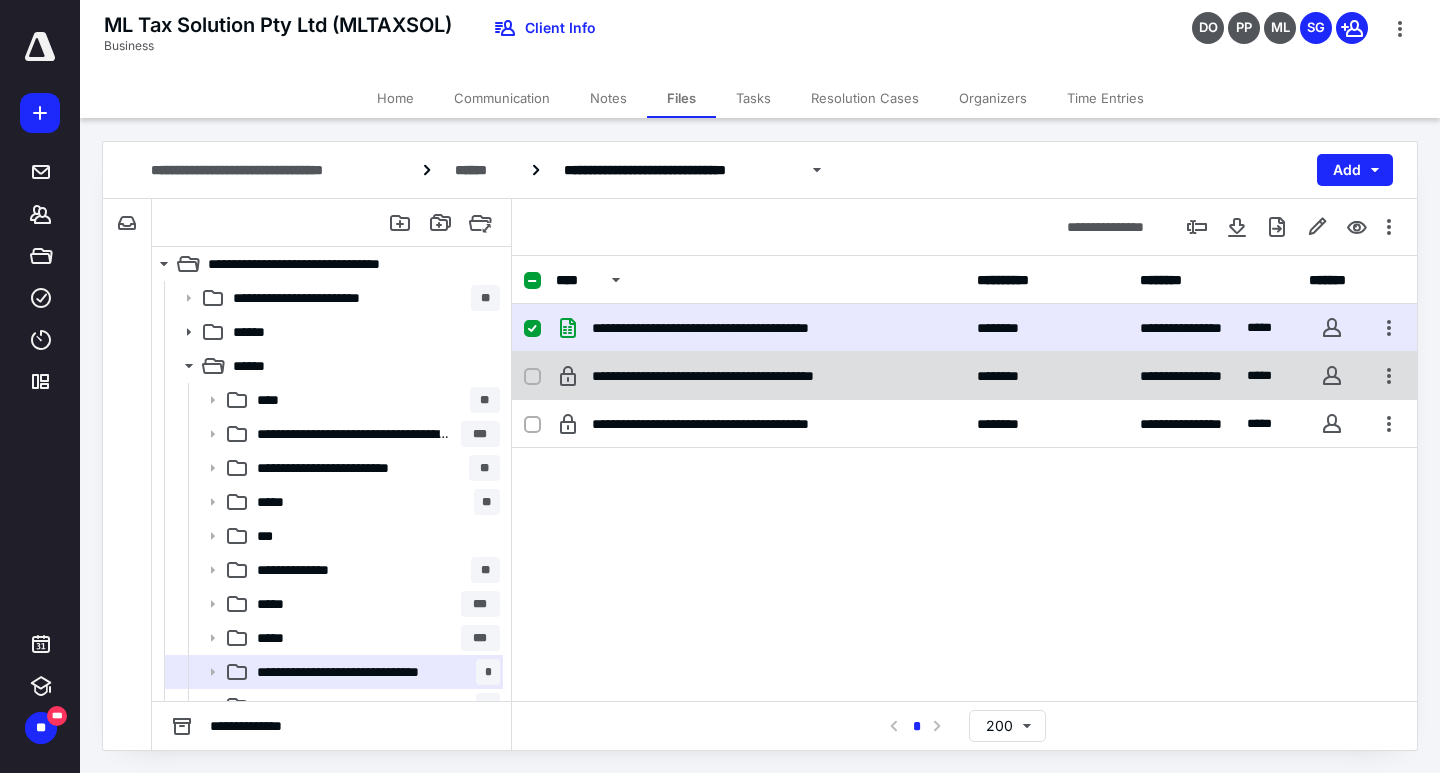 click on "**********" at bounding box center (743, 376) 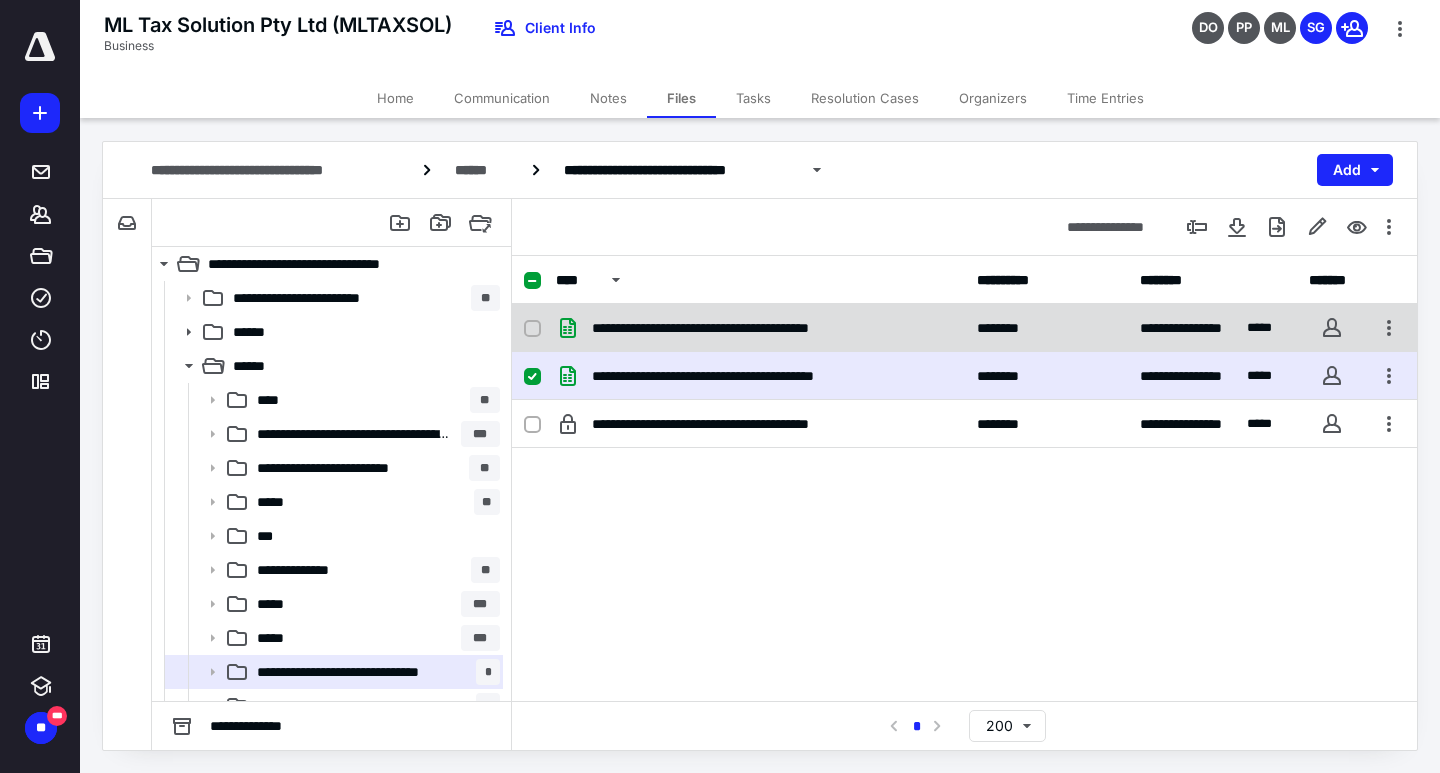 click on "**********" at bounding box center (743, 328) 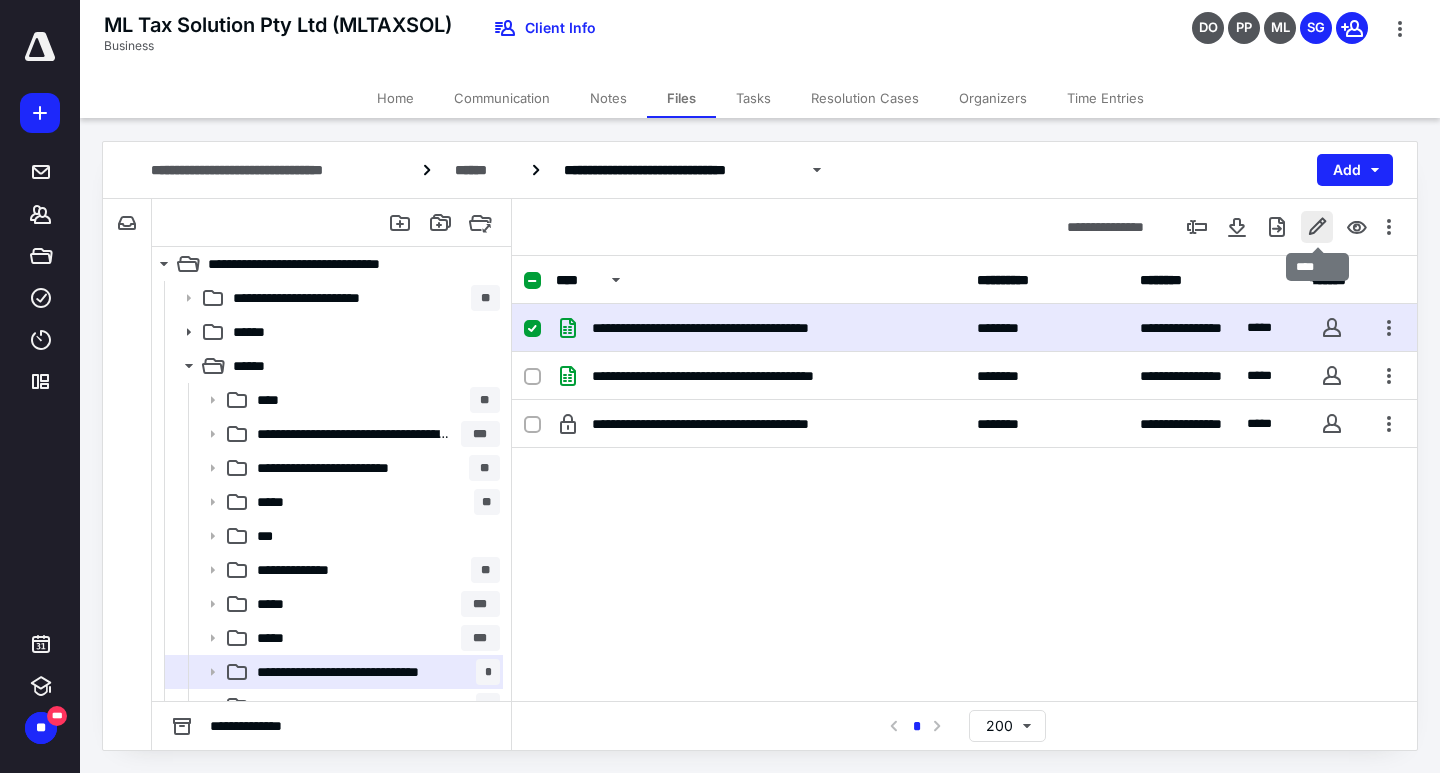 click at bounding box center [1317, 227] 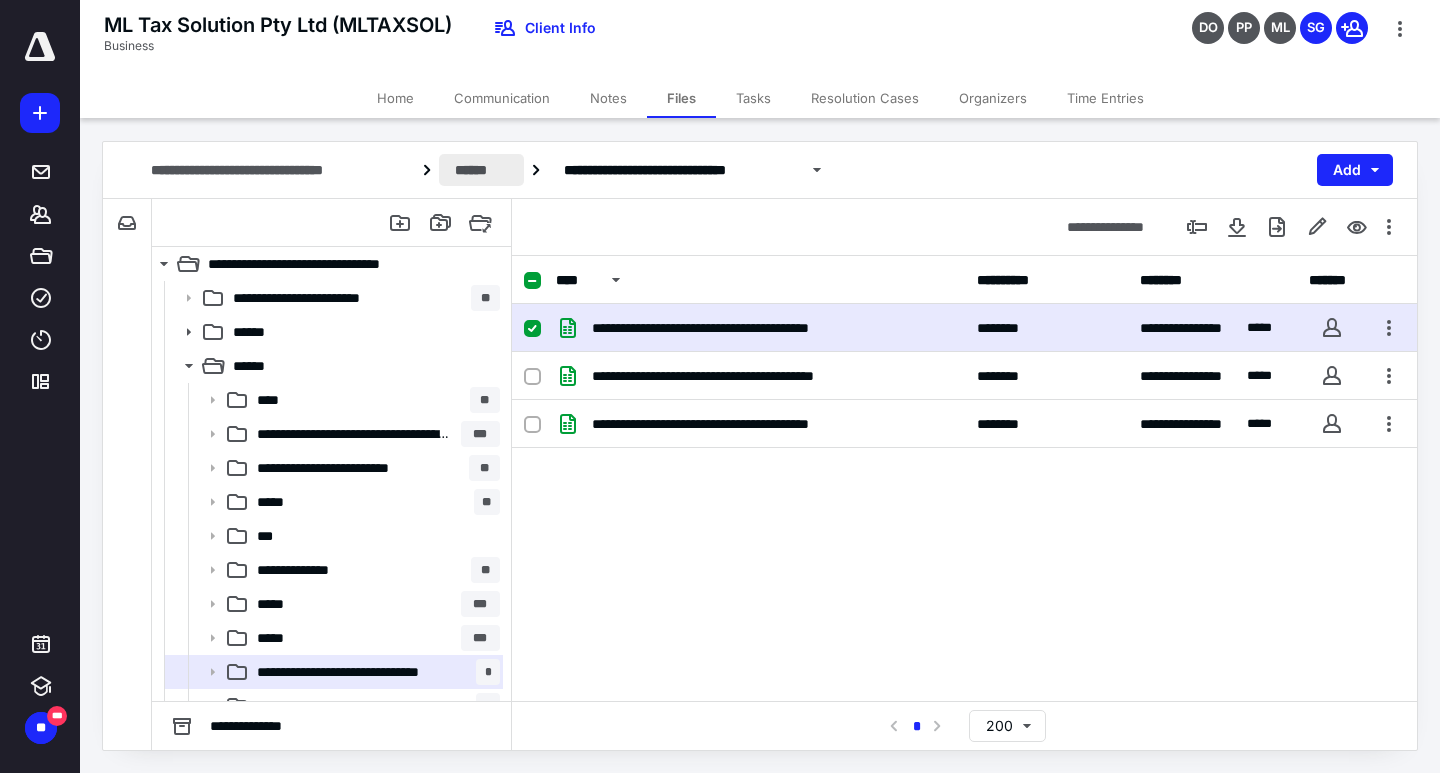 click on "******" at bounding box center (481, 170) 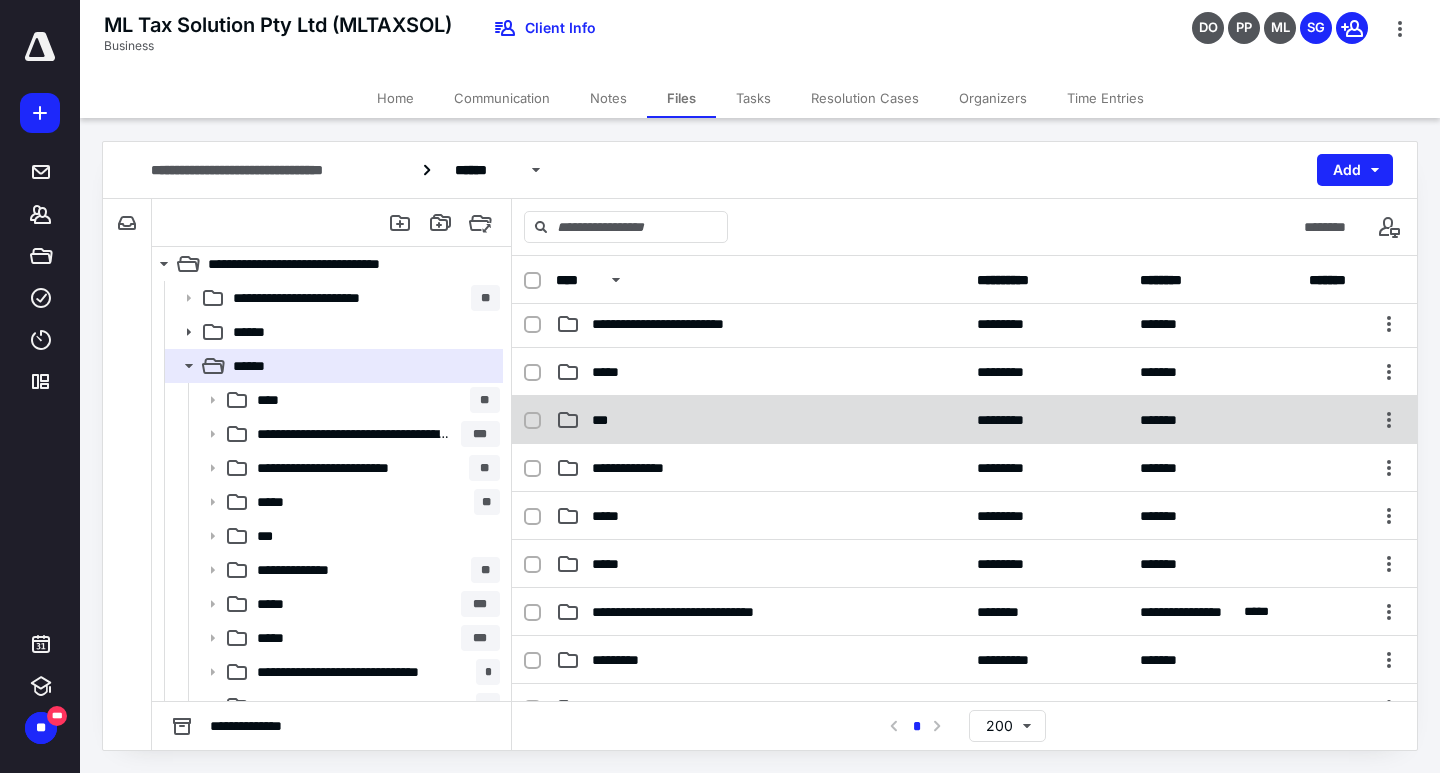 scroll, scrollTop: 0, scrollLeft: 0, axis: both 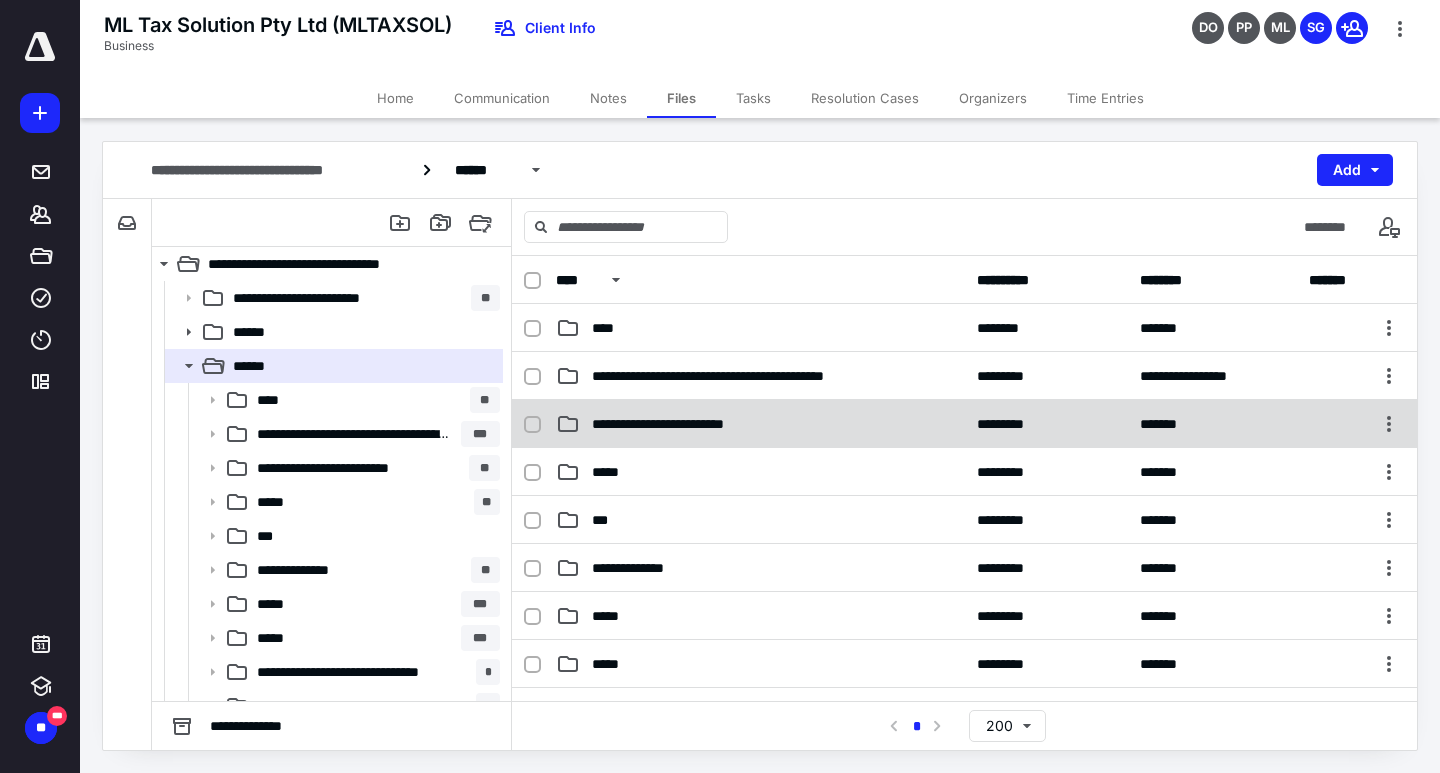 click on "**********" at bounding box center [760, 424] 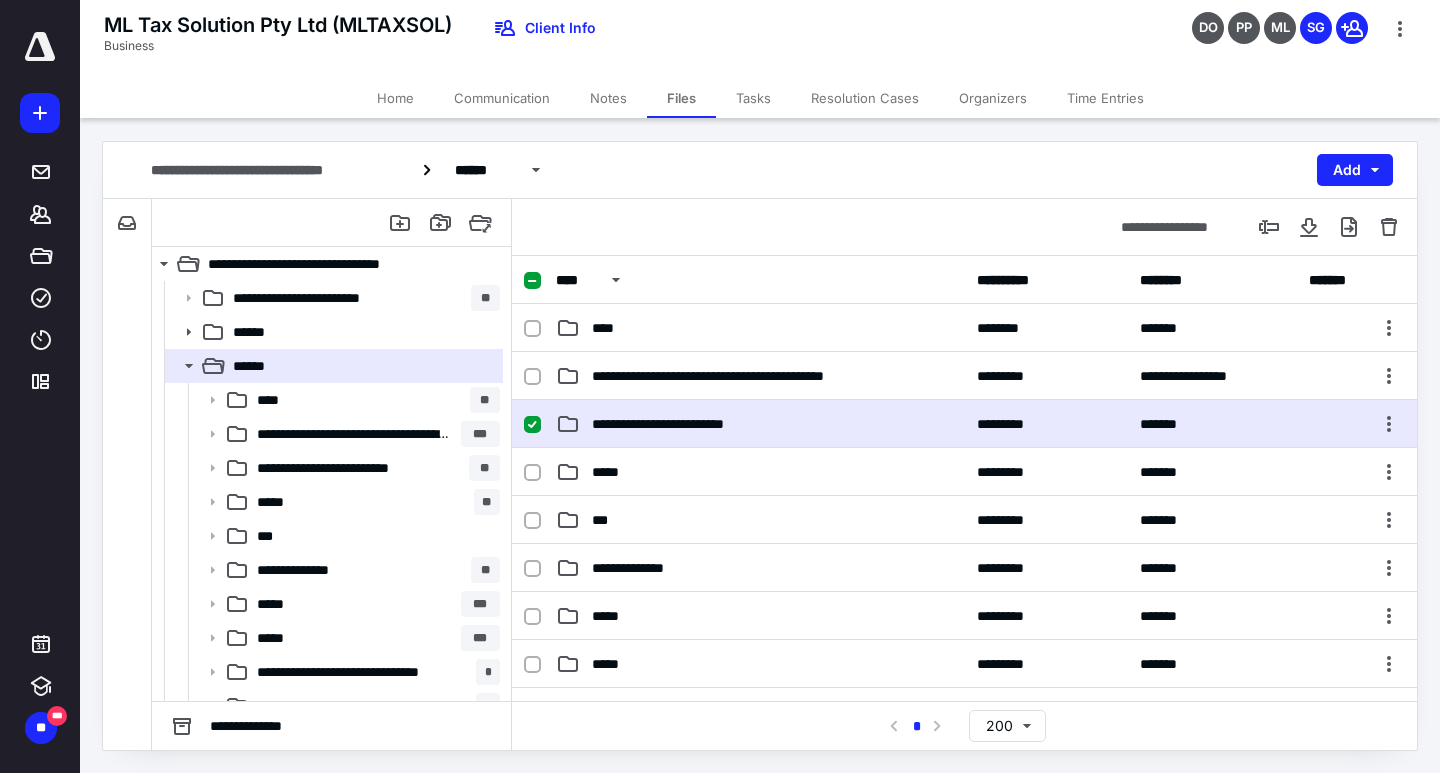 click on "**********" at bounding box center (760, 424) 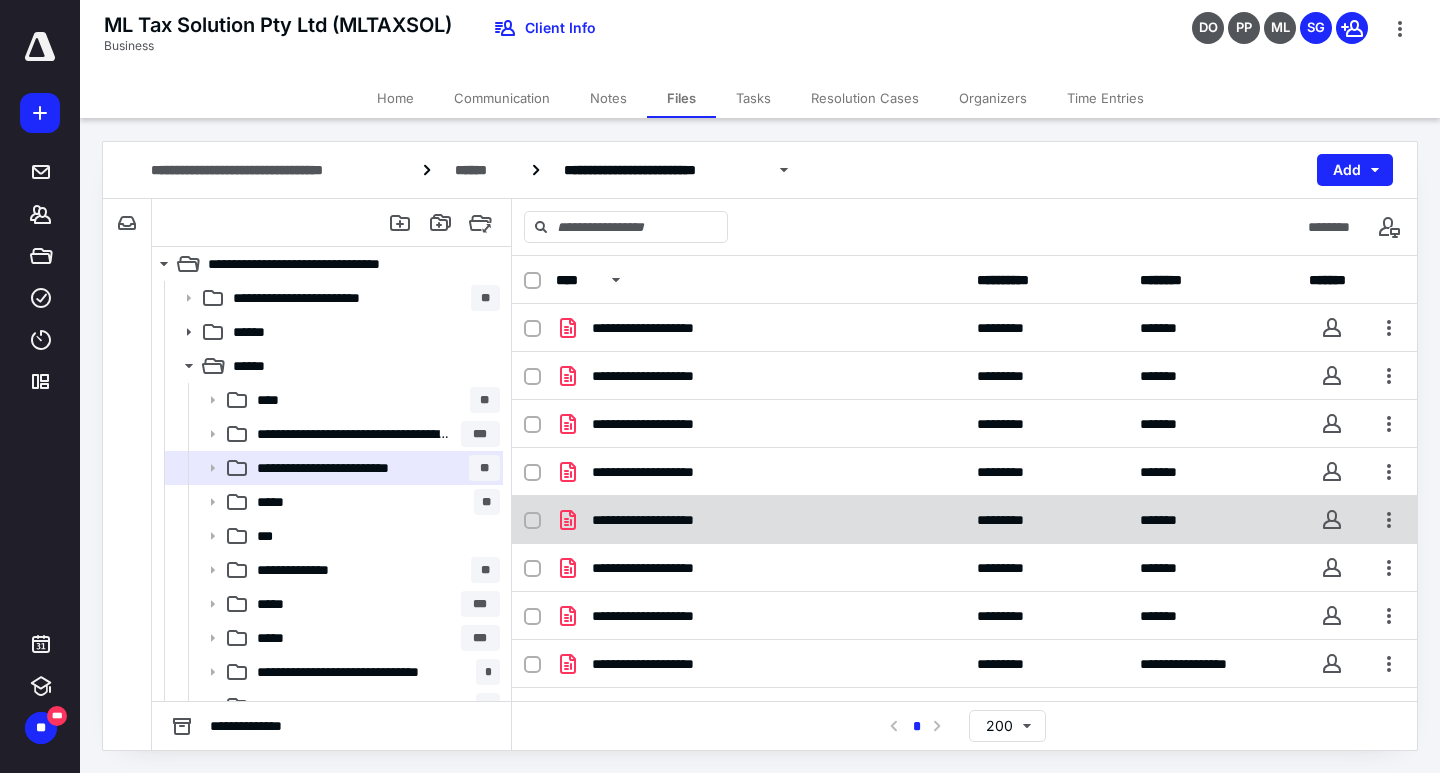 click on "**********" at bounding box center [665, 520] 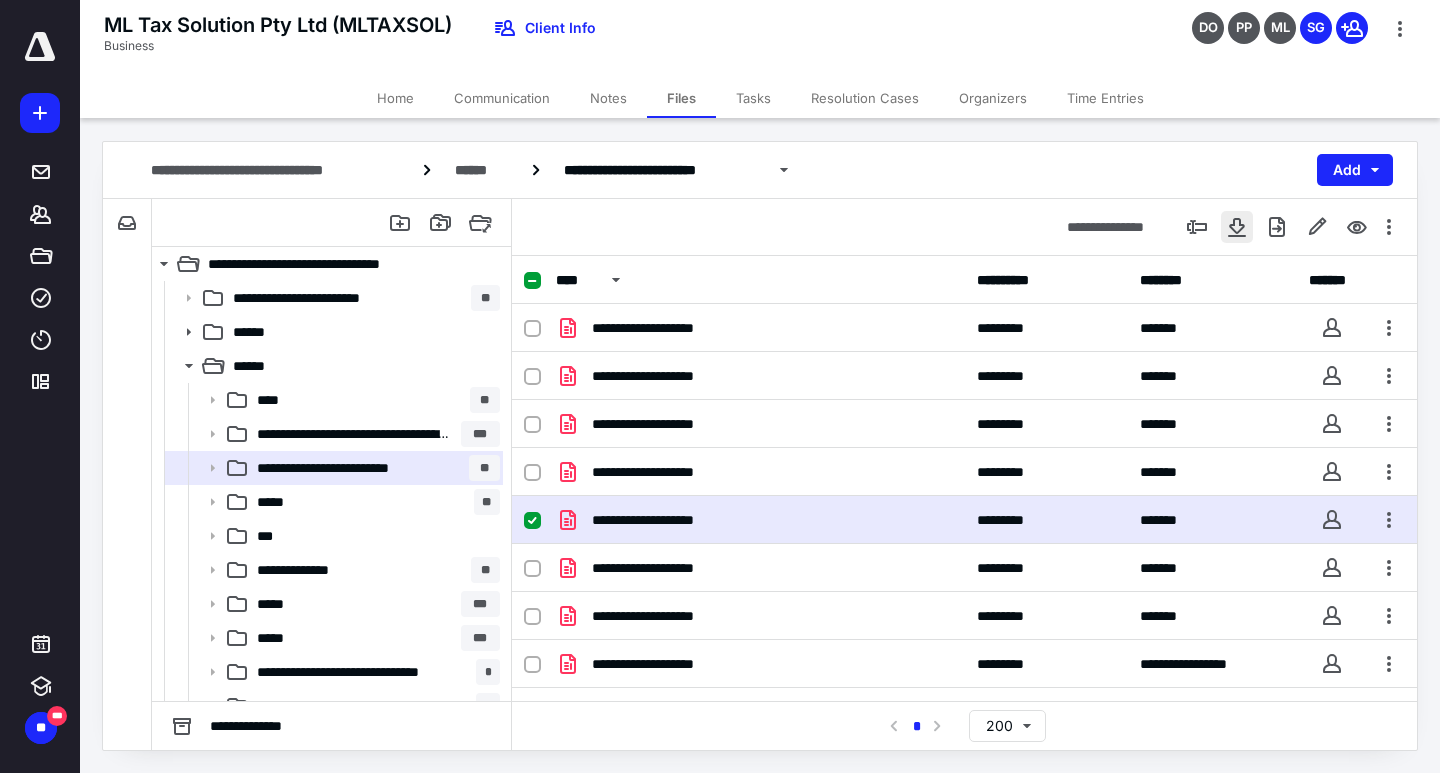 click at bounding box center (1237, 227) 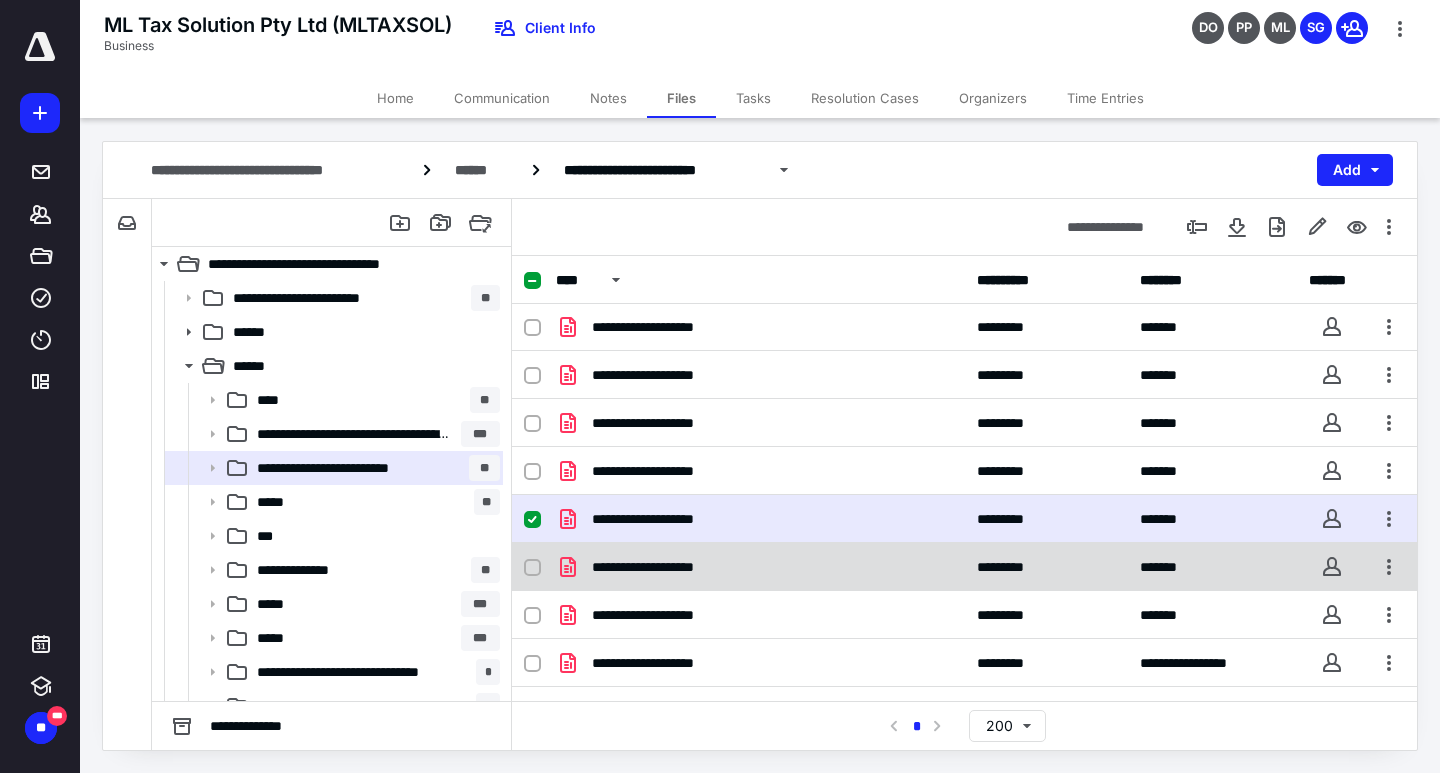 scroll, scrollTop: 0, scrollLeft: 0, axis: both 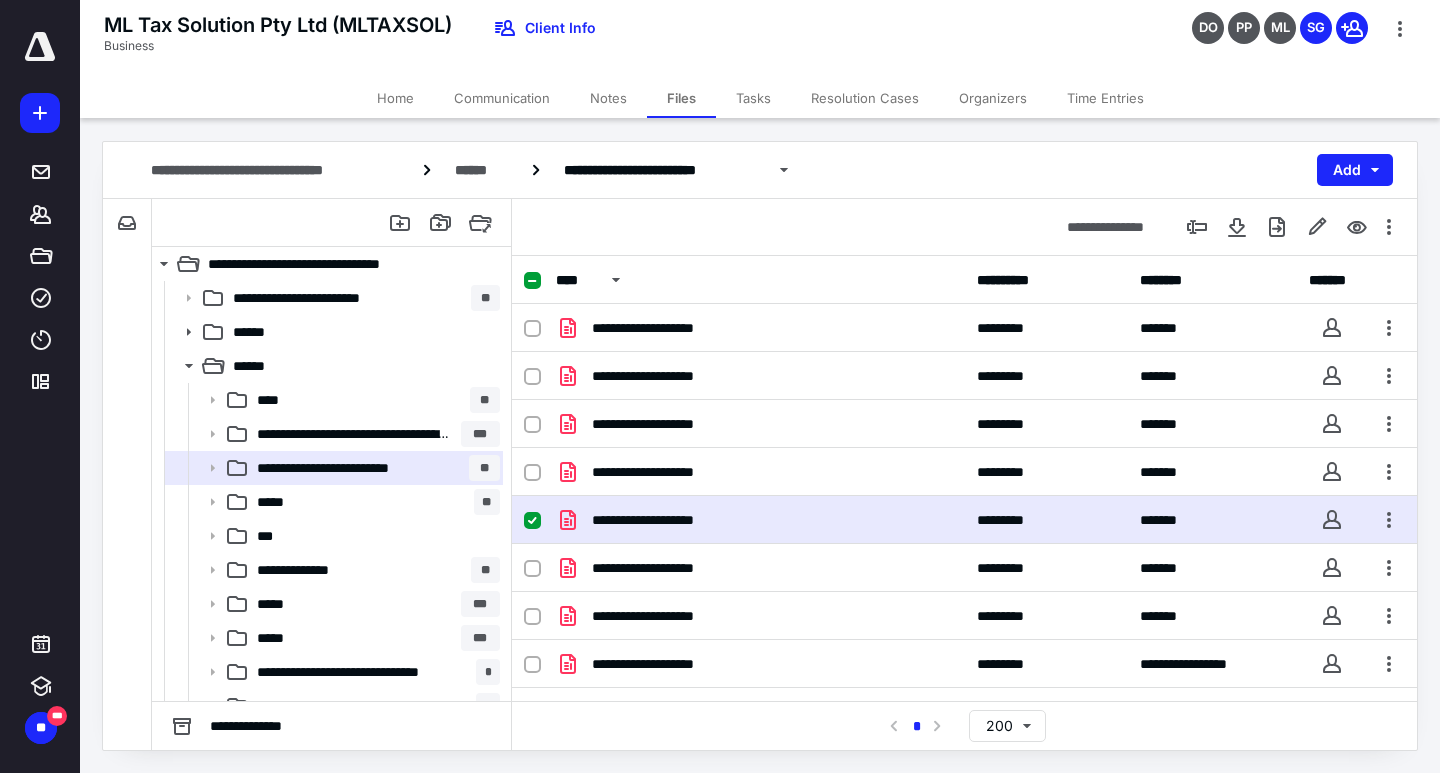 click 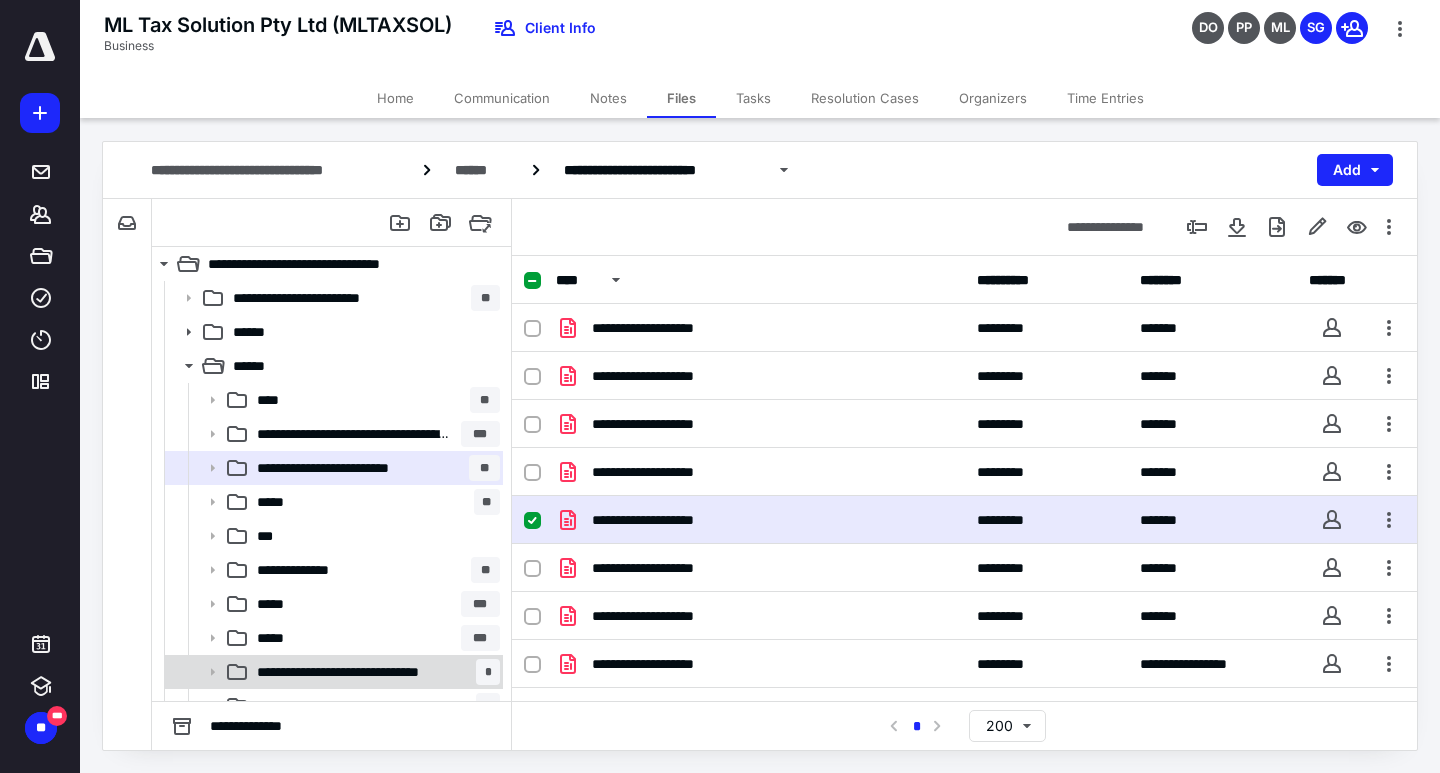 click on "******" at bounding box center (481, 170) 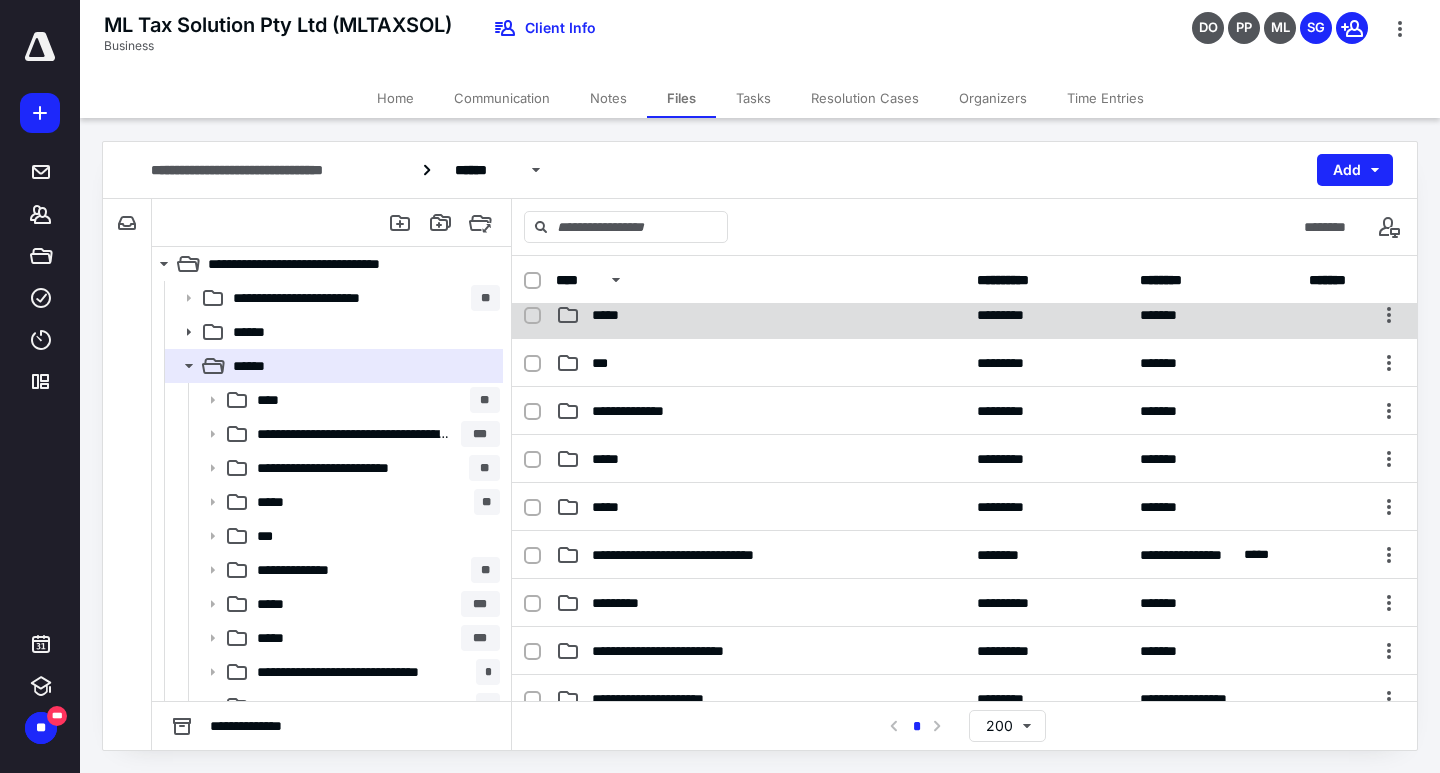 scroll, scrollTop: 400, scrollLeft: 0, axis: vertical 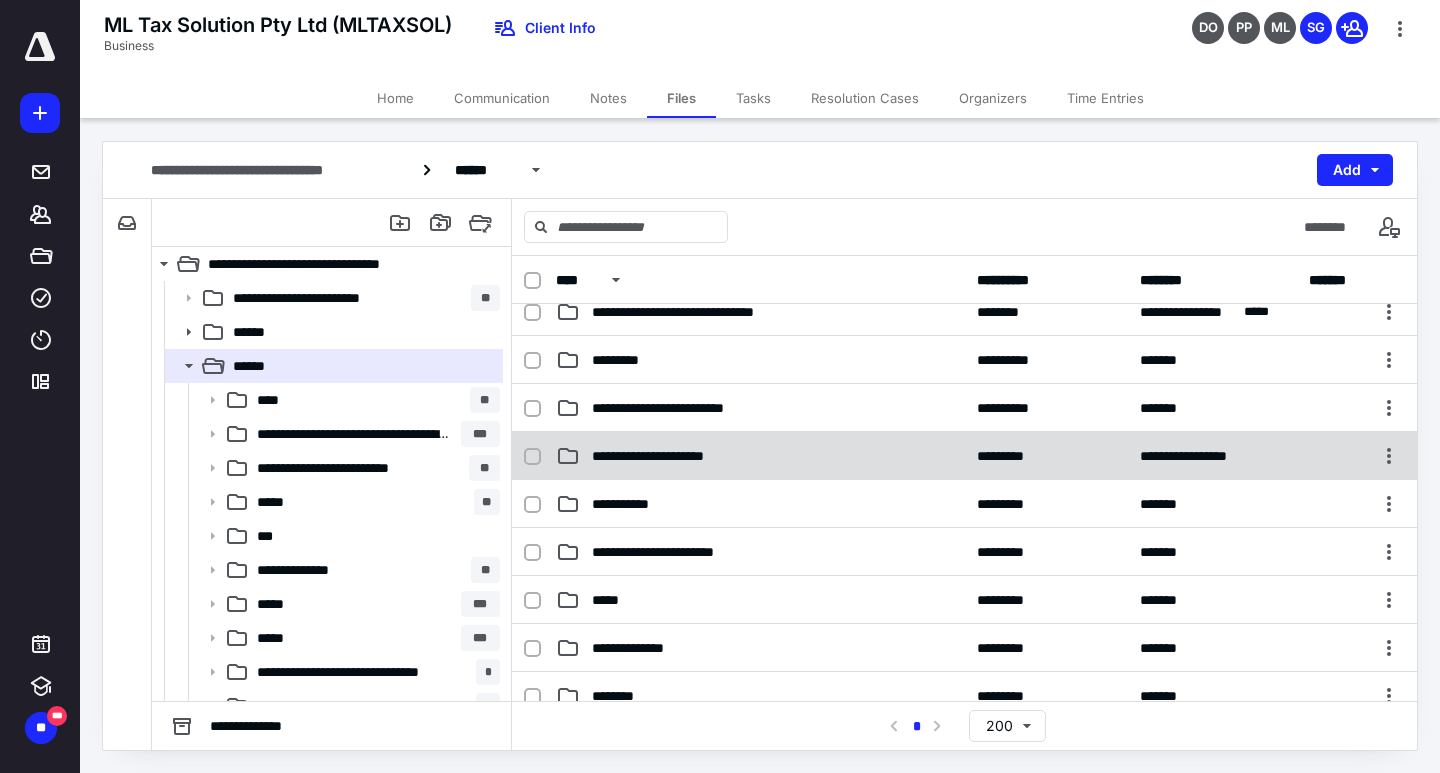 click on "**********" at bounding box center (669, 456) 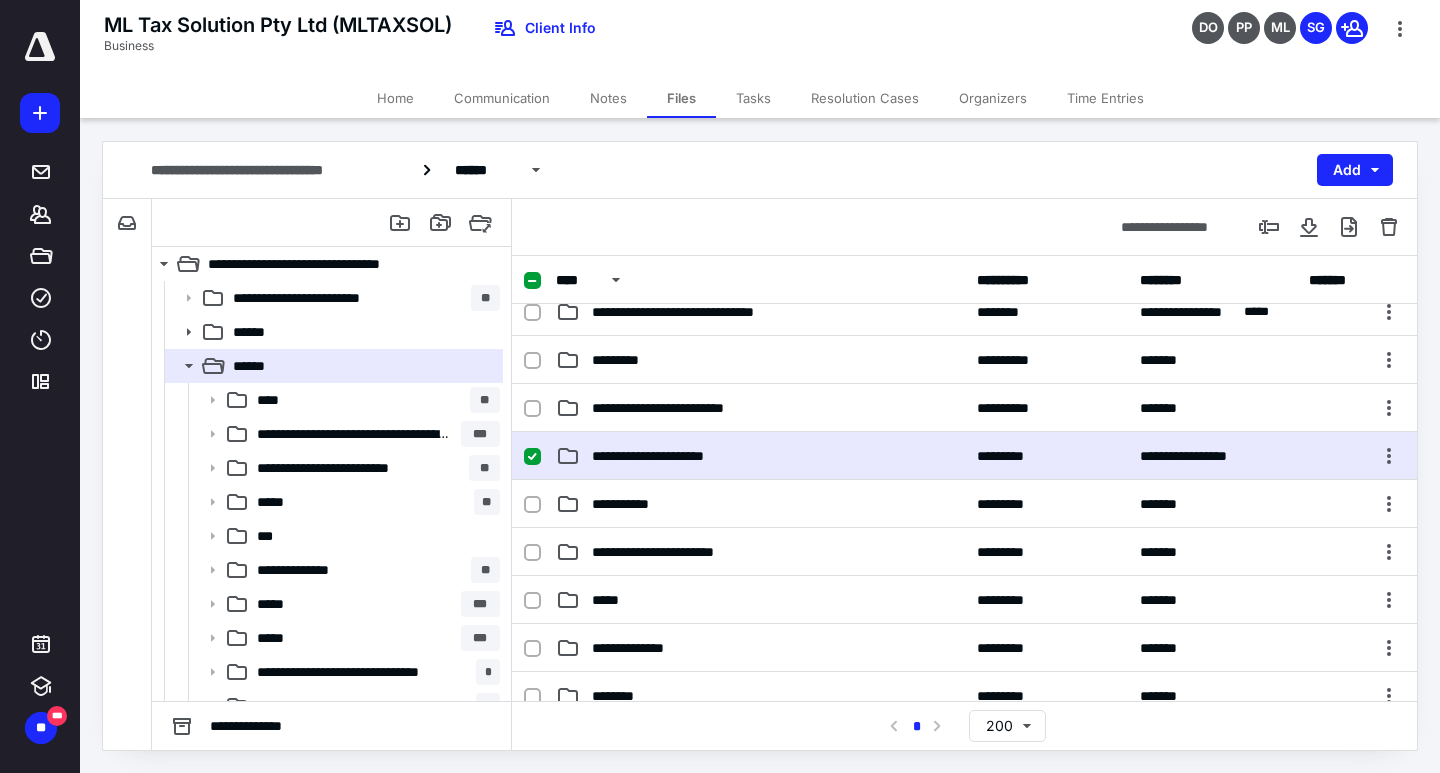 click on "**********" at bounding box center [669, 456] 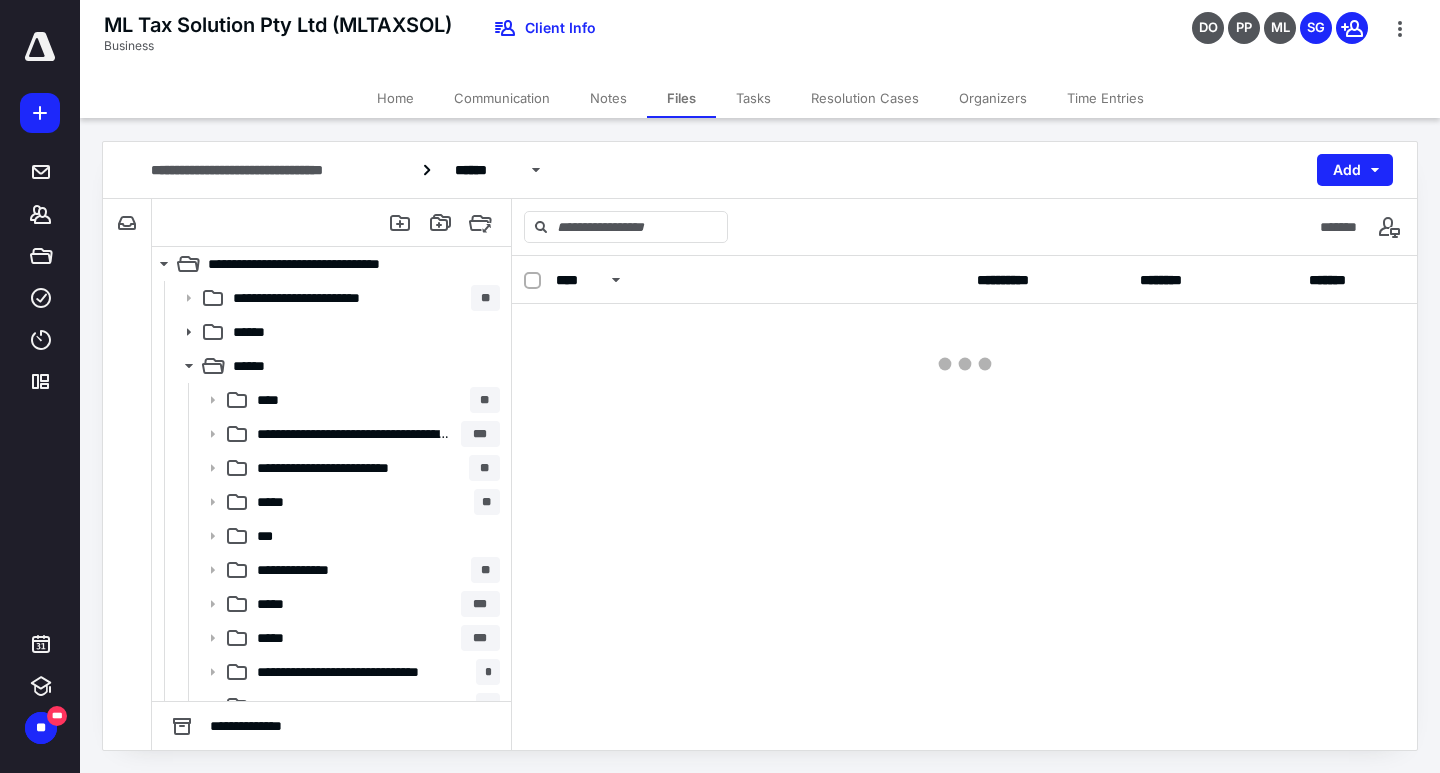 scroll, scrollTop: 0, scrollLeft: 0, axis: both 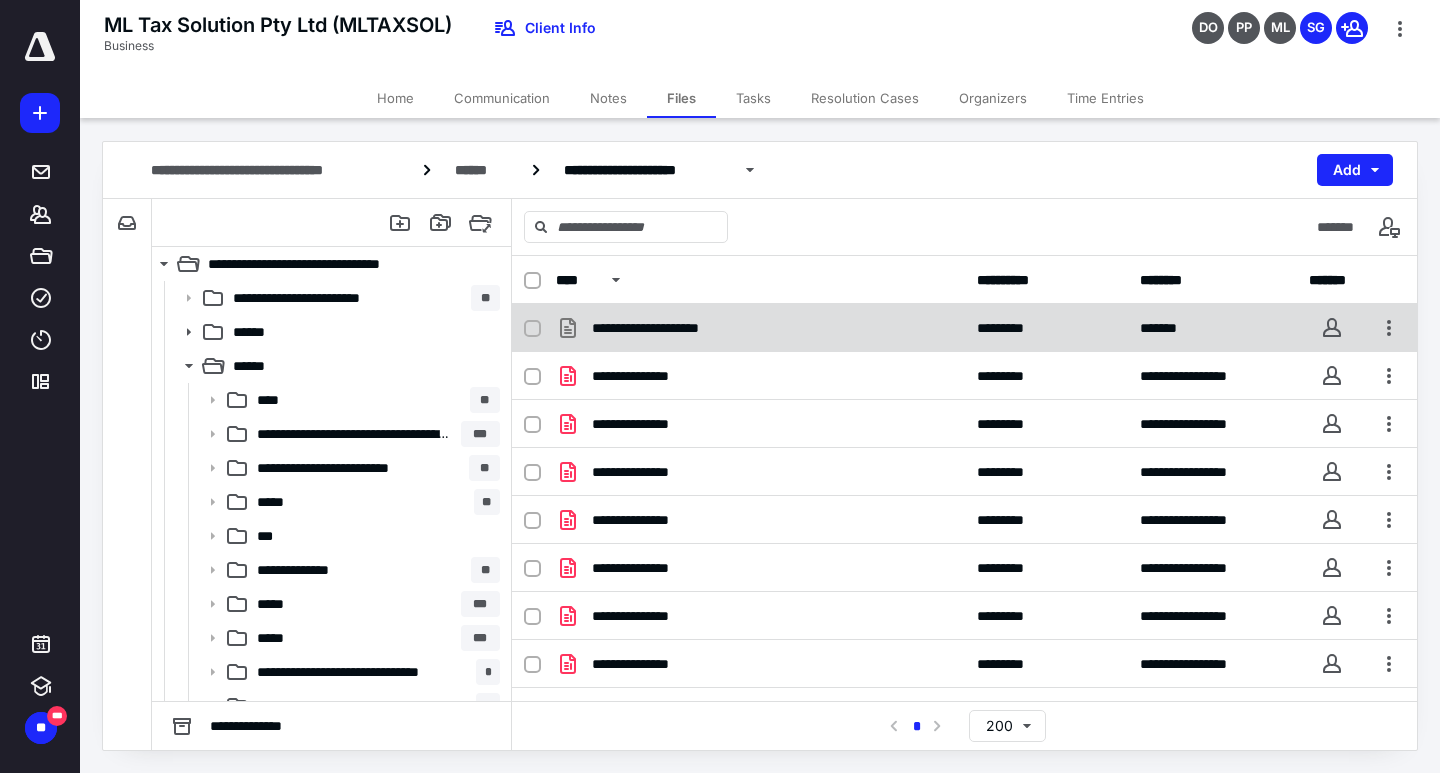 click on "**********" at bounding box center (760, 328) 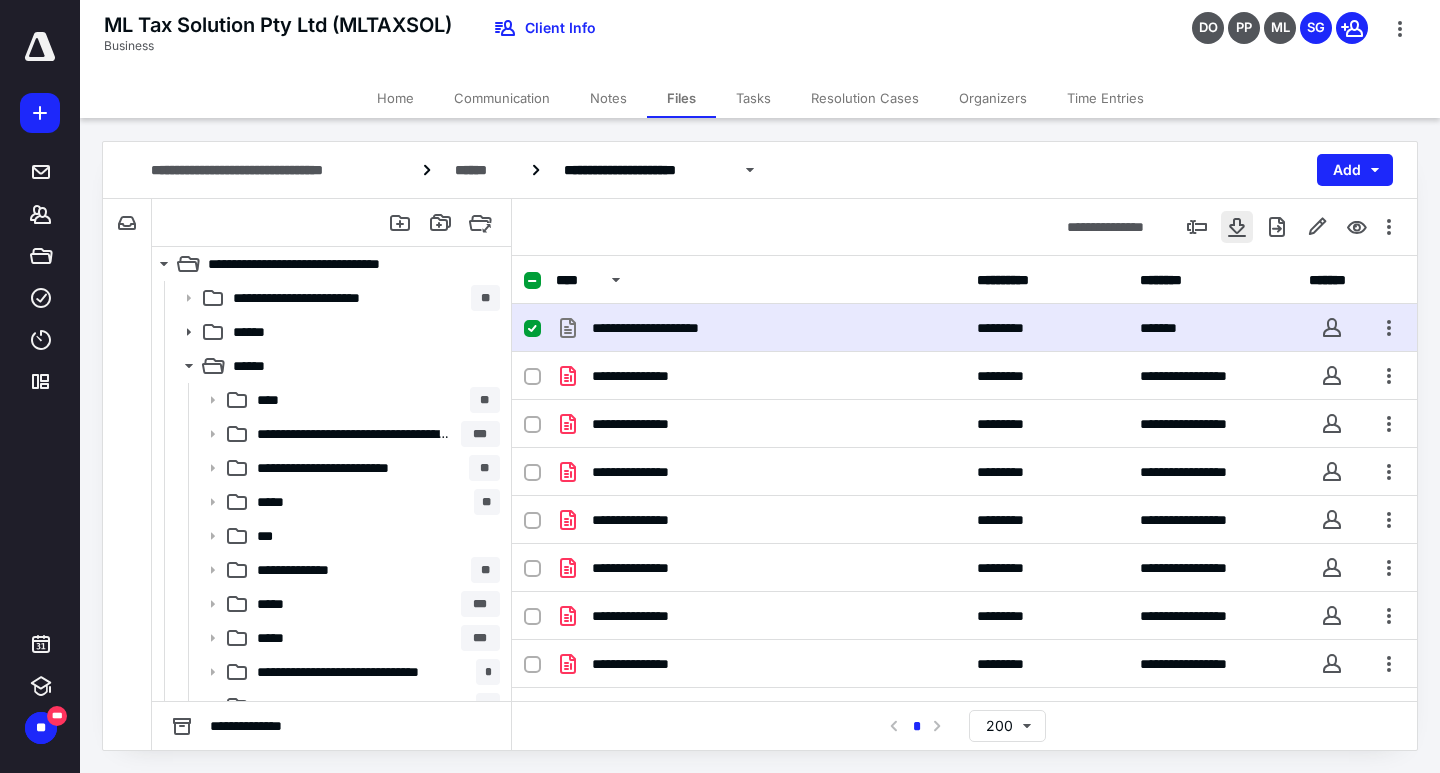 click at bounding box center (1237, 227) 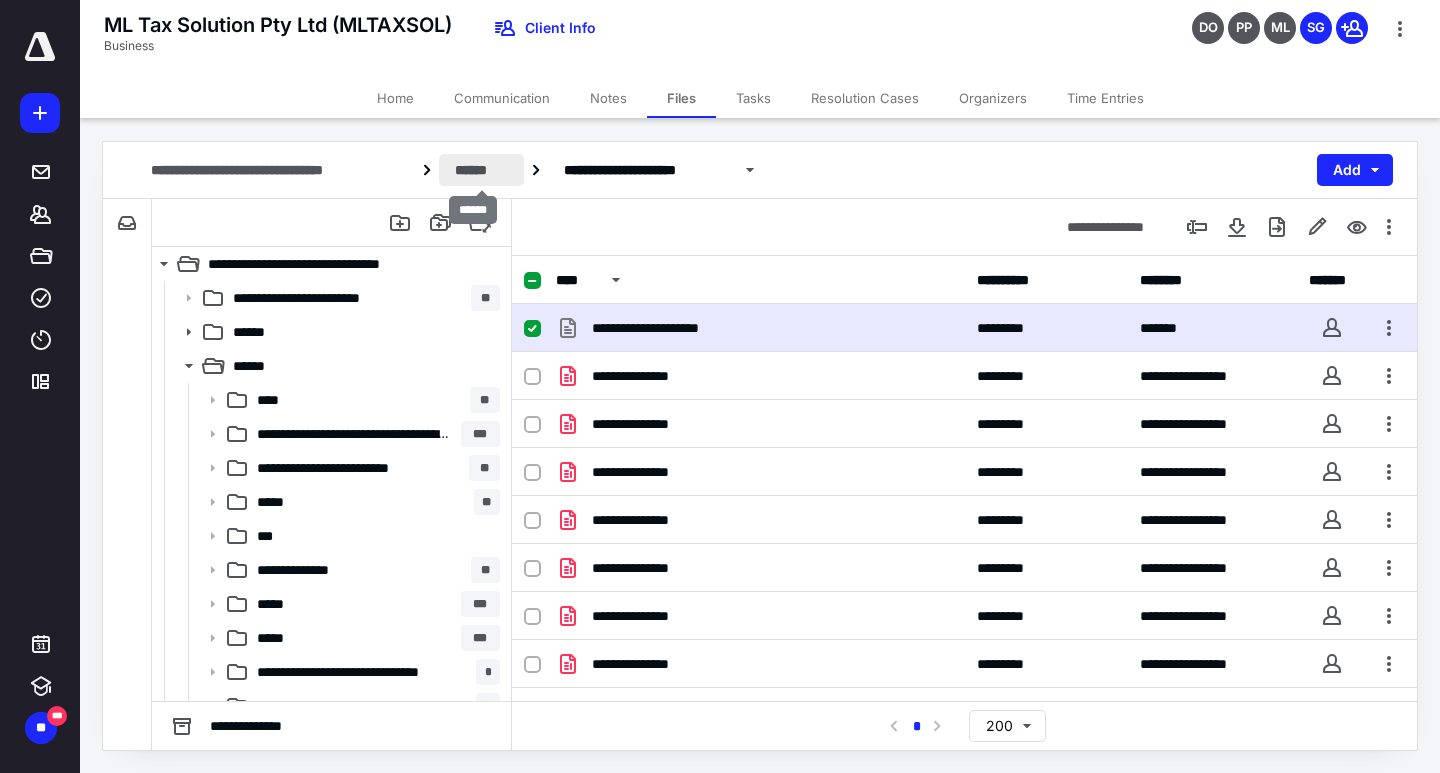 click on "******" at bounding box center (481, 170) 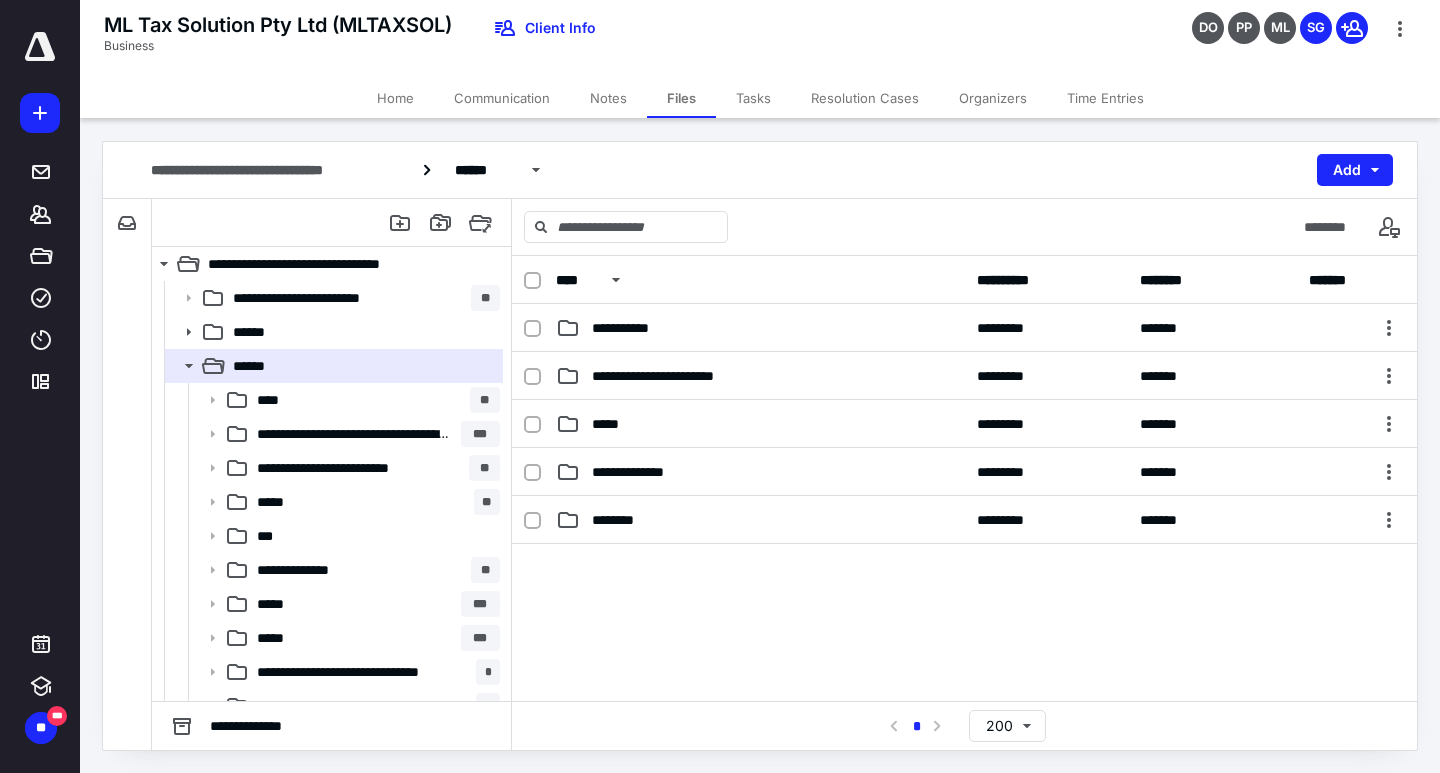 scroll, scrollTop: 400, scrollLeft: 0, axis: vertical 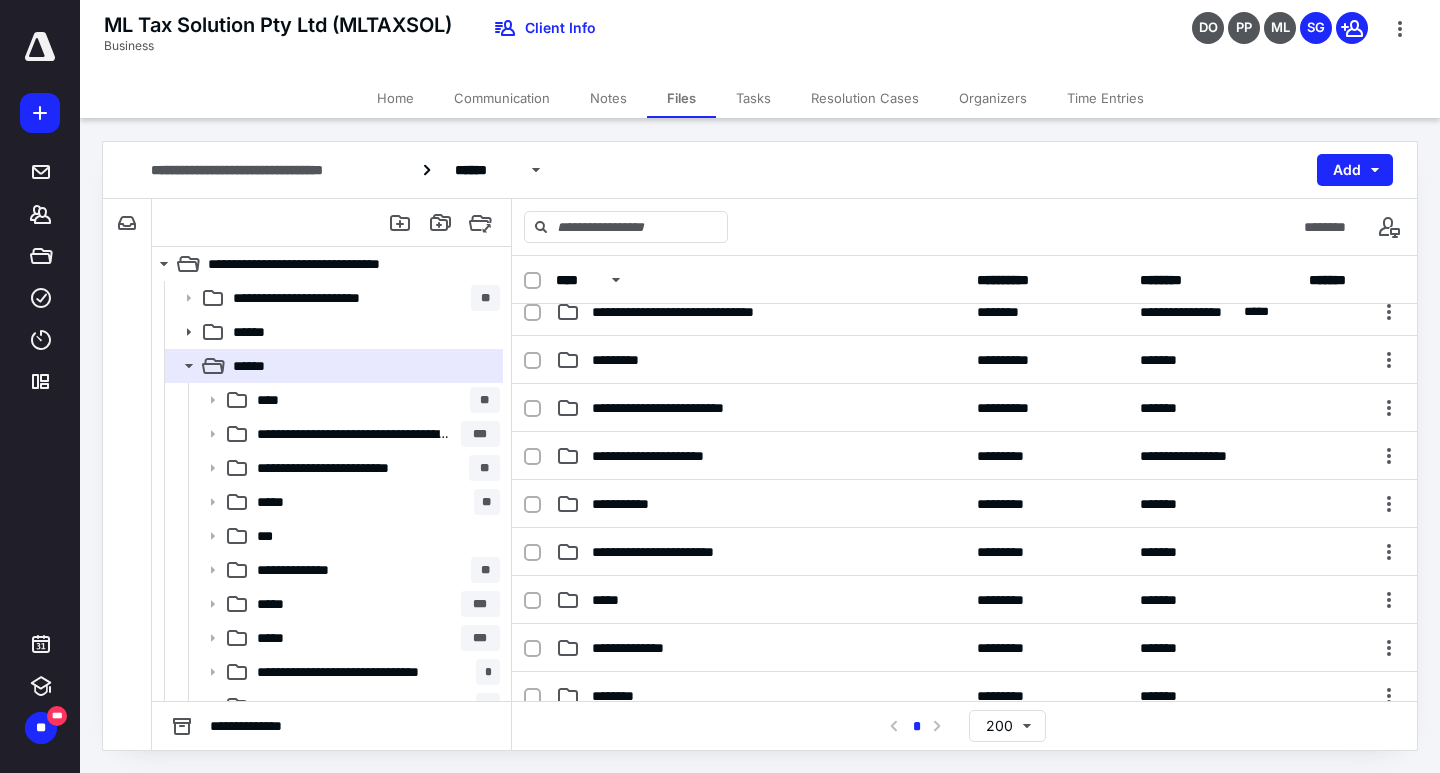 click on "**********" at bounding box center (760, 170) 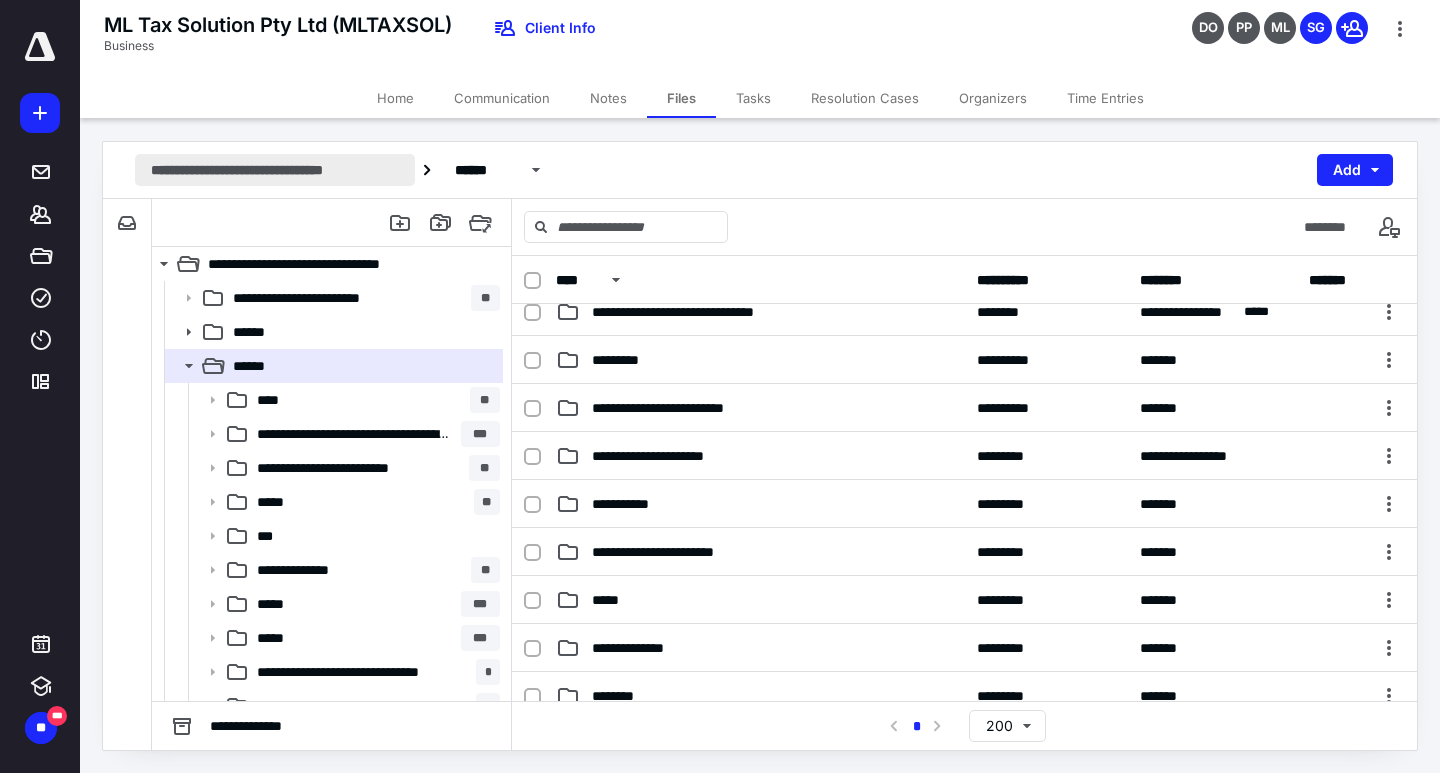 click on "**********" at bounding box center (275, 170) 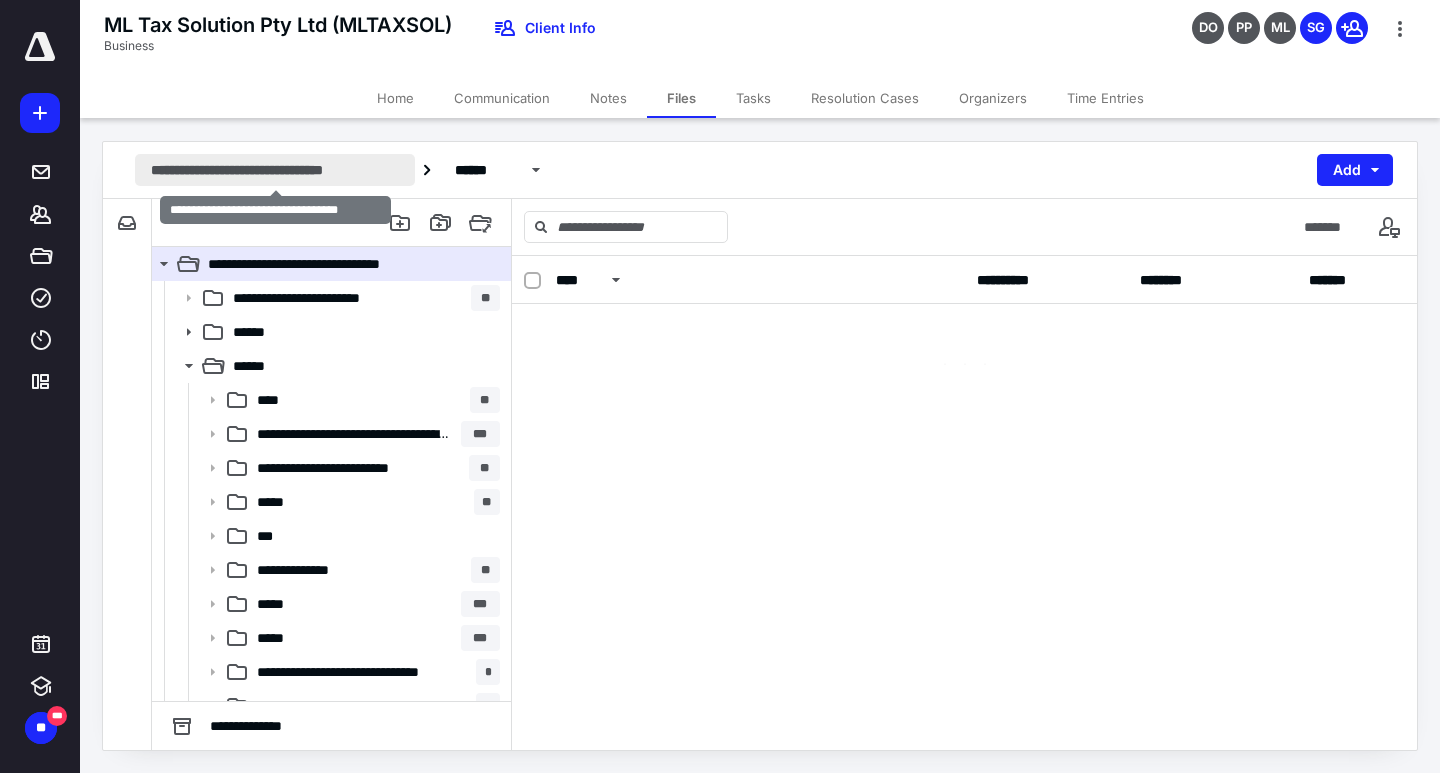 scroll, scrollTop: 0, scrollLeft: 0, axis: both 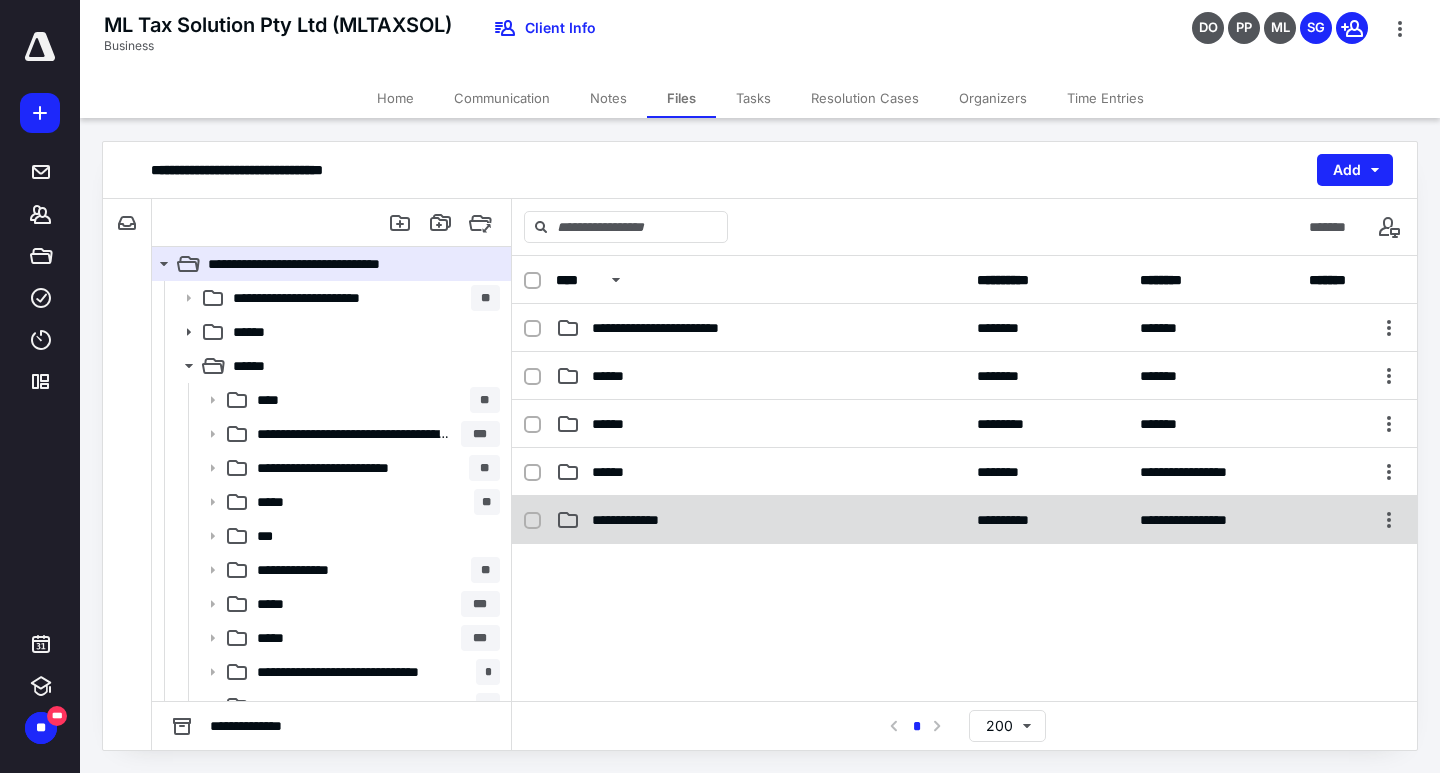 click on "**********" at bounding box center [964, 520] 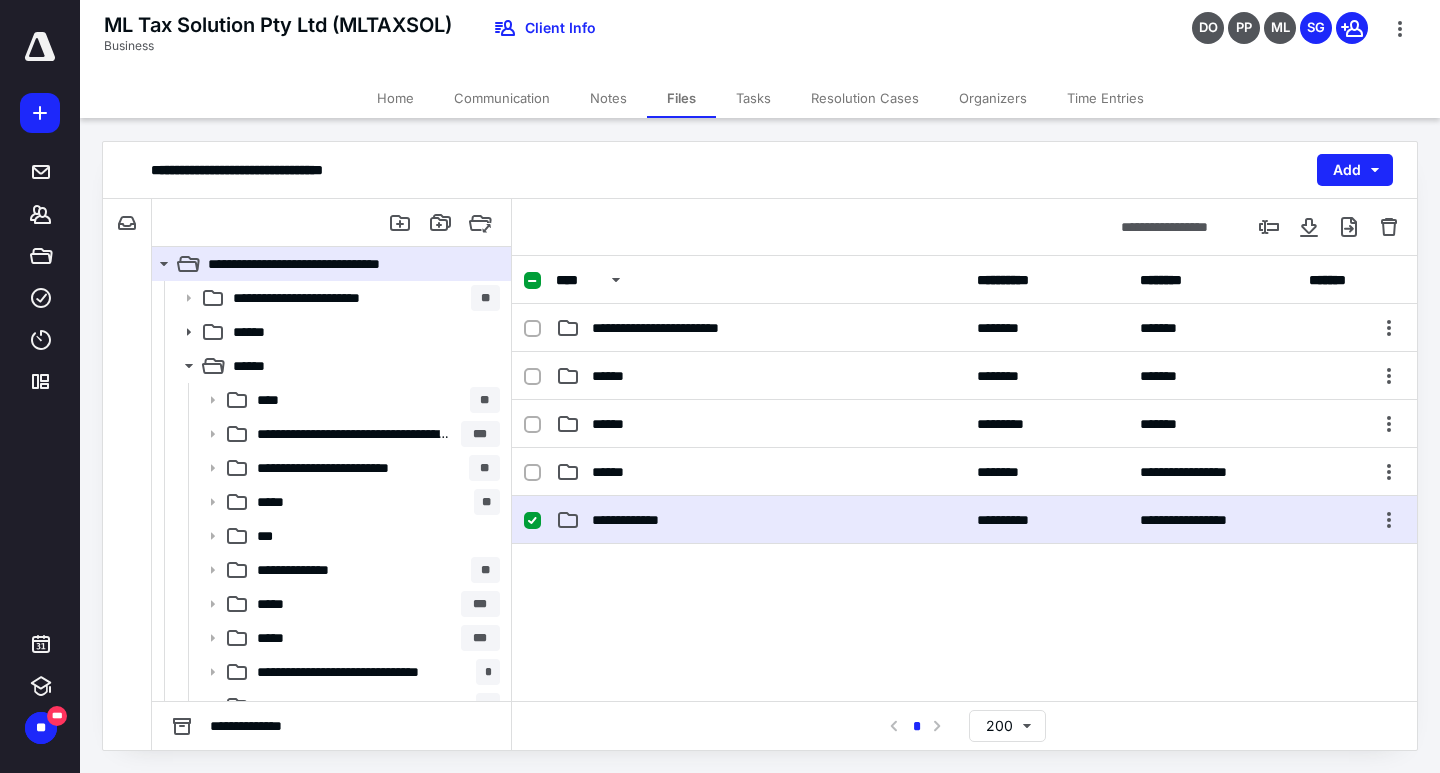 click on "**********" at bounding box center (964, 520) 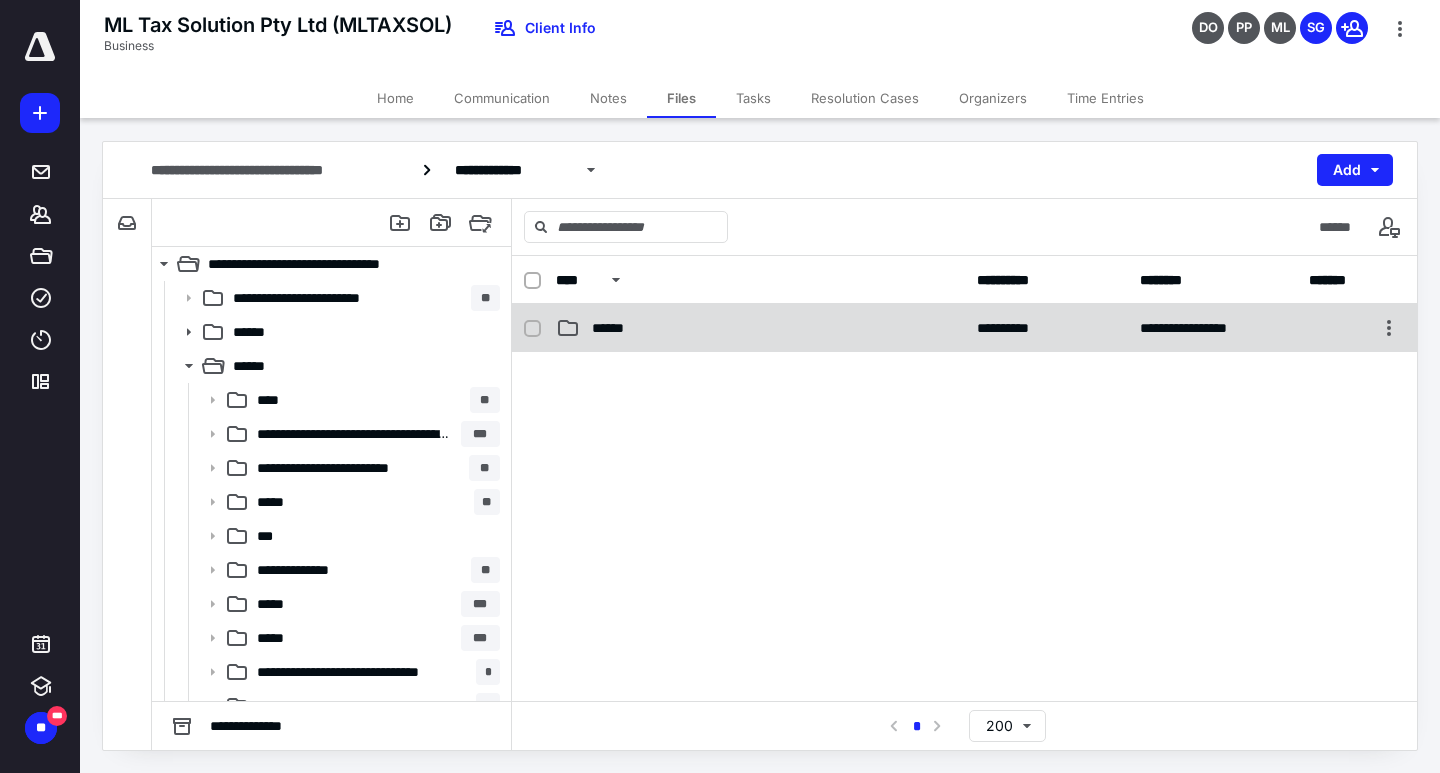 click on "******" at bounding box center (760, 328) 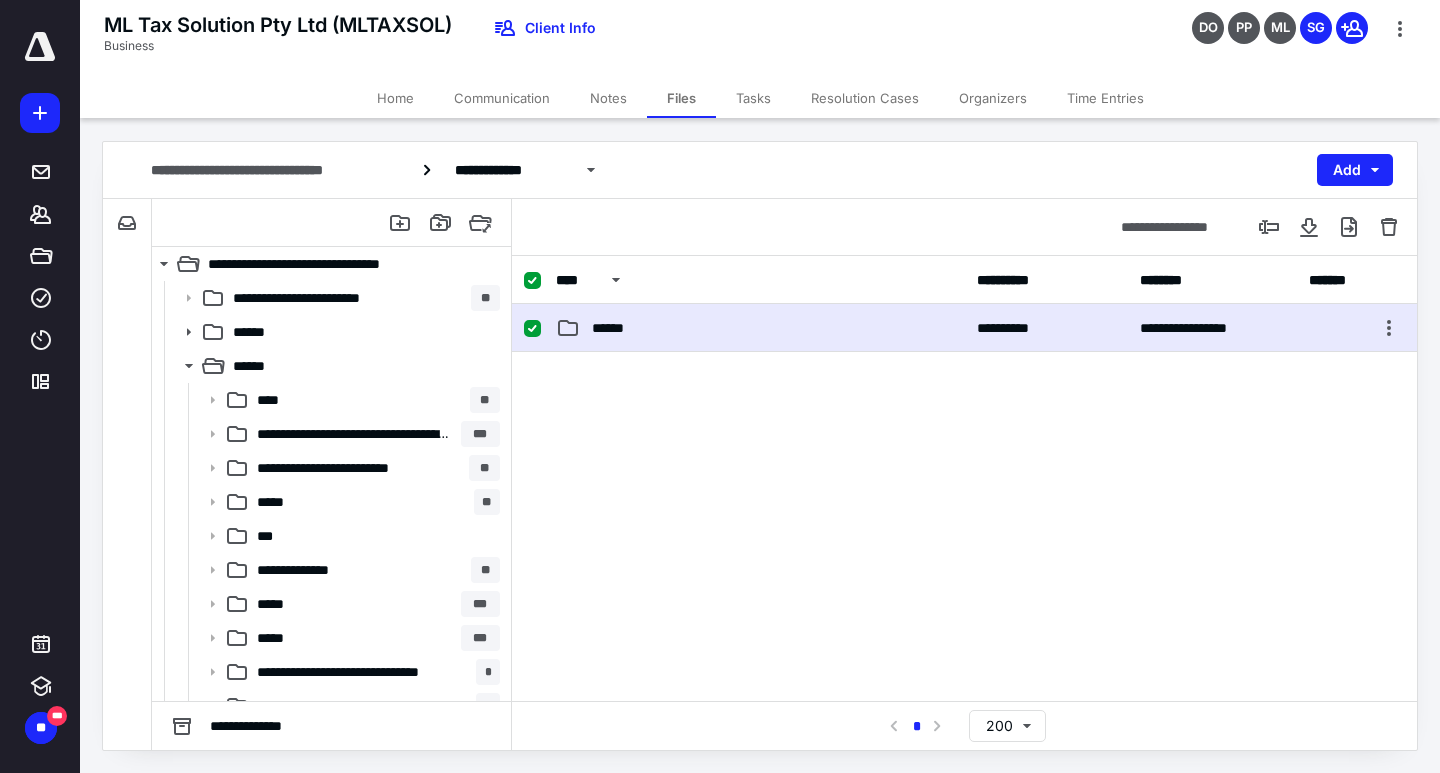 click on "******" at bounding box center [760, 328] 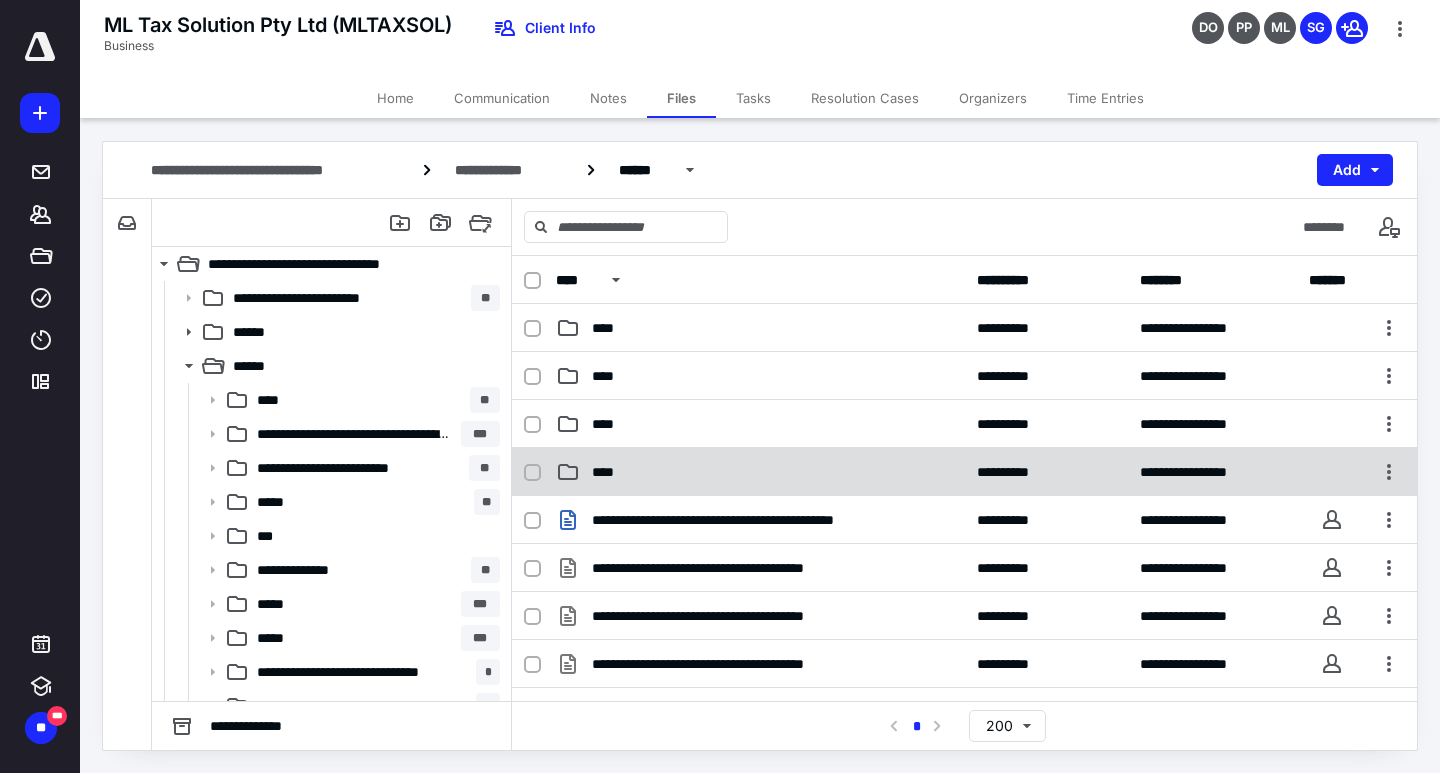 click on "**********" at bounding box center [964, 472] 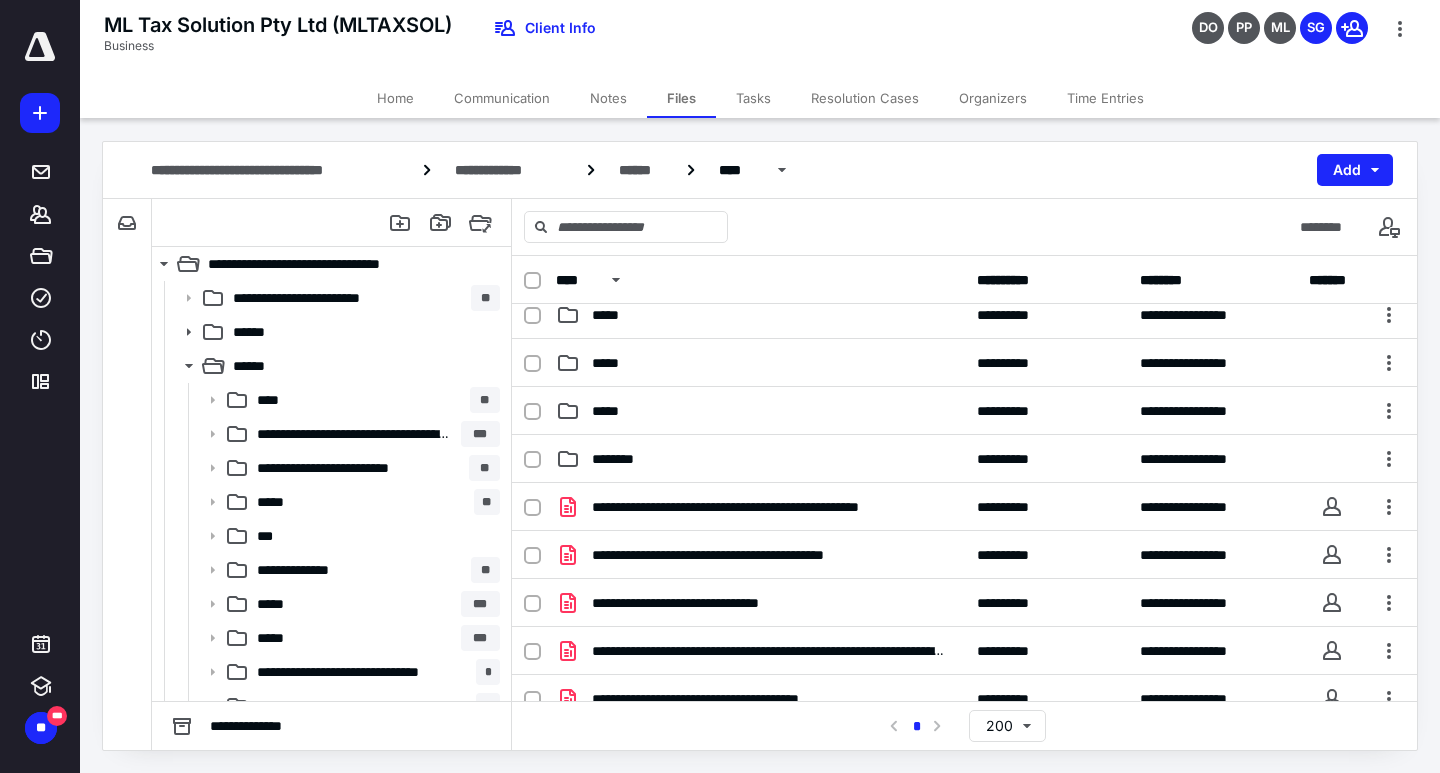 scroll, scrollTop: 0, scrollLeft: 0, axis: both 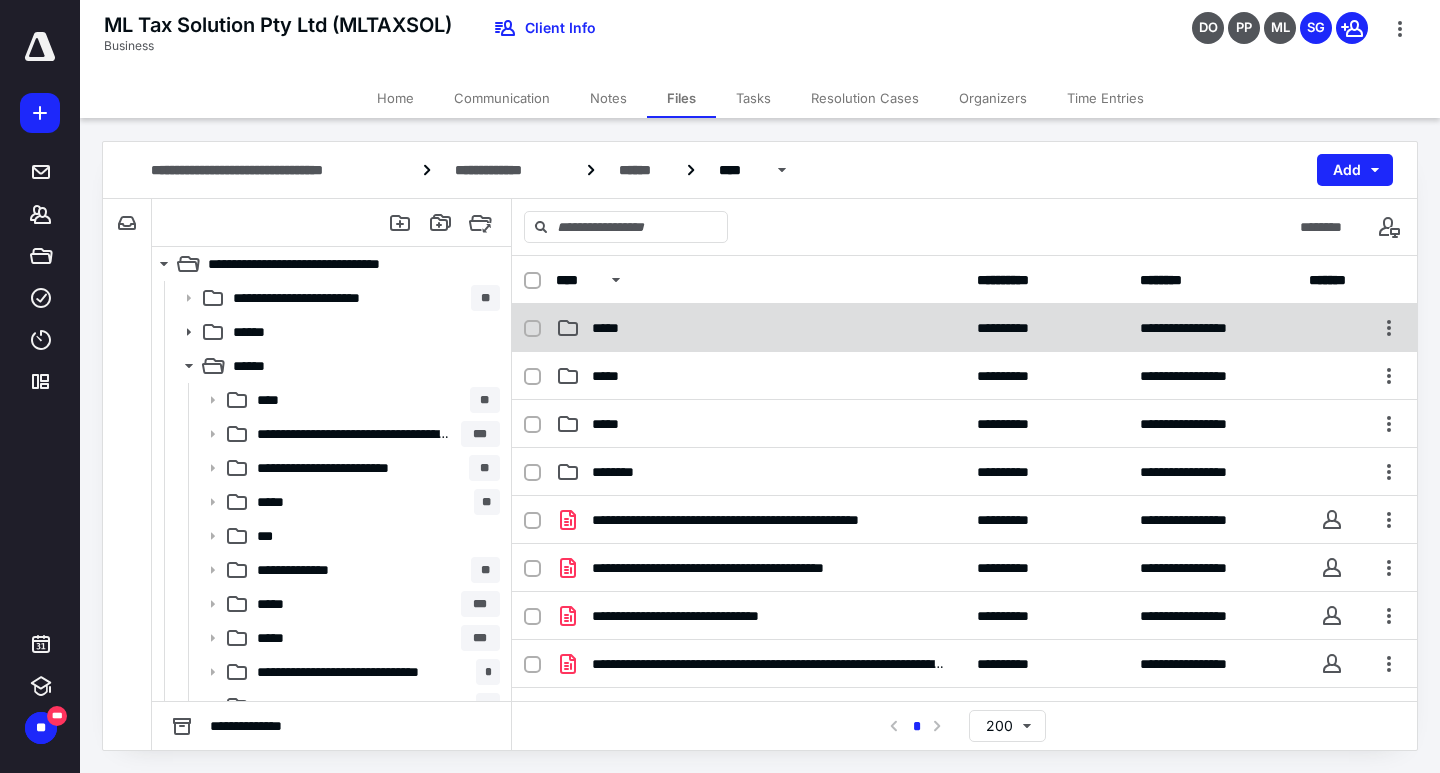 click on "*****" at bounding box center (760, 328) 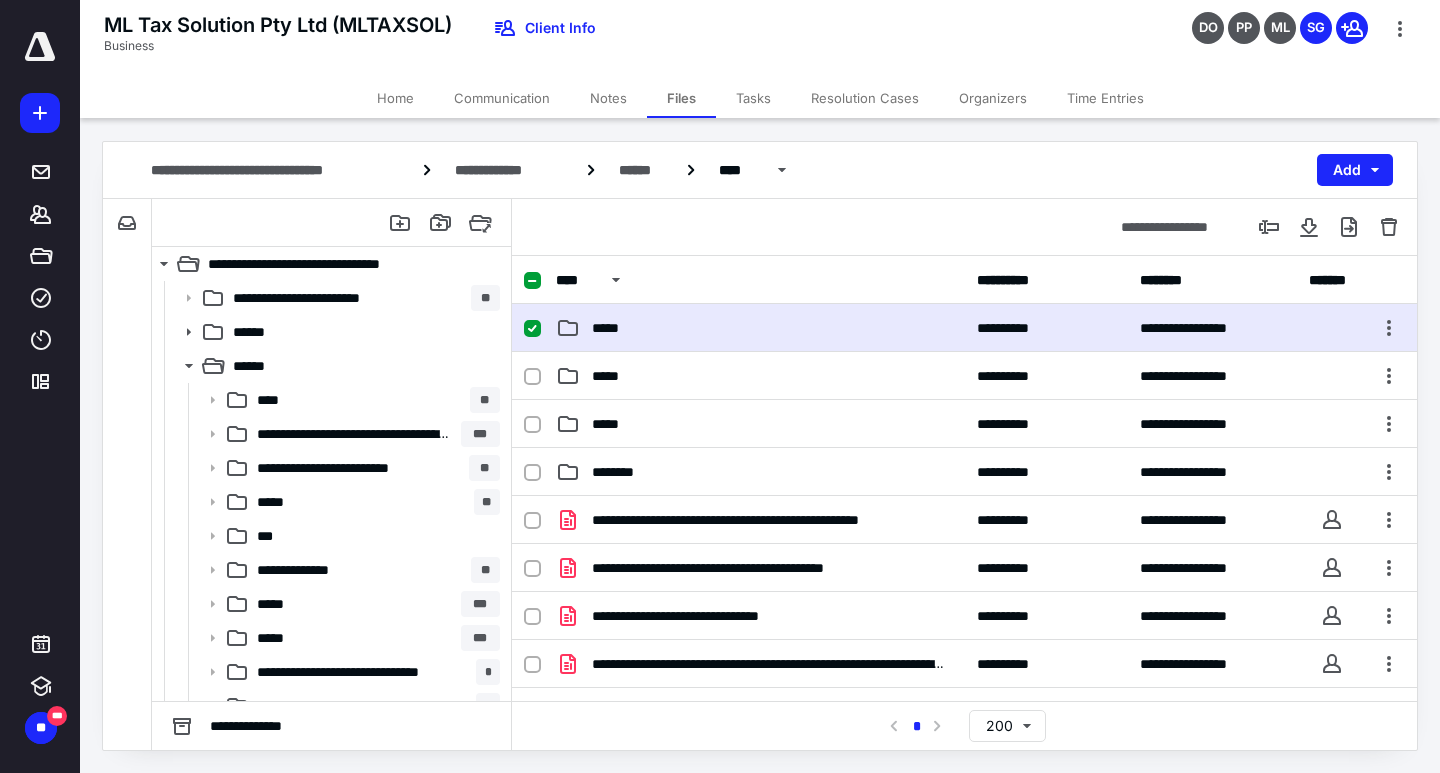 click on "*****" at bounding box center (760, 328) 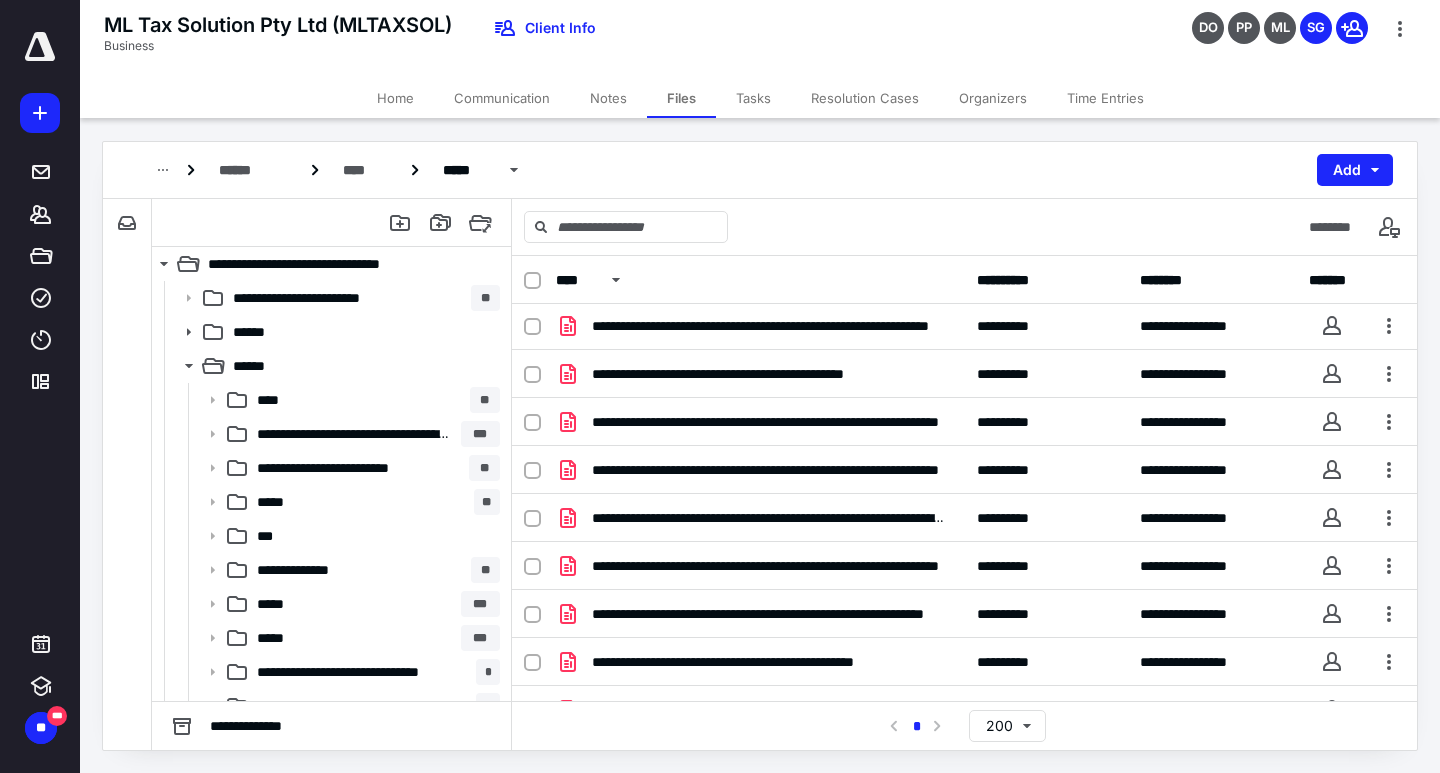 scroll, scrollTop: 1200, scrollLeft: 0, axis: vertical 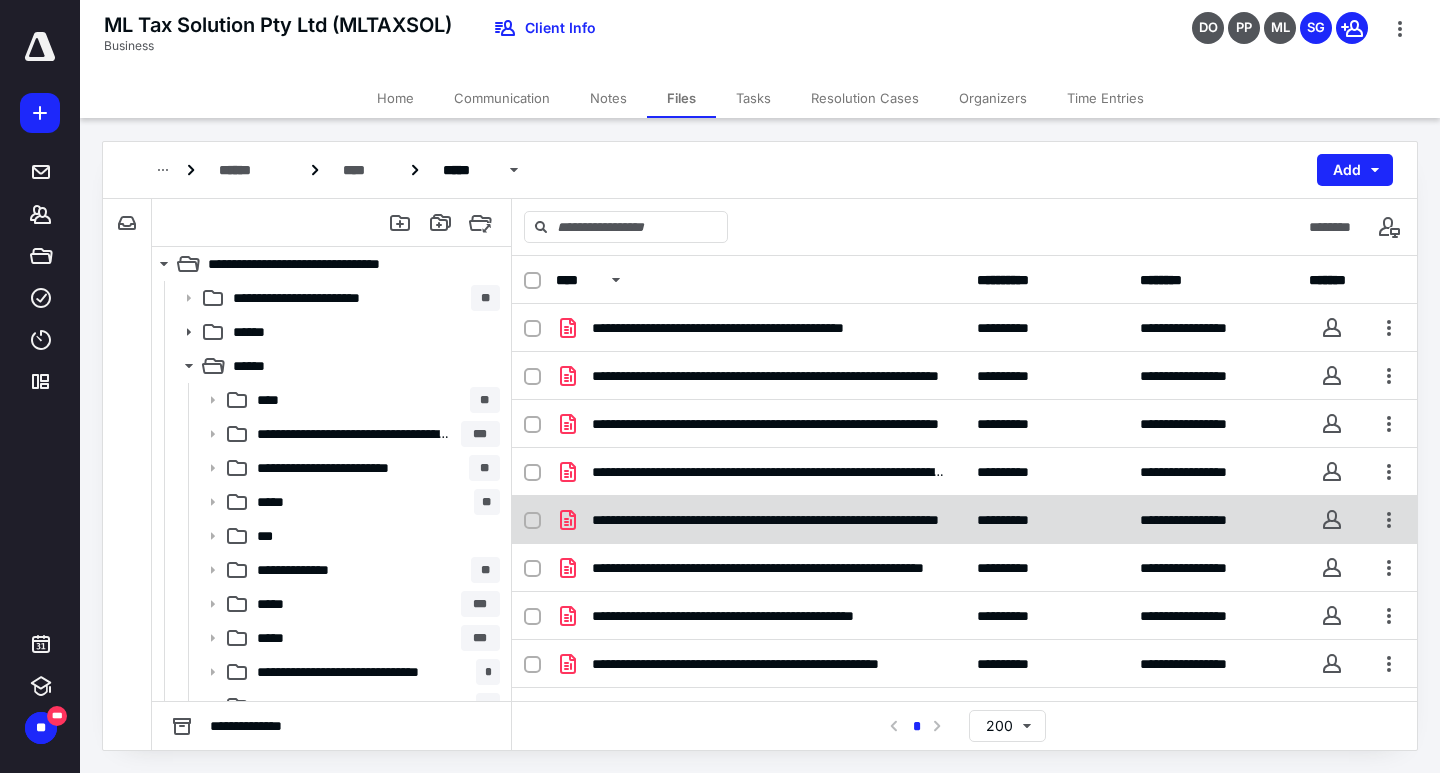 click on "**********" at bounding box center (768, 520) 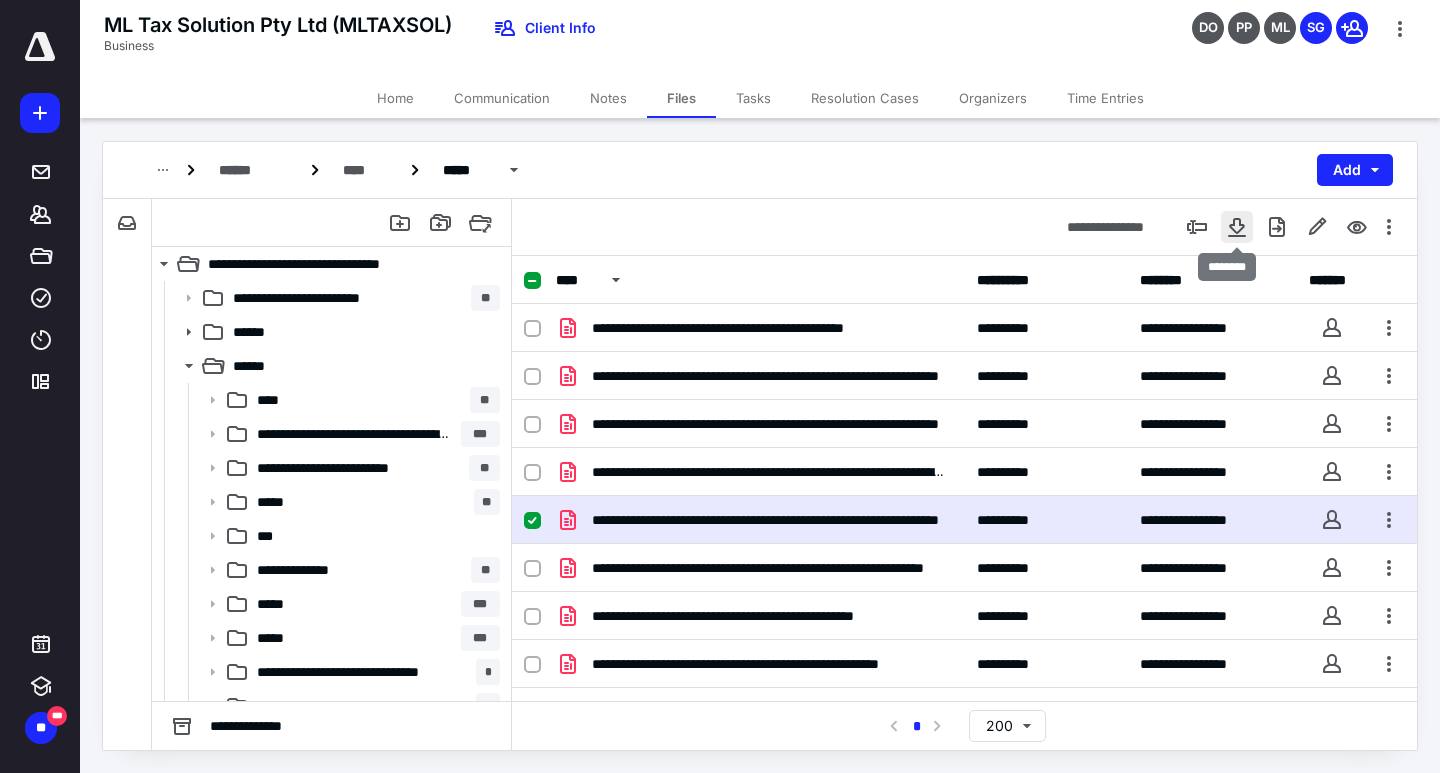 click at bounding box center (1237, 227) 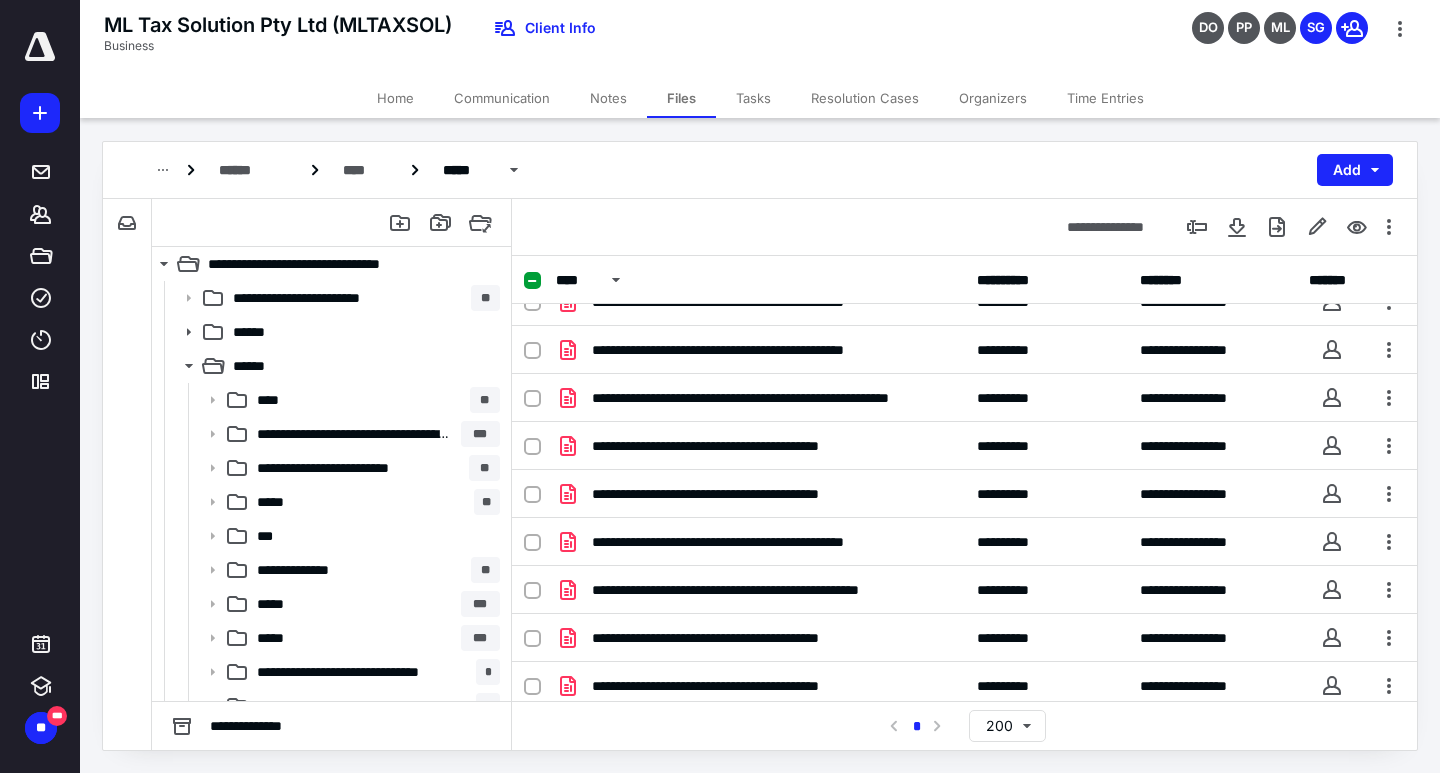 scroll, scrollTop: 3500, scrollLeft: 0, axis: vertical 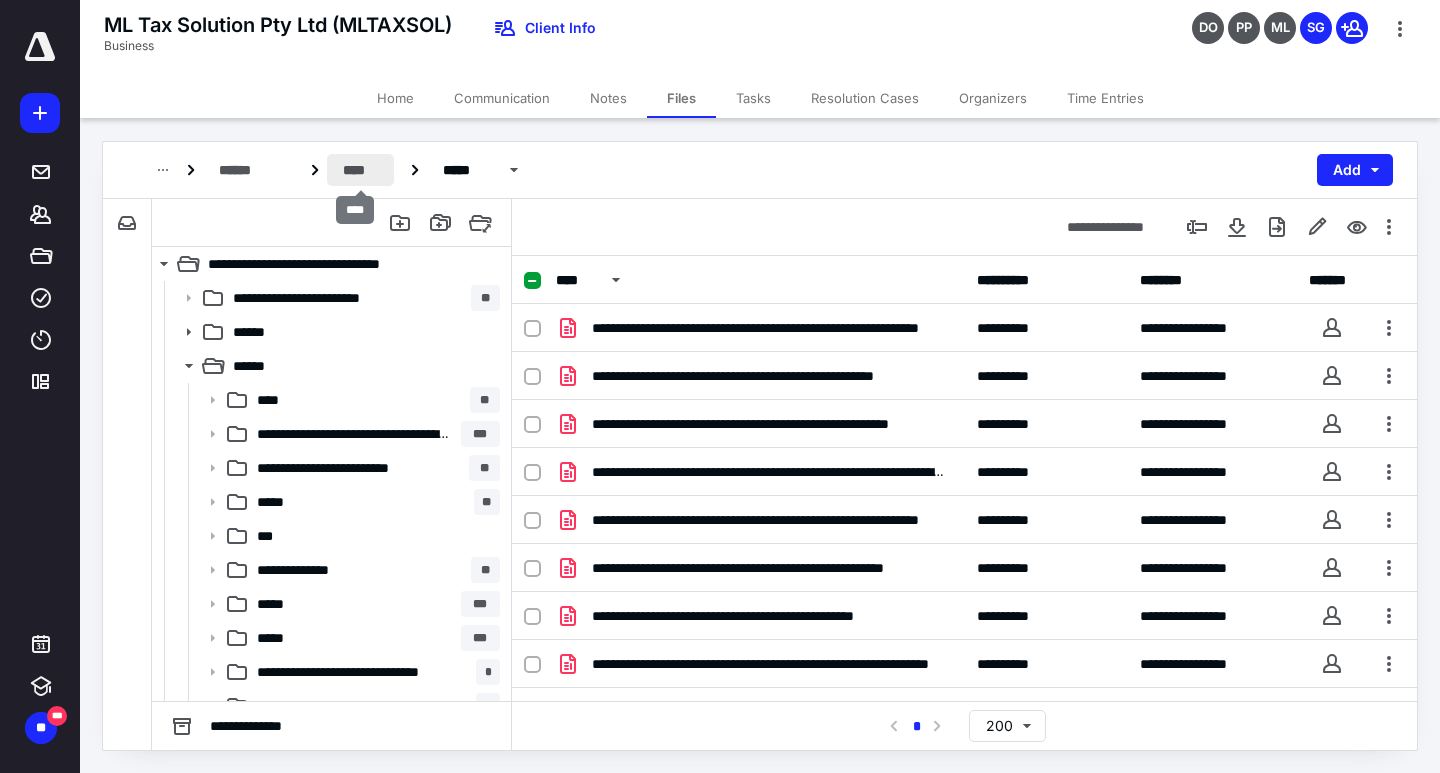 click on "****" at bounding box center [360, 170] 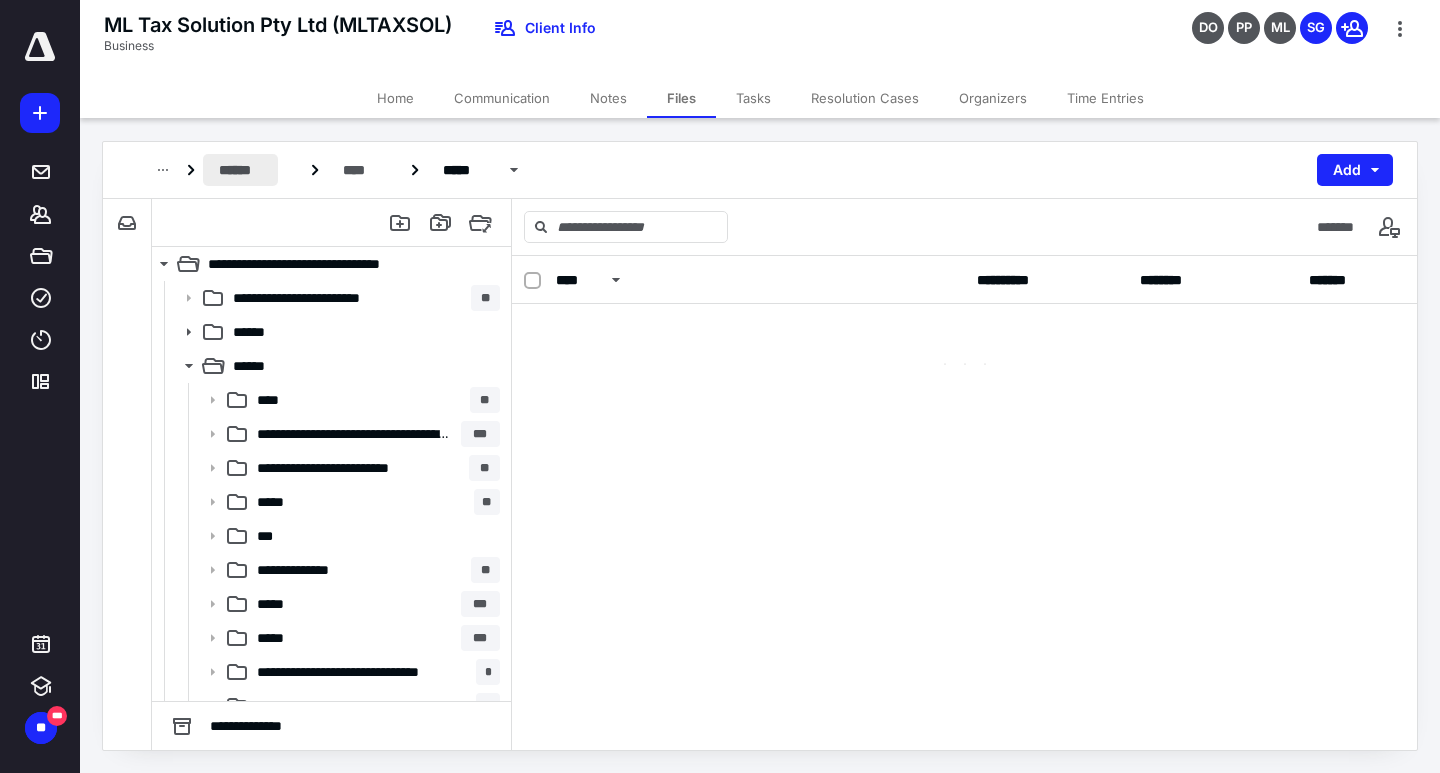 click on "******" at bounding box center (240, 170) 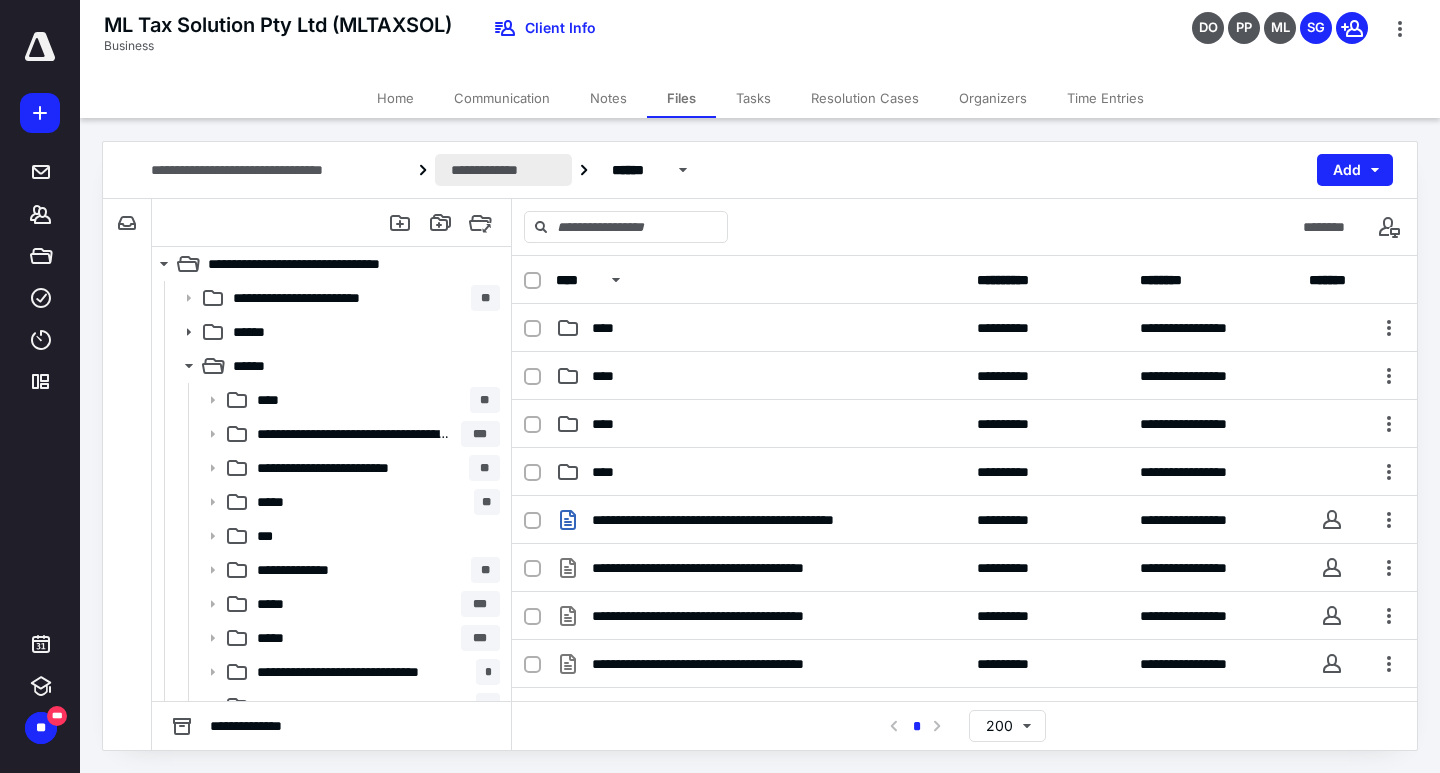 click on "**********" at bounding box center (503, 170) 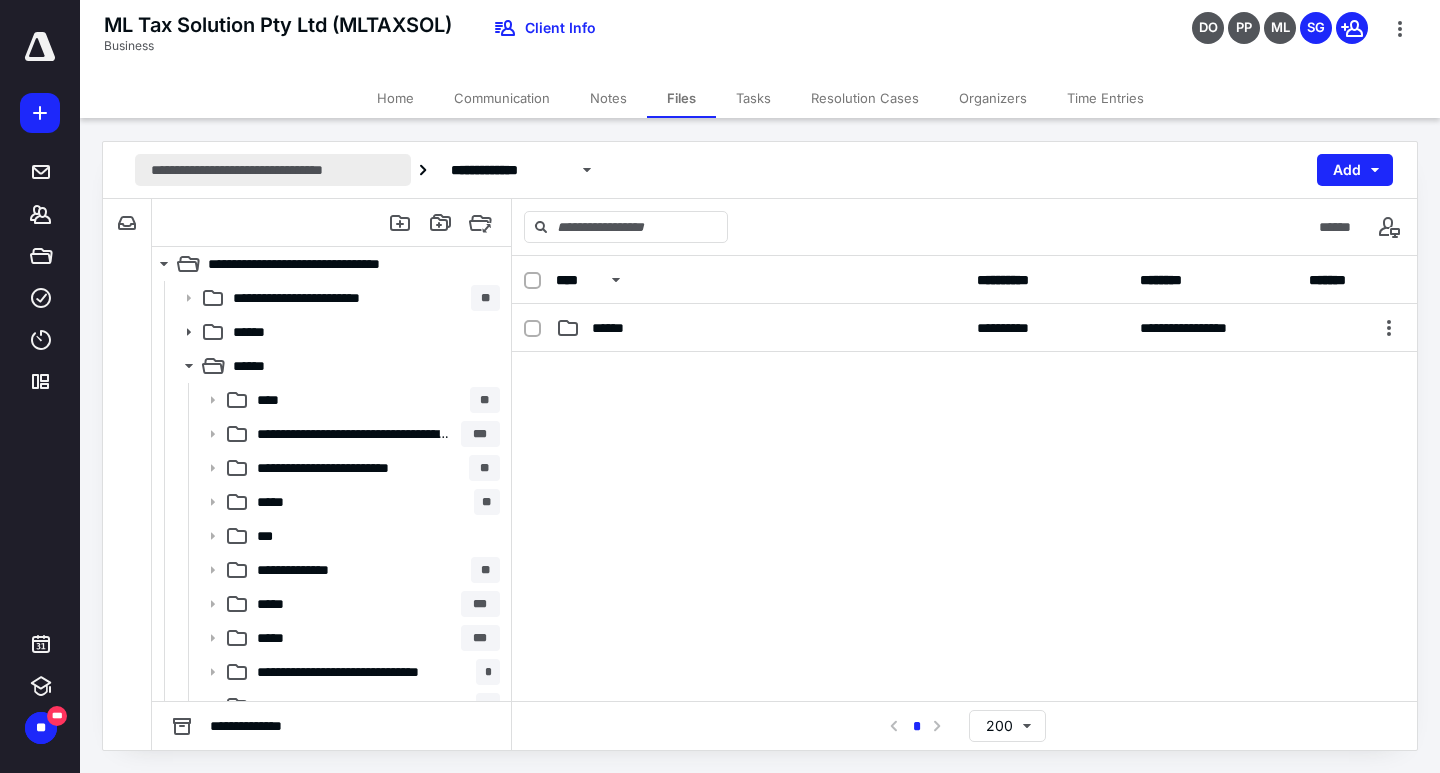 click on "**********" at bounding box center (273, 170) 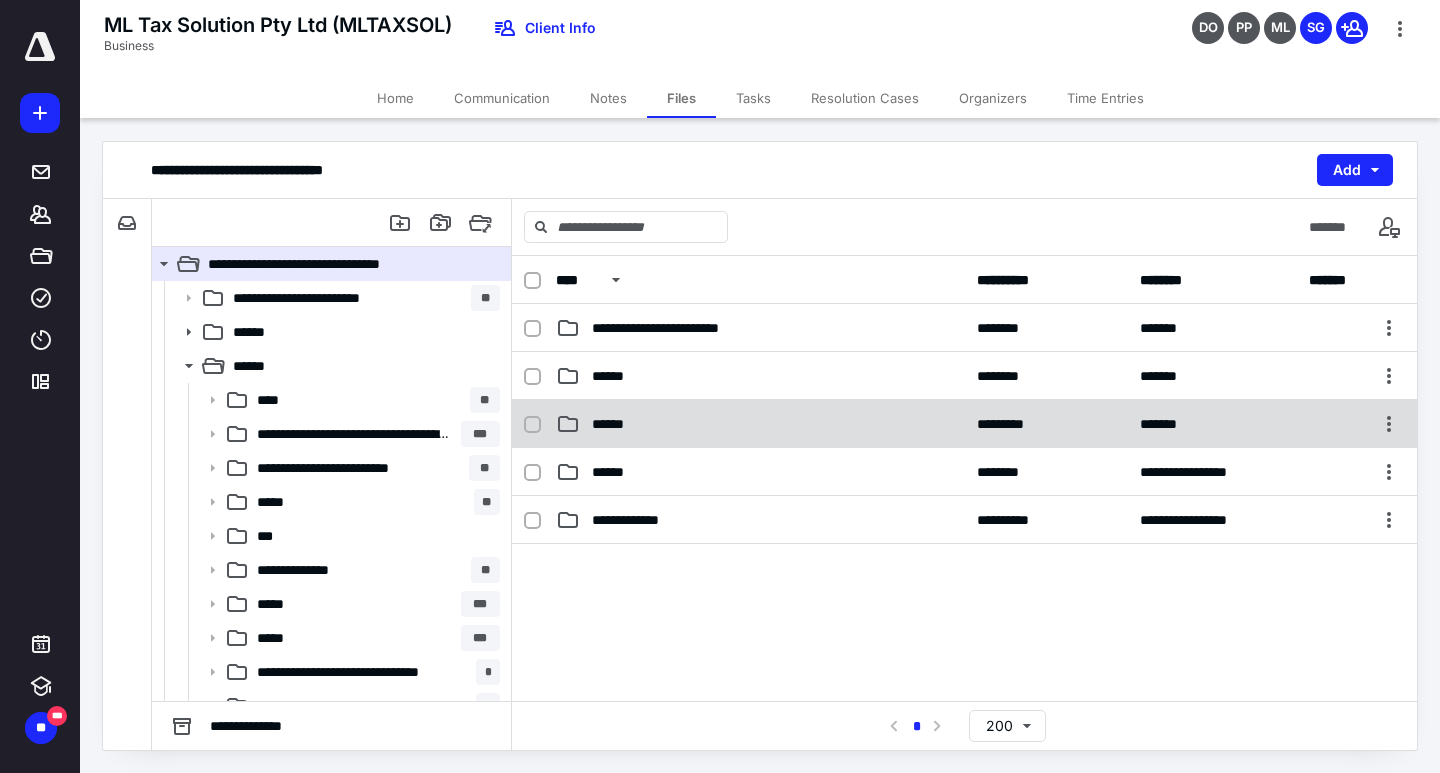 click on "******" at bounding box center (760, 424) 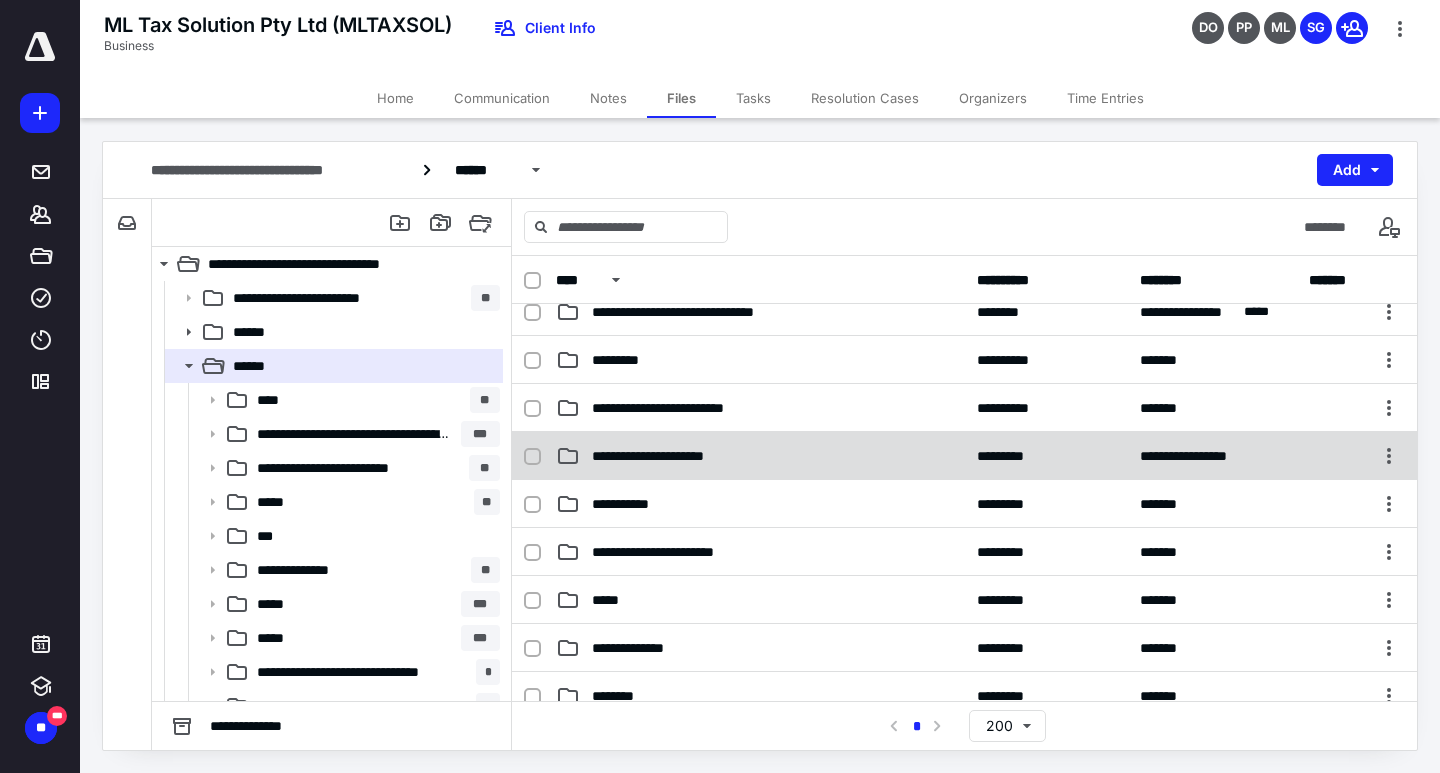 scroll, scrollTop: 300, scrollLeft: 0, axis: vertical 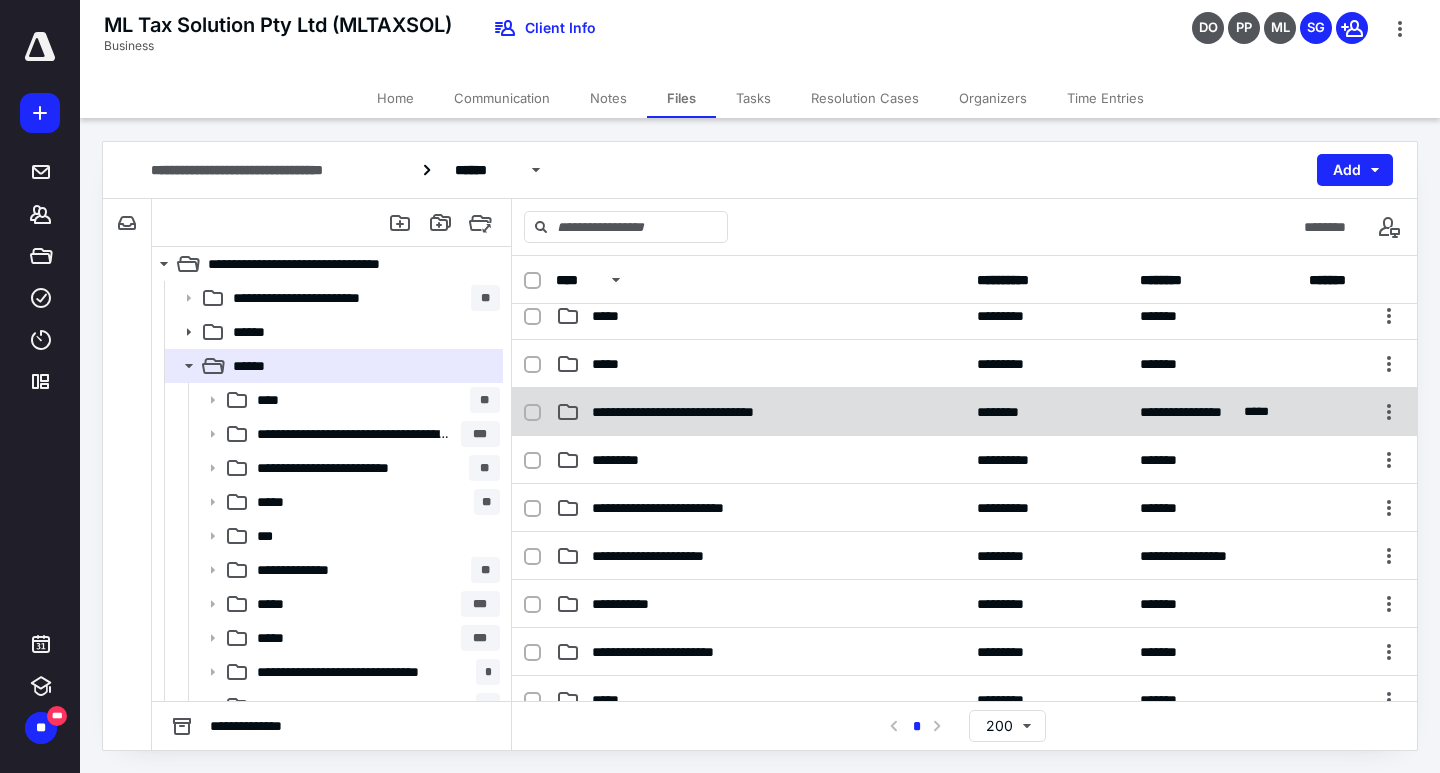 click on "**********" at bounding box center [760, 412] 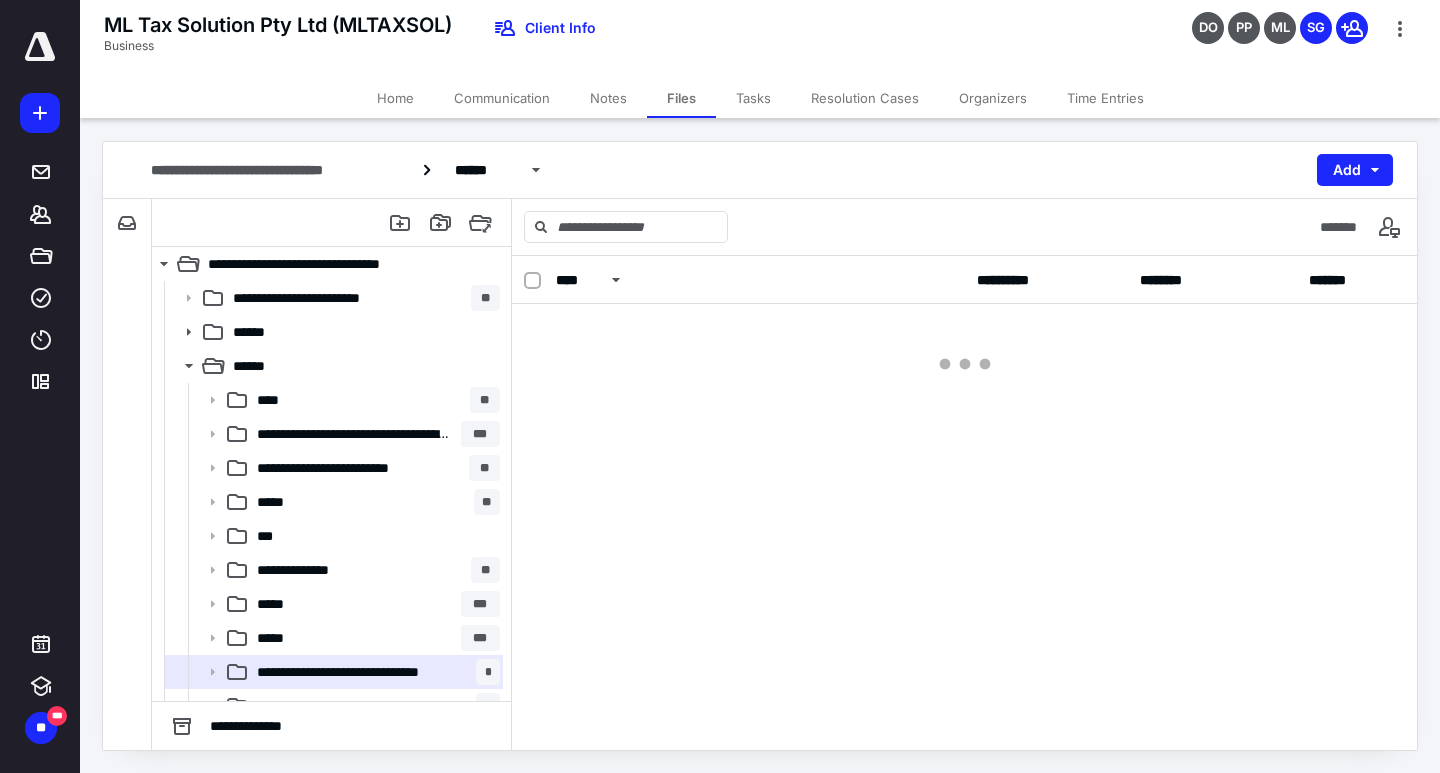 scroll, scrollTop: 0, scrollLeft: 0, axis: both 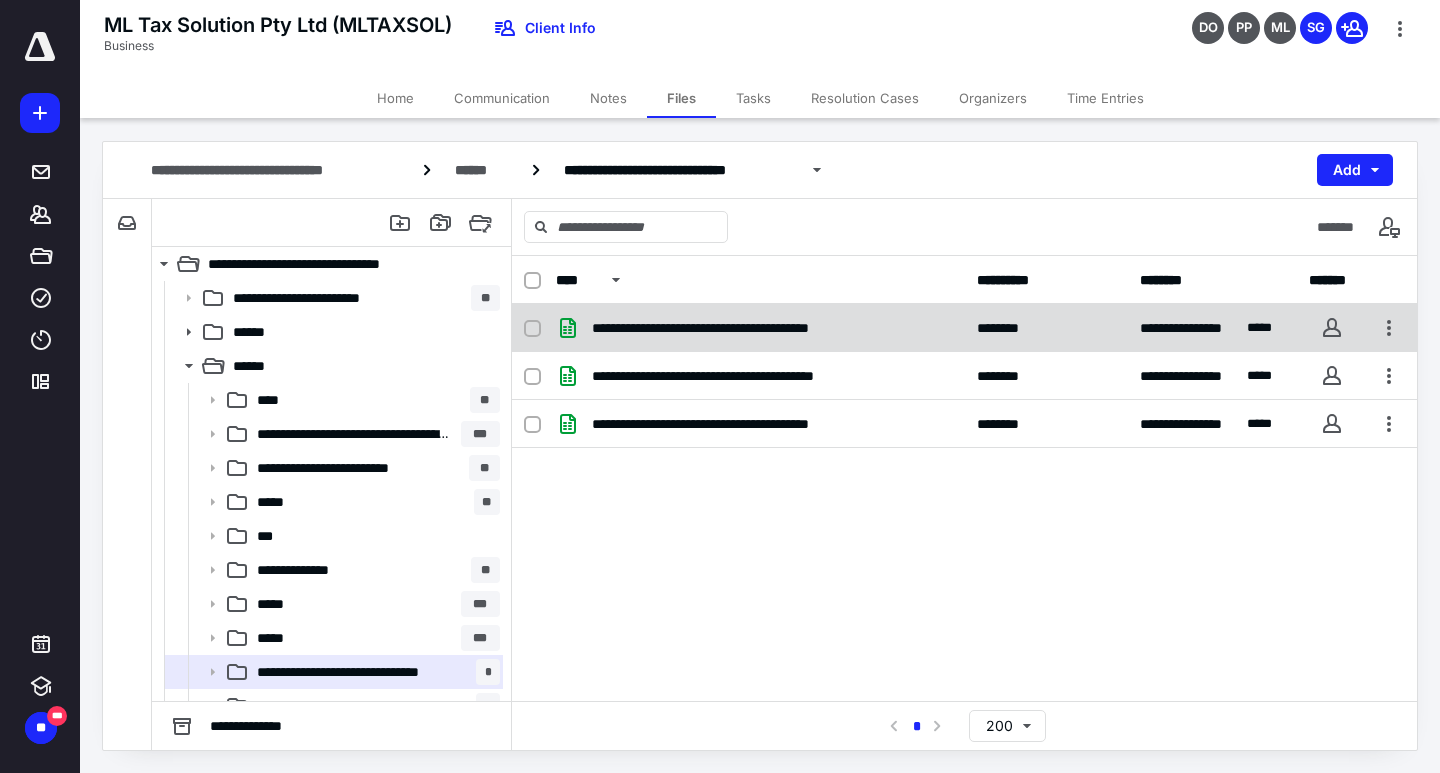 click on "**********" at bounding box center (743, 328) 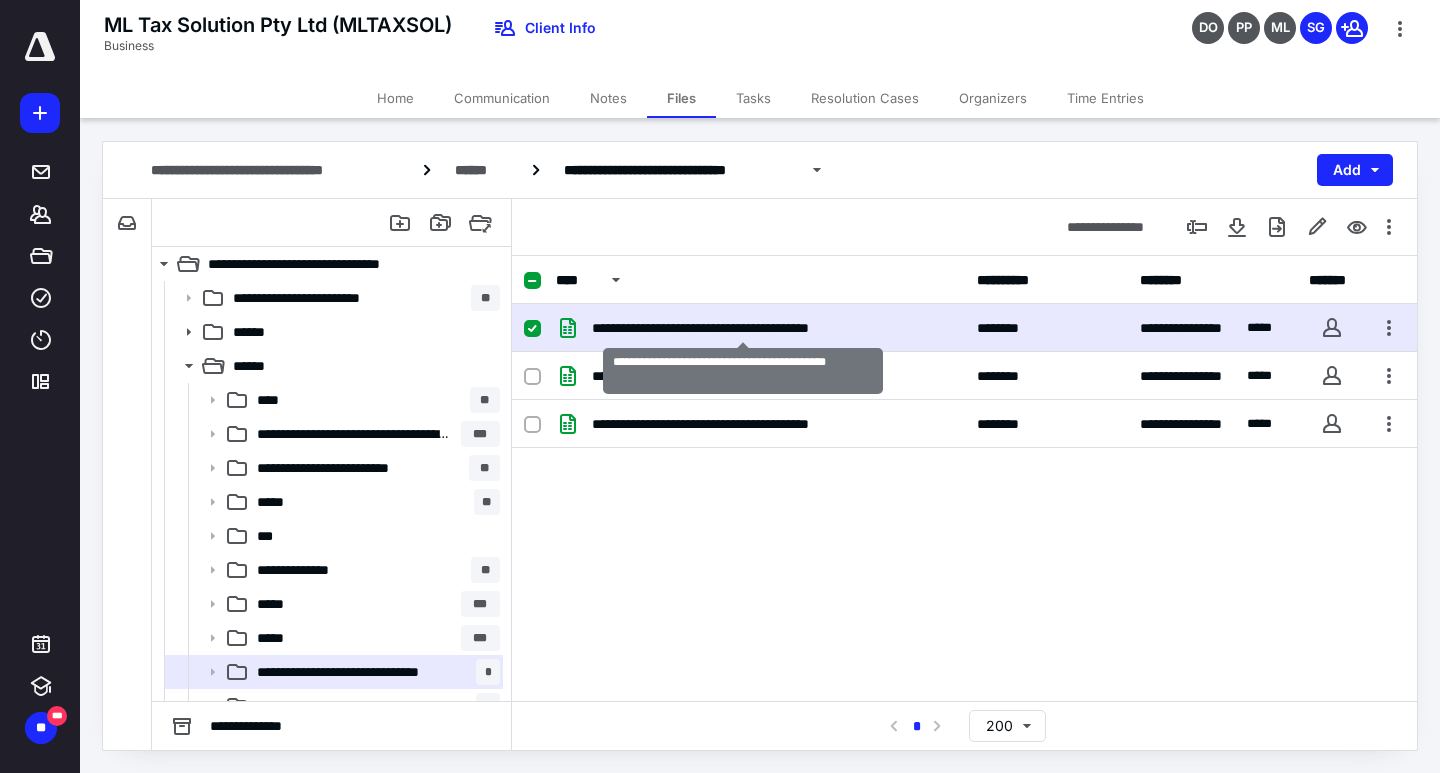 click on "**********" at bounding box center [743, 328] 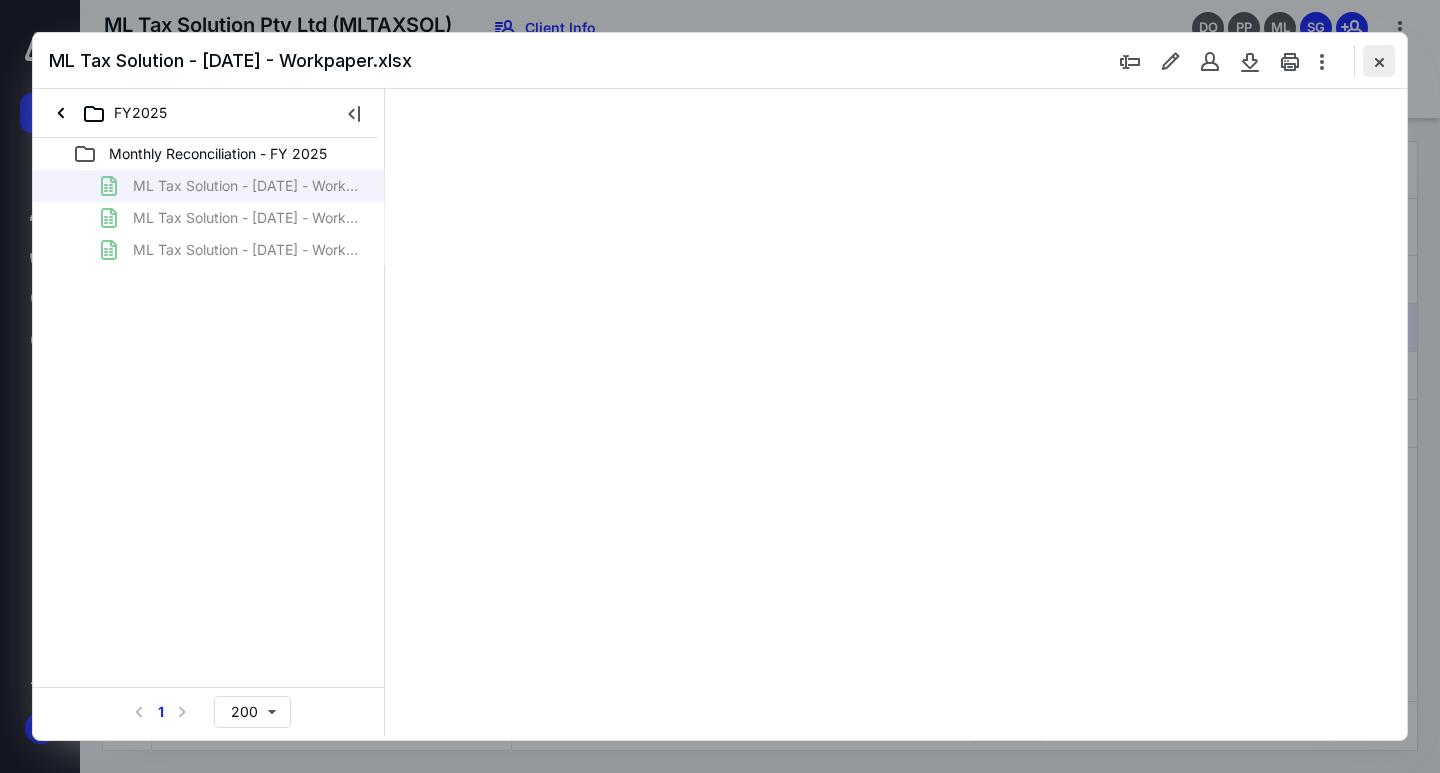 click at bounding box center (1379, 61) 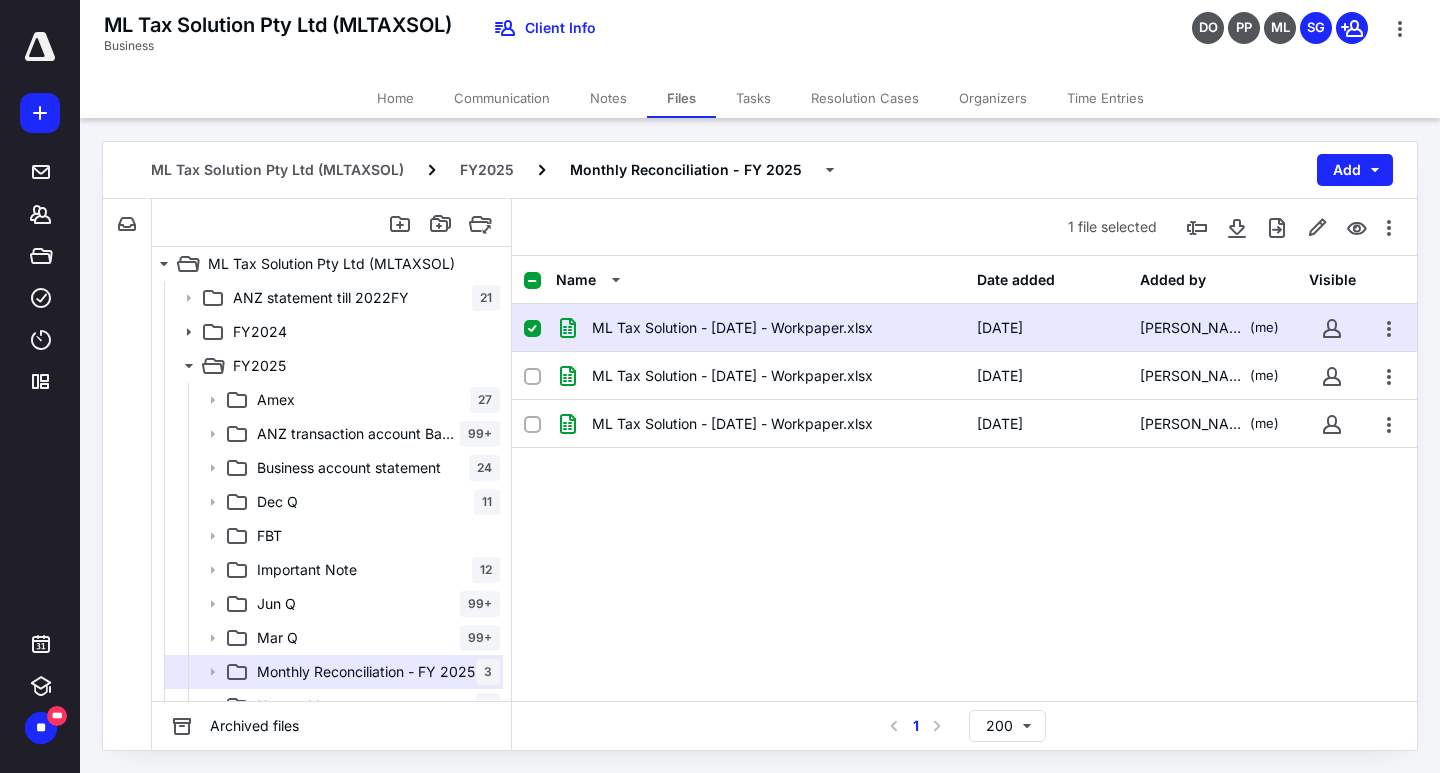 click on "ML Tax Solution - [DATE] - Workpaper.xlsx" at bounding box center [760, 328] 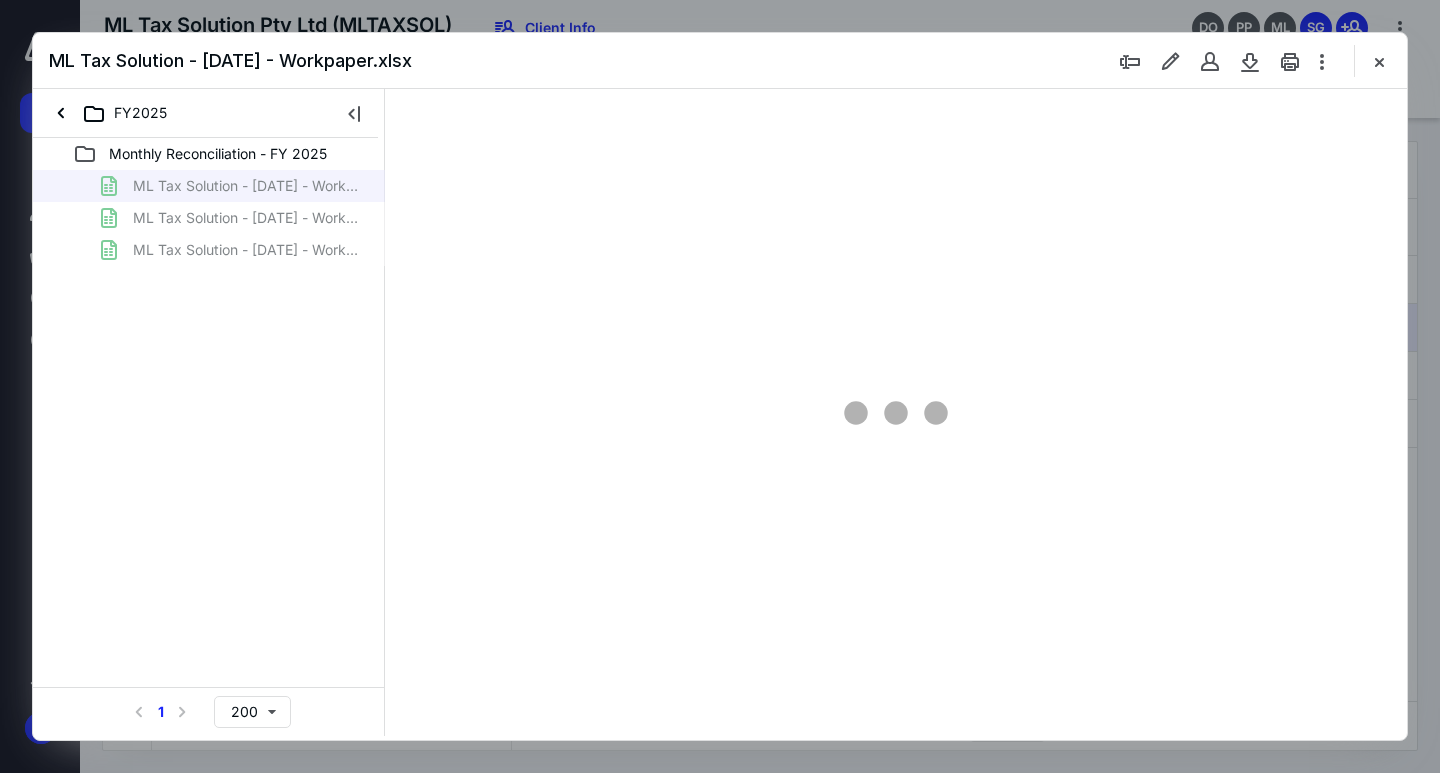 scroll, scrollTop: 0, scrollLeft: 0, axis: both 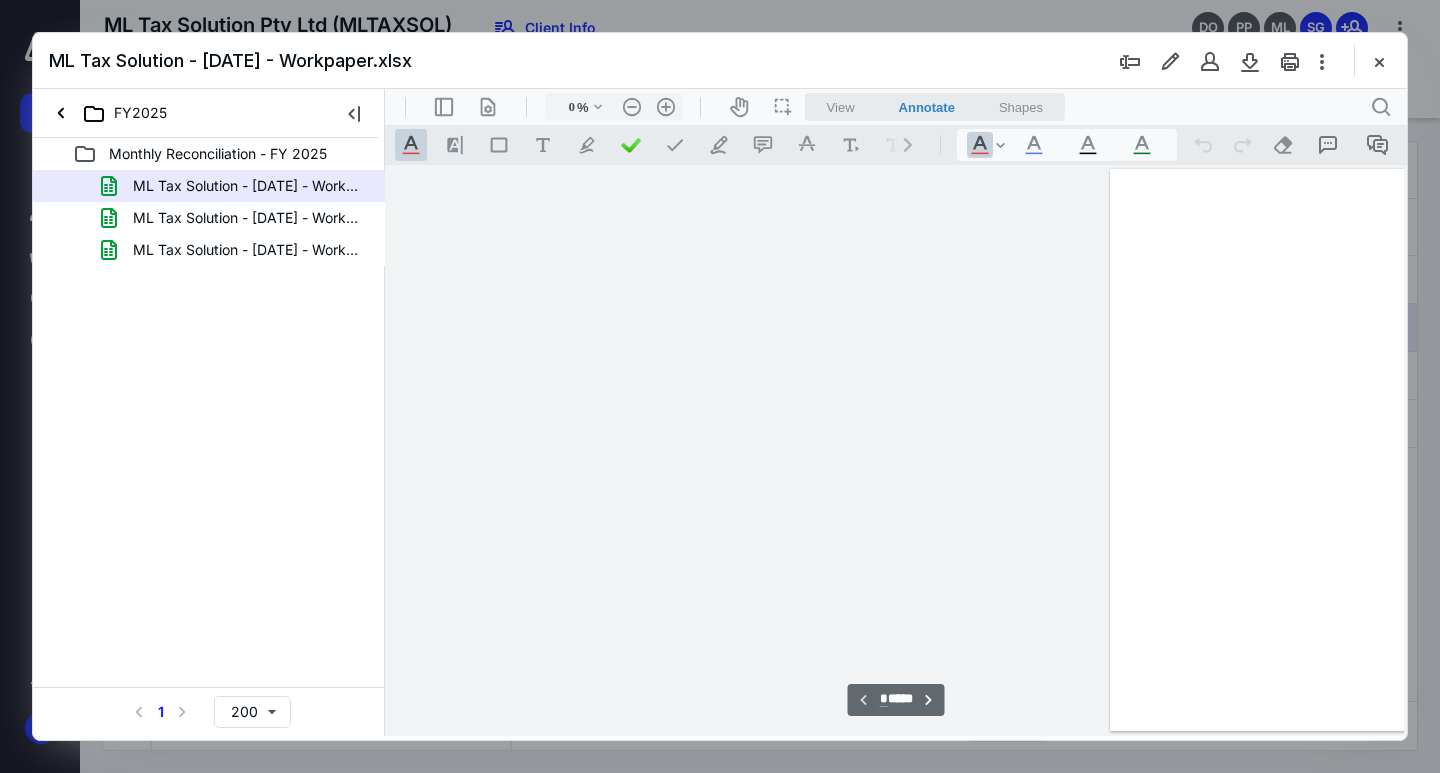 type on "109" 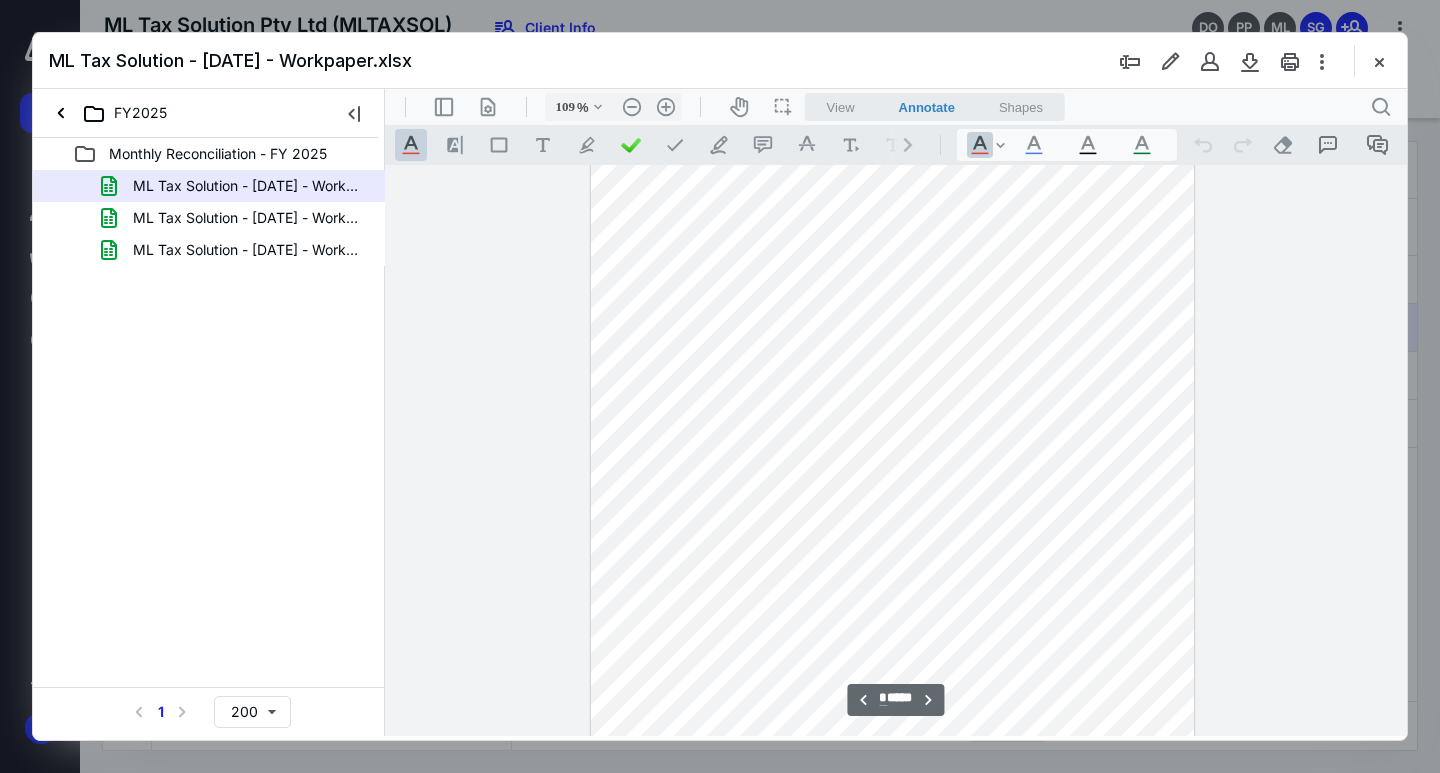 scroll, scrollTop: 900, scrollLeft: 589, axis: both 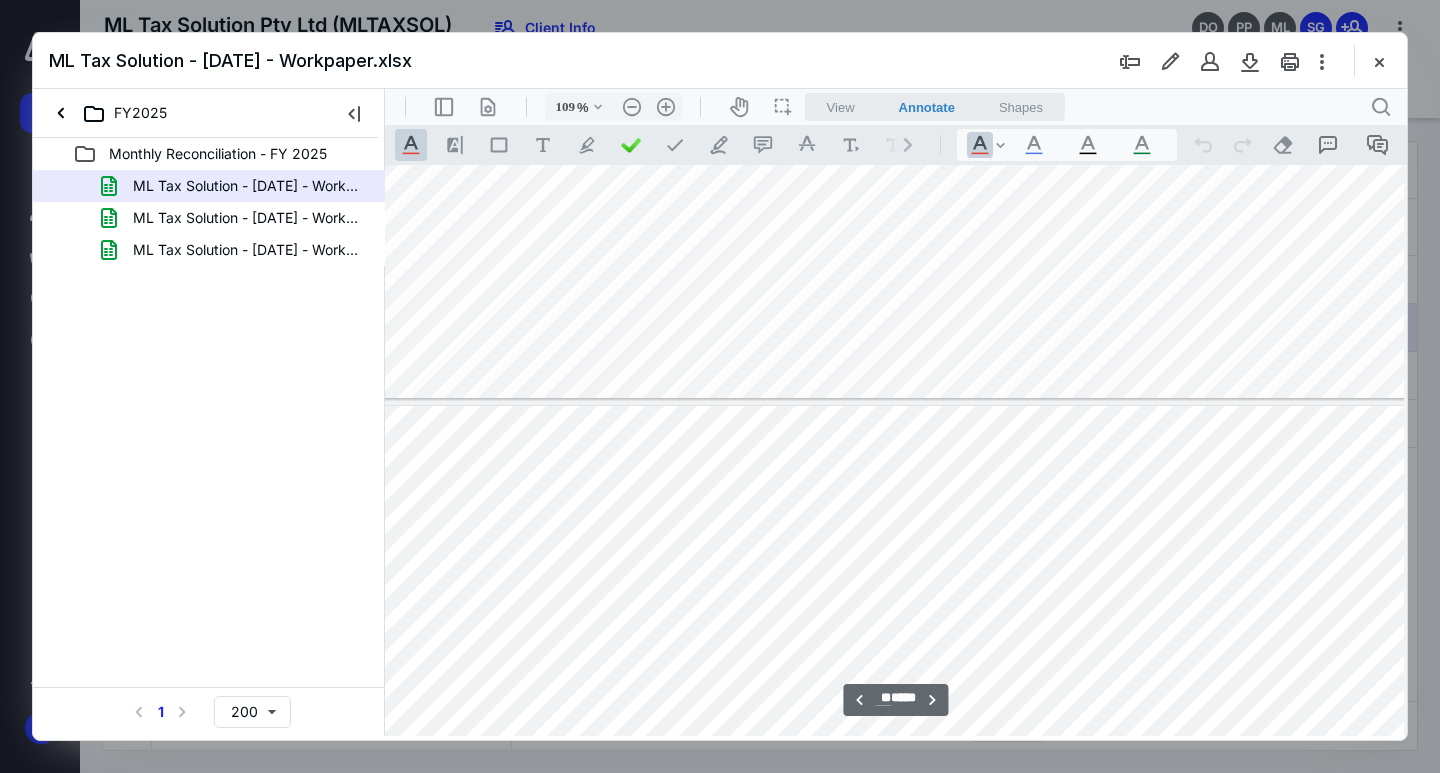 type on "**" 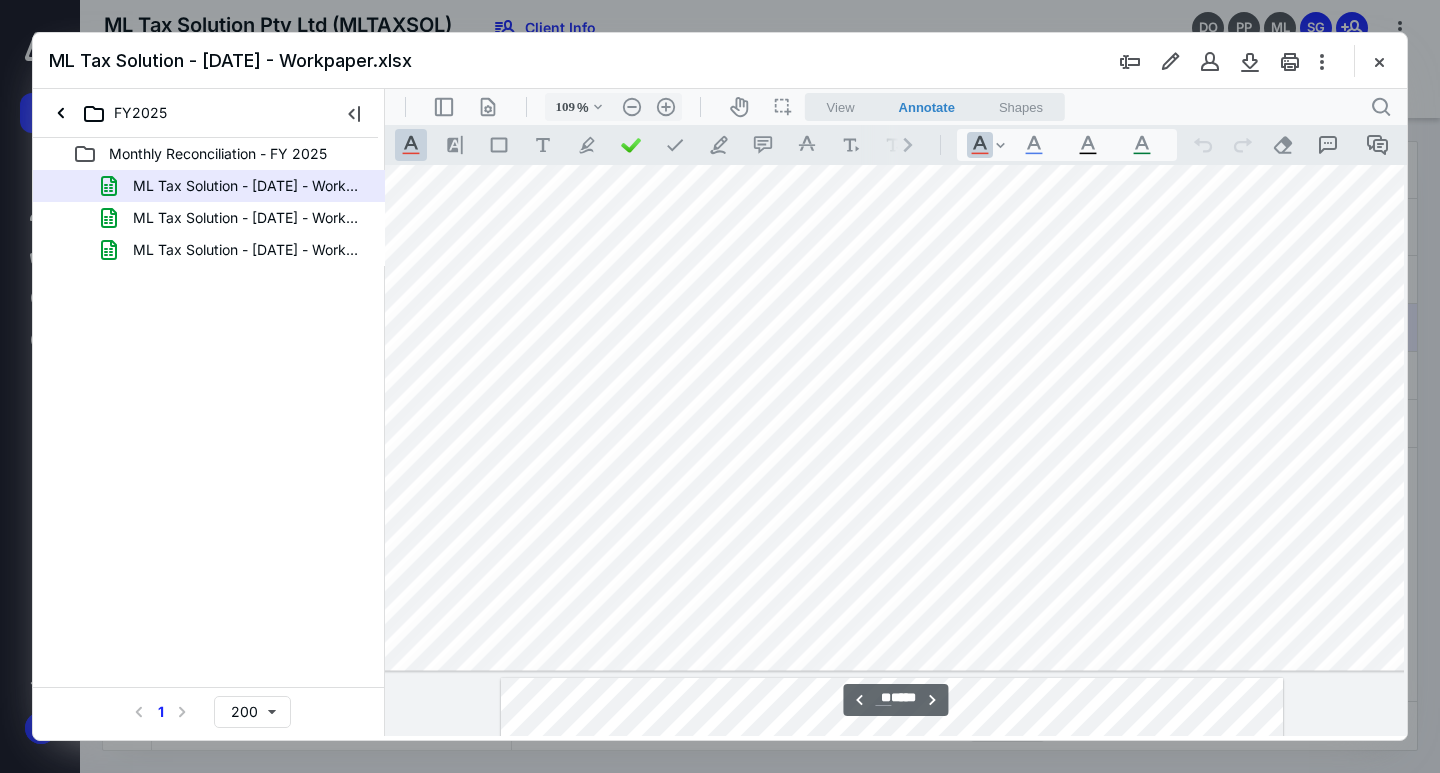 scroll, scrollTop: 100664, scrollLeft: 589, axis: both 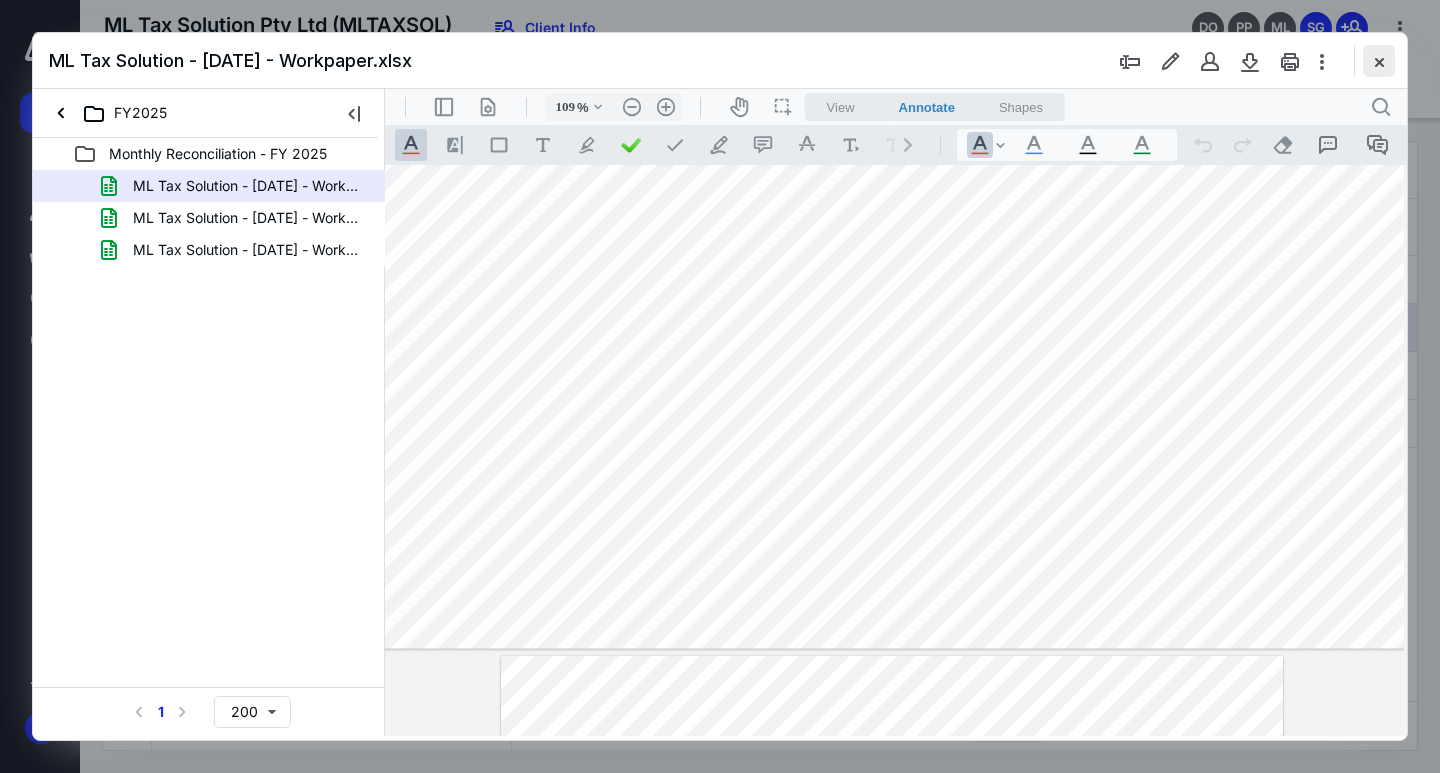 click at bounding box center [1379, 61] 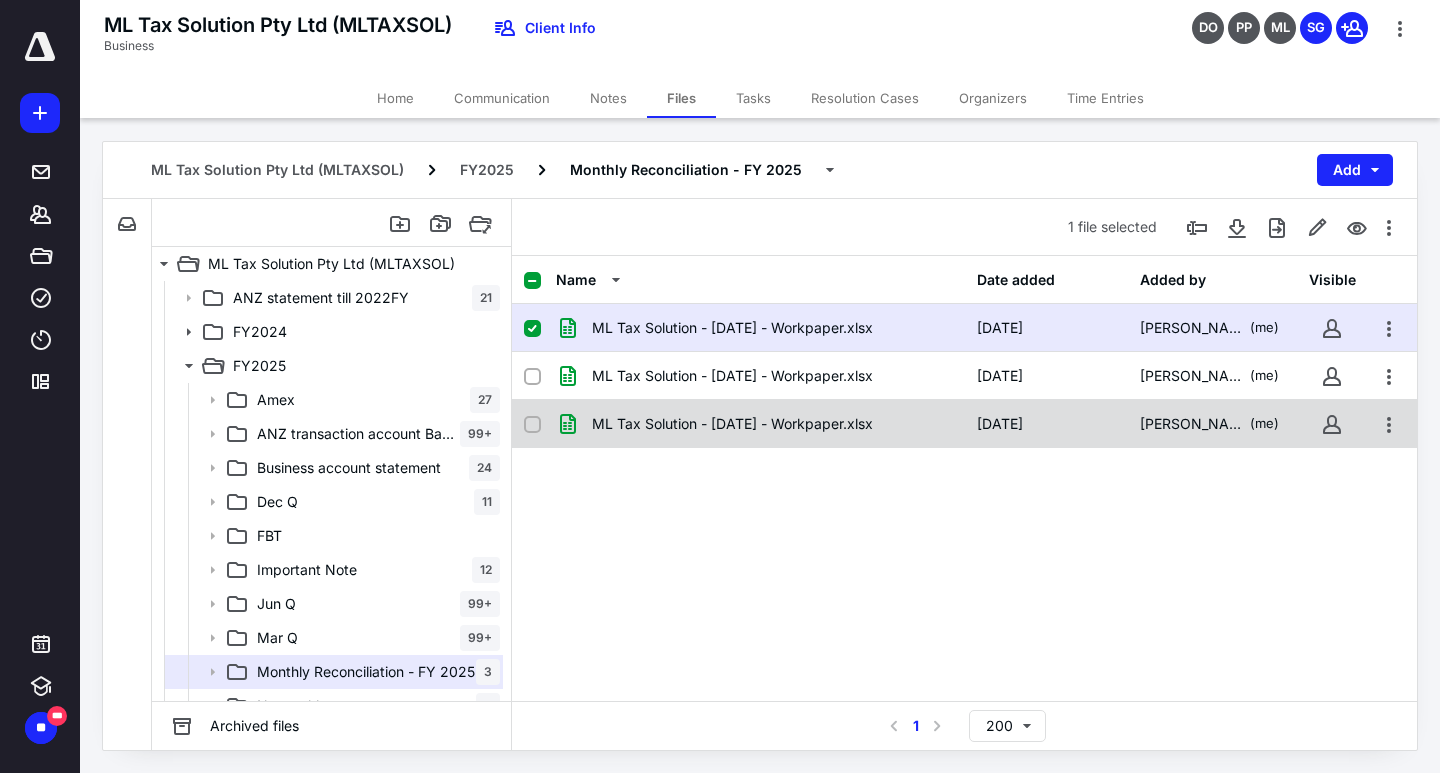 click on "ML Tax Solution - [DATE] - Workpaper.xlsx" at bounding box center (732, 424) 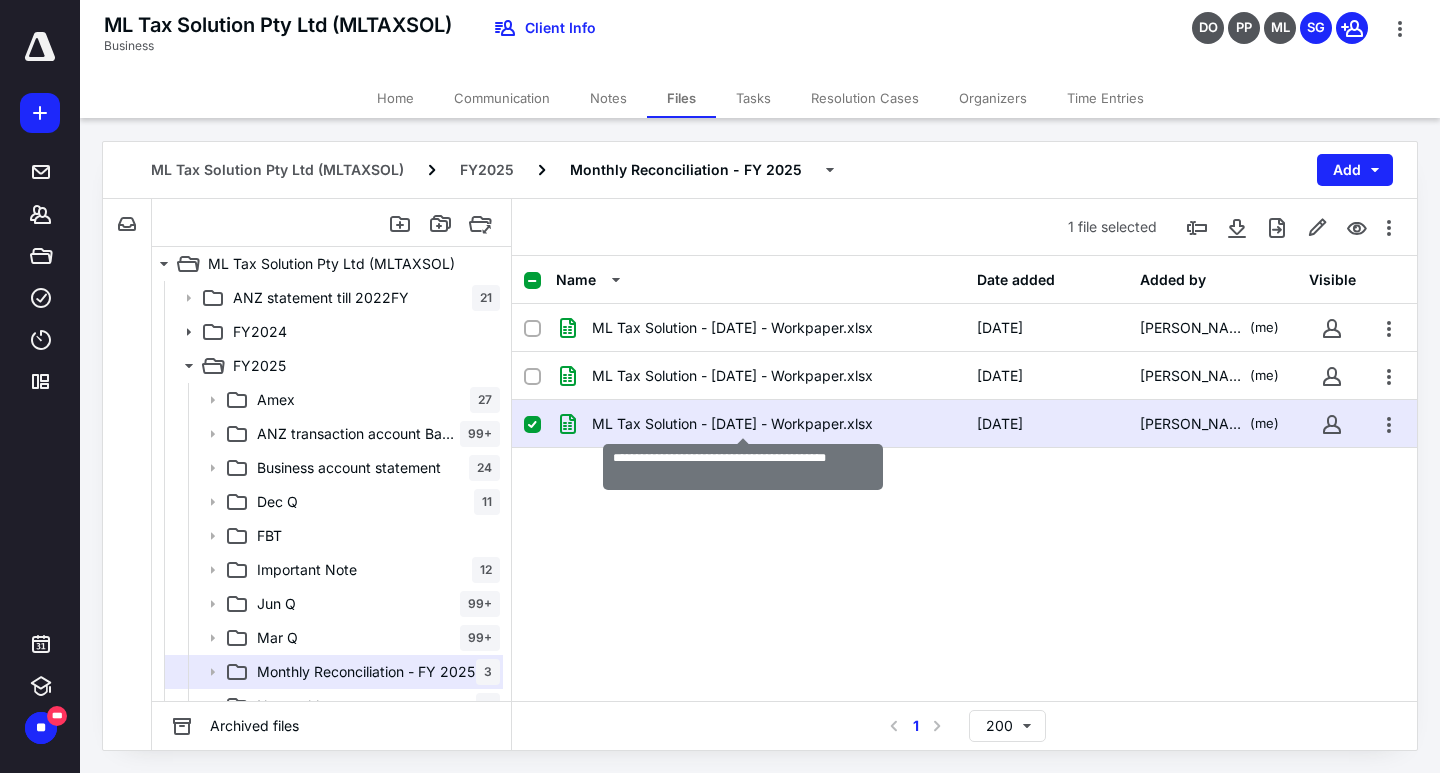 click on "ML Tax Solution - [DATE] - Workpaper.xlsx" at bounding box center (732, 424) 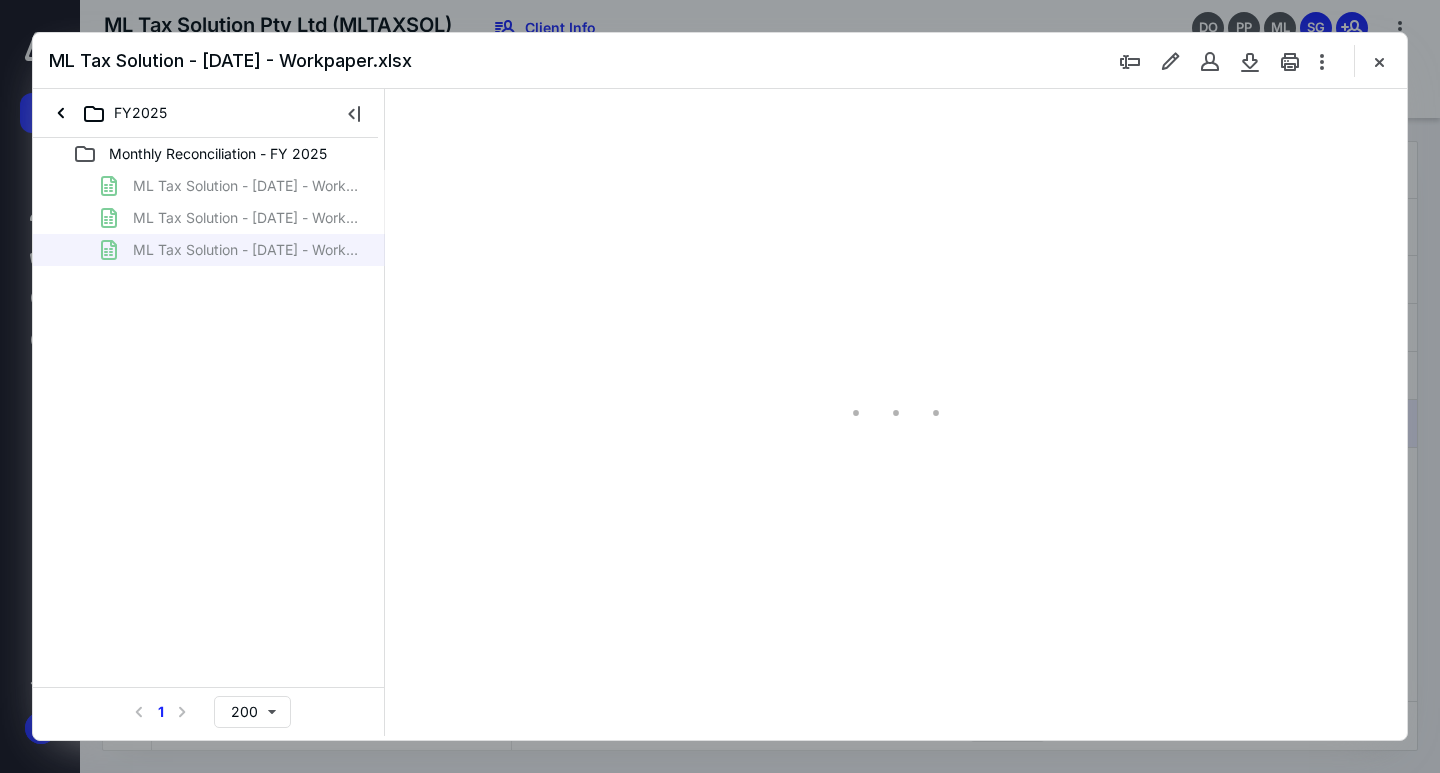 scroll, scrollTop: 0, scrollLeft: 0, axis: both 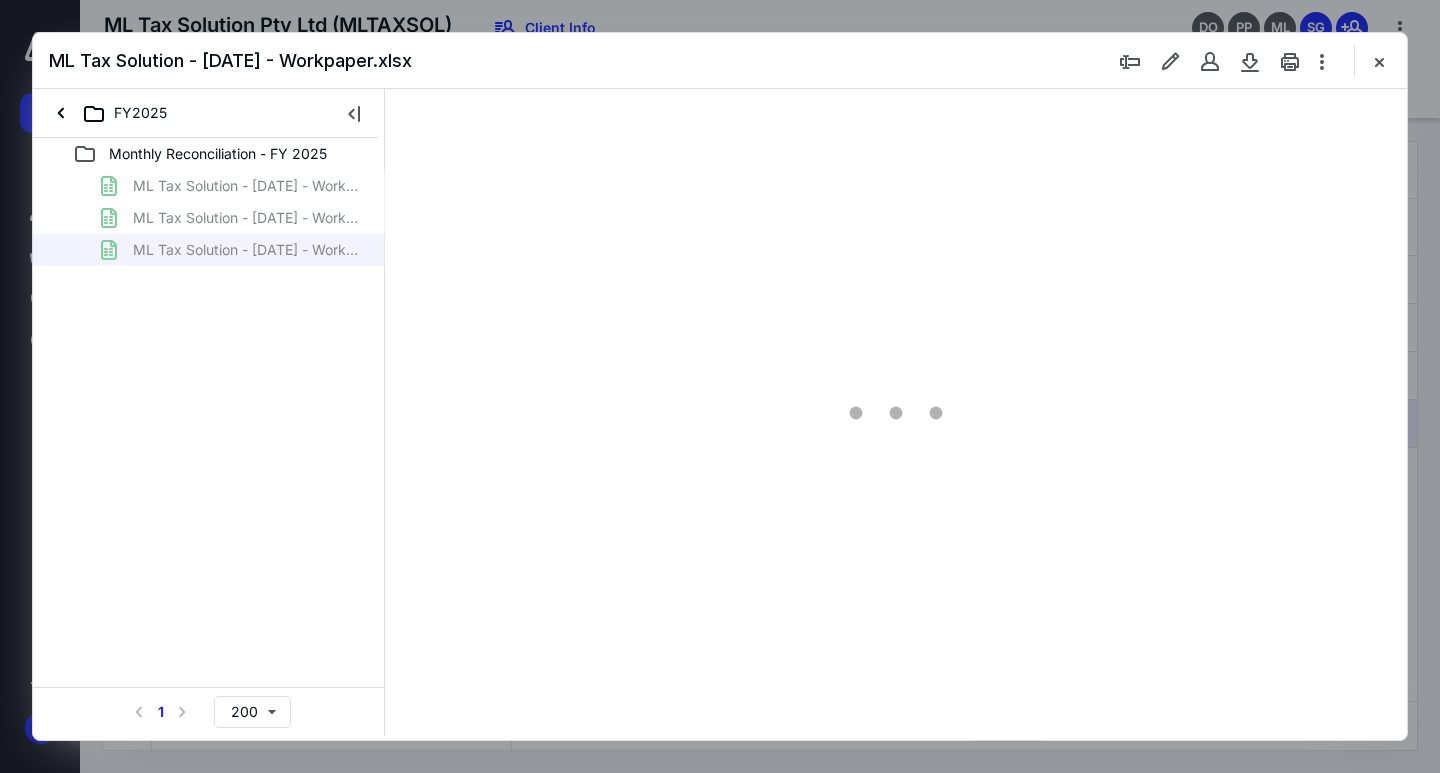 type on "109" 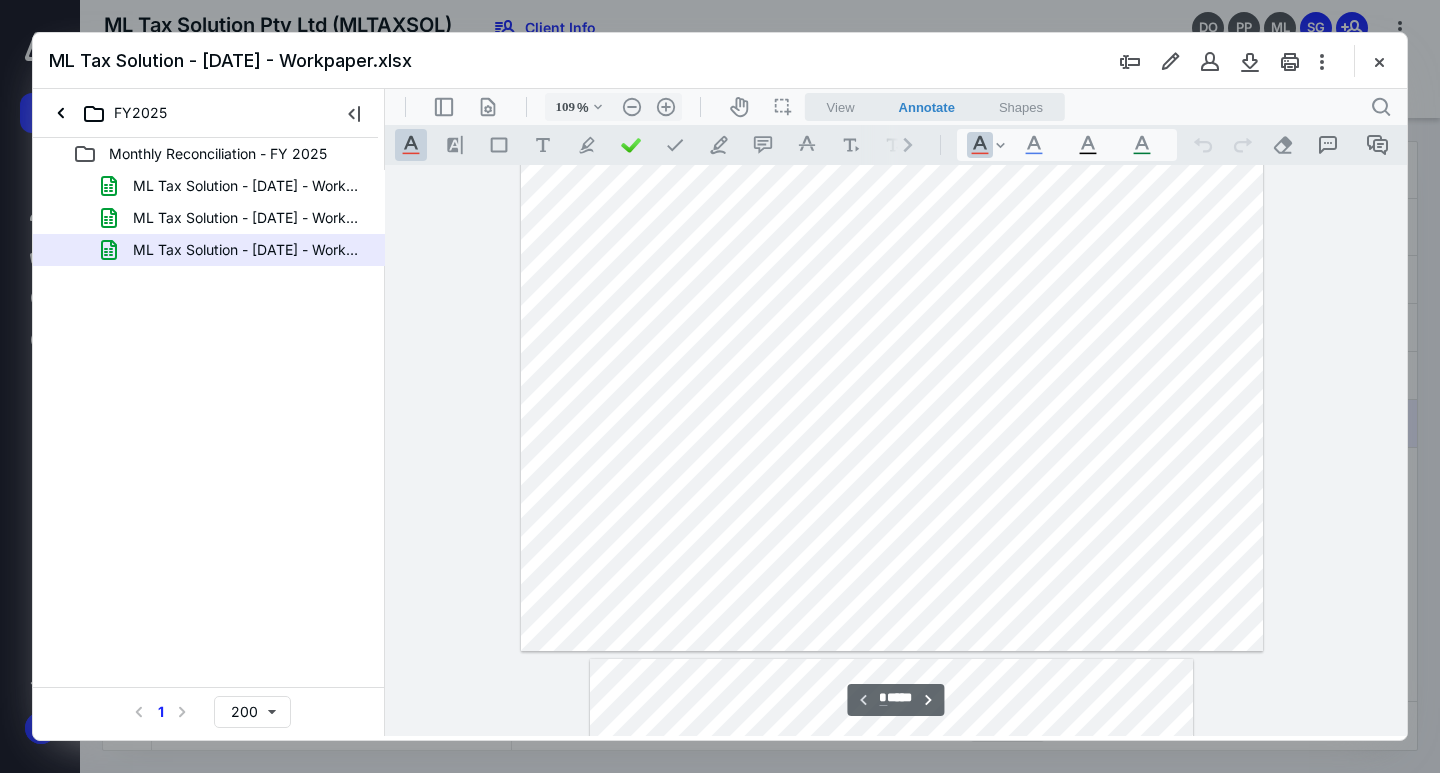 scroll, scrollTop: 480, scrollLeft: 901, axis: both 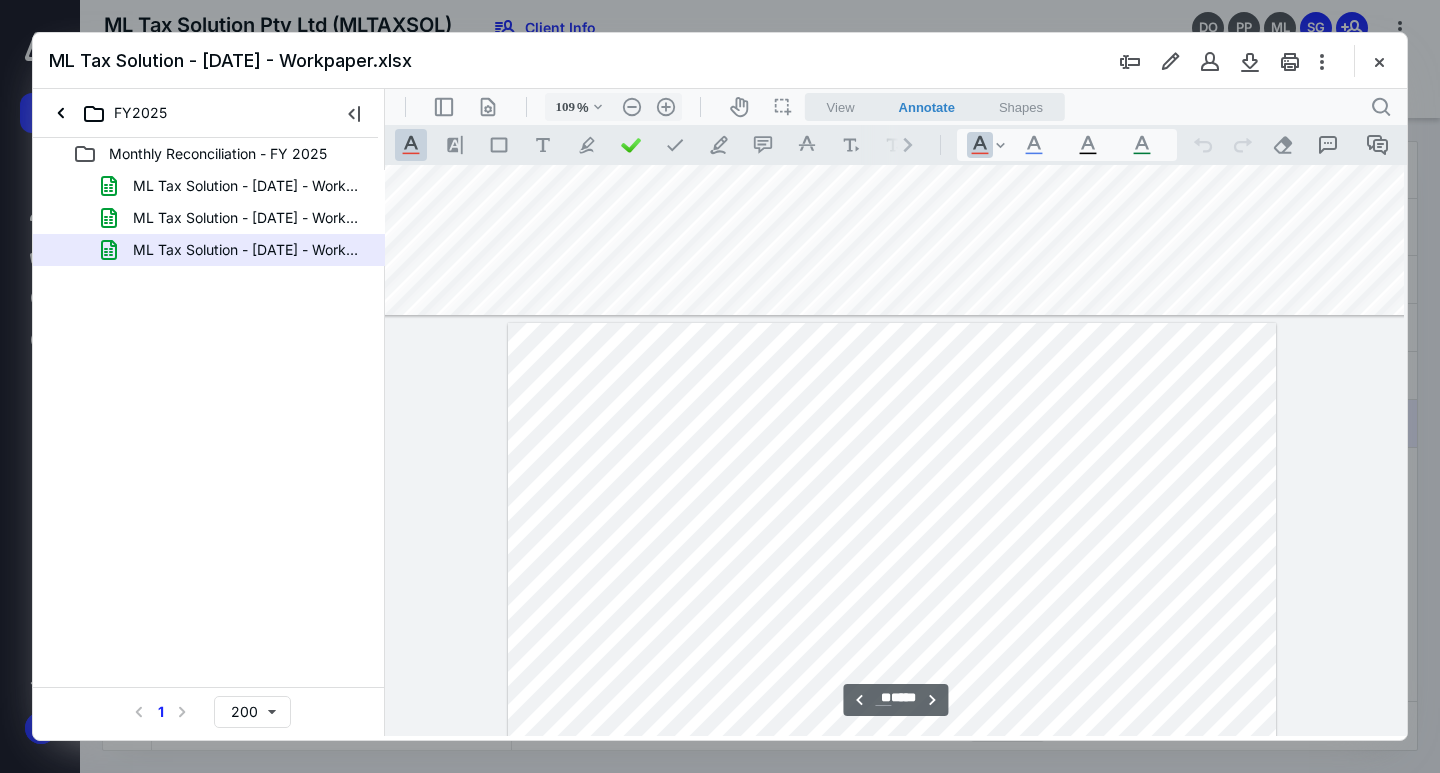 drag, startPoint x: 1419, startPoint y: 827, endPoint x: 950, endPoint y: 729, distance: 479.12943 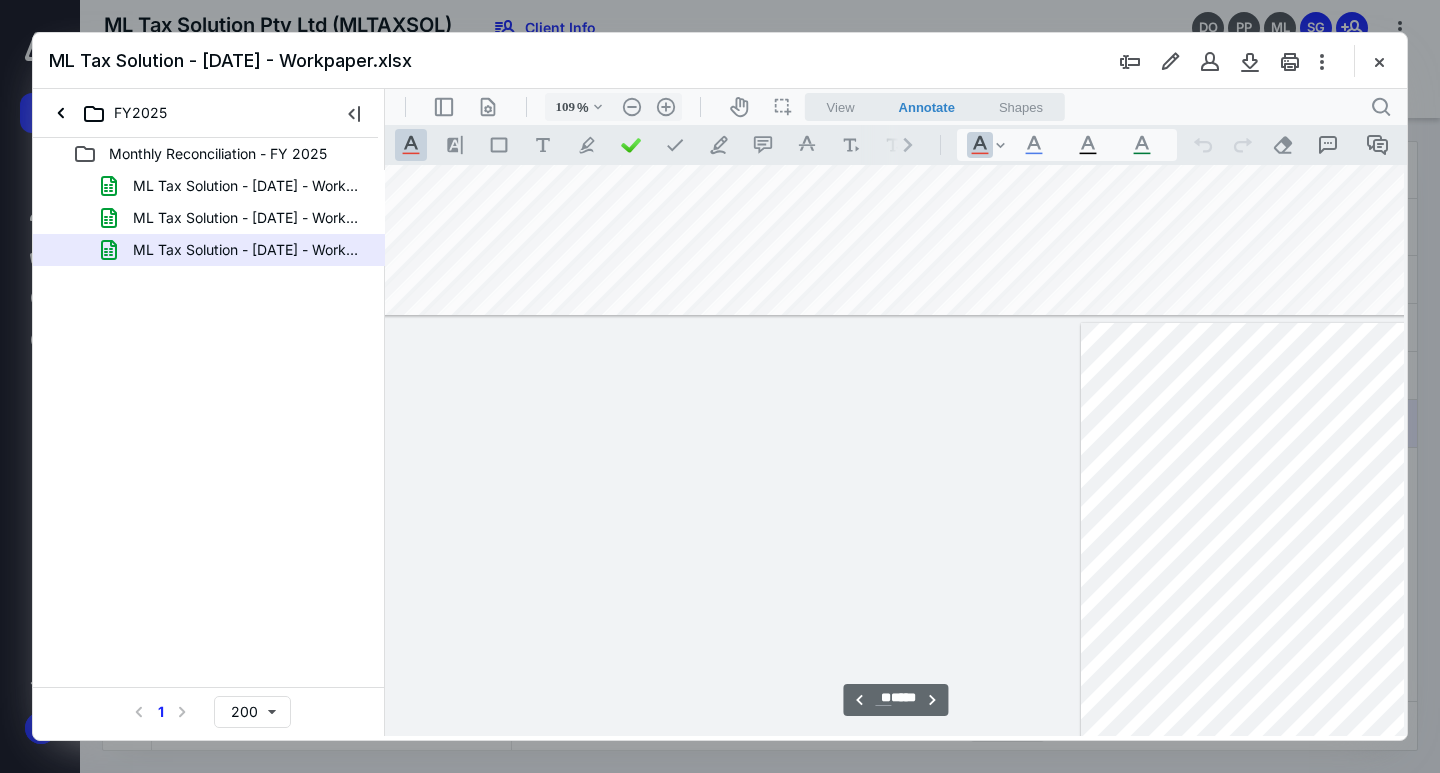 scroll, scrollTop: 46976, scrollLeft: 95, axis: both 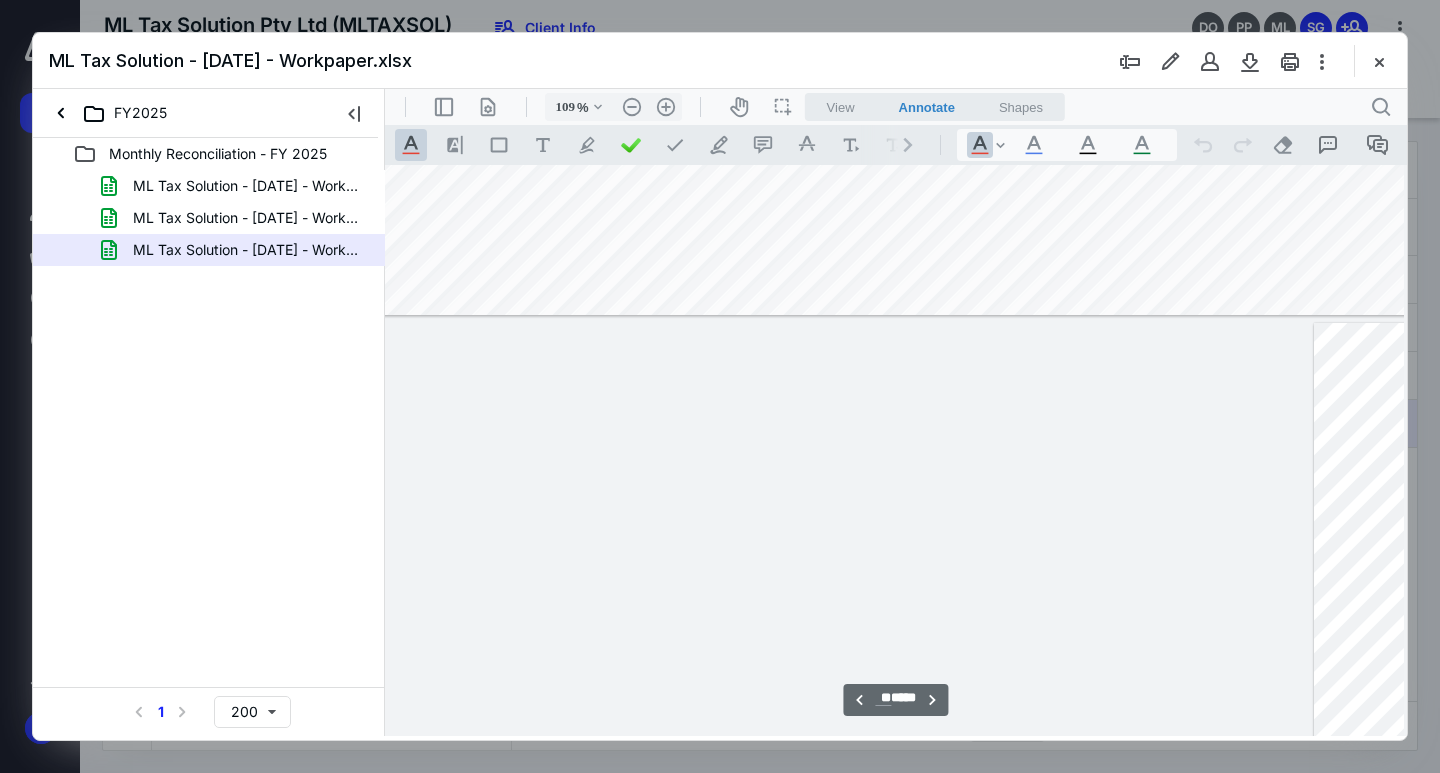 type on "**" 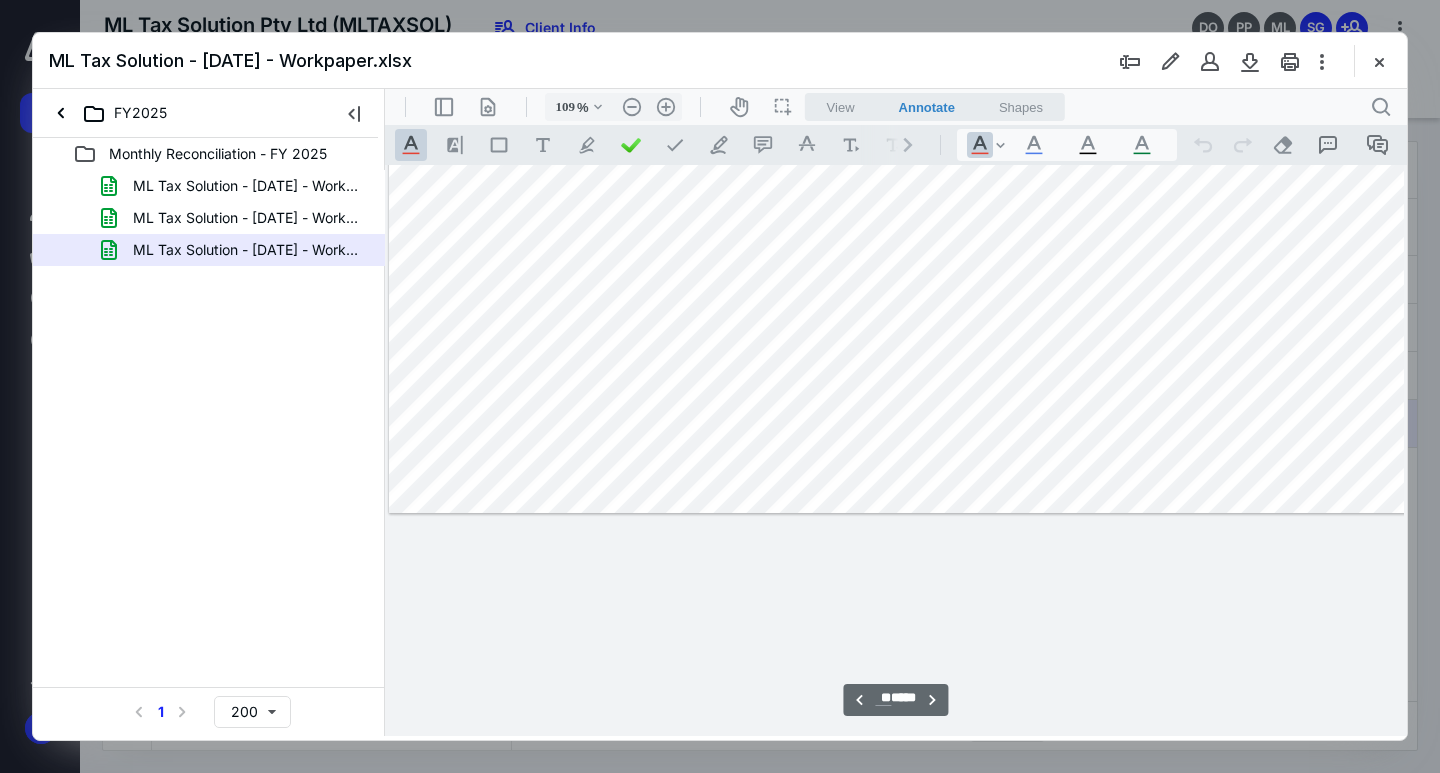scroll, scrollTop: 46776, scrollLeft: 0, axis: vertical 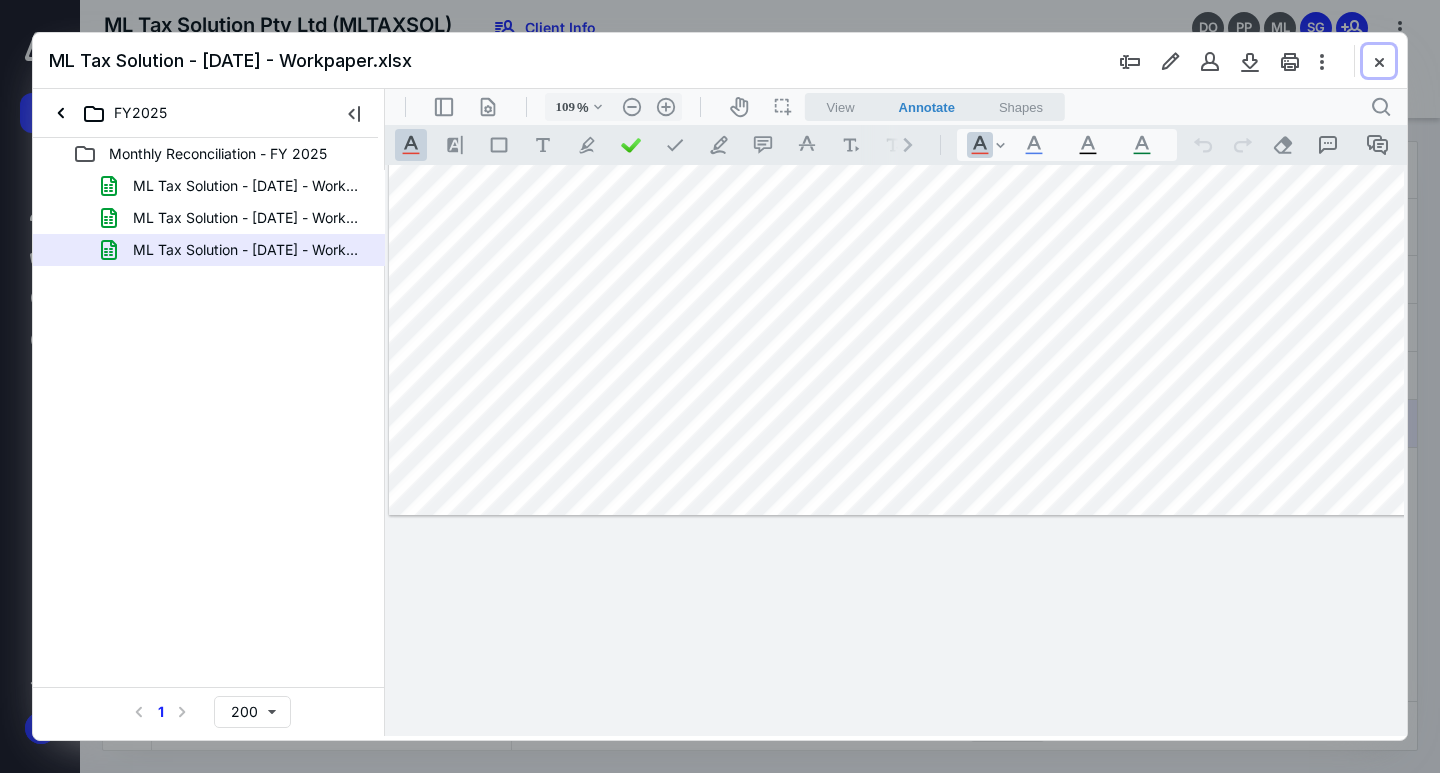 drag, startPoint x: 1385, startPoint y: 57, endPoint x: 1086, endPoint y: 167, distance: 318.59222 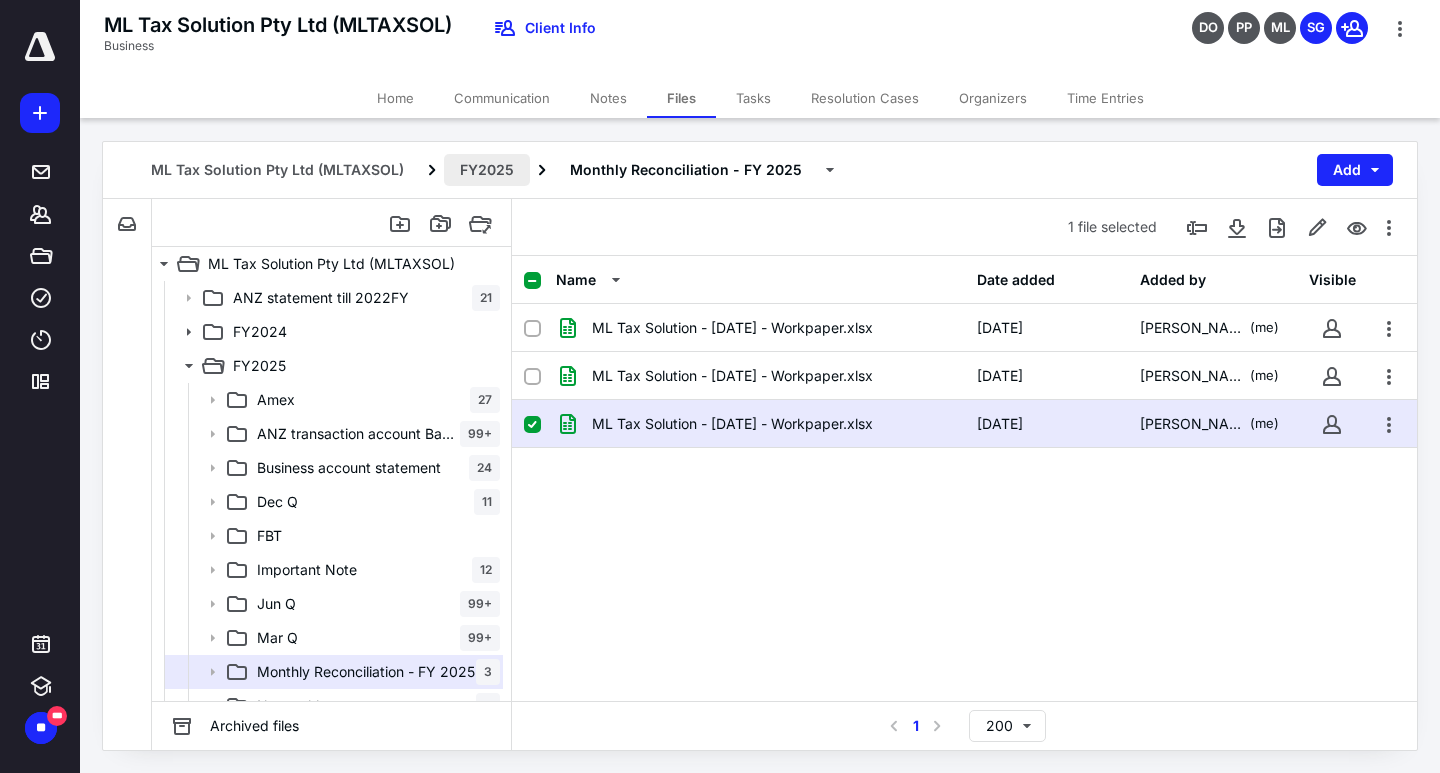 click on "FY2025" at bounding box center [487, 170] 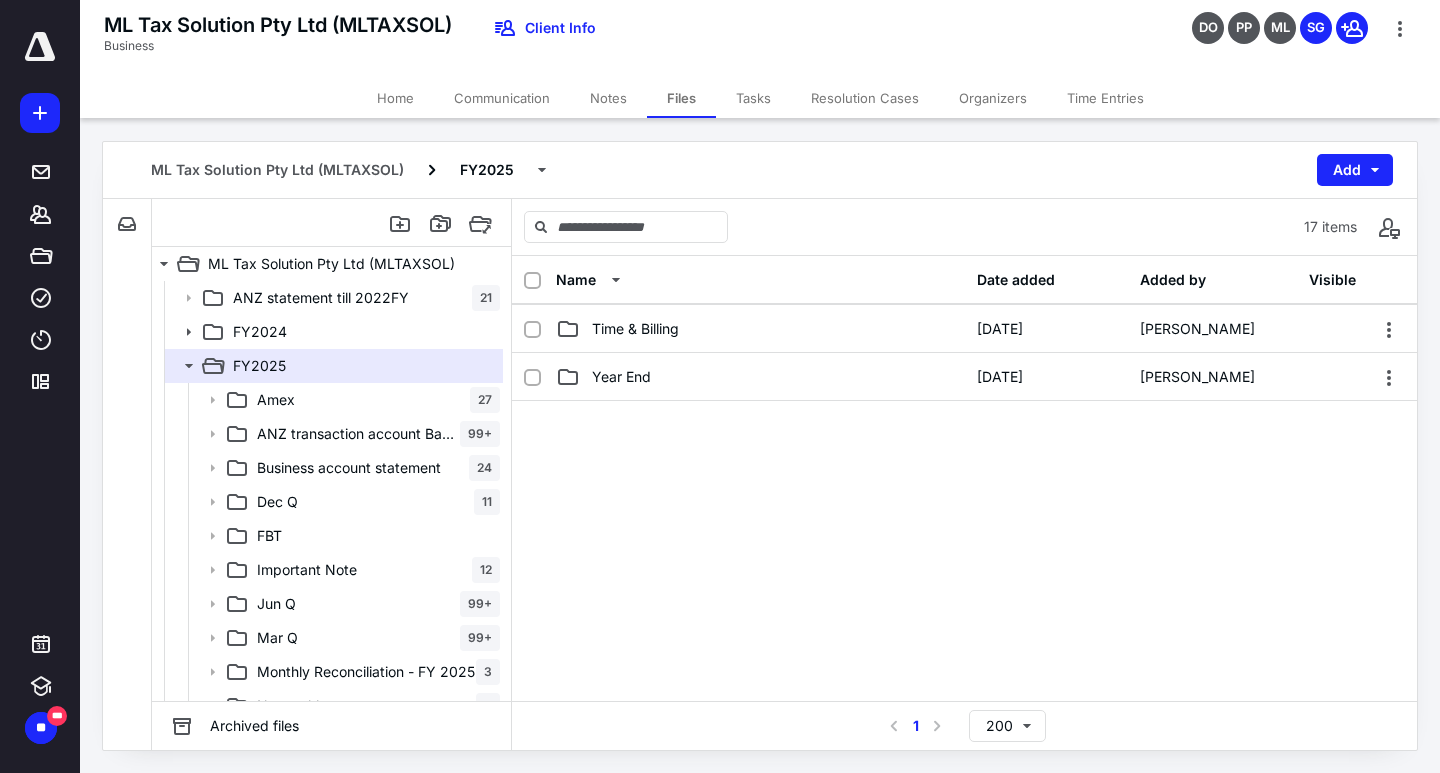 scroll, scrollTop: 619, scrollLeft: 0, axis: vertical 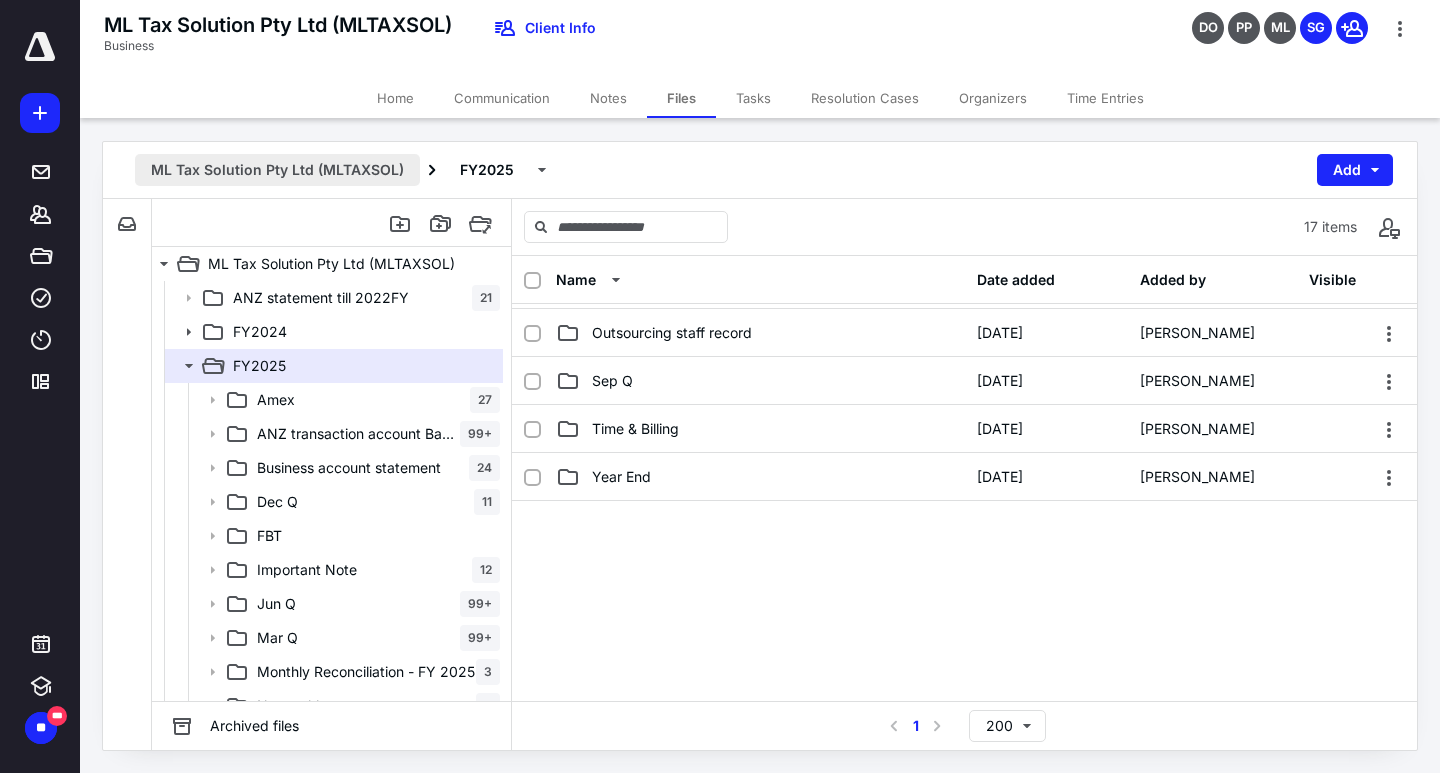 click on "ML Tax Solution Pty Ltd (MLTAXSOL)" at bounding box center [277, 170] 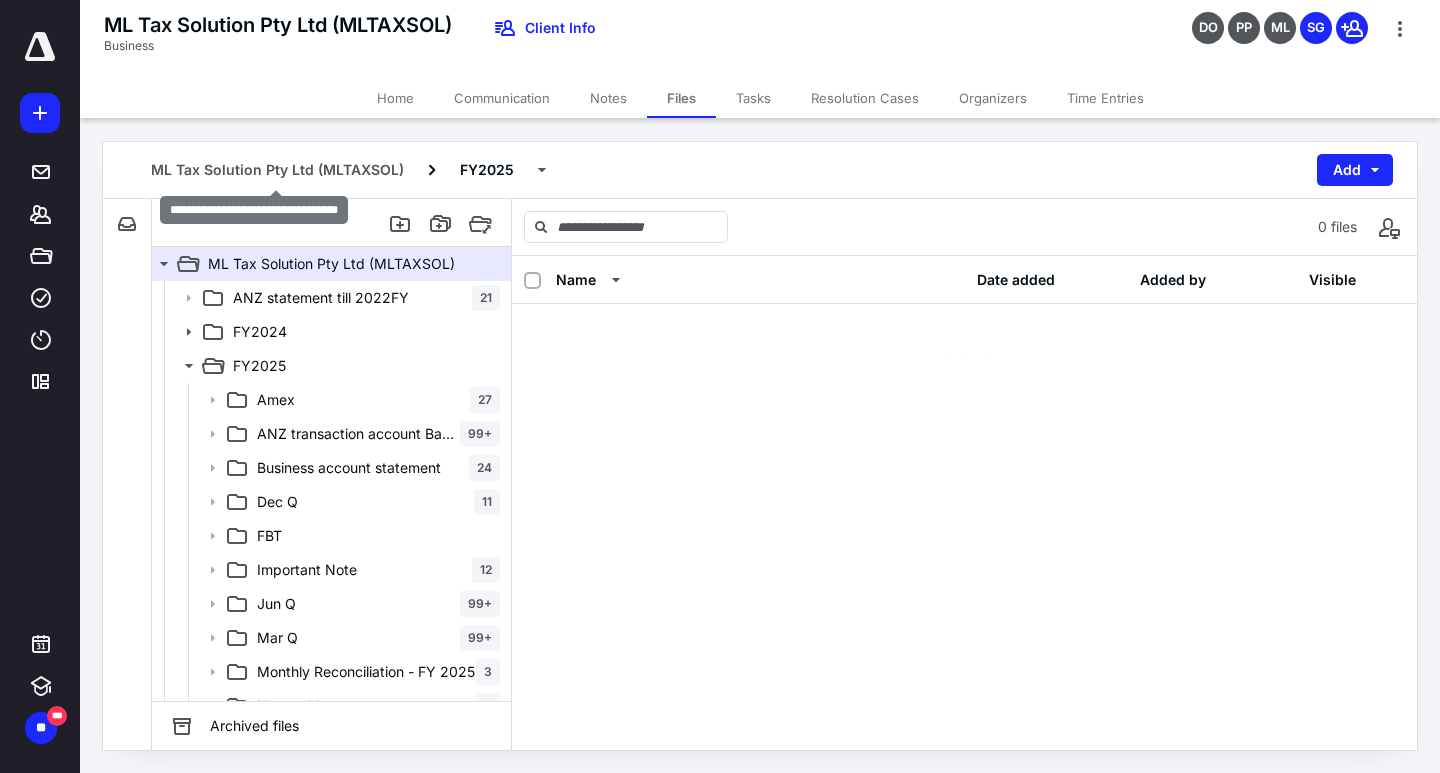 scroll, scrollTop: 0, scrollLeft: 0, axis: both 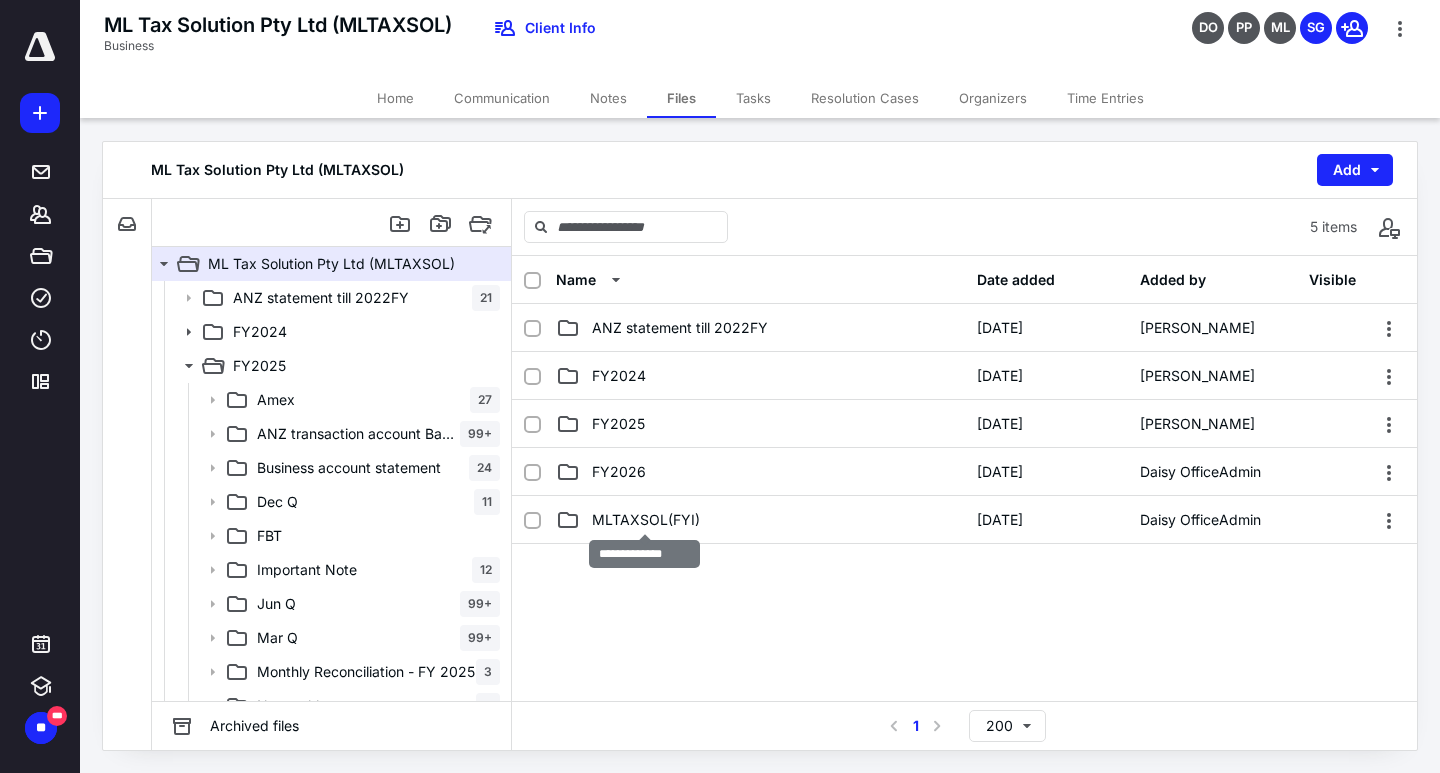click on "MLTAXSOL(FYI)" at bounding box center (646, 520) 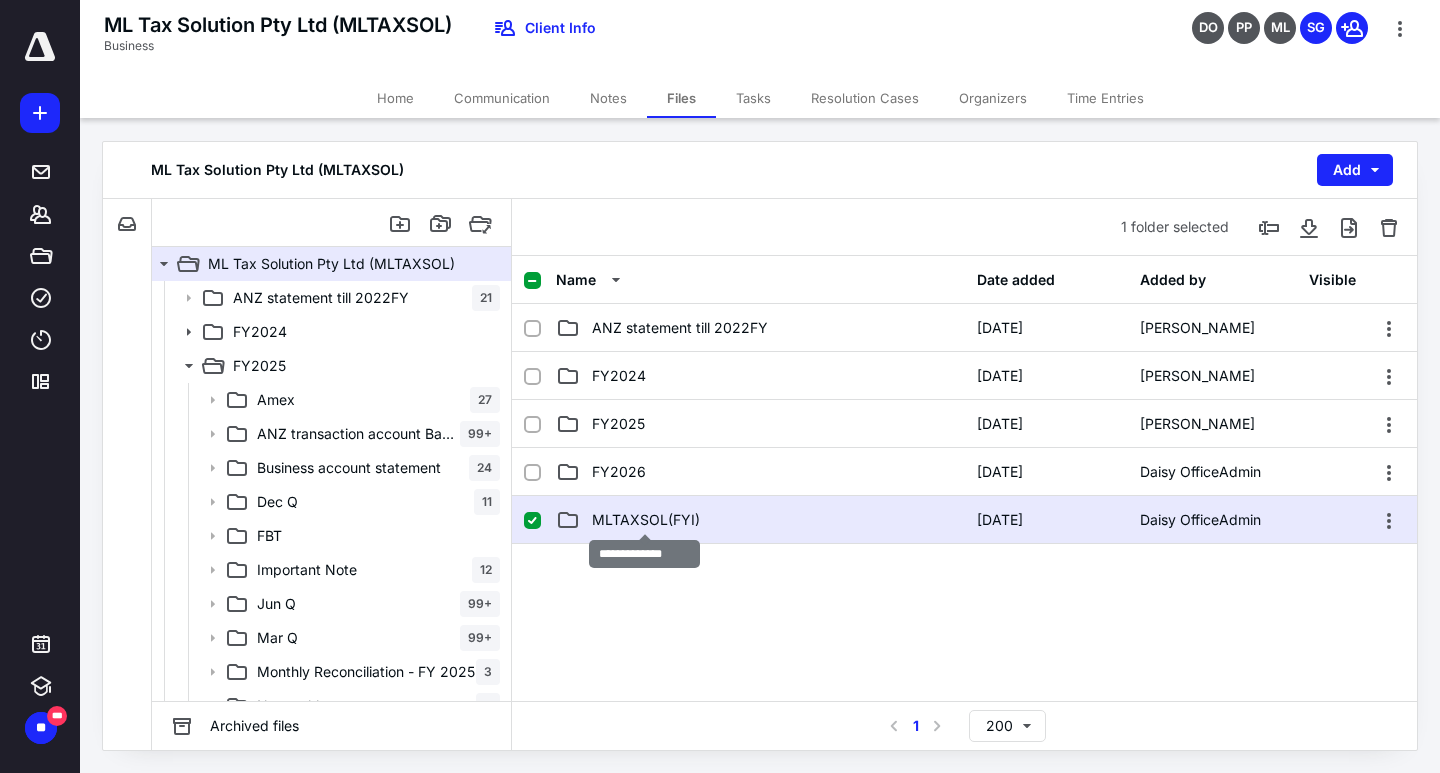 click on "MLTAXSOL(FYI)" at bounding box center [646, 520] 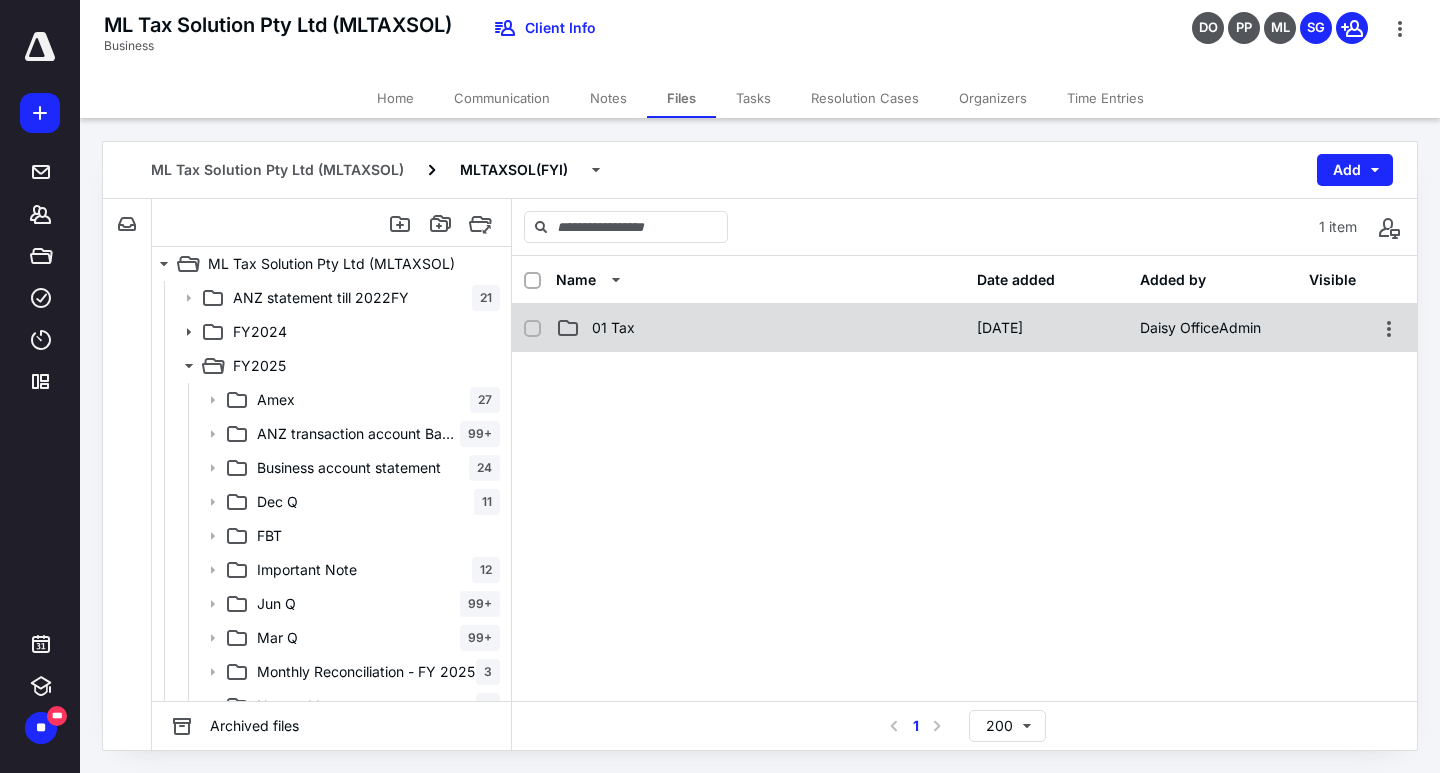 click on "01 Tax" at bounding box center (760, 328) 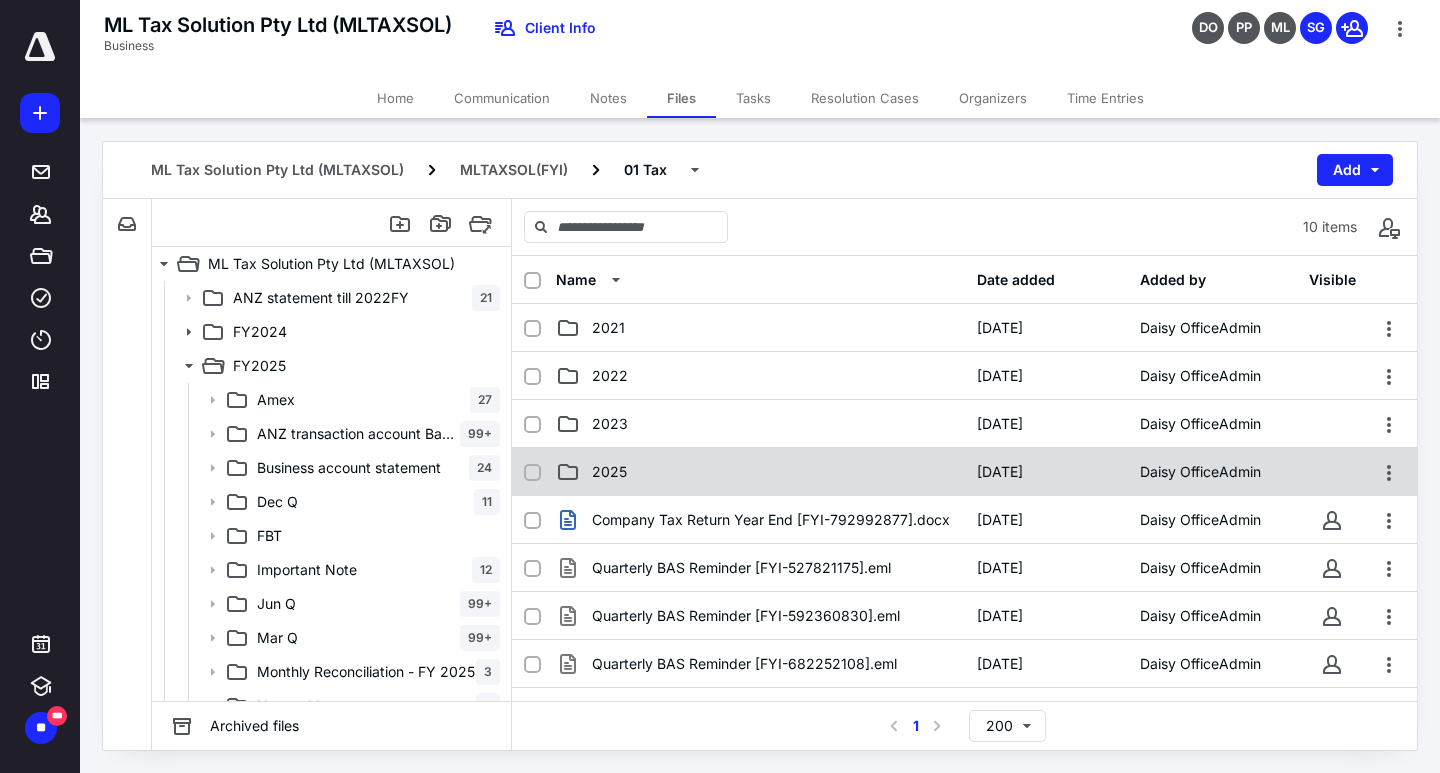 click on "2025" at bounding box center [760, 472] 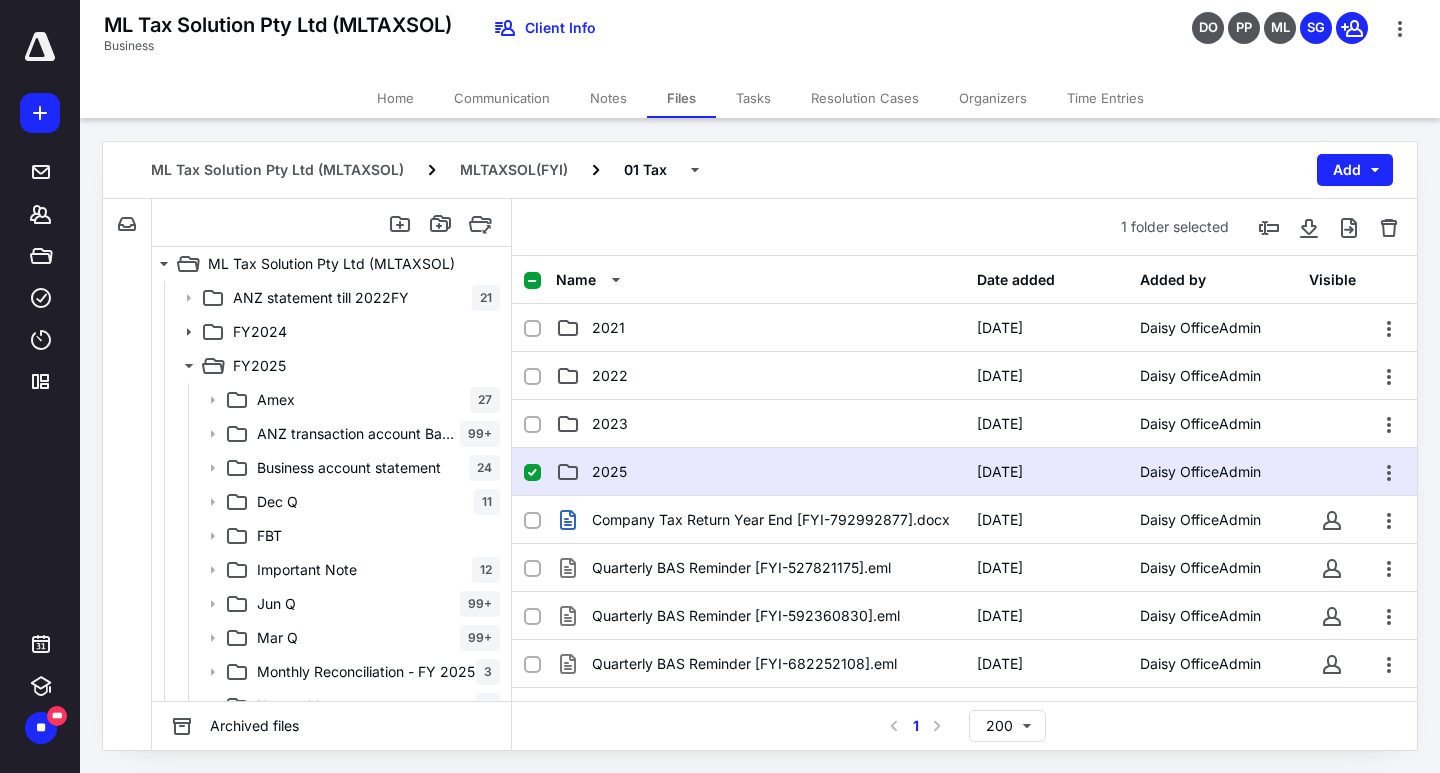click on "2025" at bounding box center [760, 472] 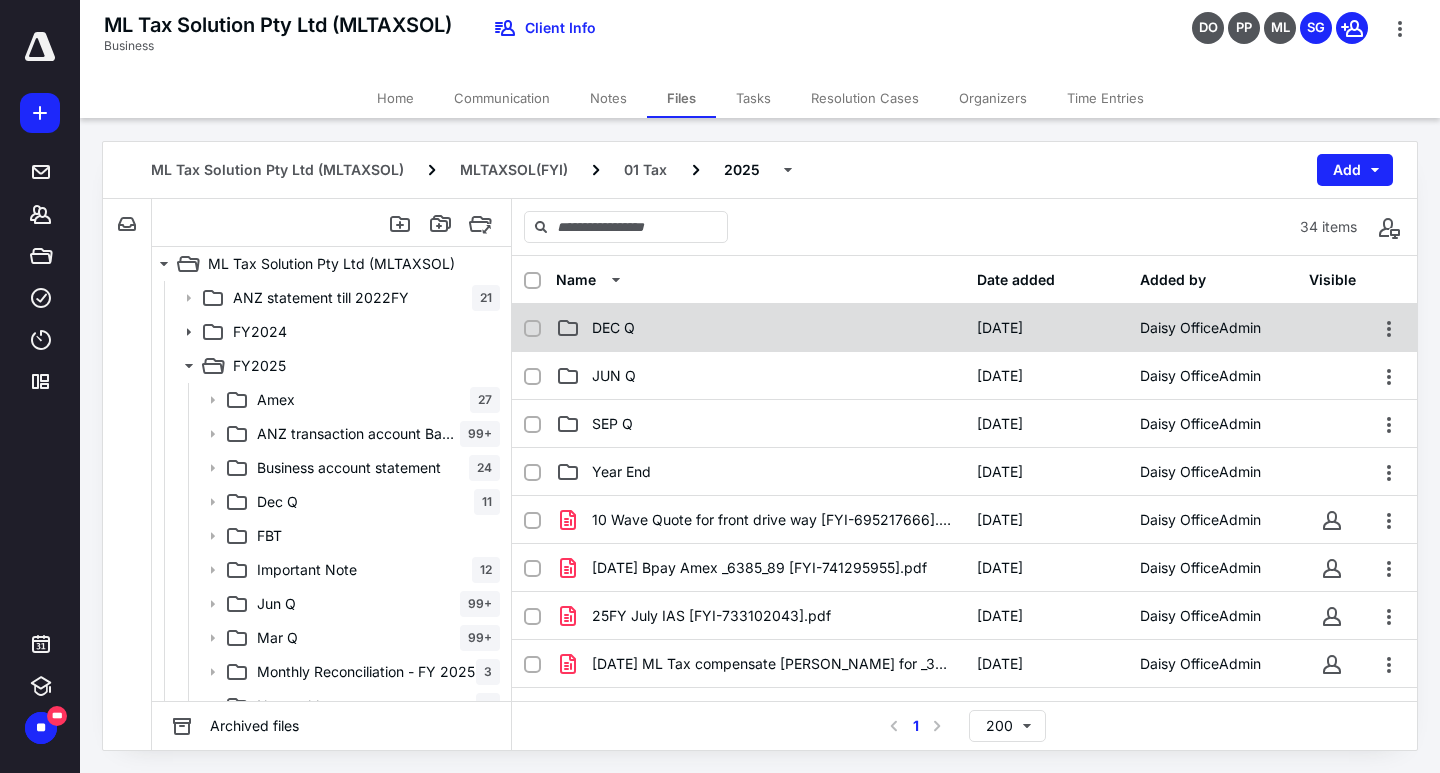 click on "DEC Q" at bounding box center [760, 328] 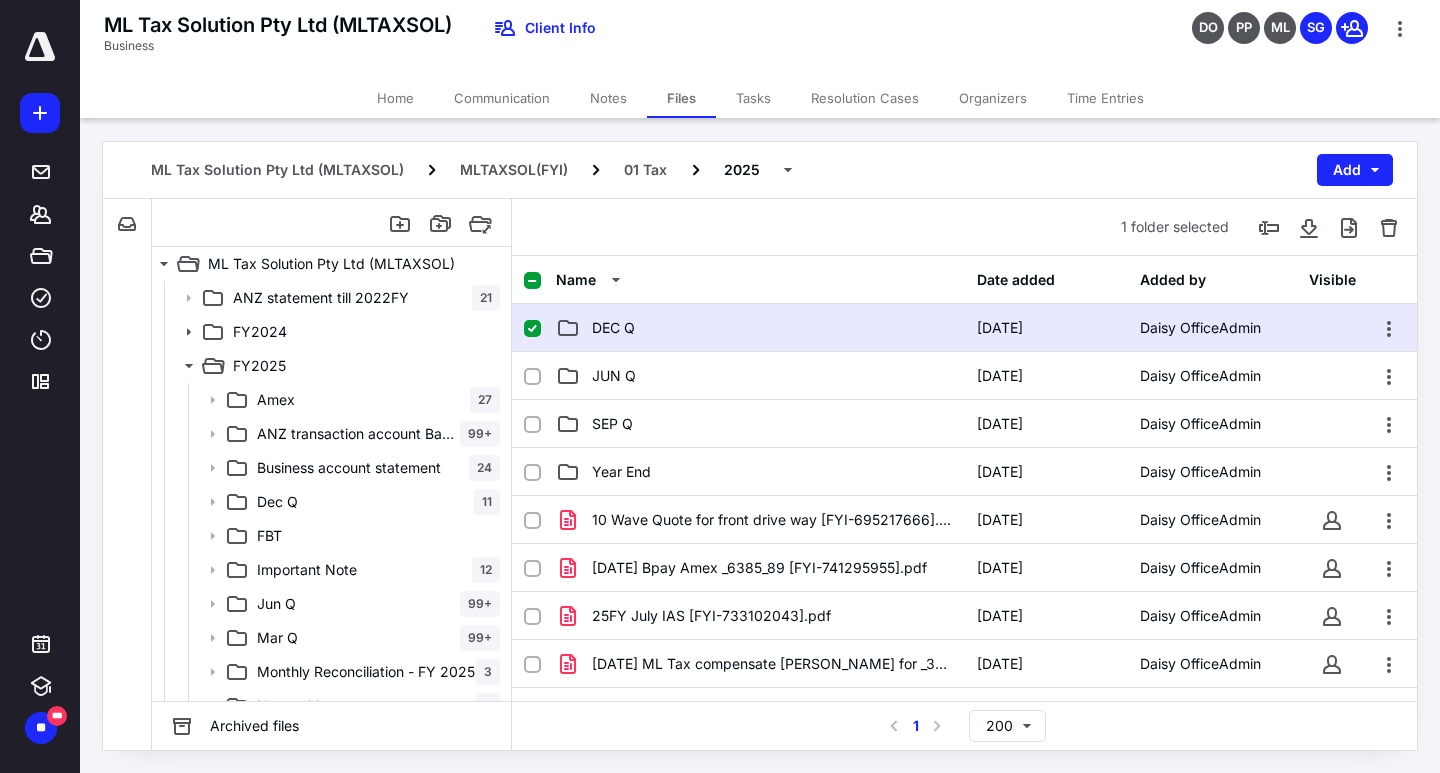 click on "DEC Q" at bounding box center (760, 328) 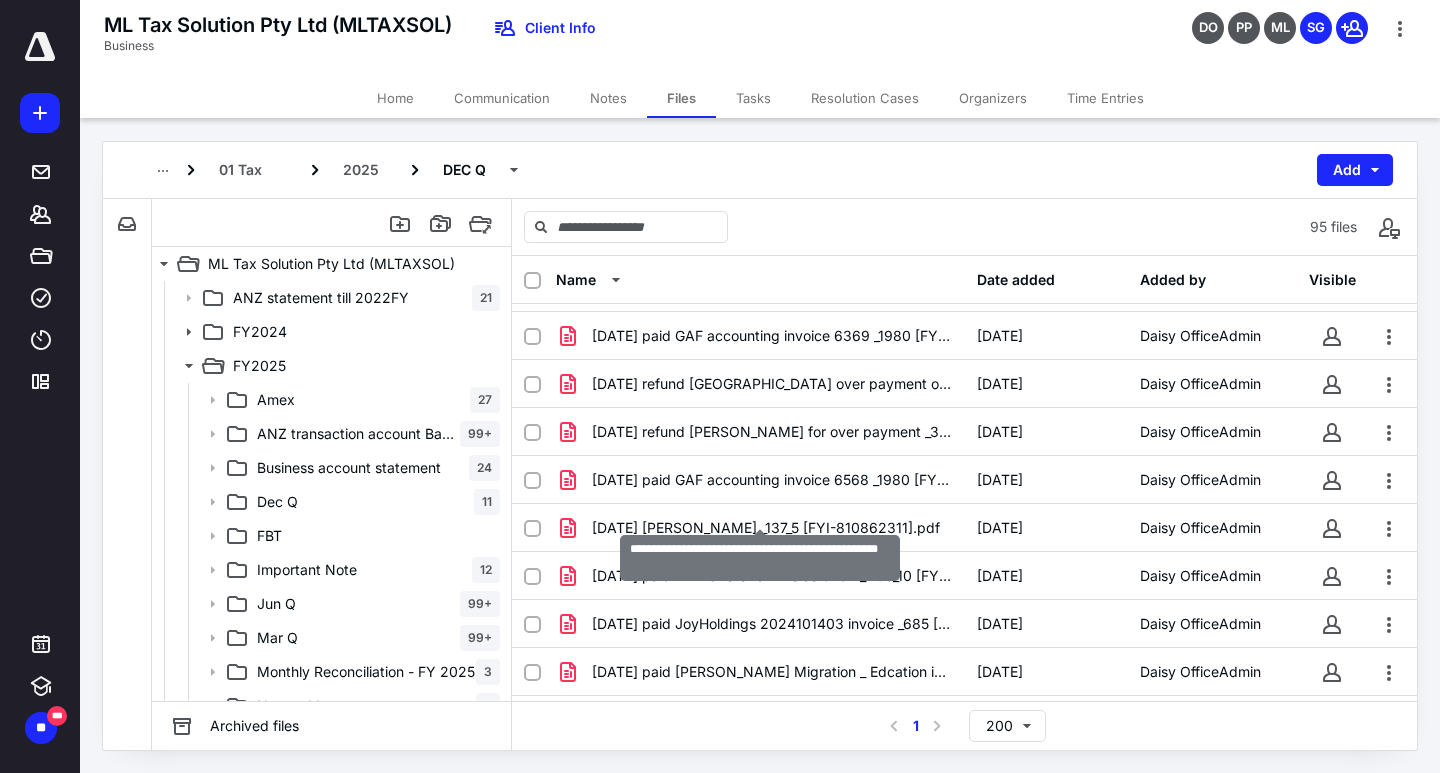 scroll, scrollTop: 1100, scrollLeft: 0, axis: vertical 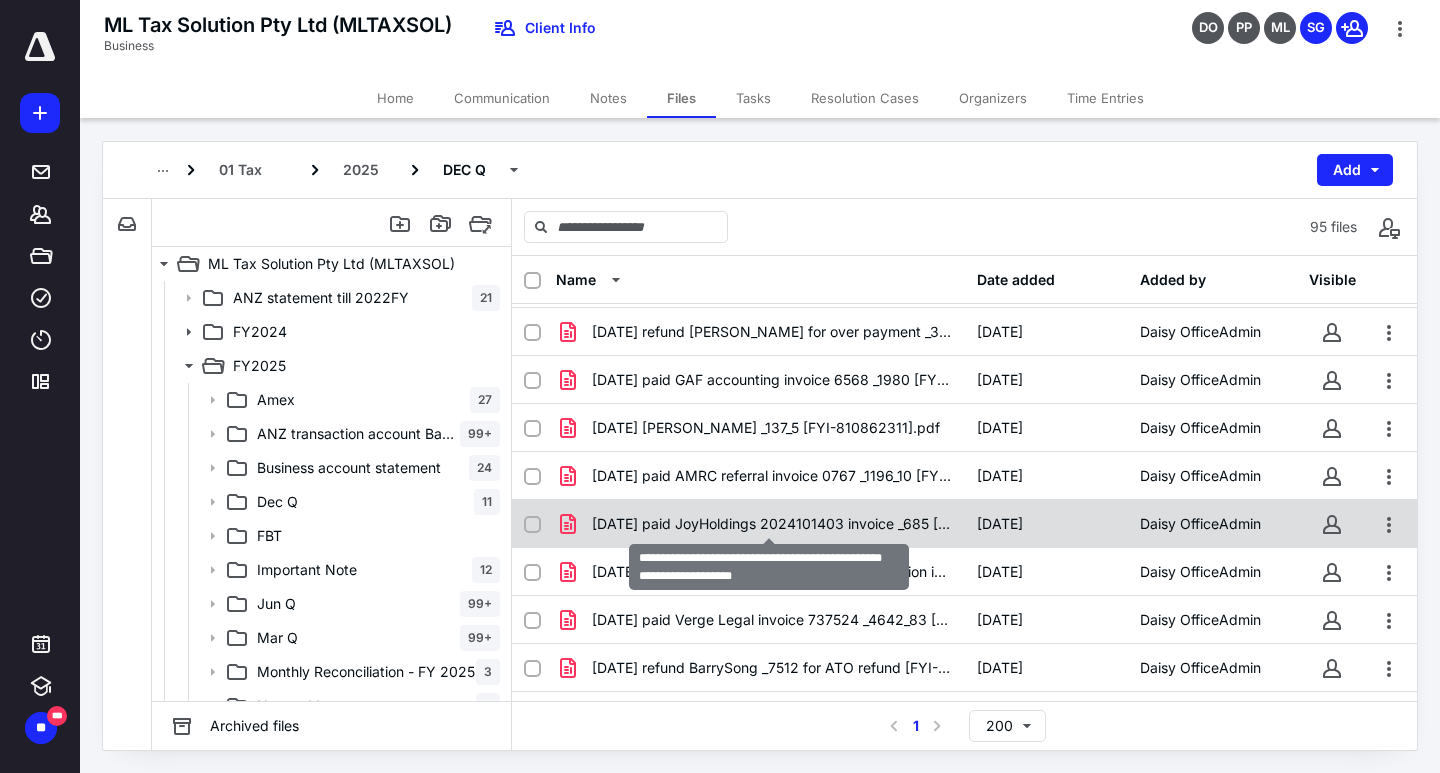 click on "[DATE] paid JoyHoldings 2024101403 invoice _685 [FYI-780518286].pdf" at bounding box center [772, 524] 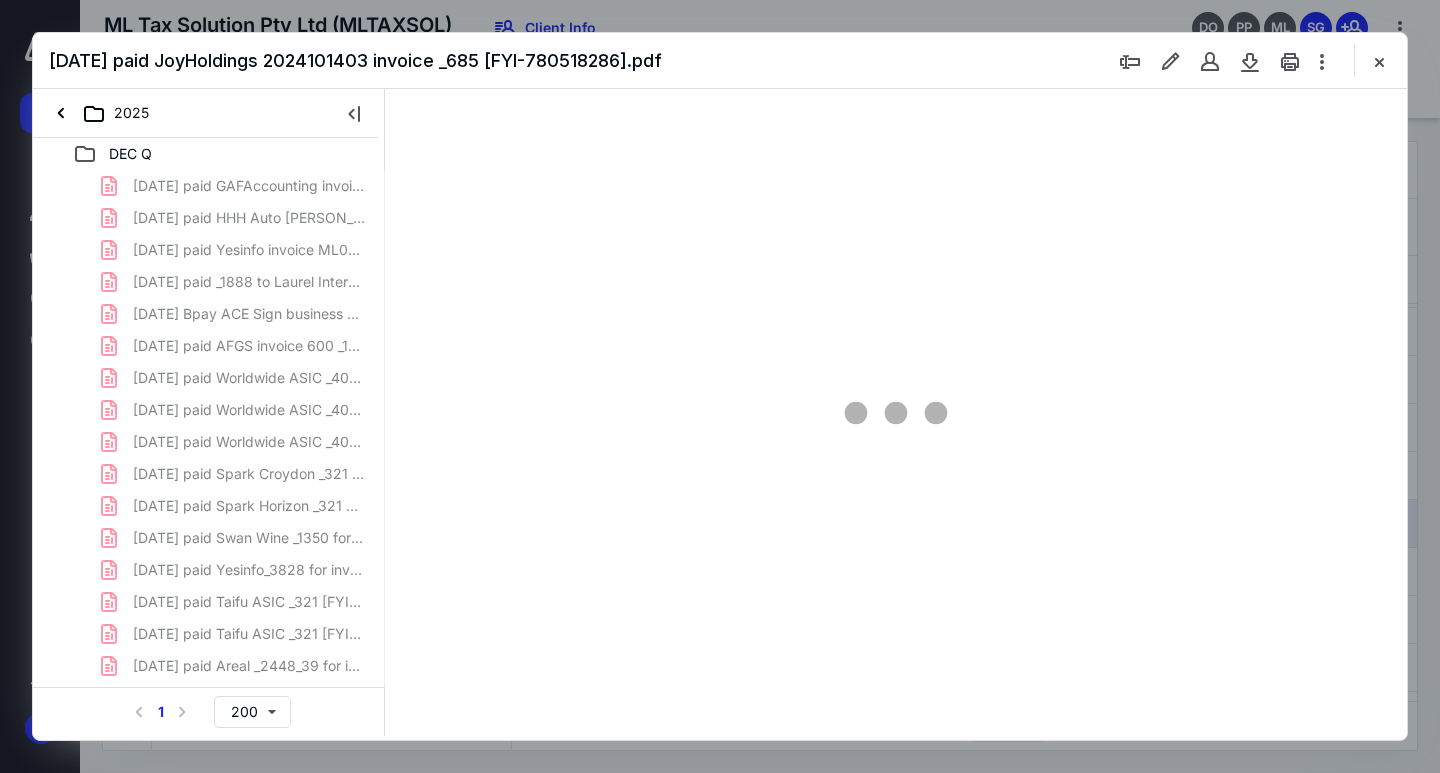 scroll, scrollTop: 0, scrollLeft: 0, axis: both 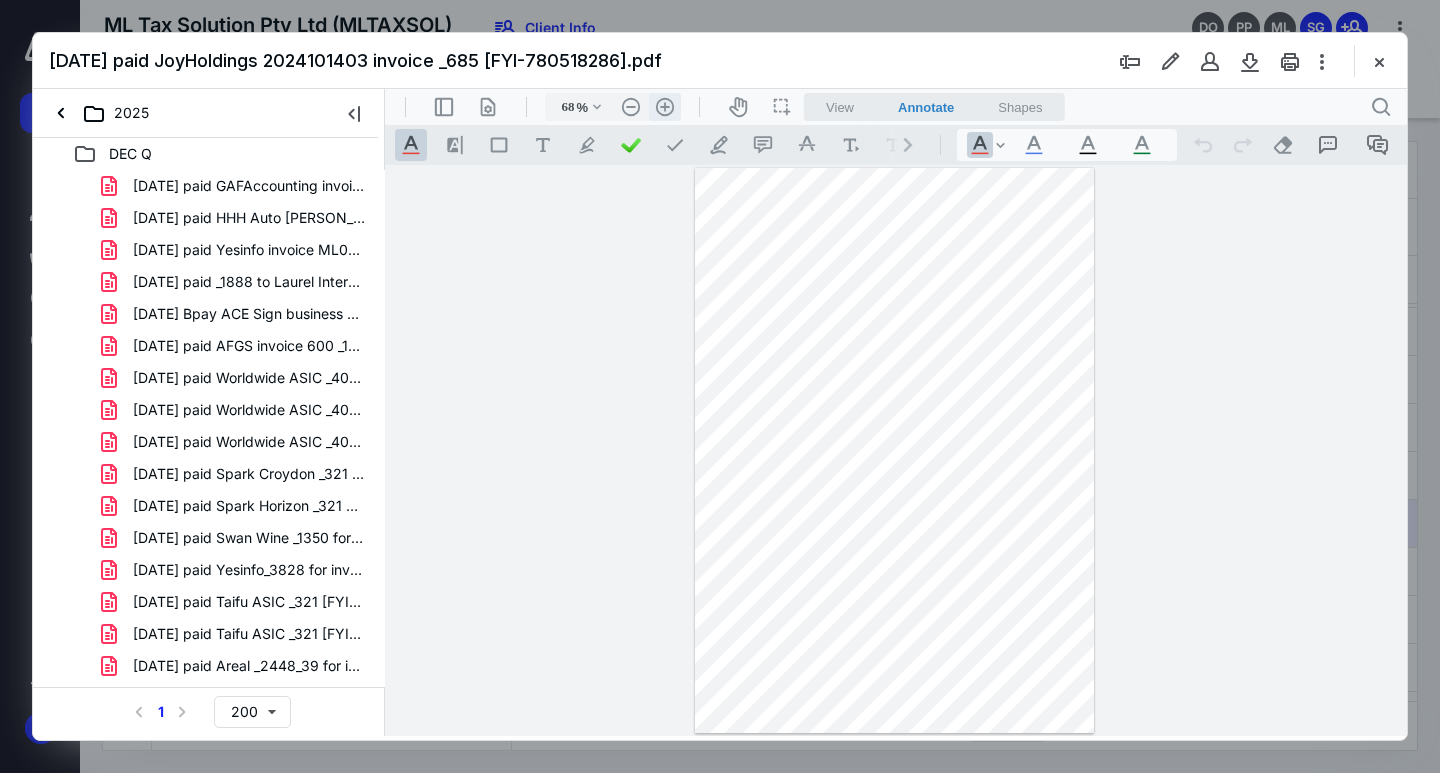 click on ".cls-1{fill:#abb0c4;} icon - header - zoom - in - line" at bounding box center (665, 107) 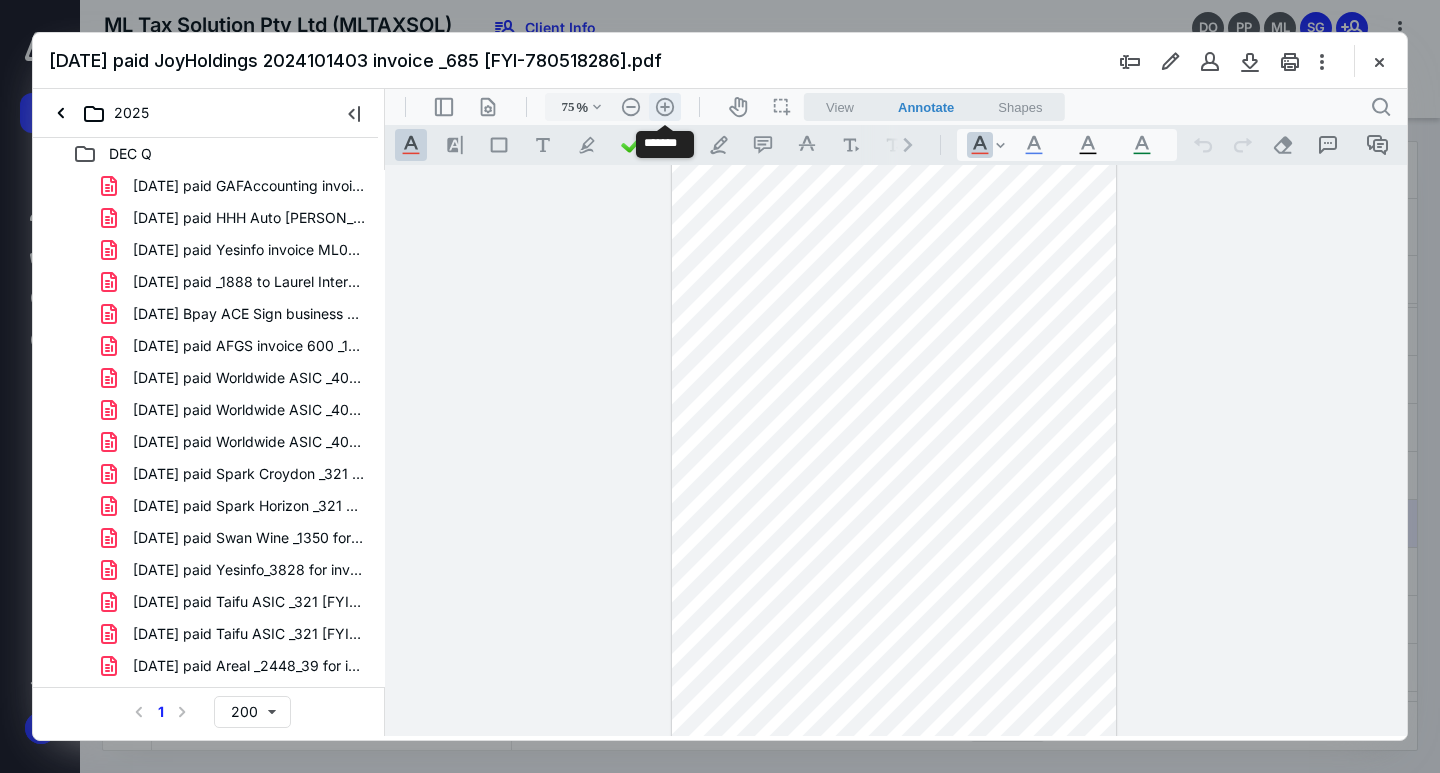 click on ".cls-1{fill:#abb0c4;} icon - header - zoom - in - line" at bounding box center (665, 107) 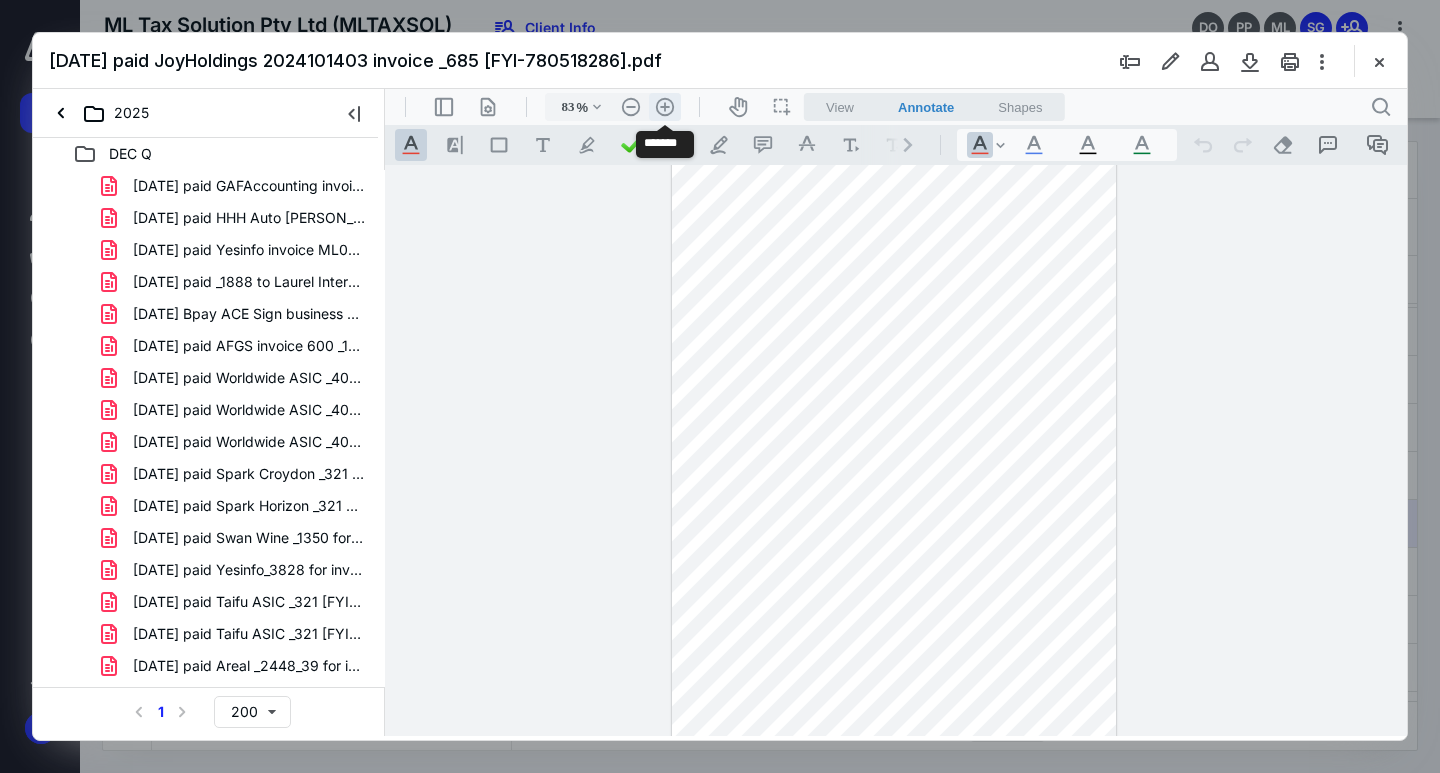 click on ".cls-1{fill:#abb0c4;} icon - header - zoom - in - line" at bounding box center (665, 107) 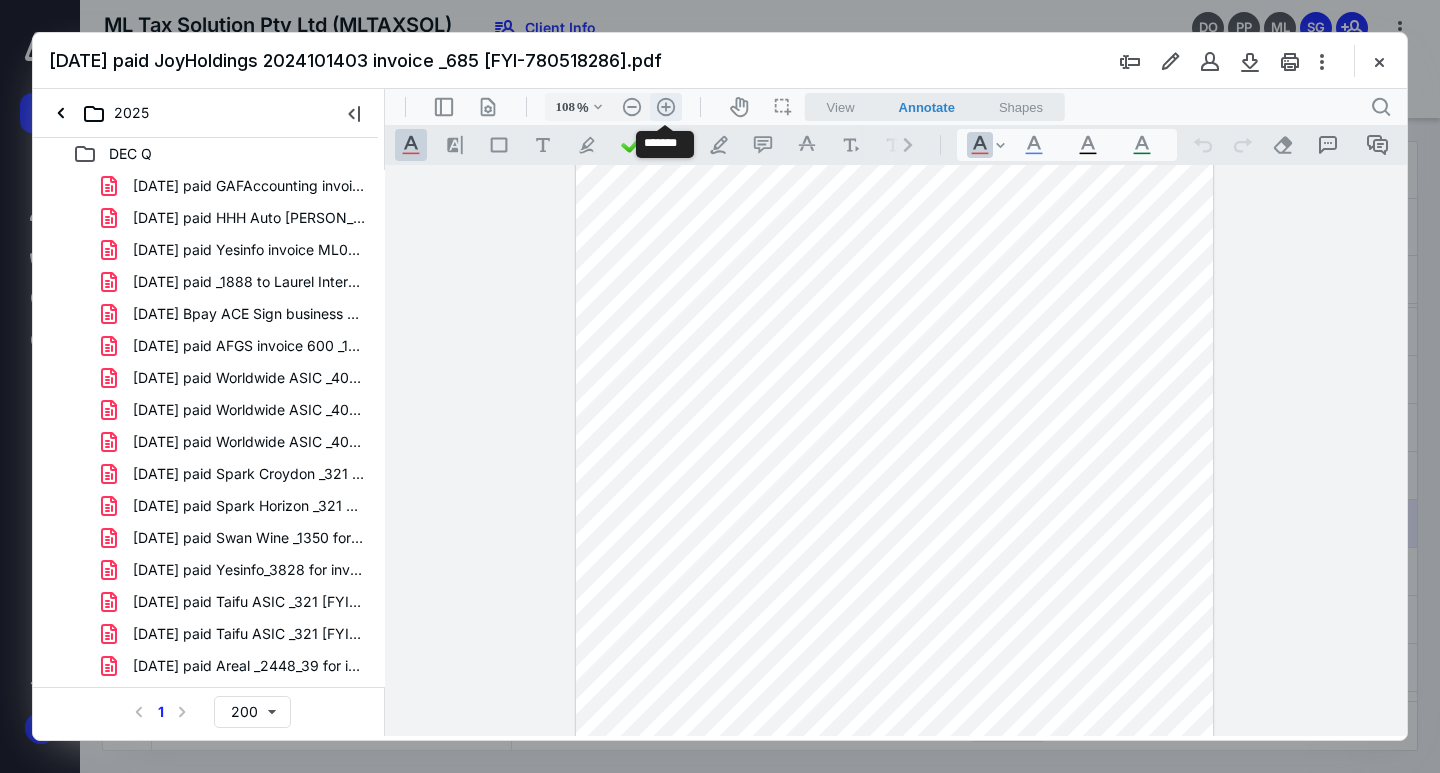 click on ".cls-1{fill:#abb0c4;} icon - header - zoom - in - line" at bounding box center [666, 107] 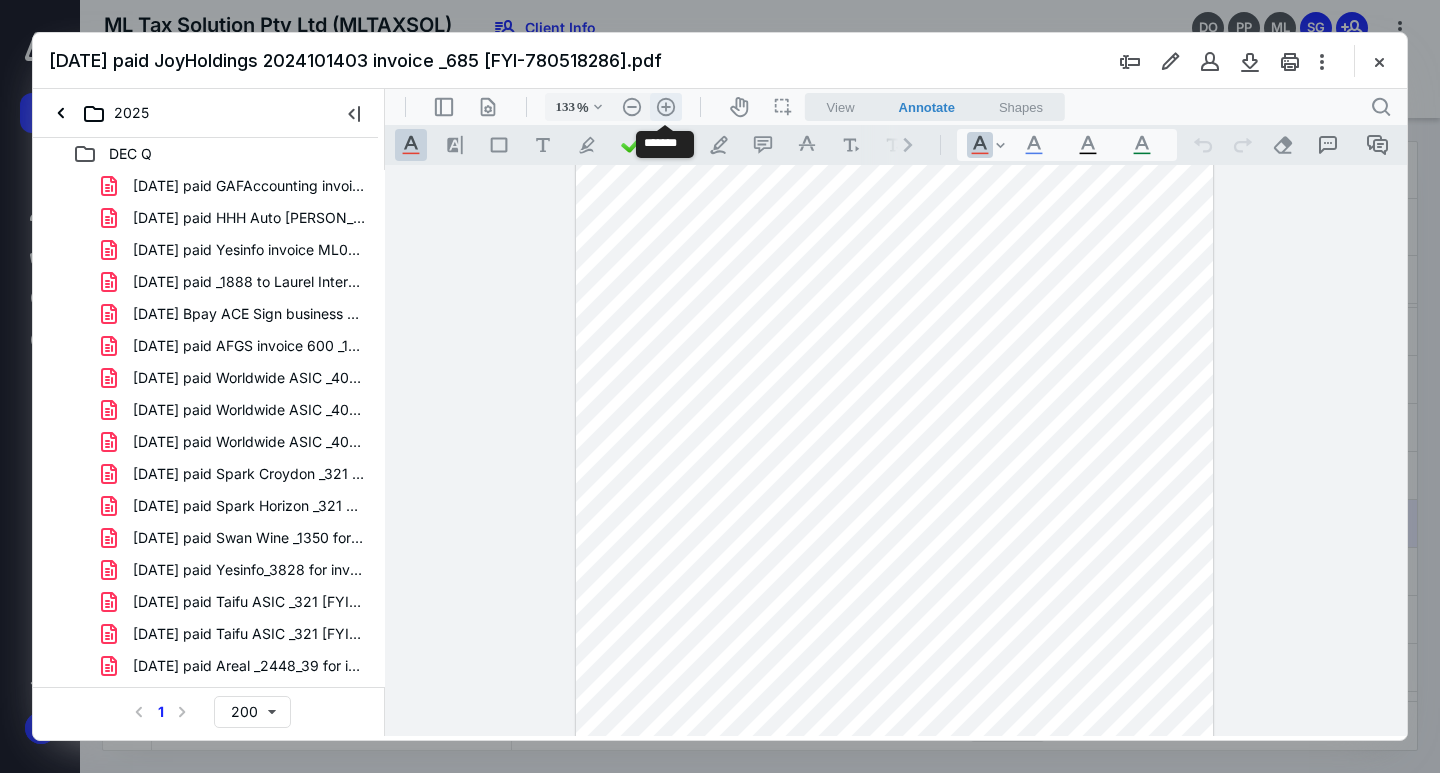 scroll, scrollTop: 240, scrollLeft: 0, axis: vertical 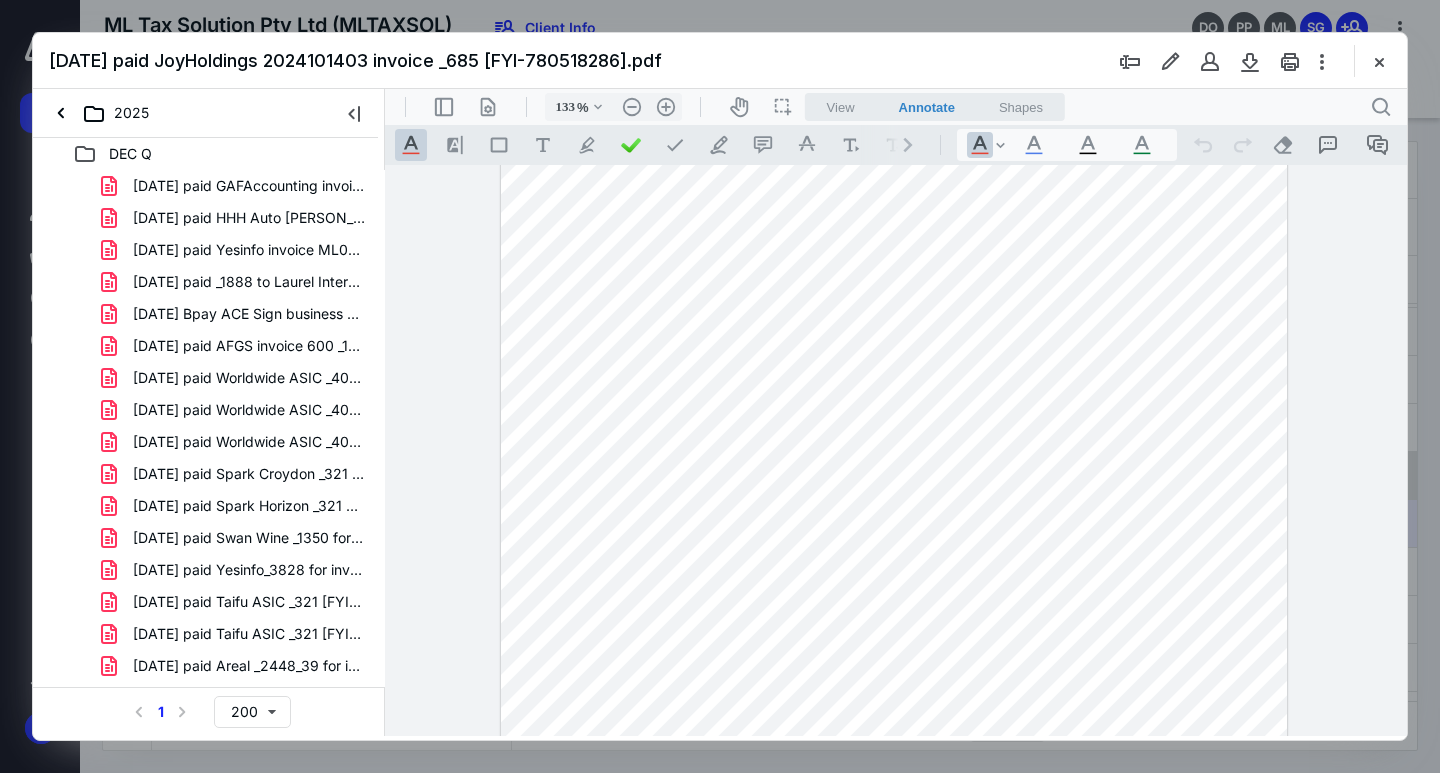 drag, startPoint x: 1372, startPoint y: 67, endPoint x: 997, endPoint y: 469, distance: 549.7536 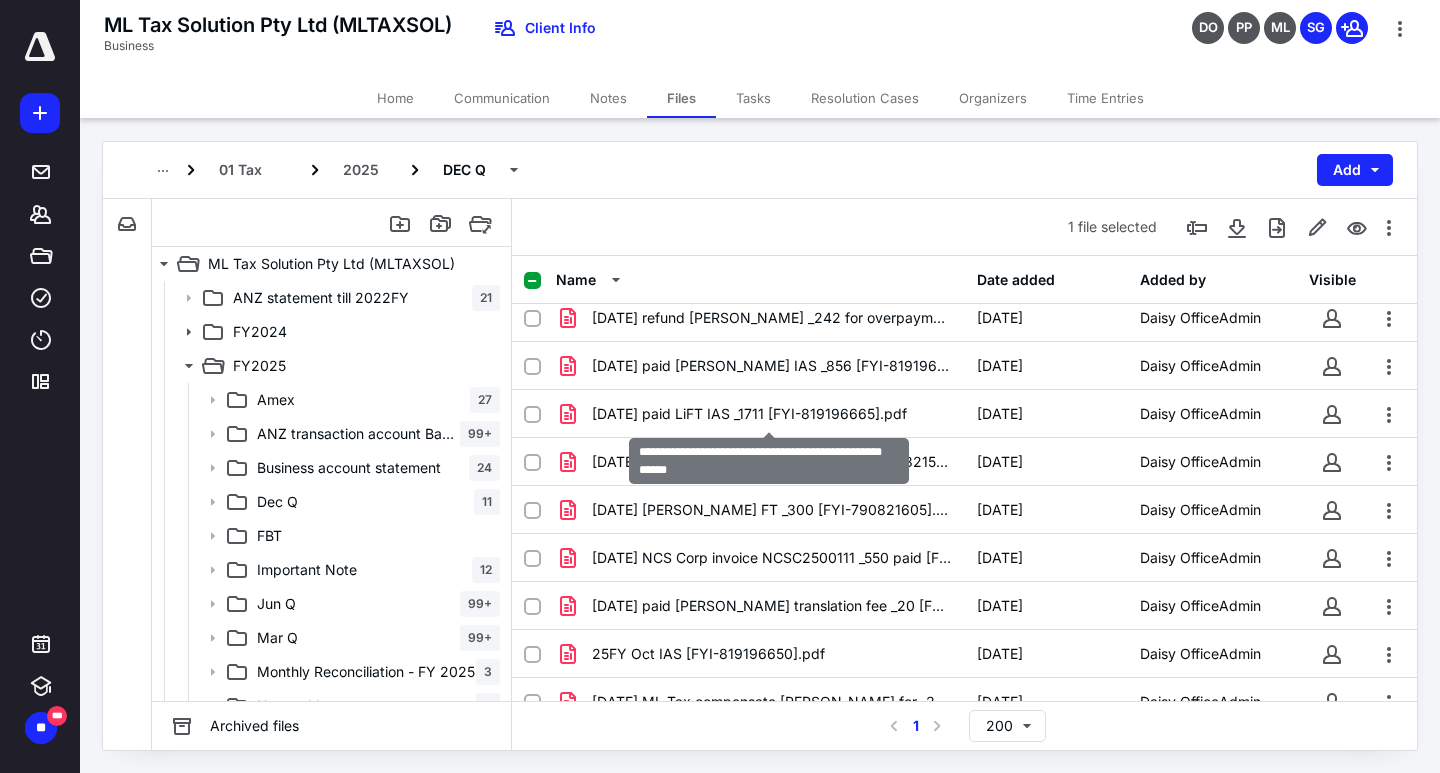 scroll, scrollTop: 1700, scrollLeft: 0, axis: vertical 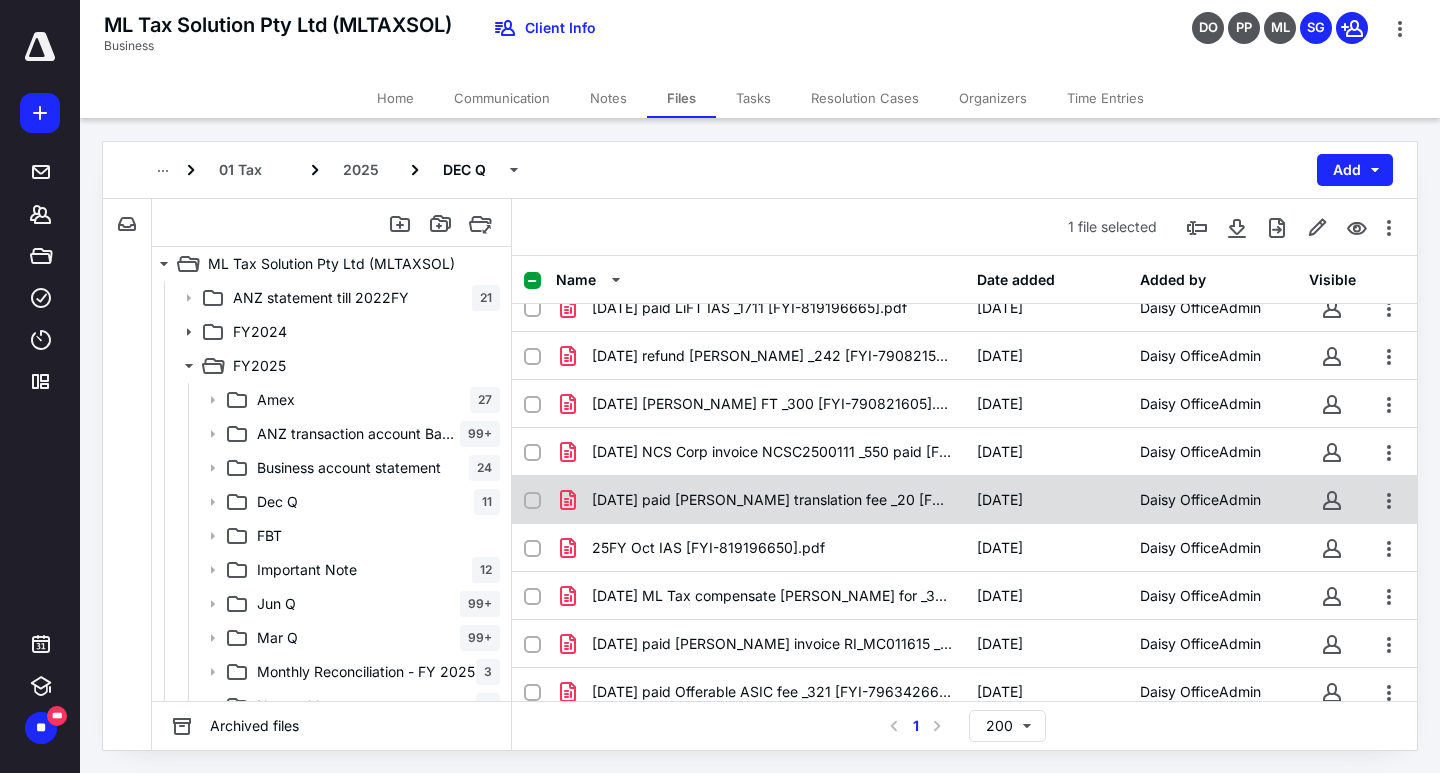 click on "[DATE] paid [PERSON_NAME] translation fee _20 [FYI-793131416].pdf" at bounding box center (772, 500) 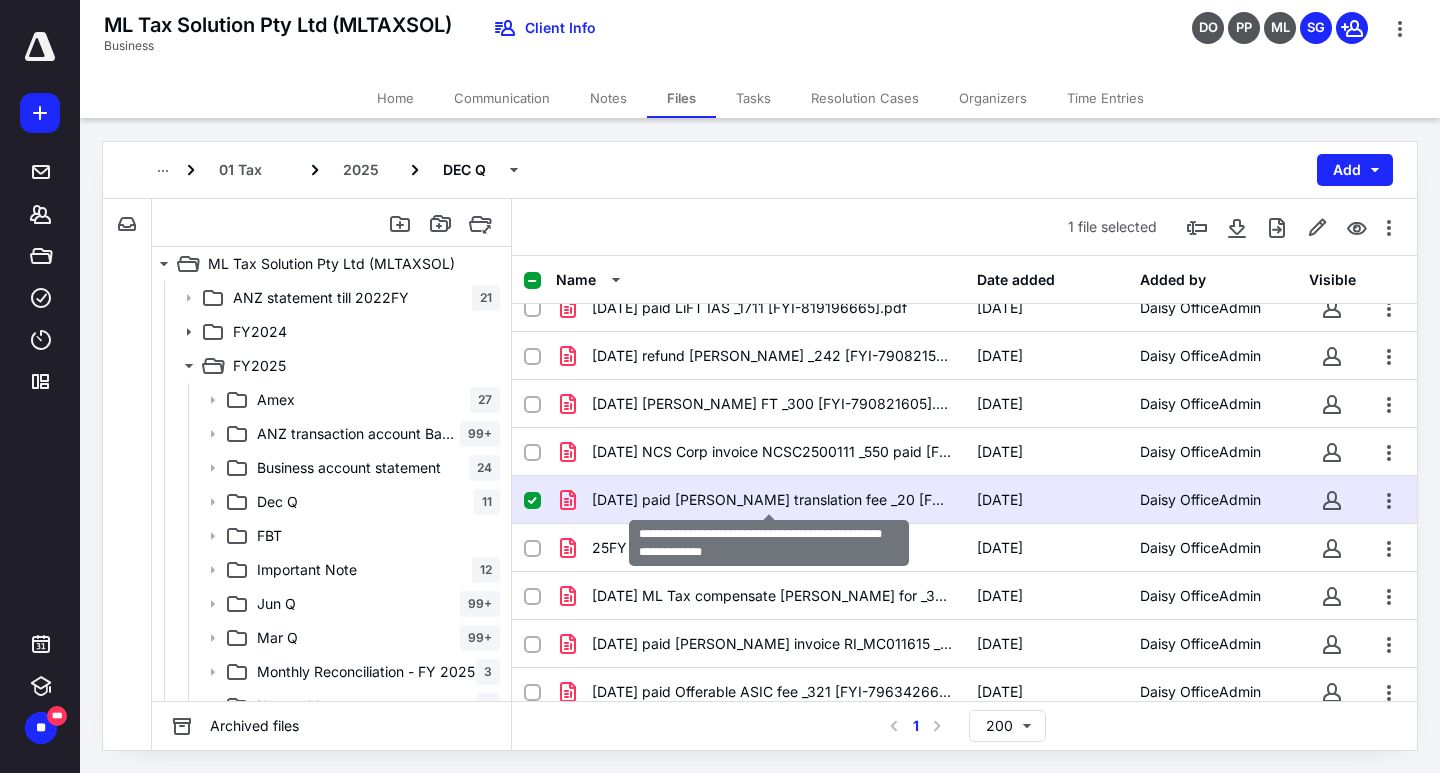 click on "[DATE] paid [PERSON_NAME] translation fee _20 [FYI-793131416].pdf" at bounding box center [772, 500] 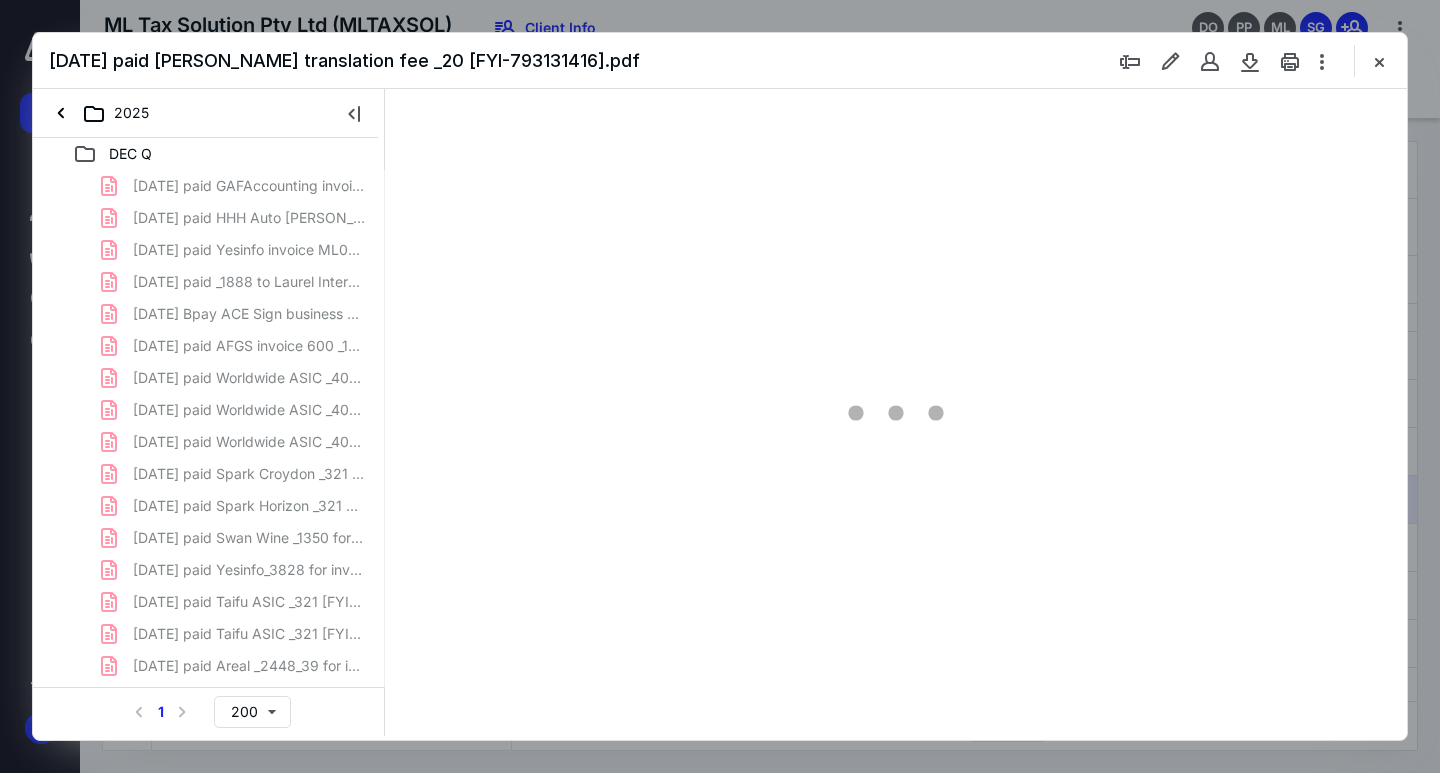 scroll, scrollTop: 0, scrollLeft: 0, axis: both 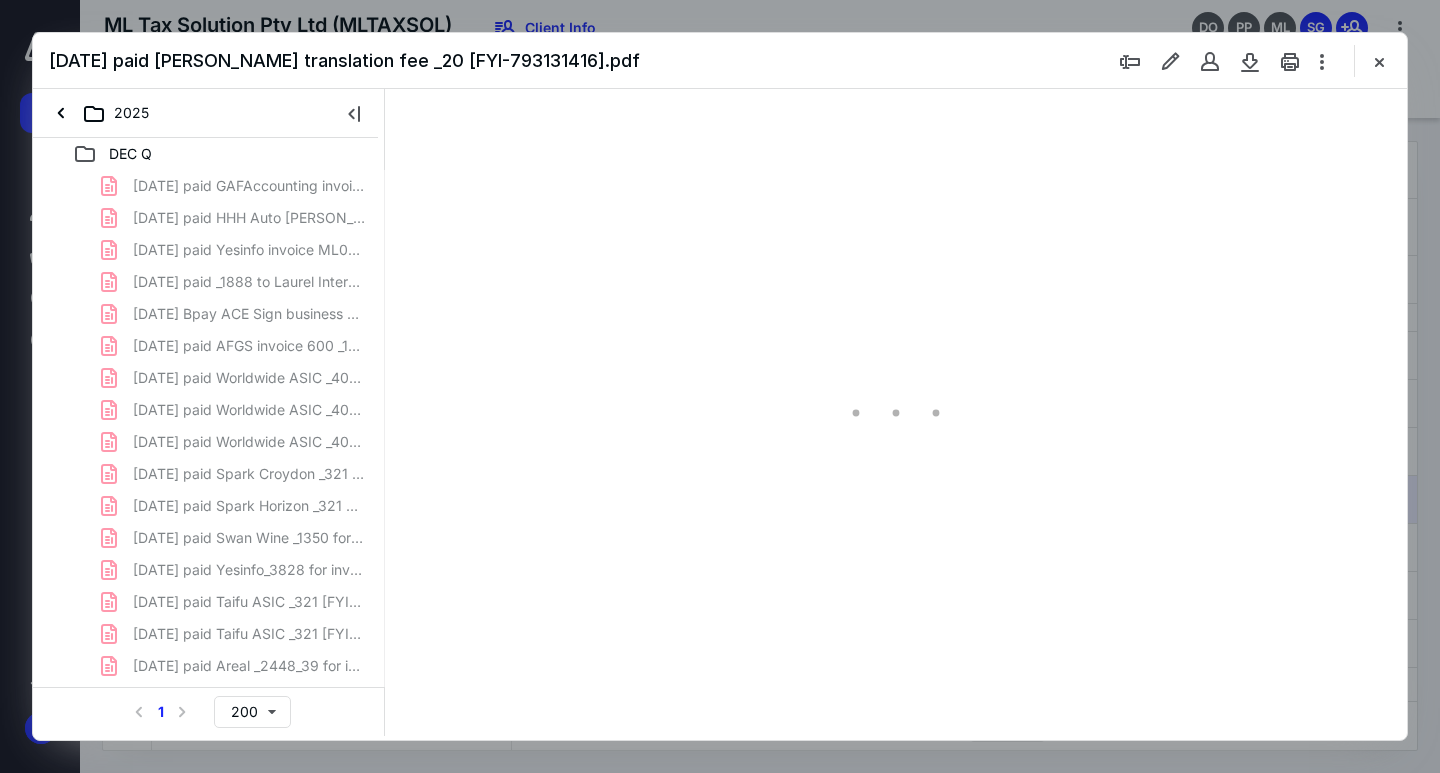 type on "68" 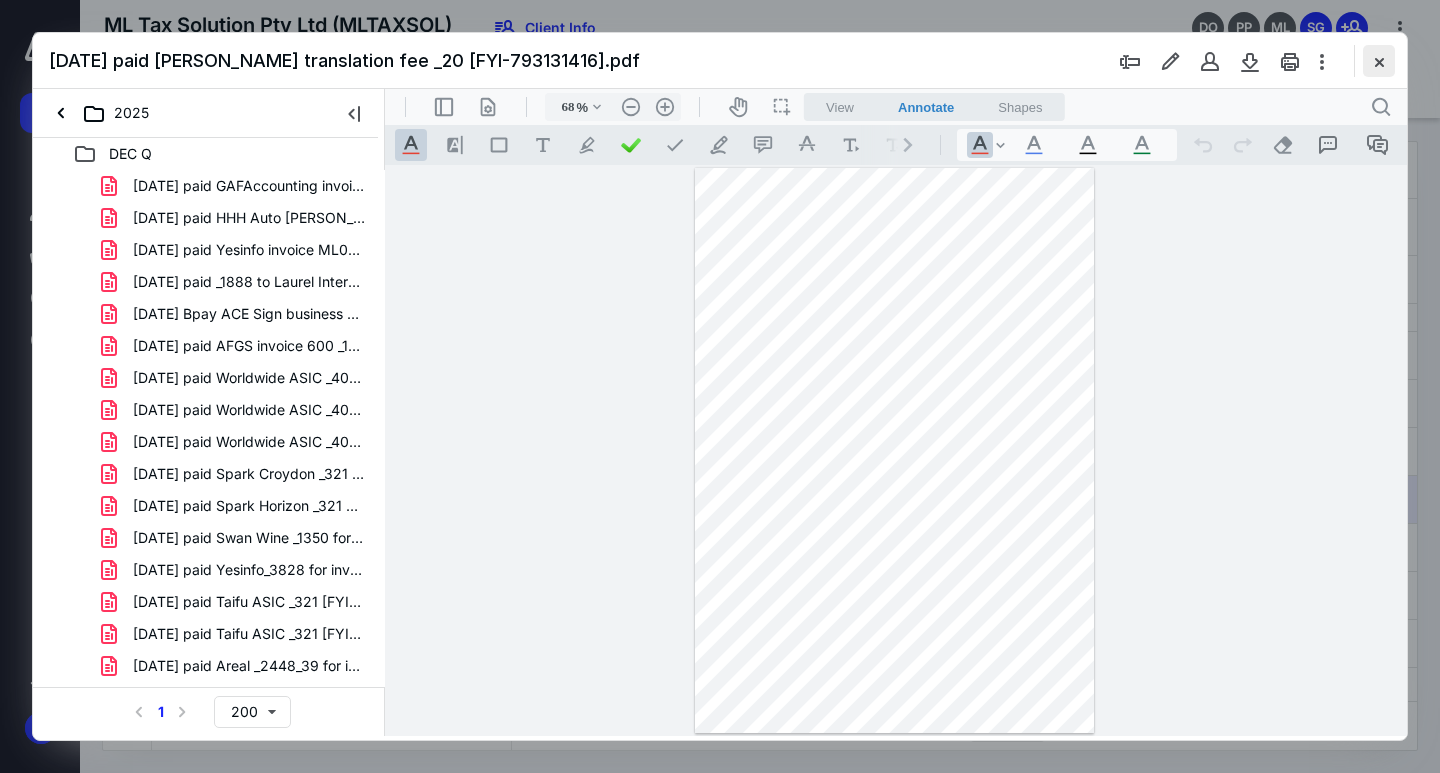 click at bounding box center (1379, 61) 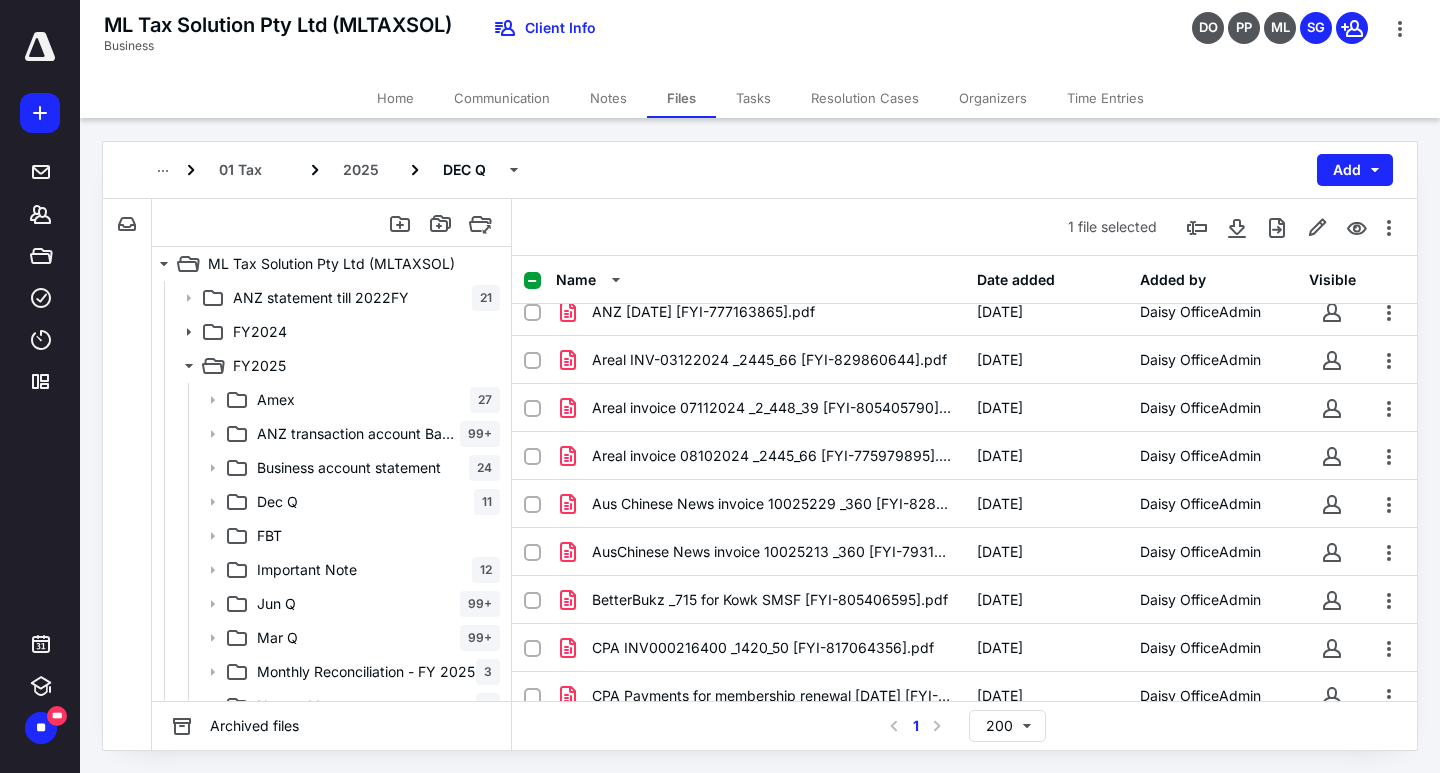 scroll, scrollTop: 2500, scrollLeft: 0, axis: vertical 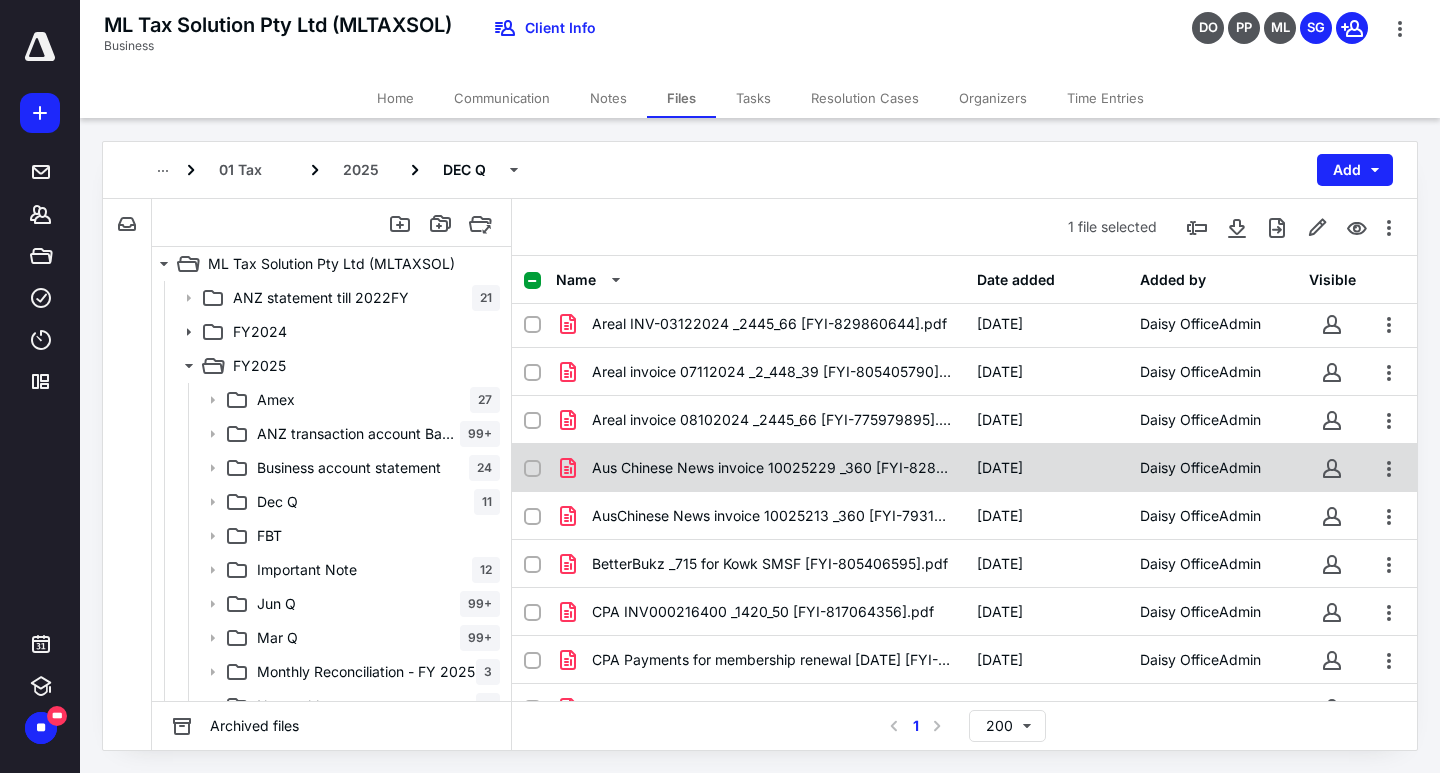 click on "Aus Chinese News invoice 10025229 _360 [FYI-828807177].pdf [DATE] Daisy OfficeAdmin" at bounding box center (964, 468) 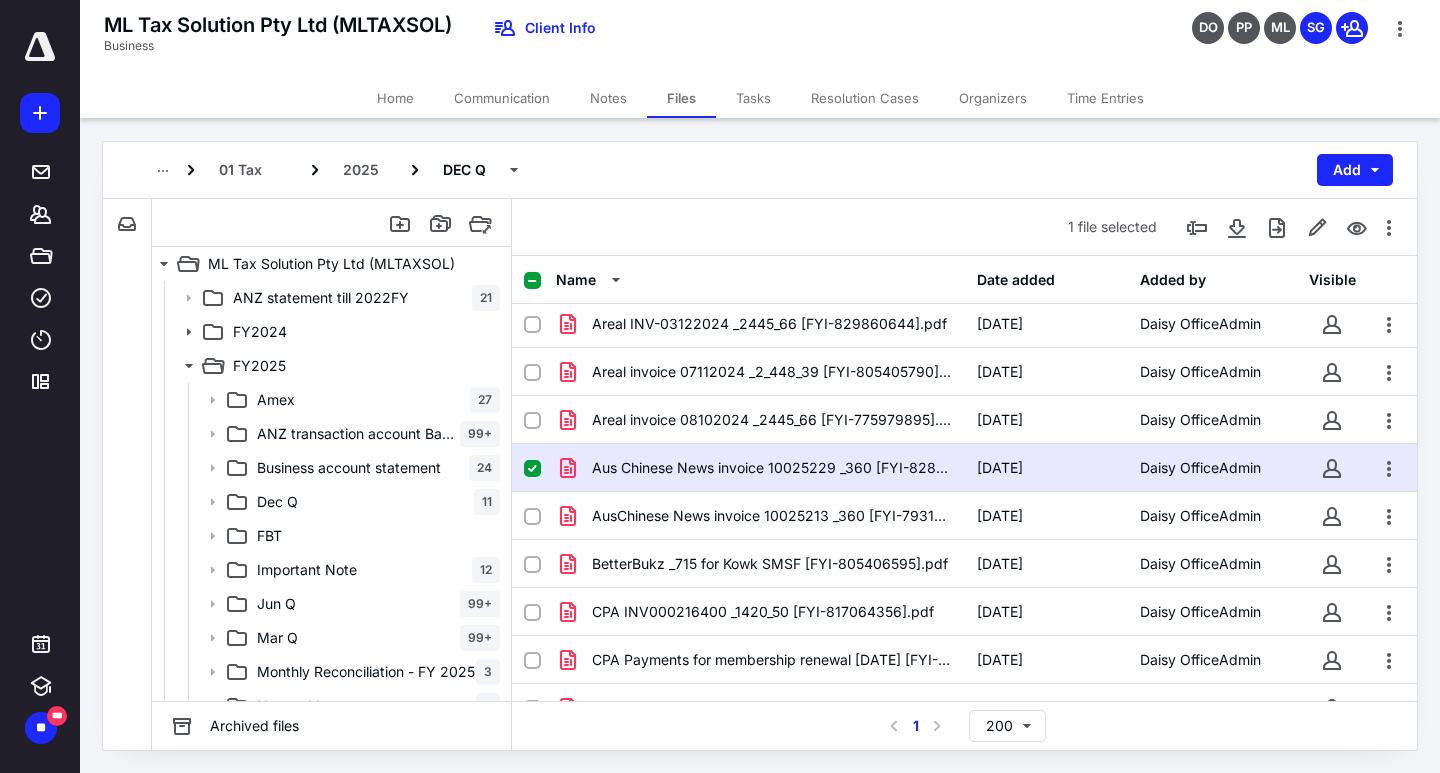 click on "Aus Chinese News invoice 10025229 _360 [FYI-828807177].pdf [DATE] Daisy OfficeAdmin" at bounding box center [964, 468] 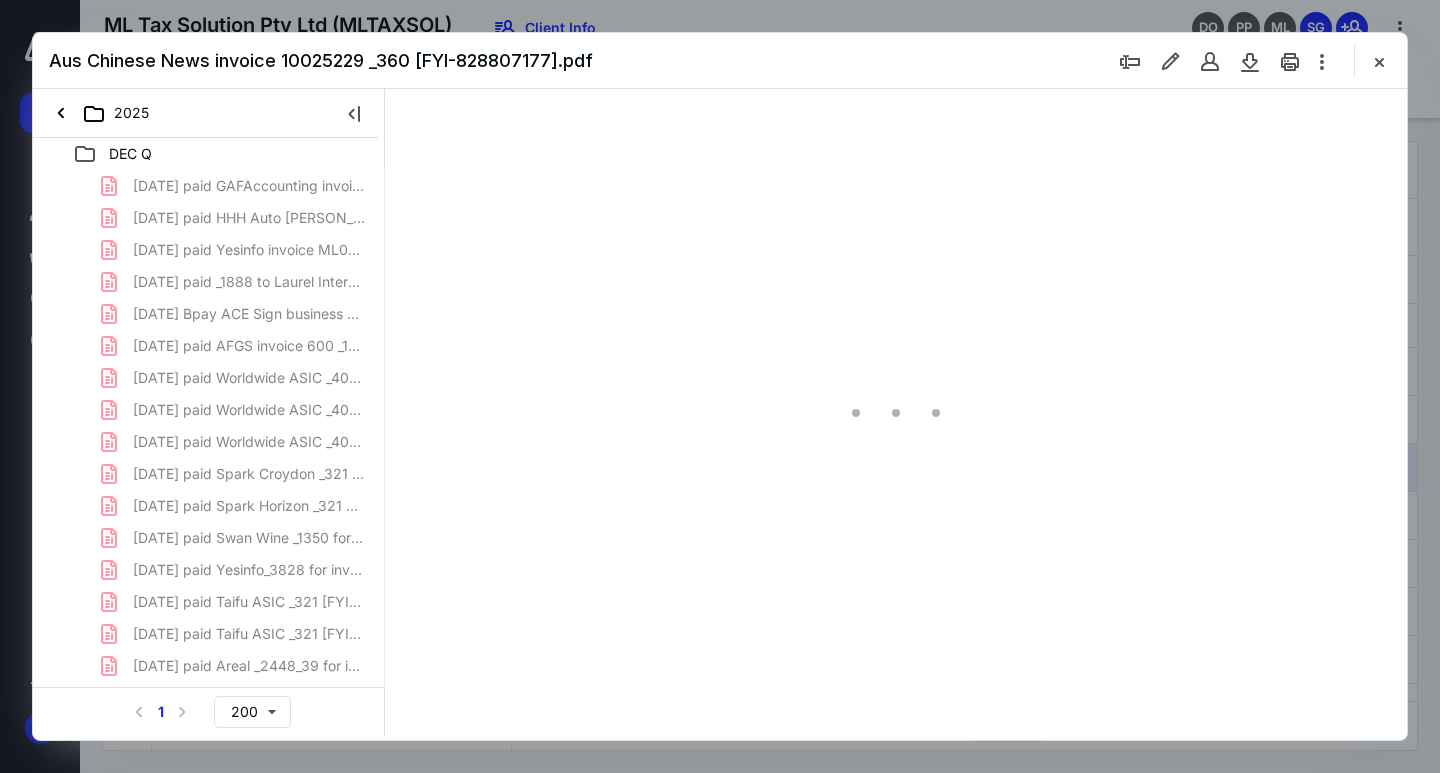 scroll, scrollTop: 0, scrollLeft: 0, axis: both 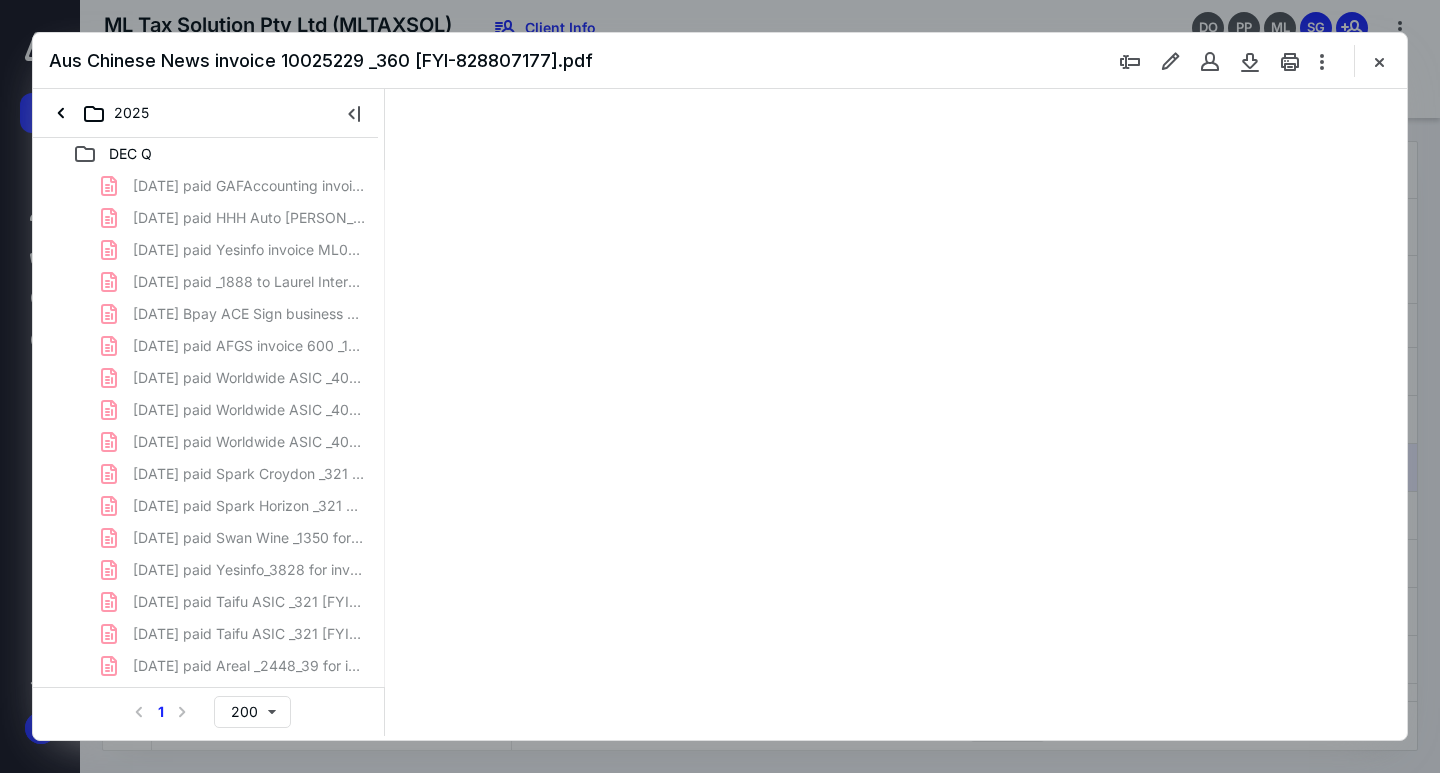 type on "68" 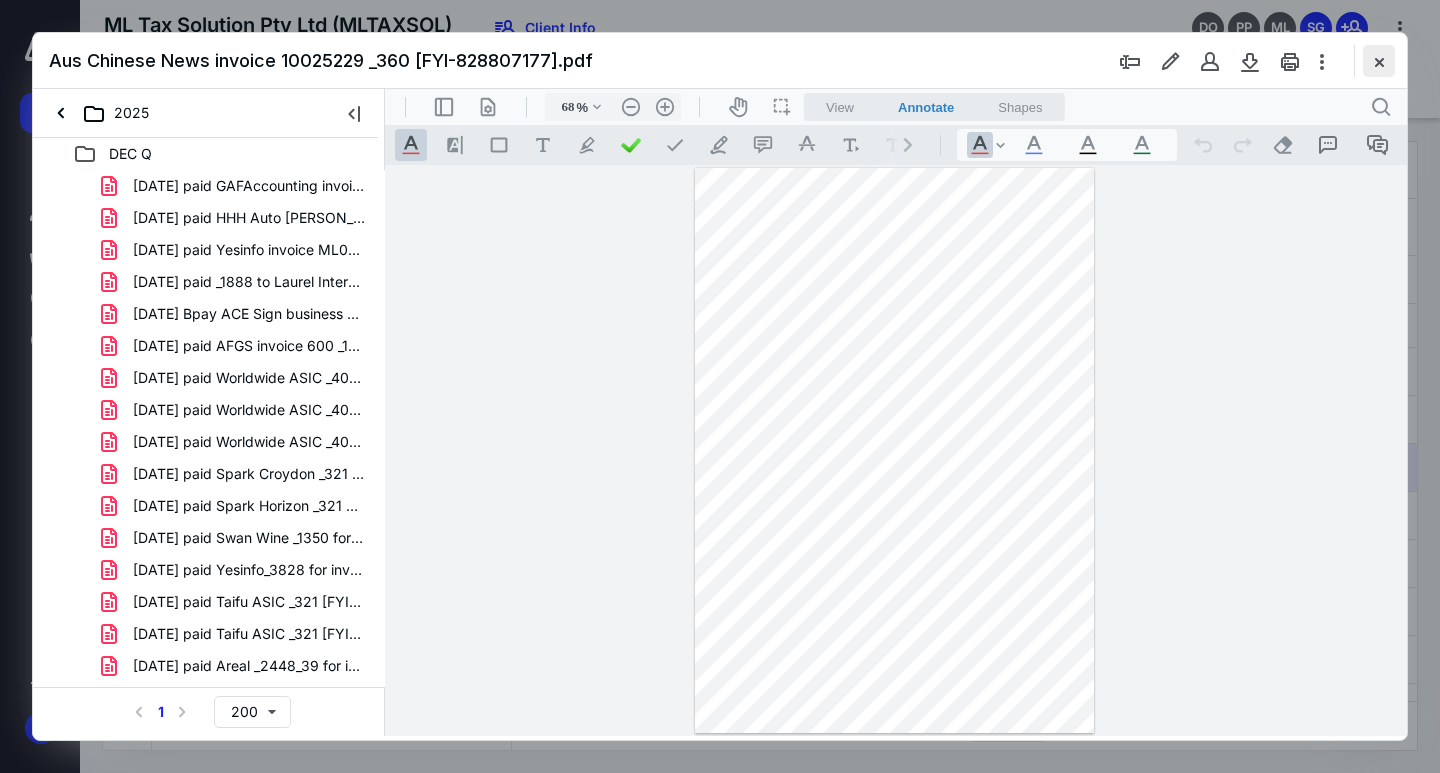 click at bounding box center (1379, 61) 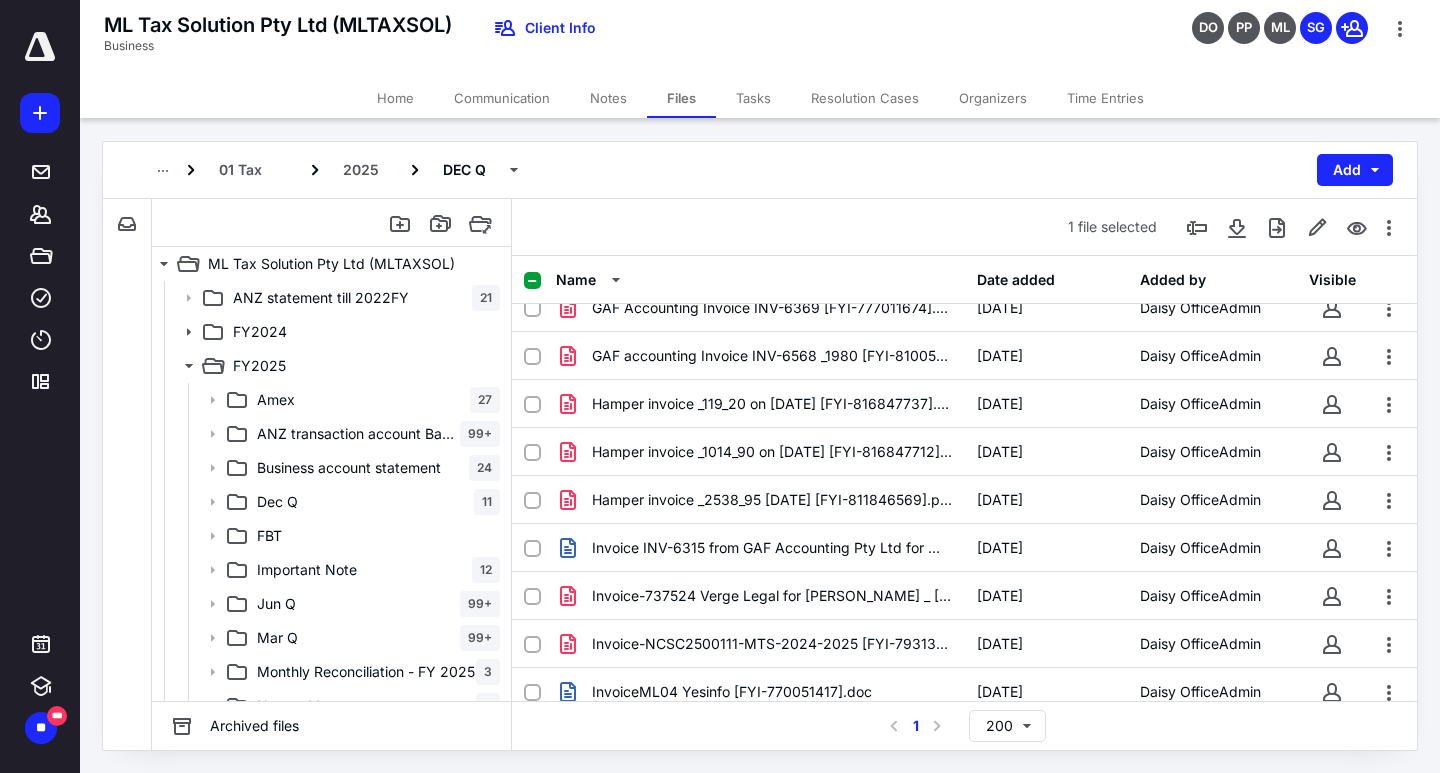 scroll, scrollTop: 3000, scrollLeft: 0, axis: vertical 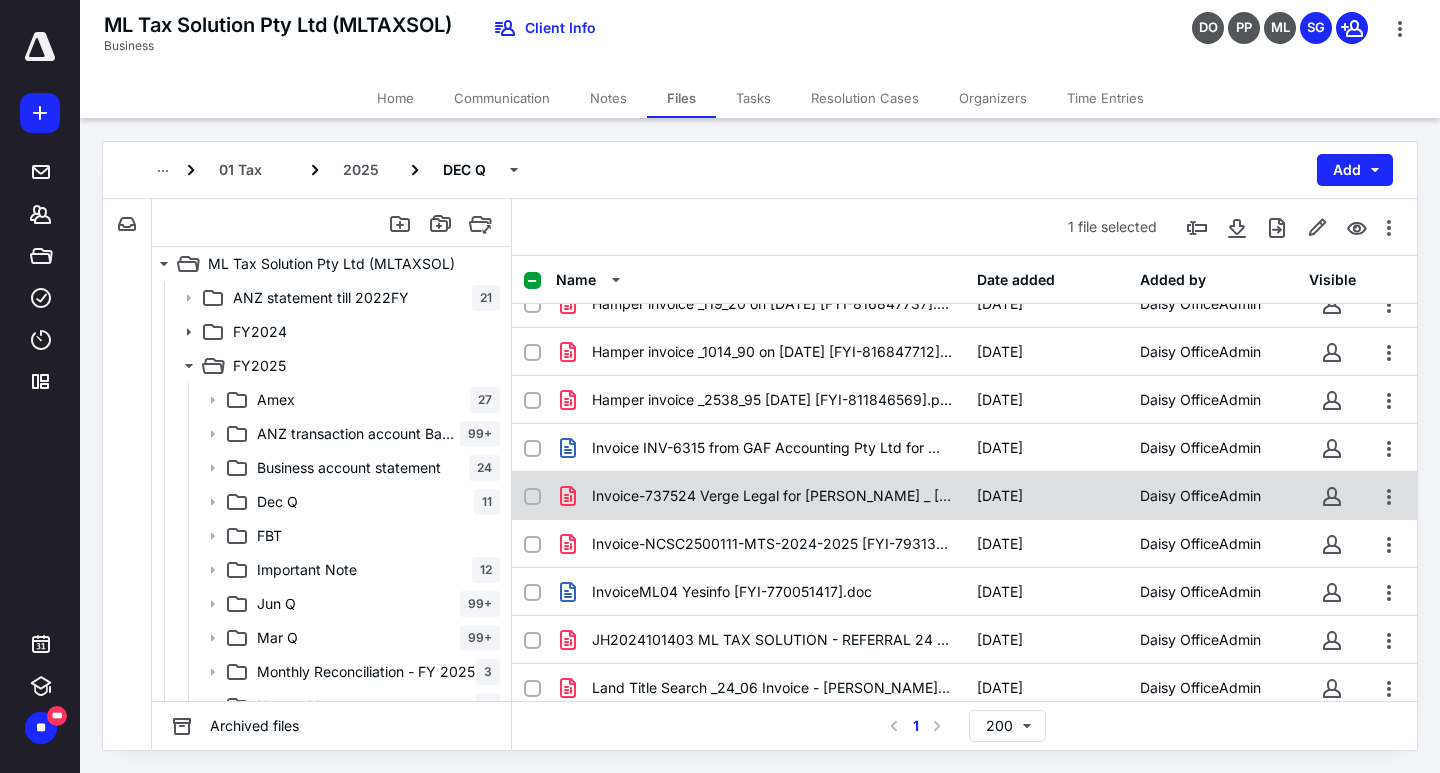 click on "Invoice-737524 Verge Legal for [PERSON_NAME] _ [PERSON_NAME] UT [FYI-784880113].pdf" at bounding box center [772, 496] 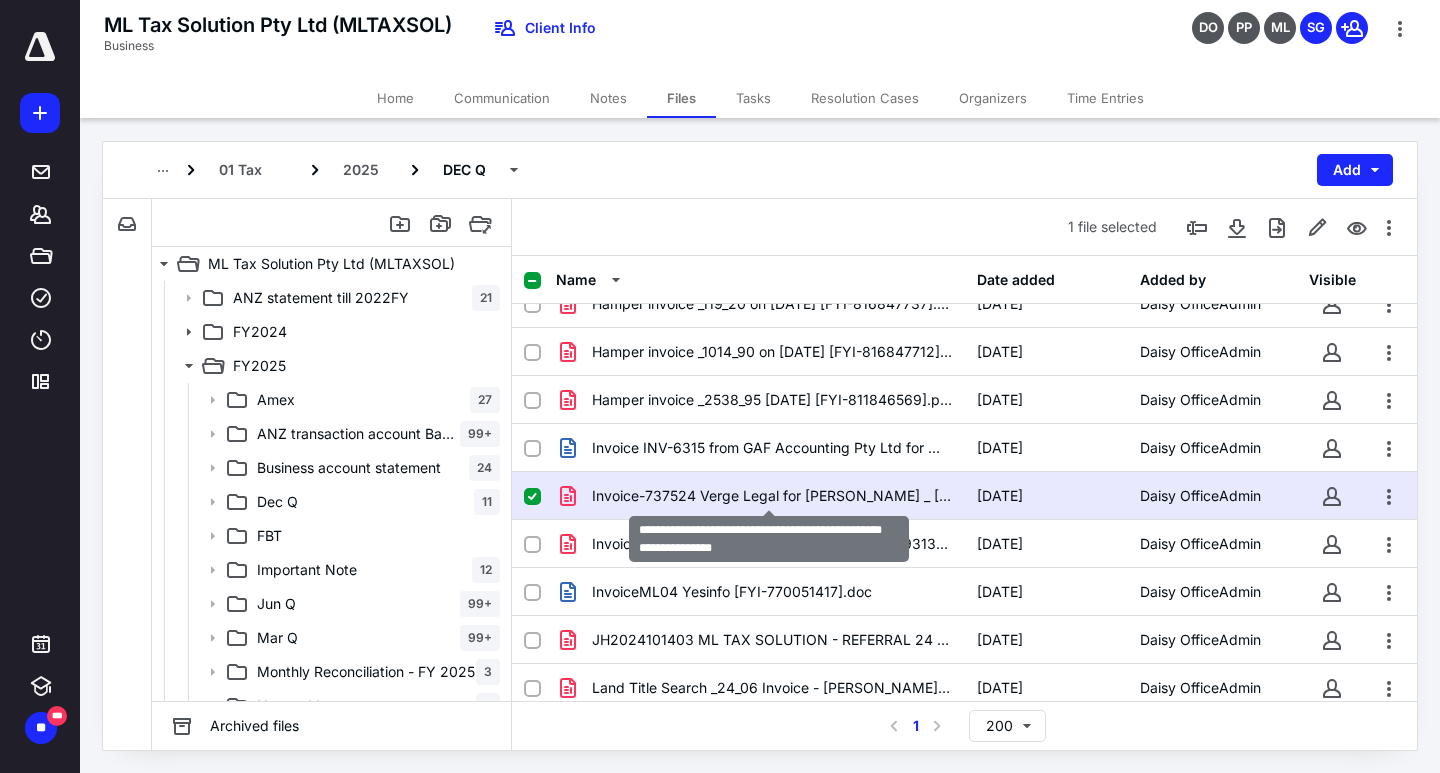 click on "Invoice-737524 Verge Legal for [PERSON_NAME] _ [PERSON_NAME] UT [FYI-784880113].pdf" at bounding box center (772, 496) 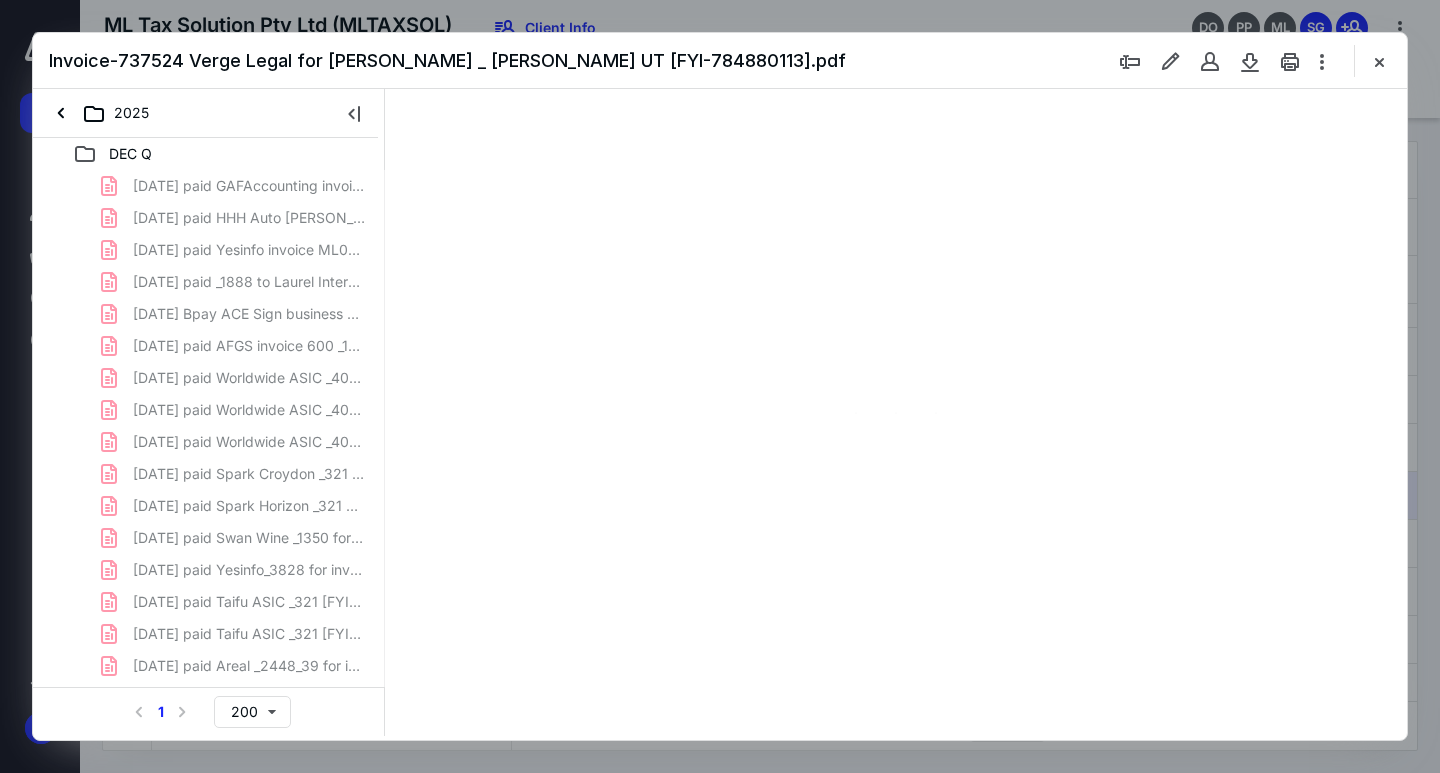 scroll, scrollTop: 0, scrollLeft: 0, axis: both 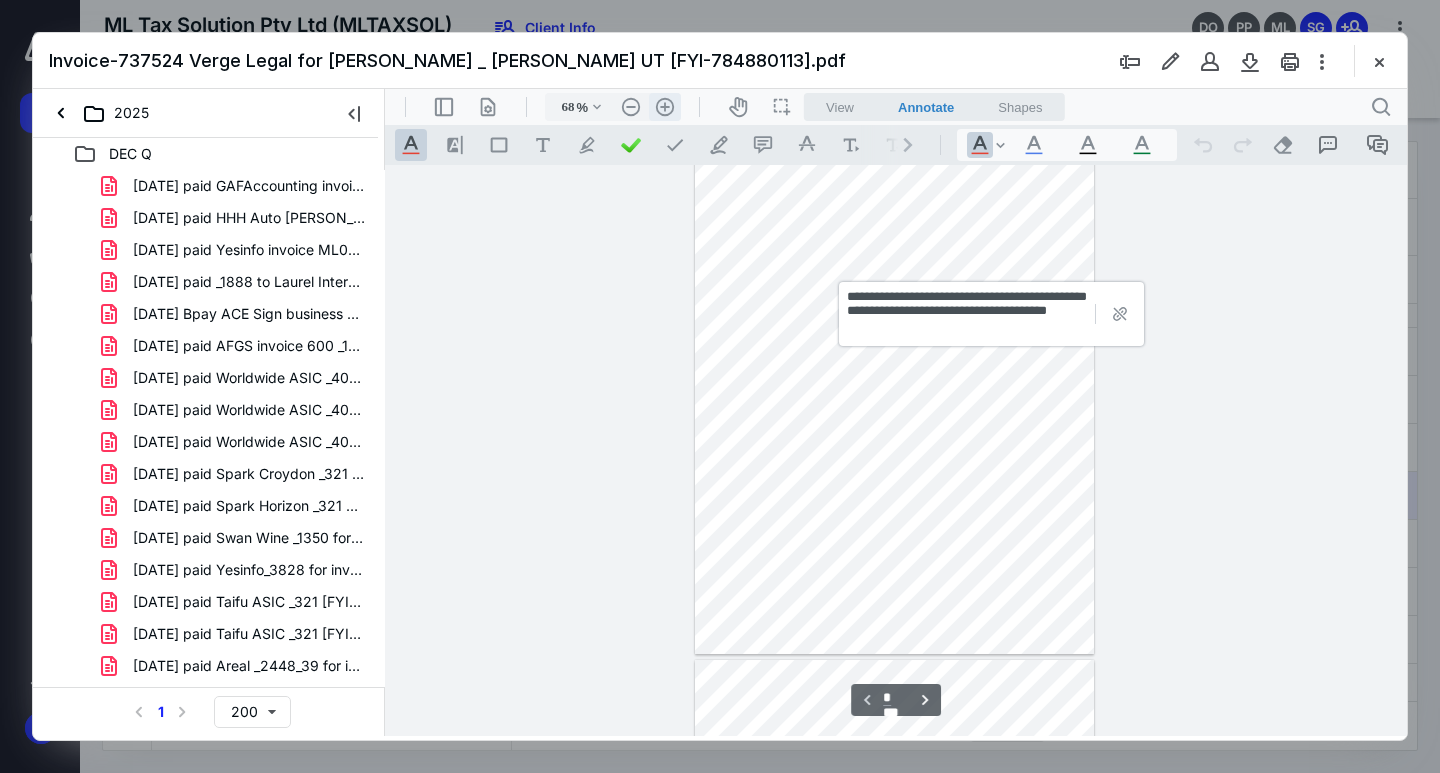 click on ".cls-1{fill:#abb0c4;} icon - header - zoom - in - line" at bounding box center [665, 107] 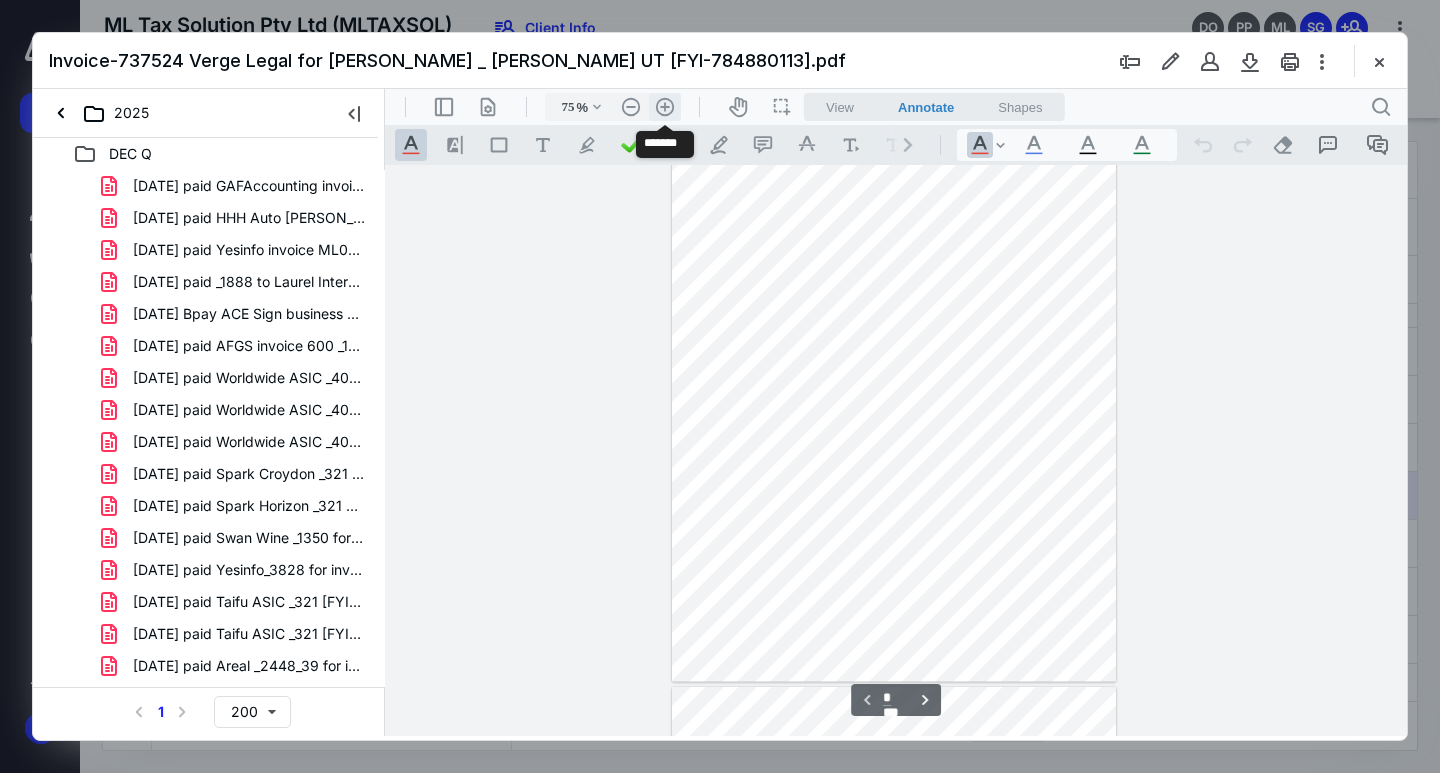 click on ".cls-1{fill:#abb0c4;} icon - header - zoom - in - line" at bounding box center [665, 107] 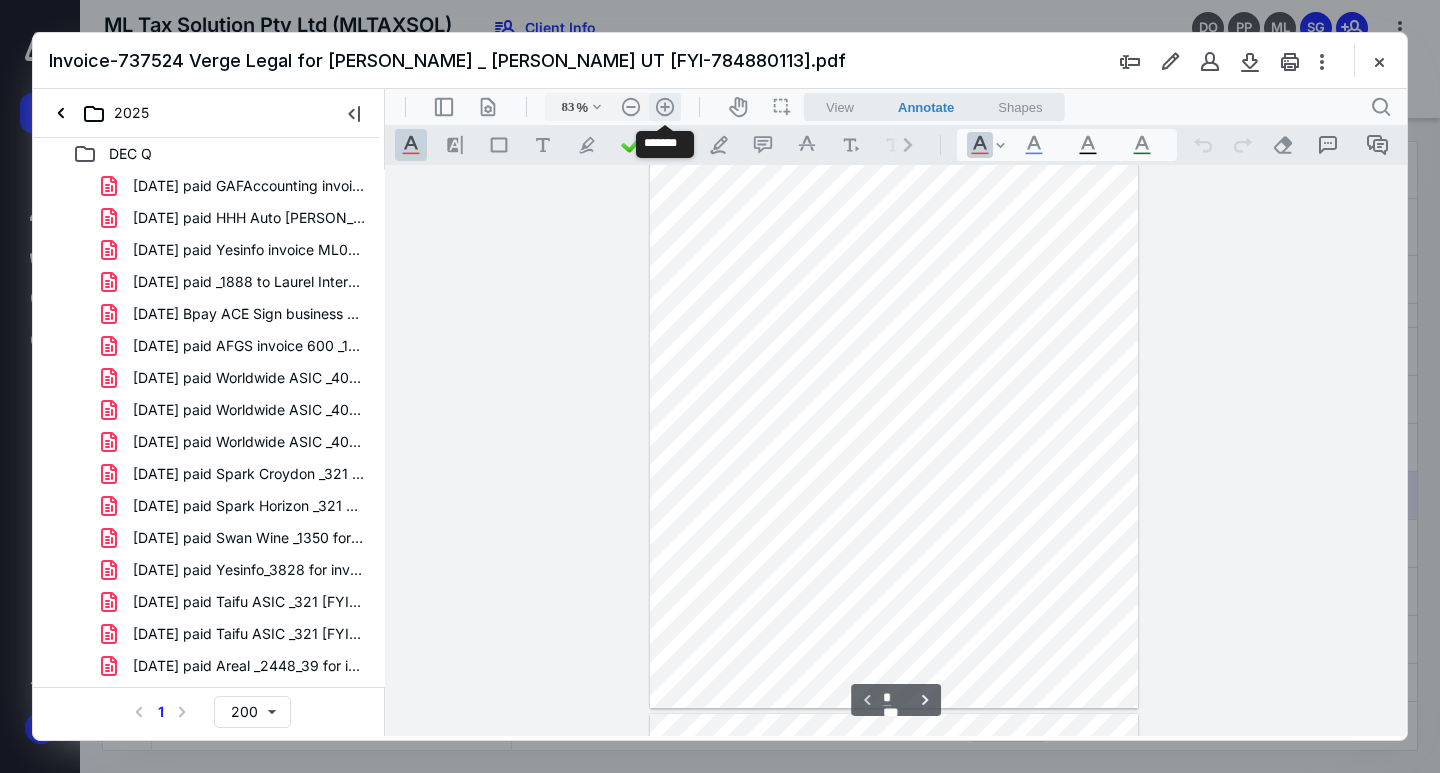 click on ".cls-1{fill:#abb0c4;} icon - header - zoom - in - line" at bounding box center [665, 107] 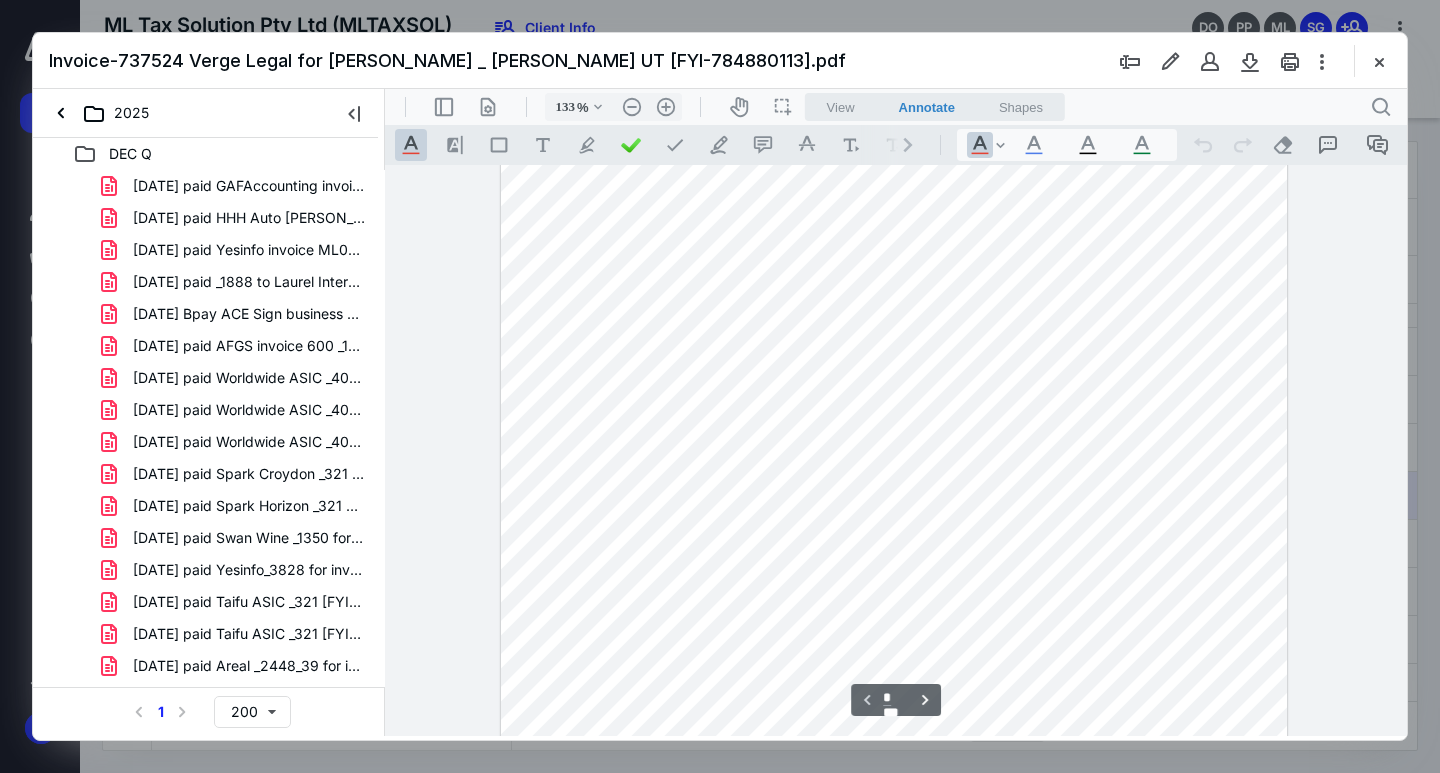 scroll, scrollTop: 293, scrollLeft: 0, axis: vertical 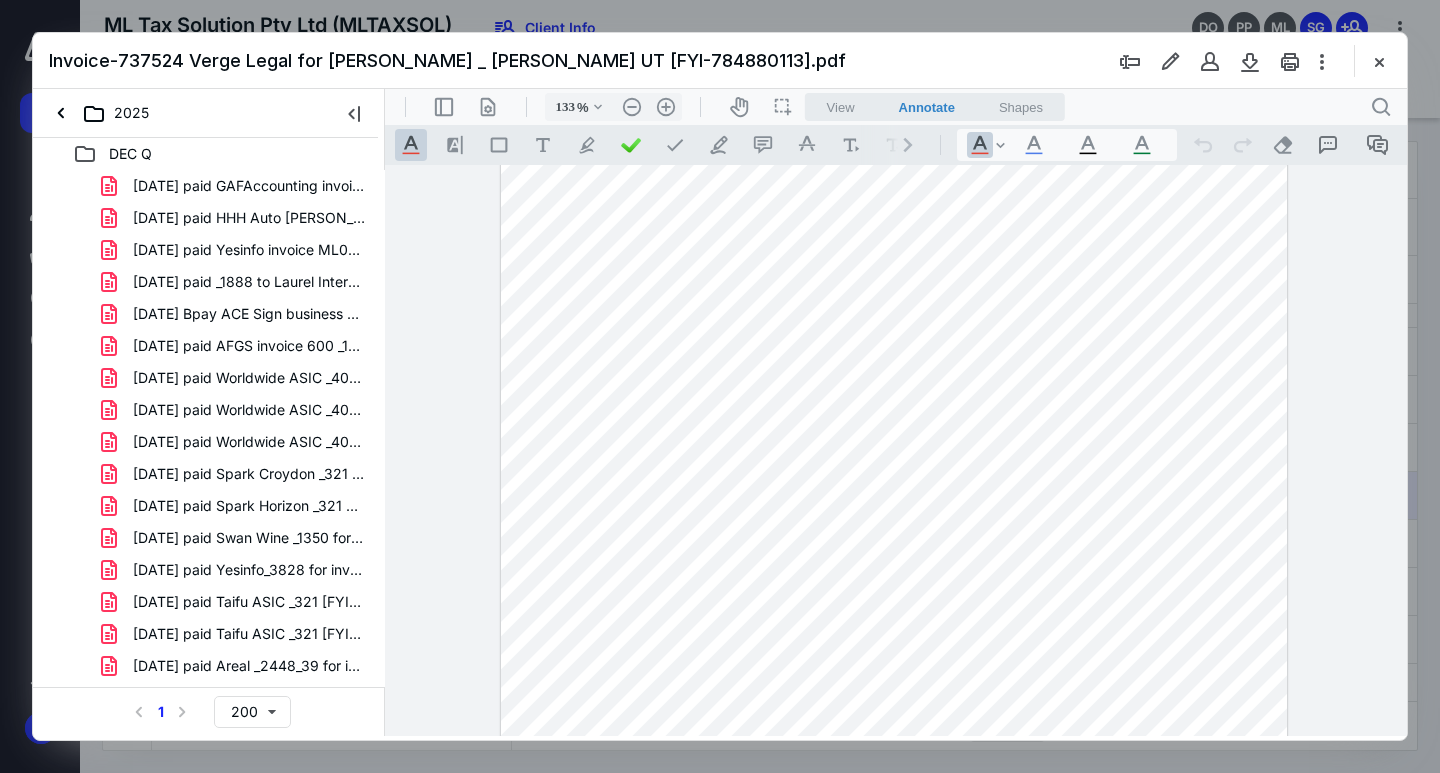 drag, startPoint x: 639, startPoint y: 411, endPoint x: 667, endPoint y: 422, distance: 30.083218 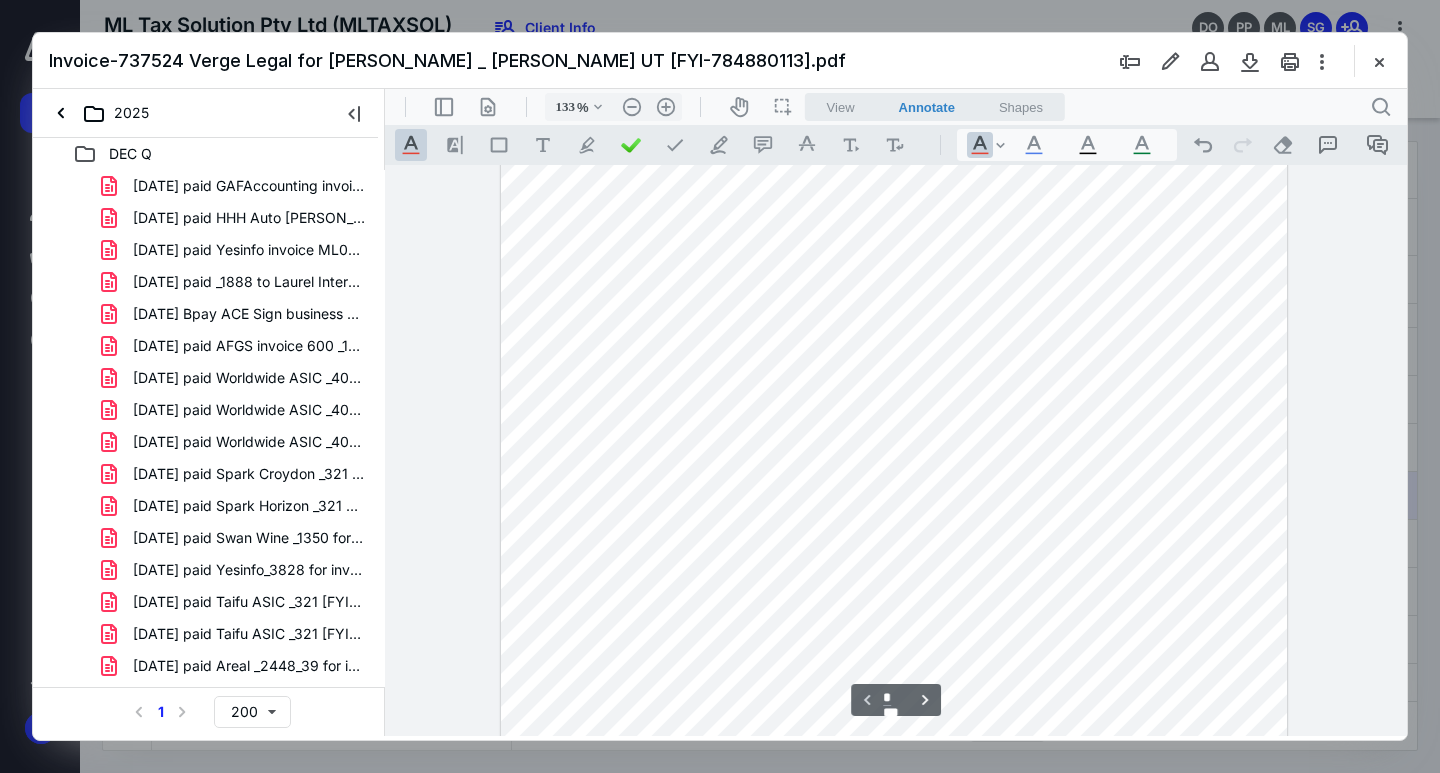 scroll, scrollTop: 200, scrollLeft: 0, axis: vertical 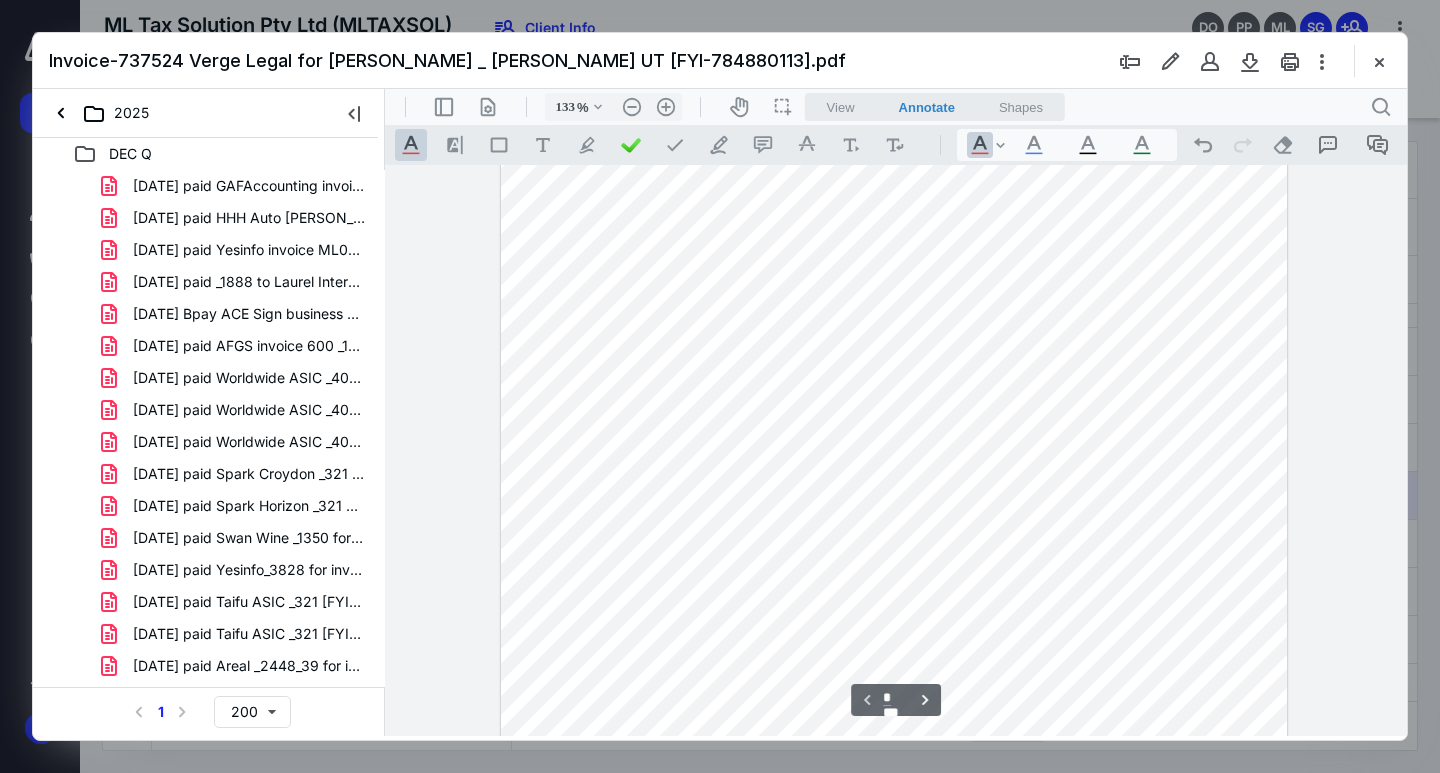 click at bounding box center (894, 526) 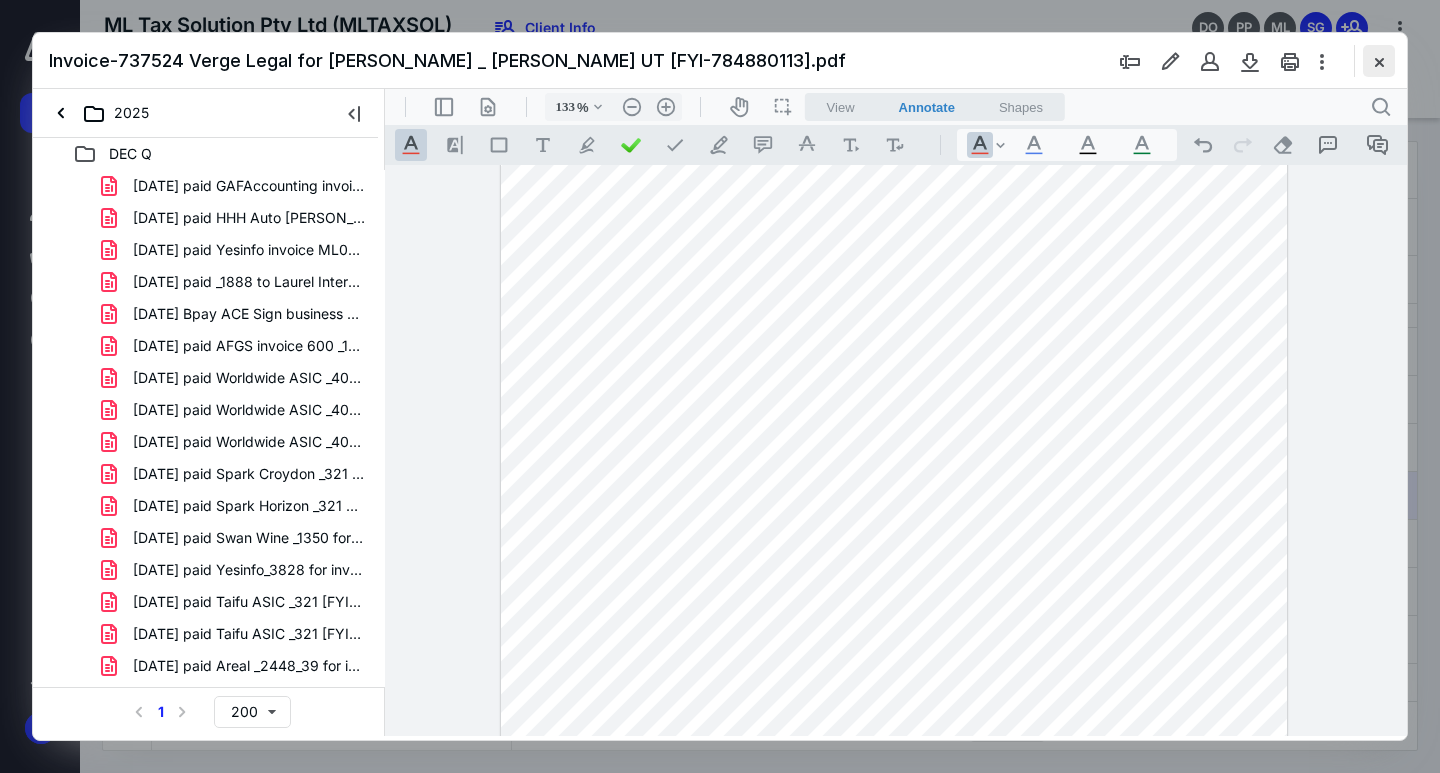 click at bounding box center [1379, 61] 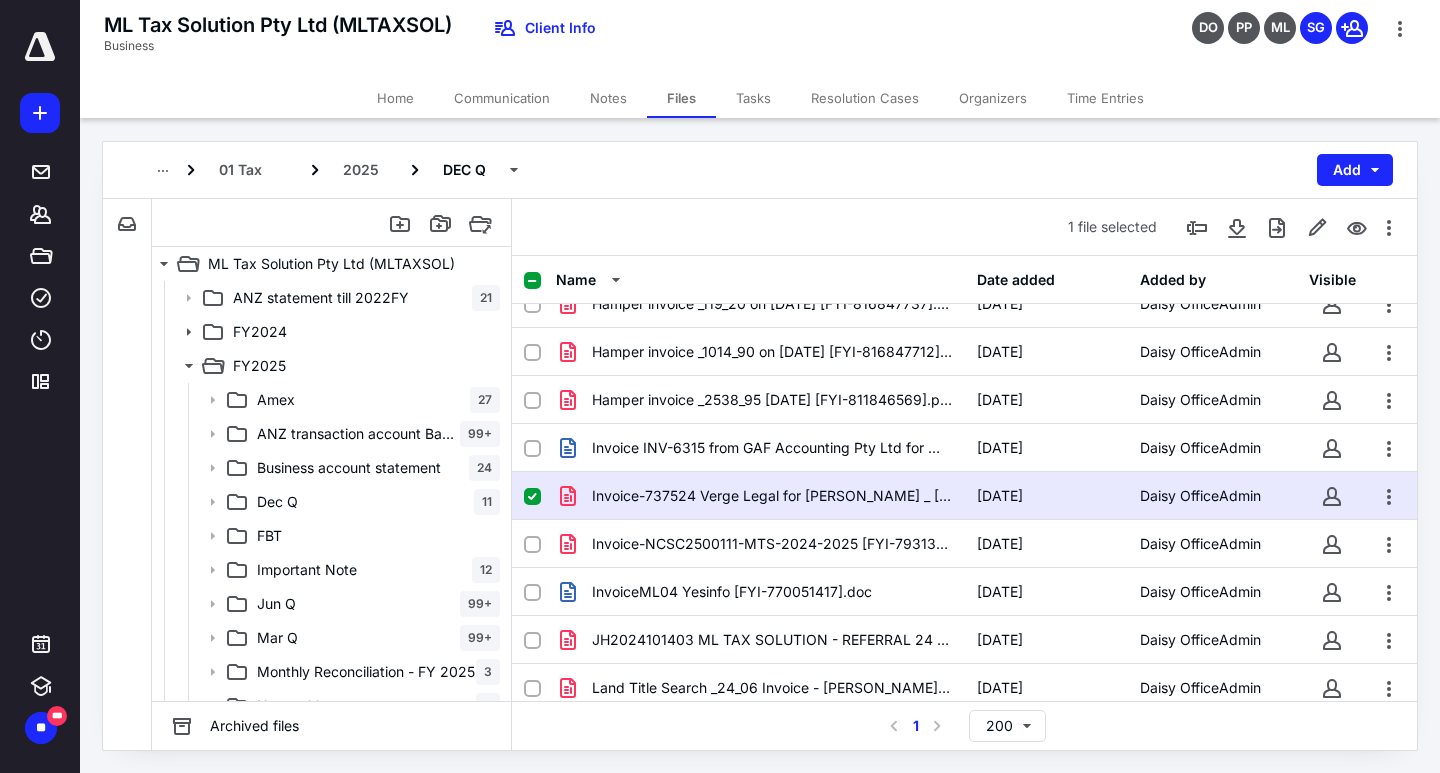 click on "Invoice-737524 Verge Legal for [PERSON_NAME] _ [PERSON_NAME] UT [FYI-784880113].pdf" at bounding box center (772, 496) 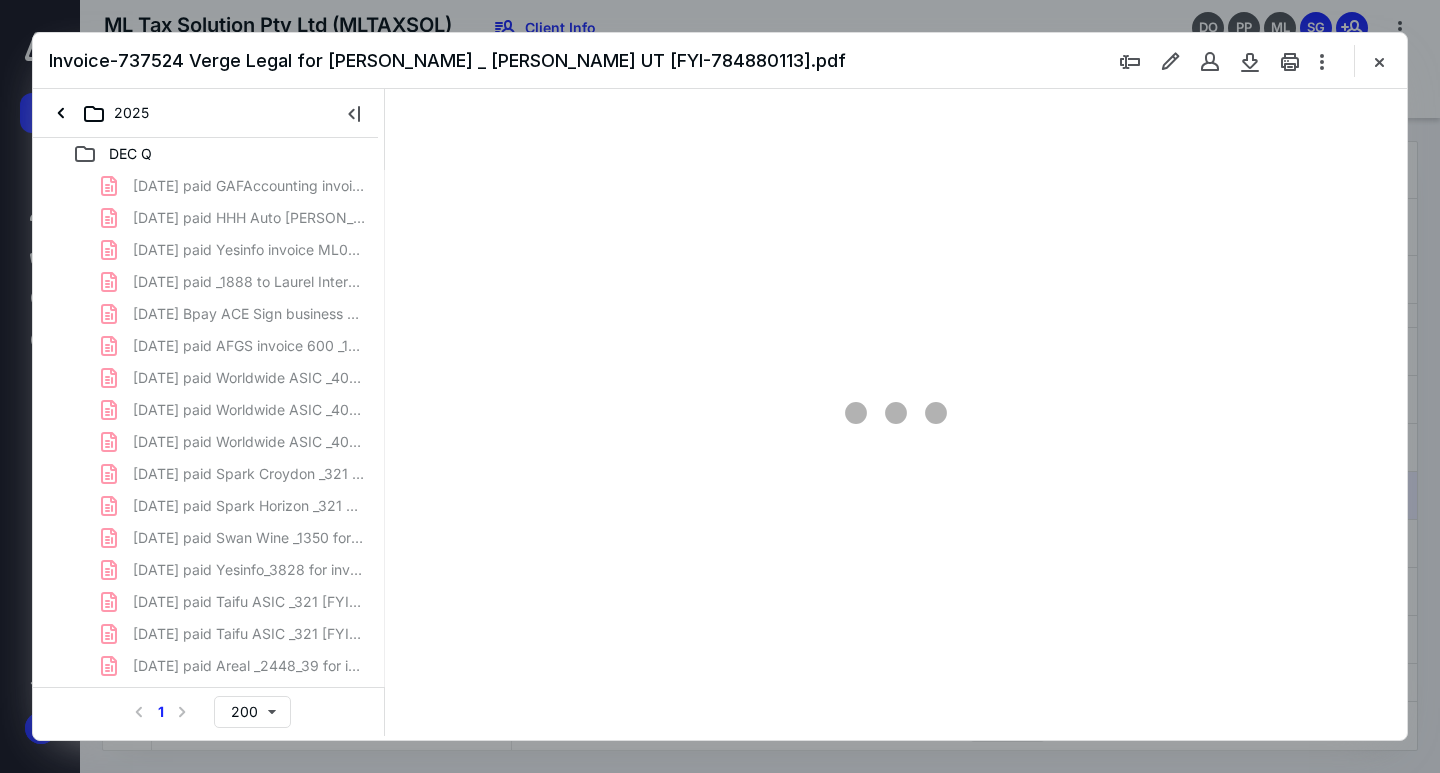 scroll, scrollTop: 0, scrollLeft: 0, axis: both 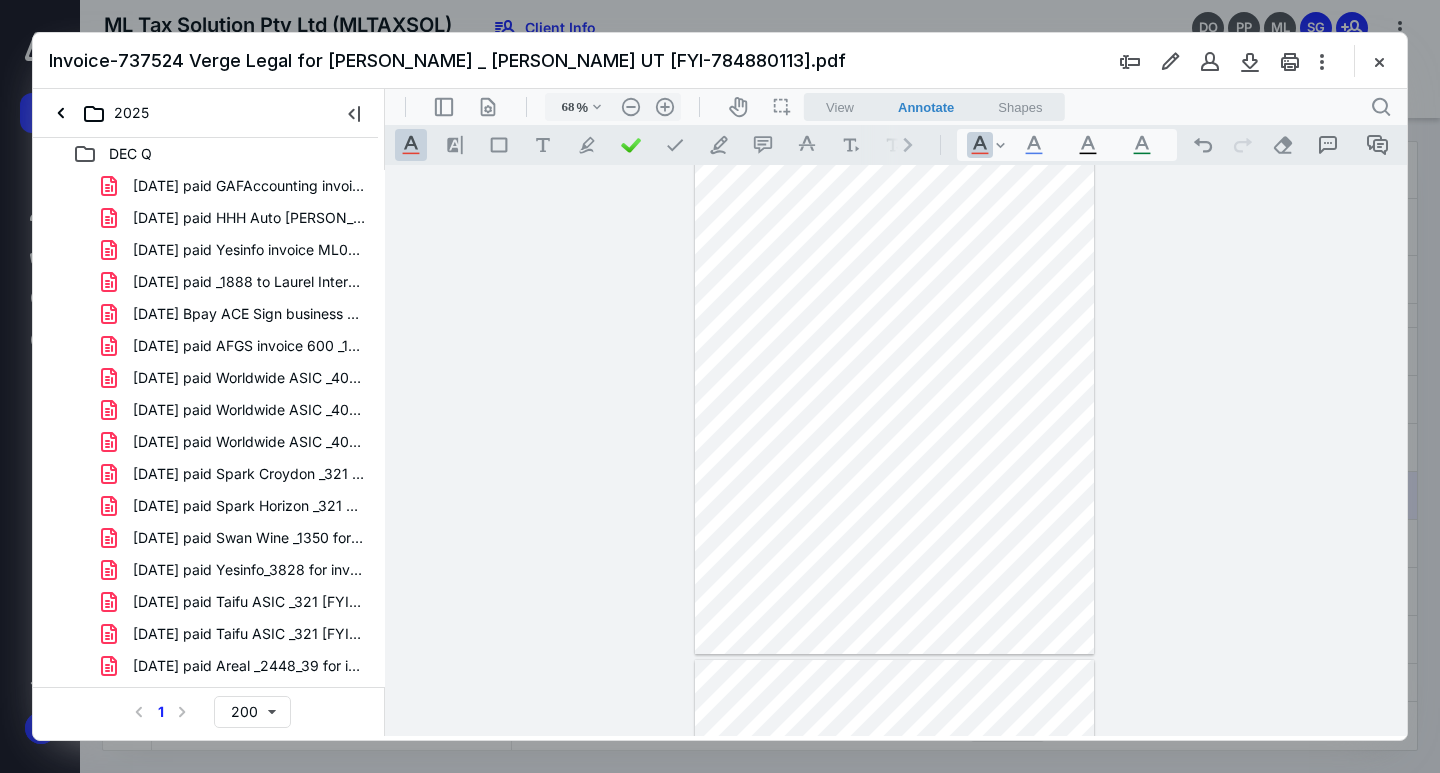 click on "68 % .cls-1{fill:#abb0c4;} icon - chevron - down .cls-1{fill:#abb0c4;} icon - header - zoom - out - line Current zoom is   68 % .cls-1{fill:#abb0c4;} icon - header - zoom - in - line" at bounding box center (613, 107) 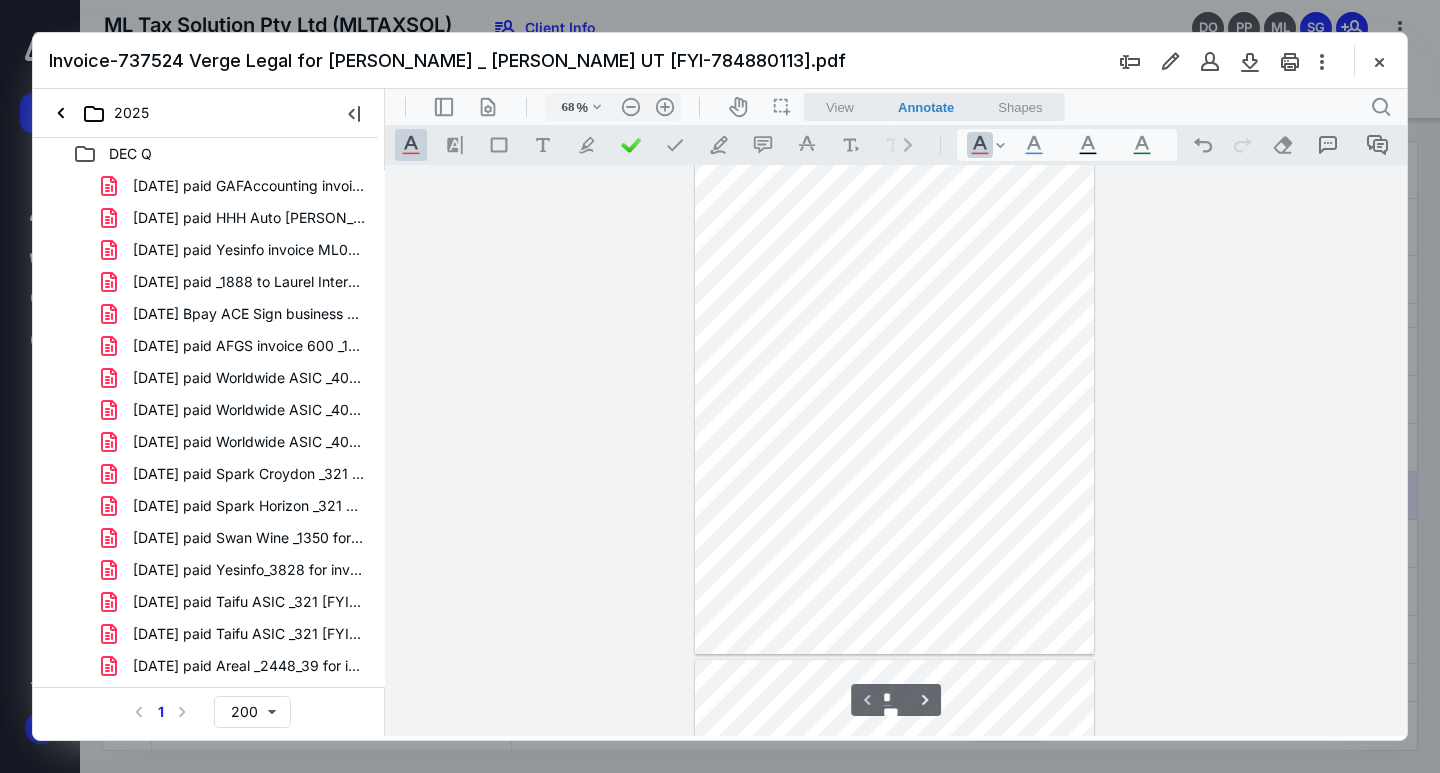 scroll, scrollTop: 0, scrollLeft: 0, axis: both 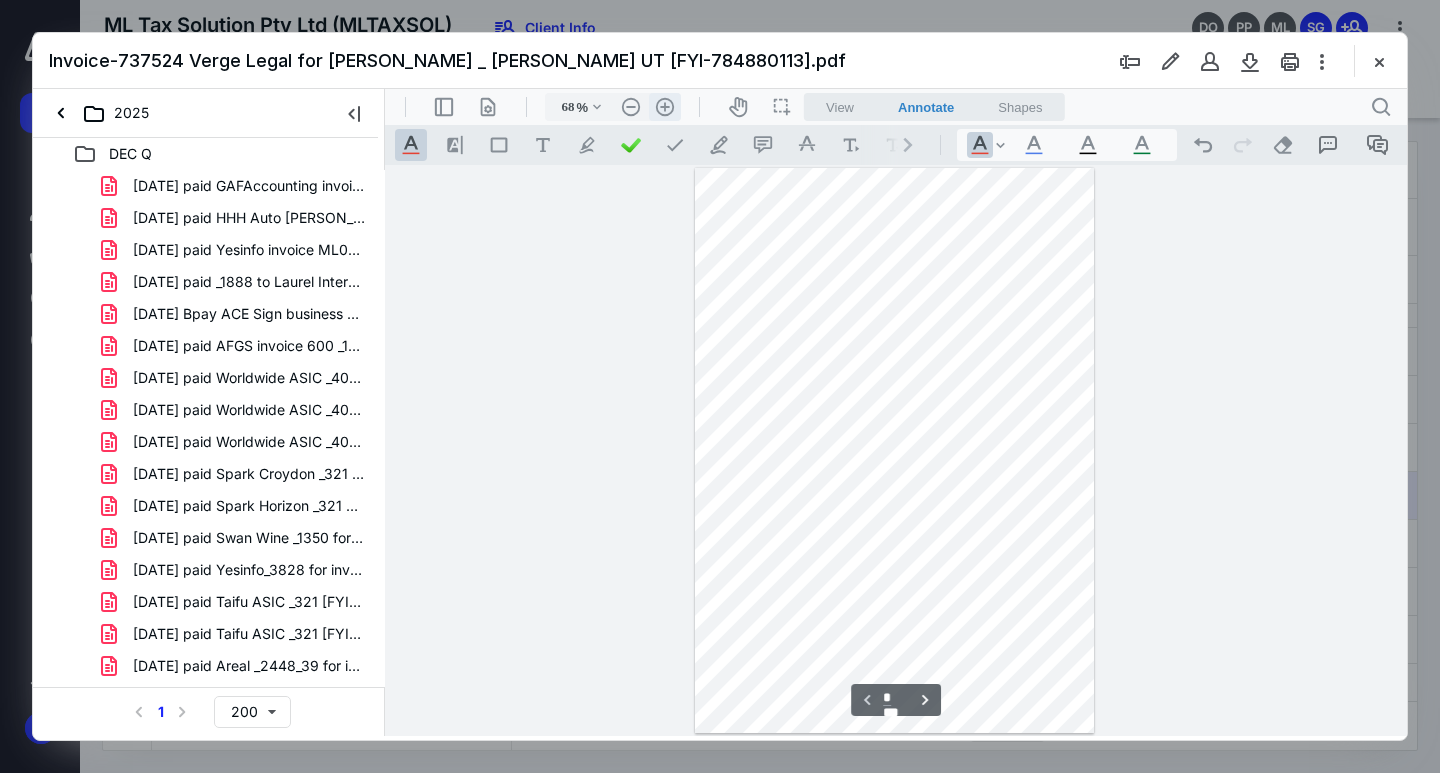 click on ".cls-1{fill:#abb0c4;} icon - header - zoom - in - line" at bounding box center [665, 107] 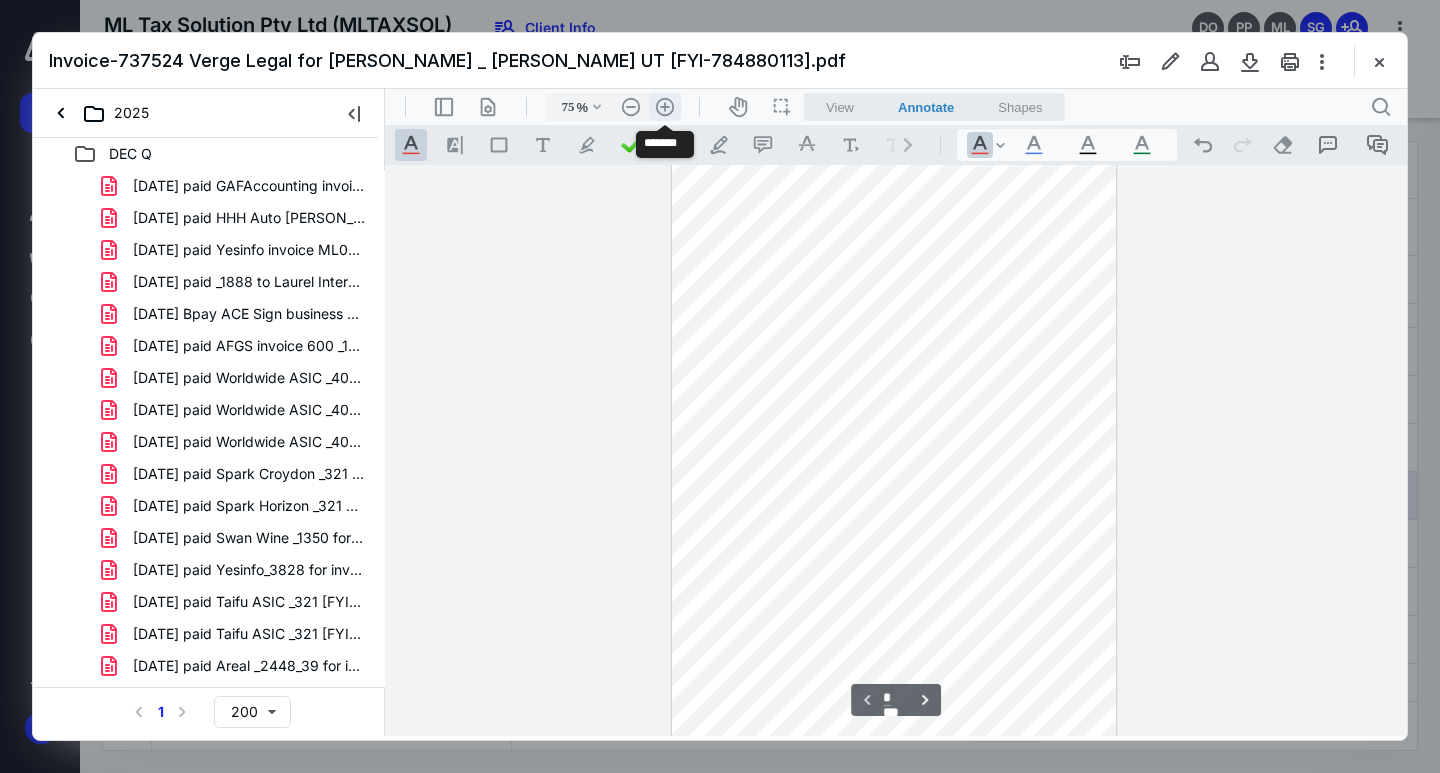 click on ".cls-1{fill:#abb0c4;} icon - header - zoom - in - line" at bounding box center [665, 107] 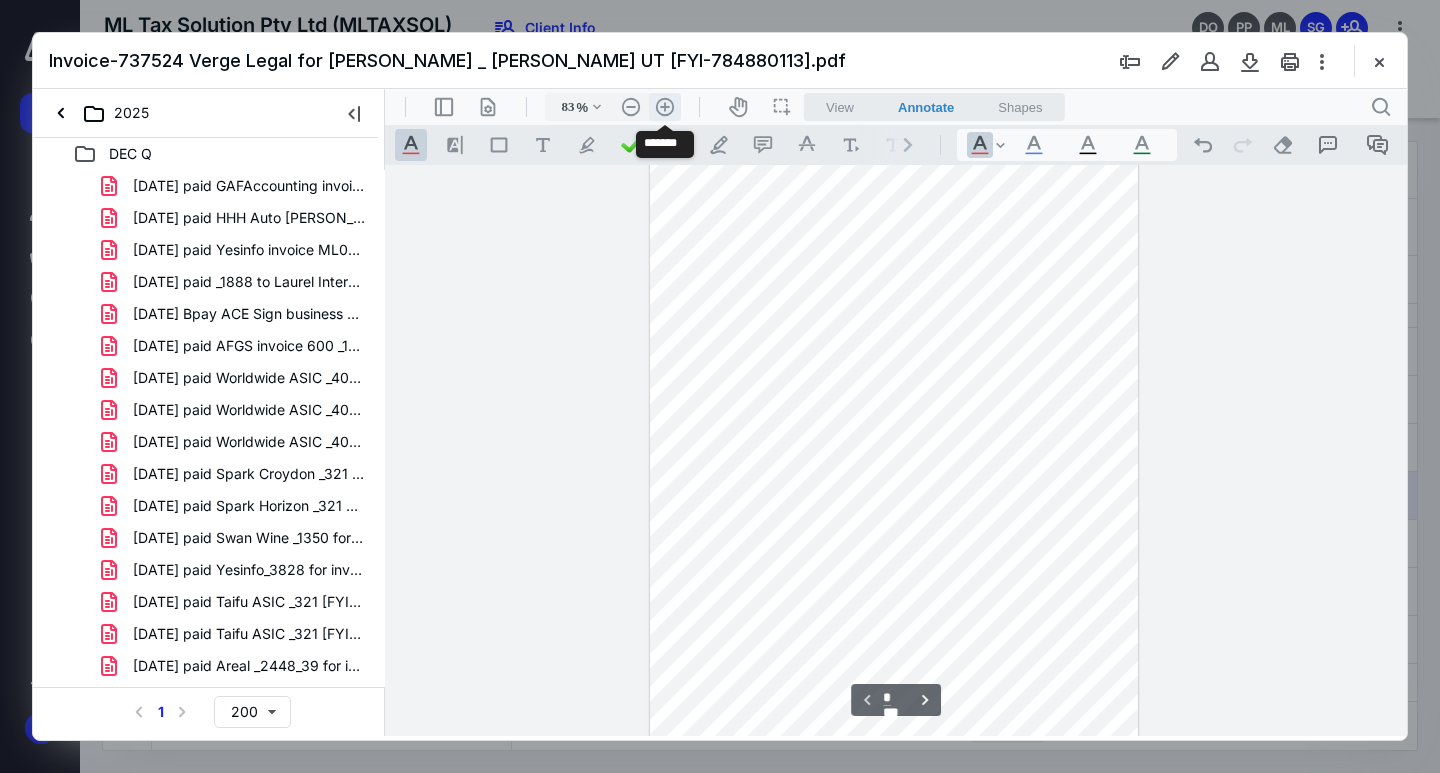 click on ".cls-1{fill:#abb0c4;} icon - header - zoom - in - line" at bounding box center [665, 107] 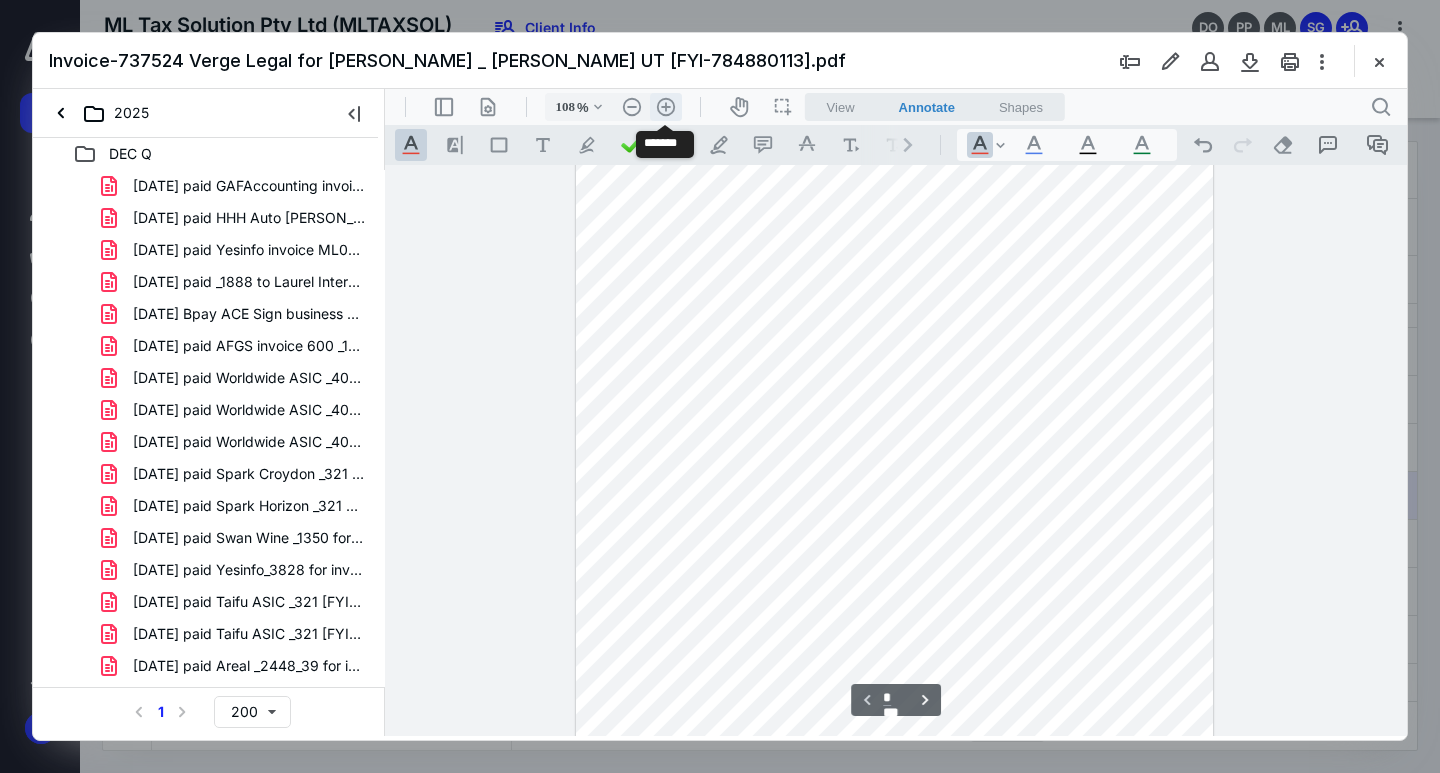click on ".cls-1{fill:#abb0c4;} icon - header - zoom - in - line" at bounding box center [666, 107] 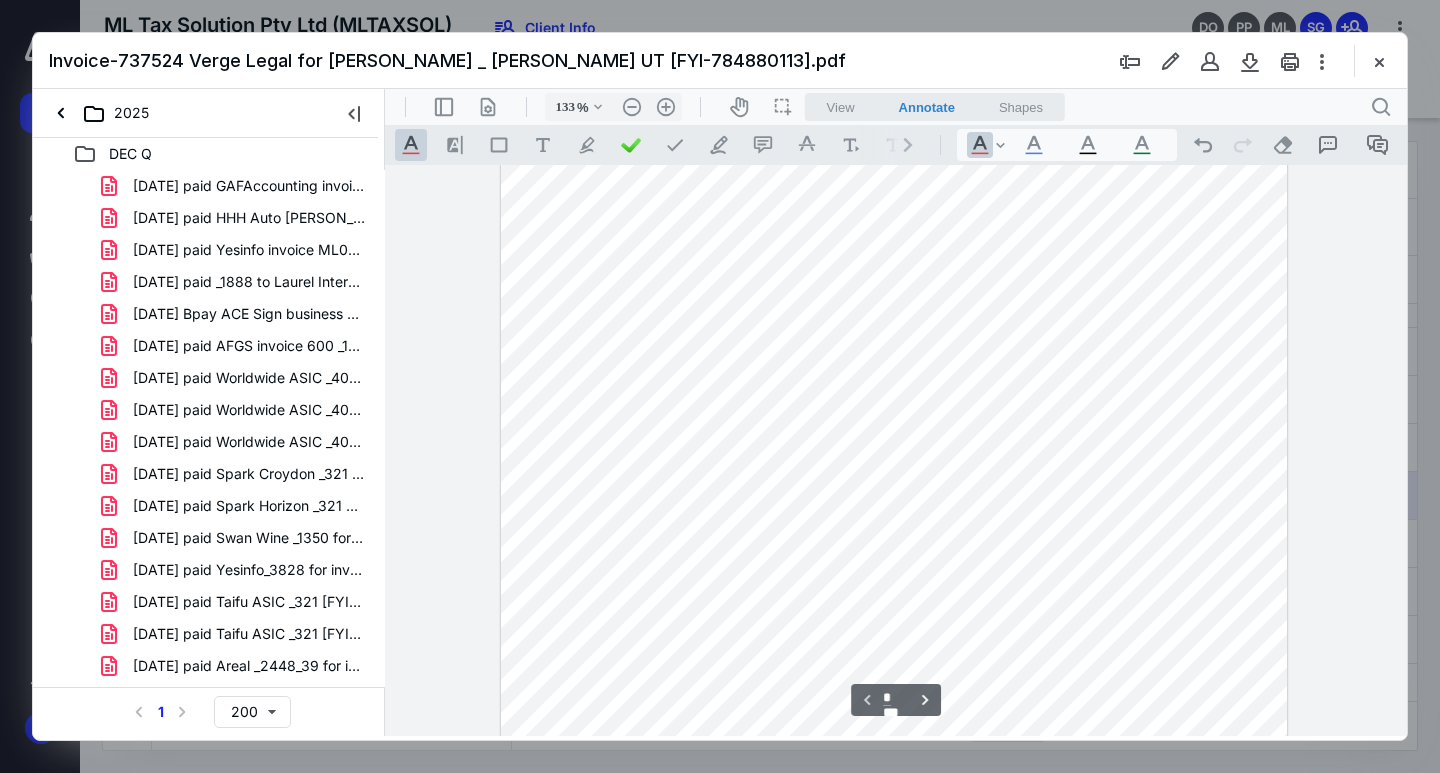 scroll, scrollTop: 140, scrollLeft: 0, axis: vertical 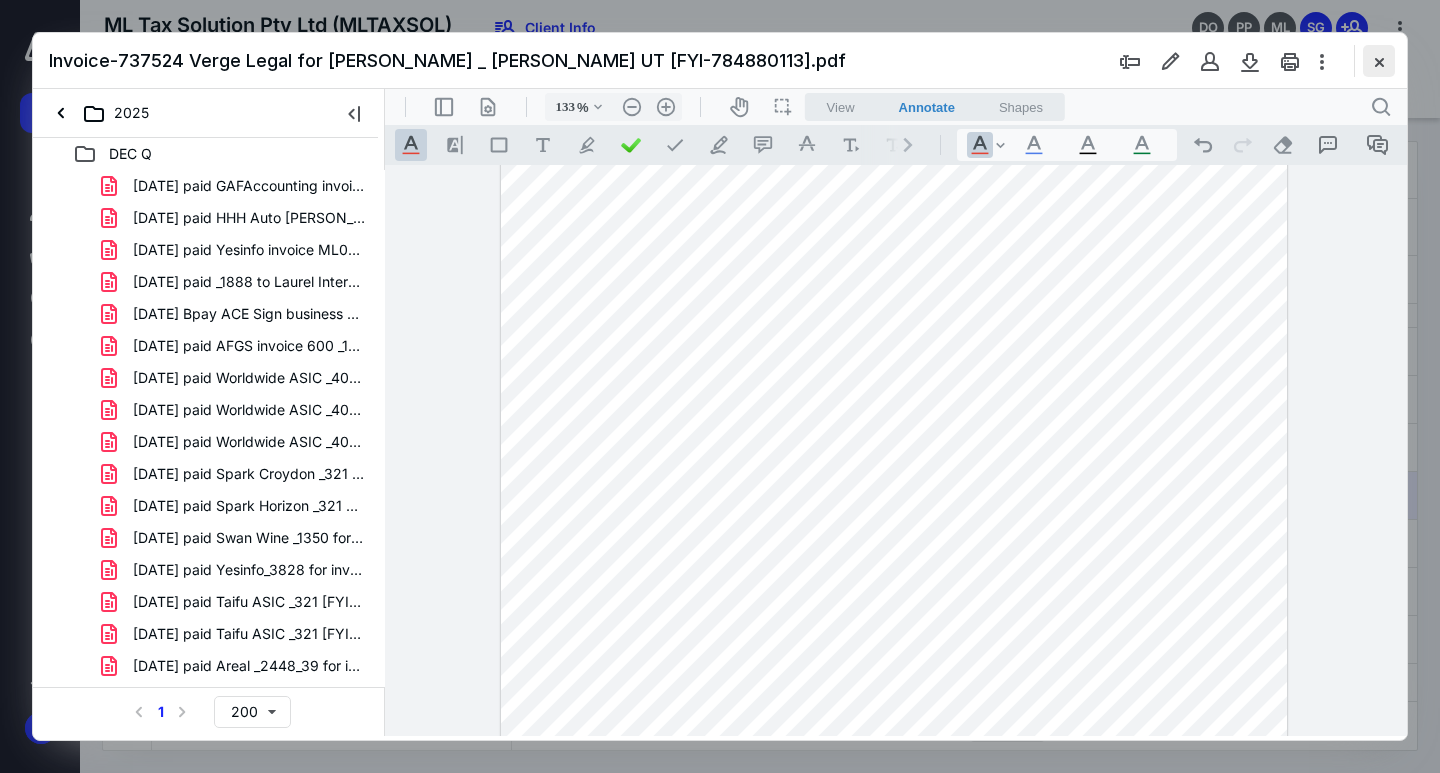 click at bounding box center (1379, 61) 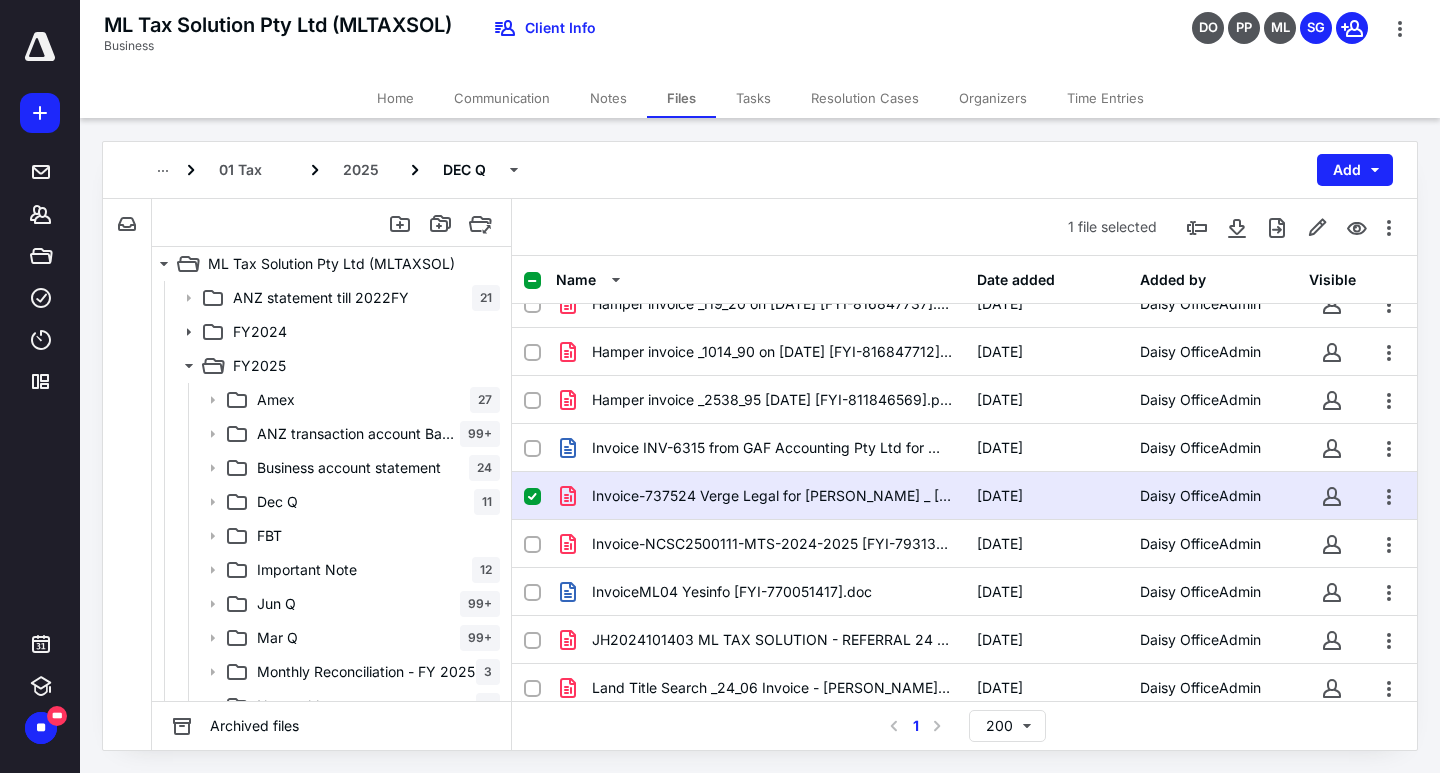click on "Invoice-737524 Verge Legal for [PERSON_NAME] _ [PERSON_NAME] UT [FYI-784880113].pdf" at bounding box center (760, 496) 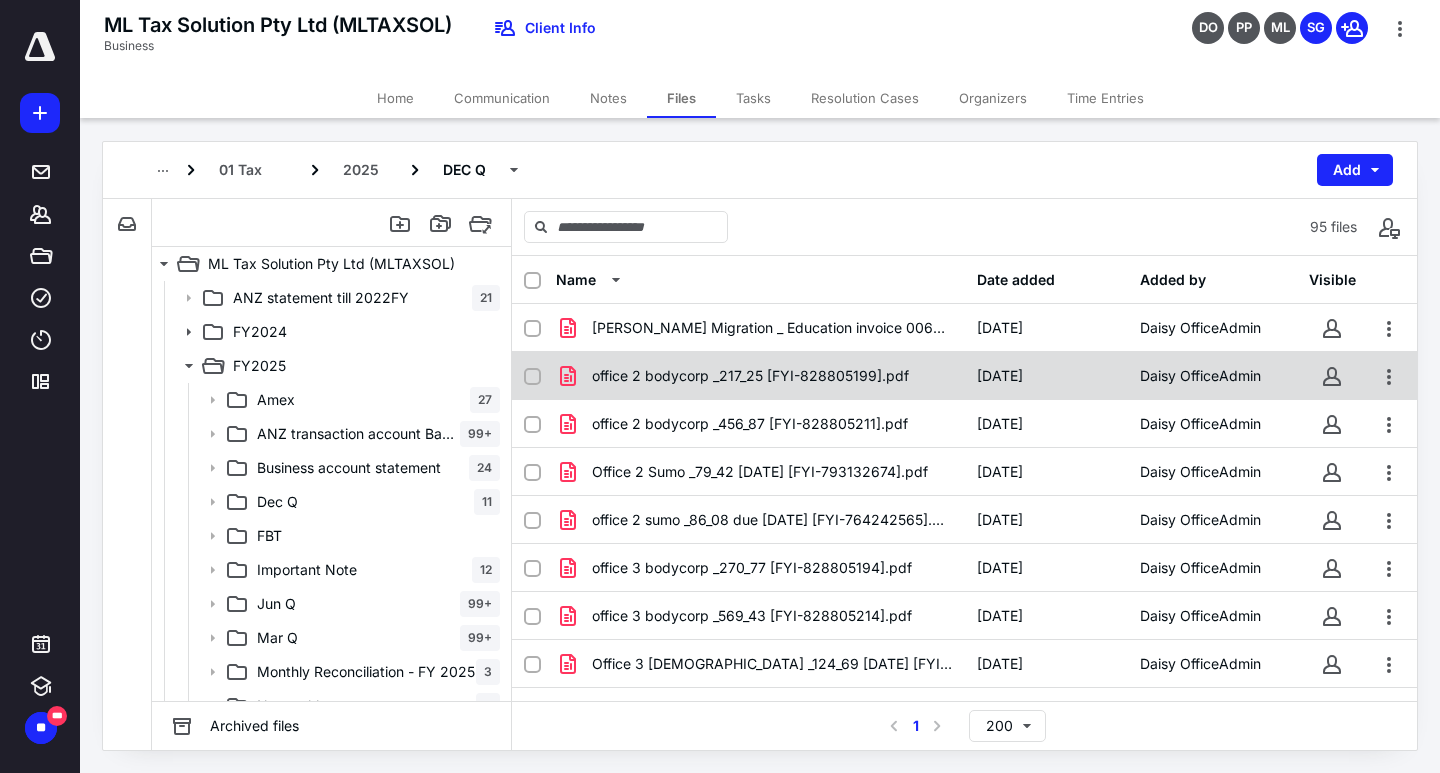 scroll, scrollTop: 3500, scrollLeft: 0, axis: vertical 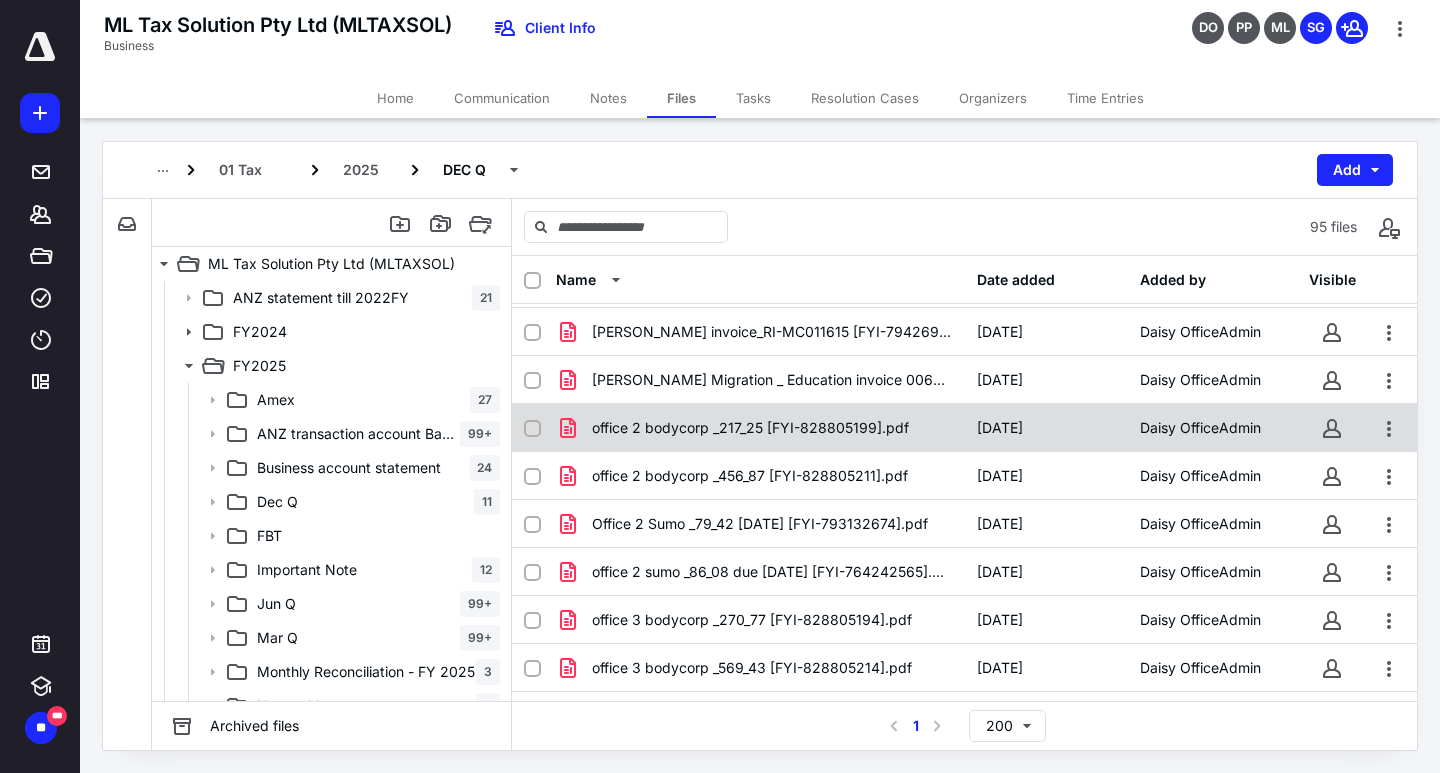 click on "office 2 bodycorp _217_25 [FYI-828805199].pdf" at bounding box center (750, 428) 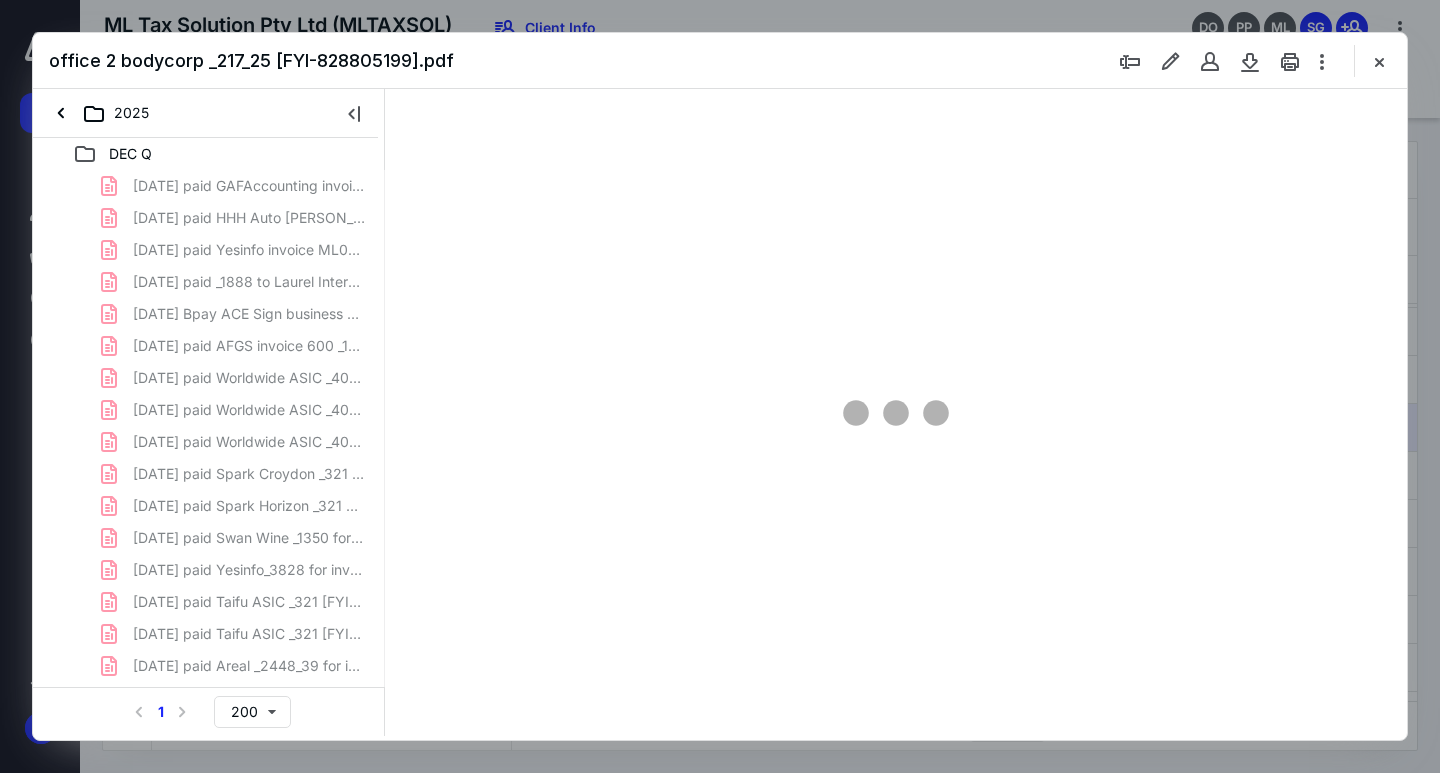 scroll, scrollTop: 0, scrollLeft: 0, axis: both 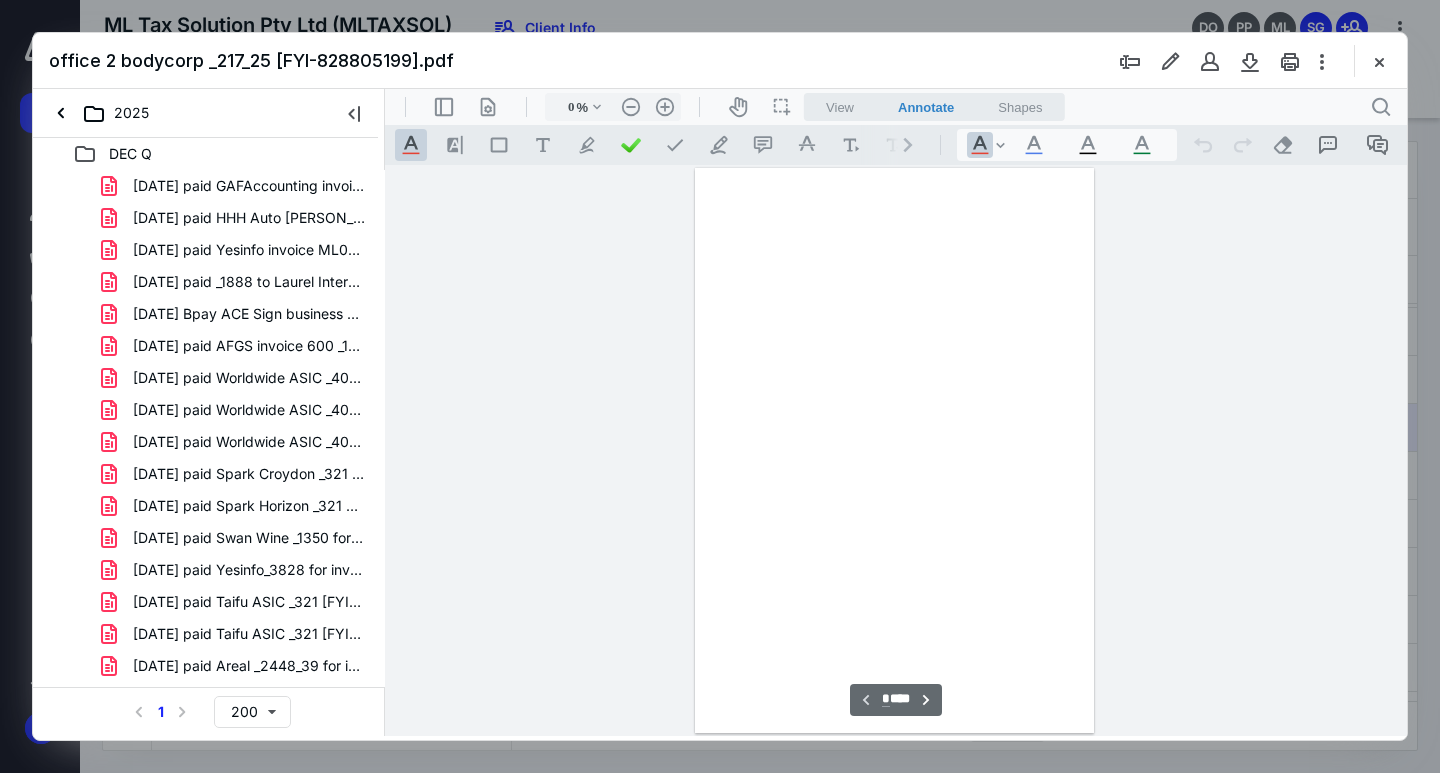type on "68" 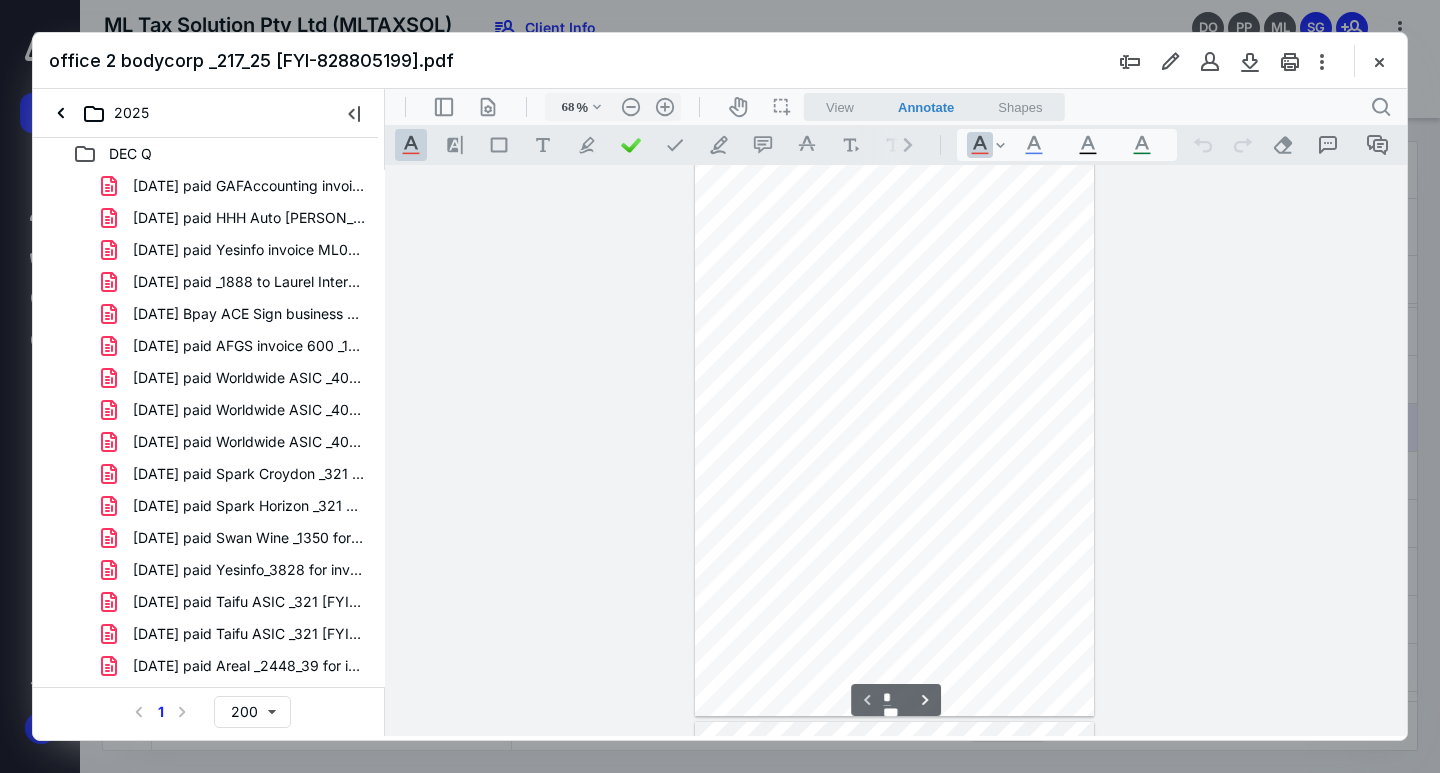 scroll, scrollTop: 0, scrollLeft: 0, axis: both 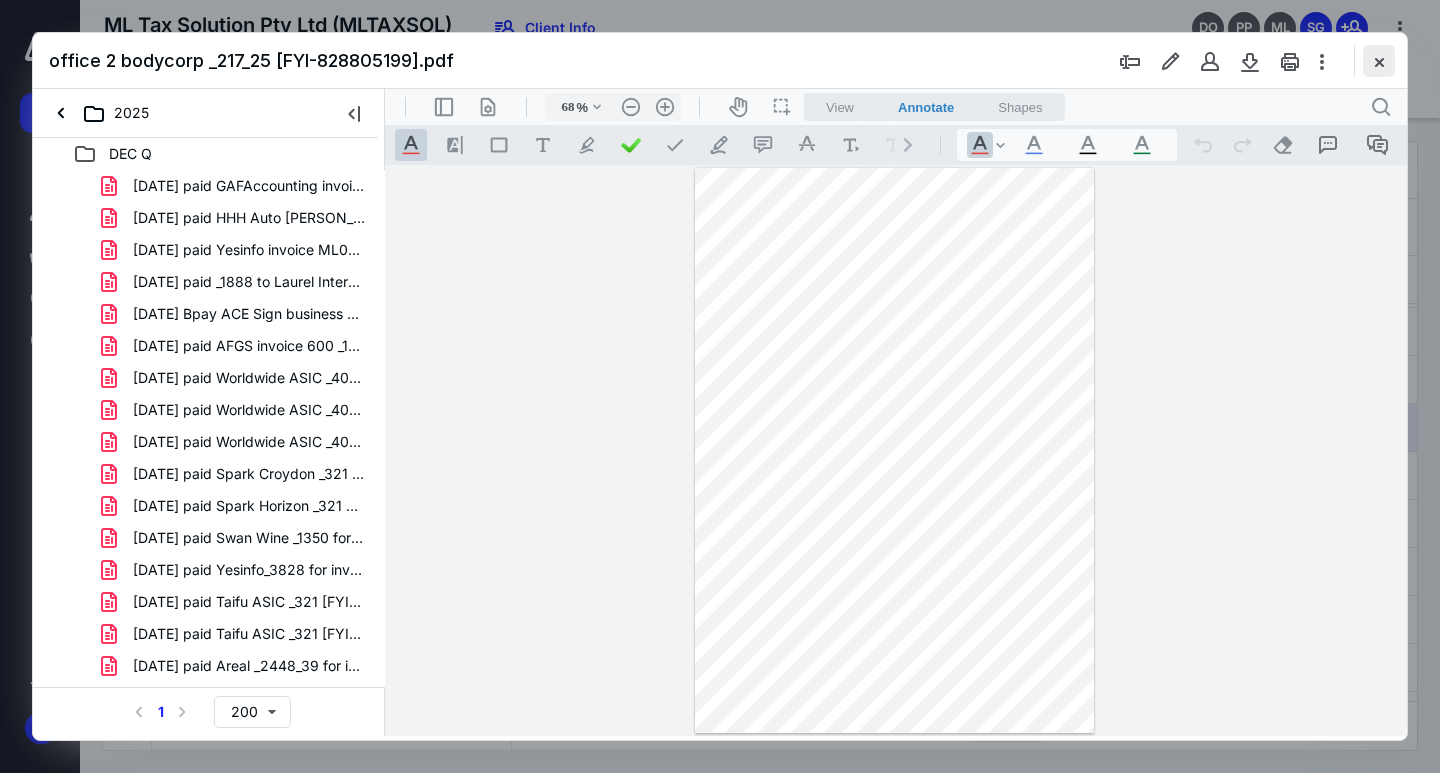 click at bounding box center [1379, 61] 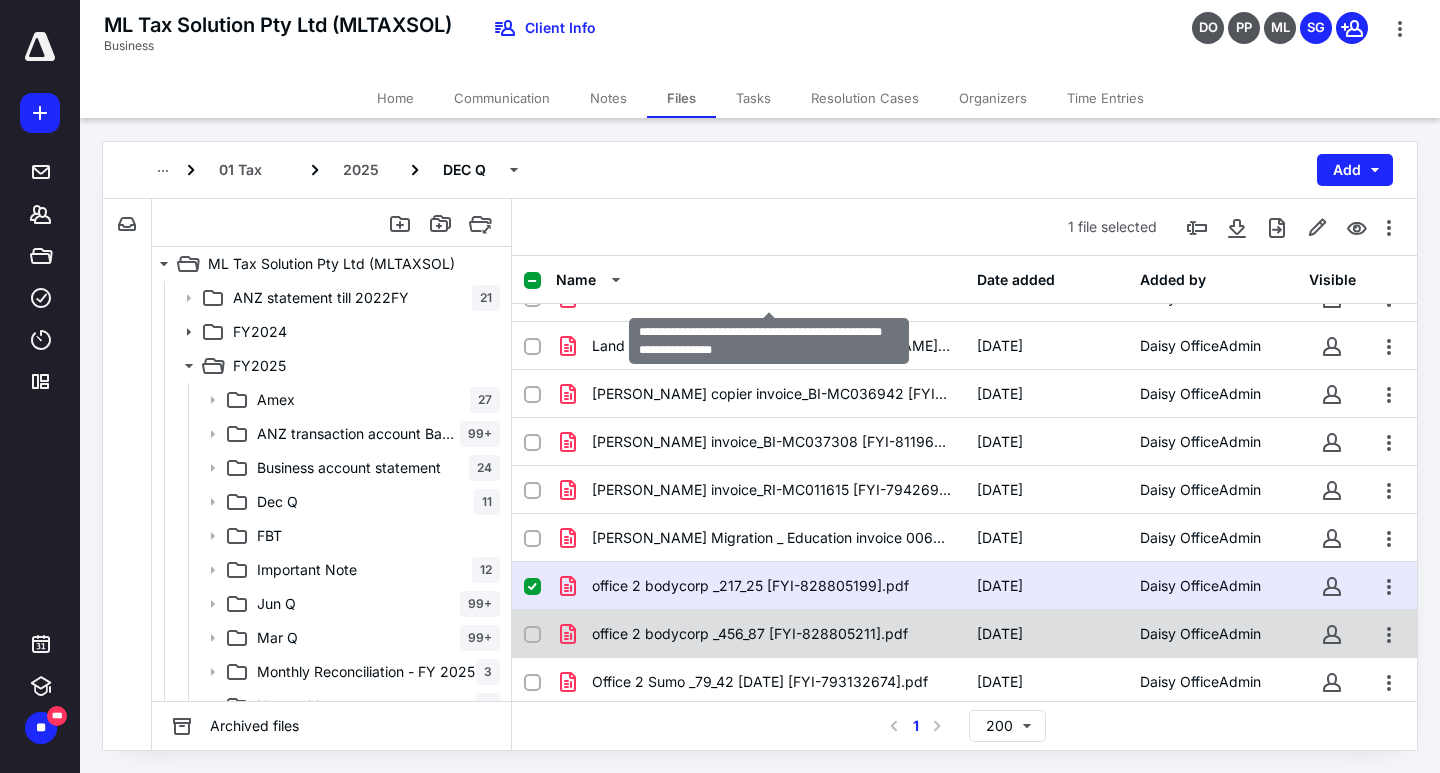 scroll, scrollTop: 3563, scrollLeft: 0, axis: vertical 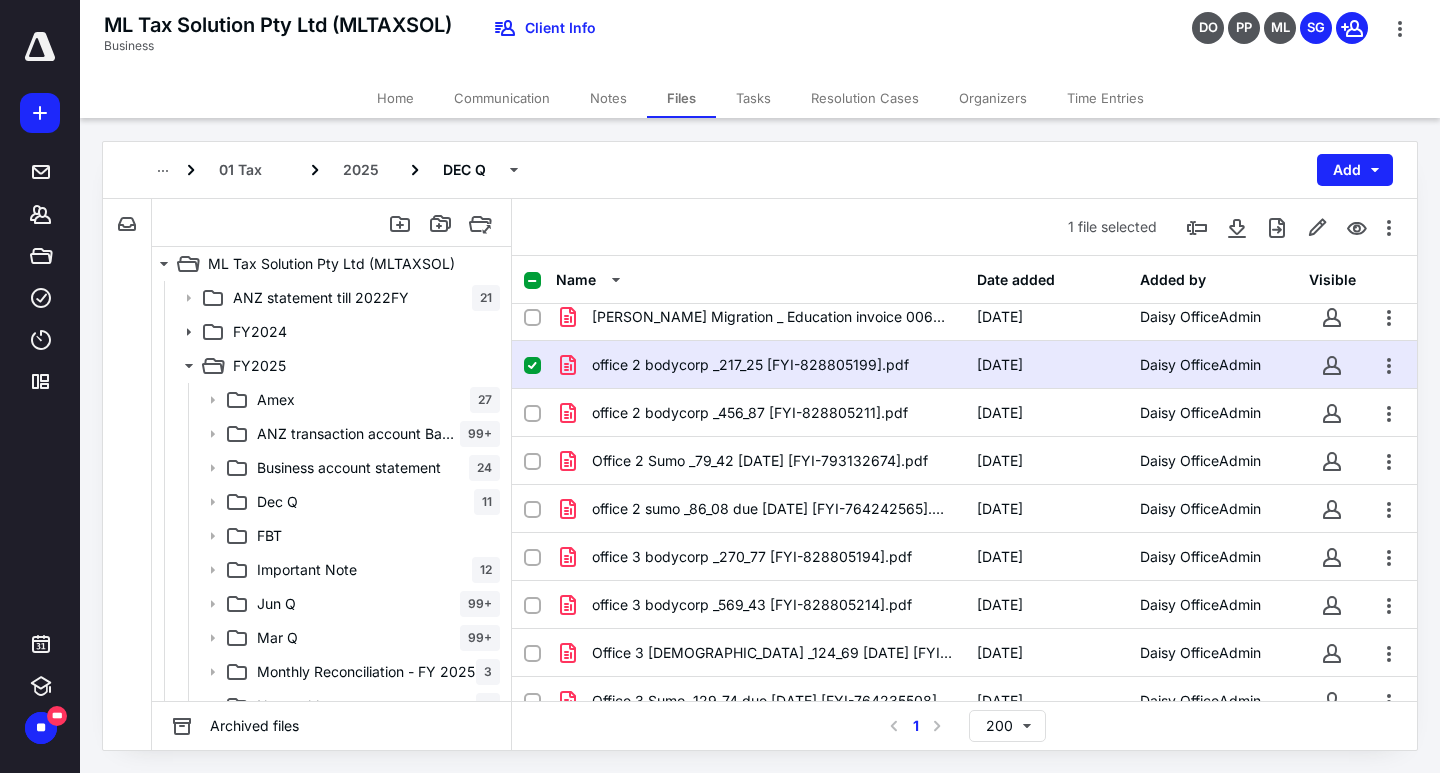 click at bounding box center (532, 366) 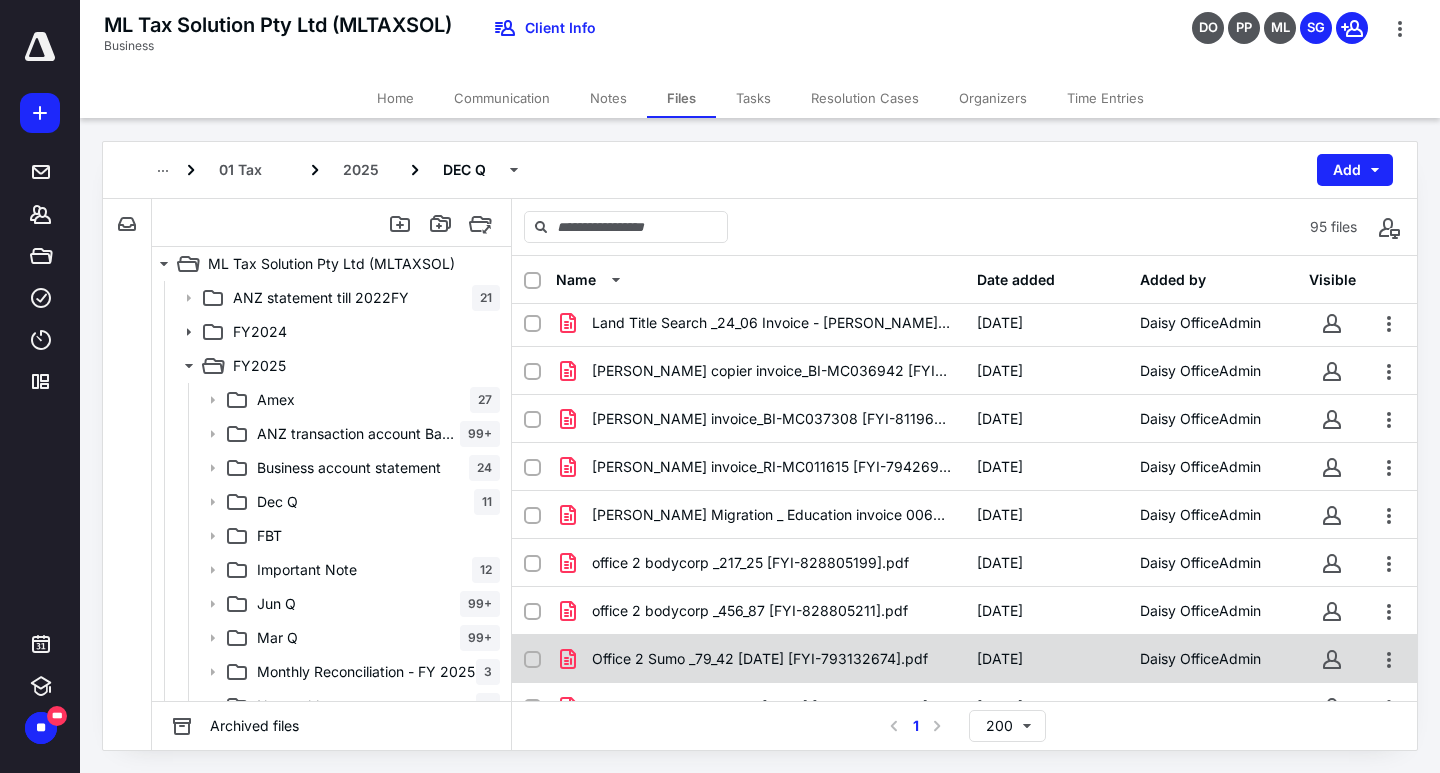 scroll, scrollTop: 3363, scrollLeft: 0, axis: vertical 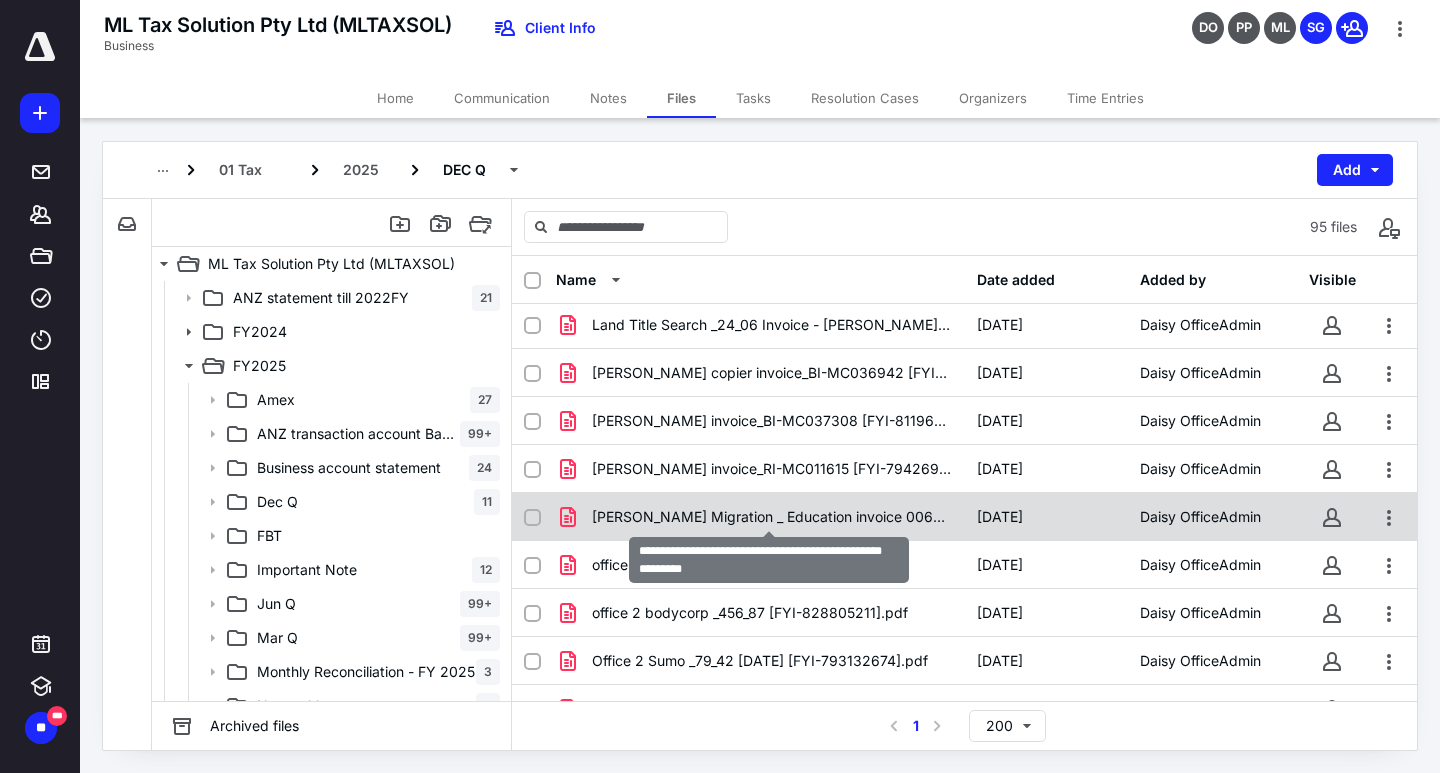click on "[PERSON_NAME] Migration _ Education invoice 00627 [FYI-780519156].pdf" at bounding box center [772, 517] 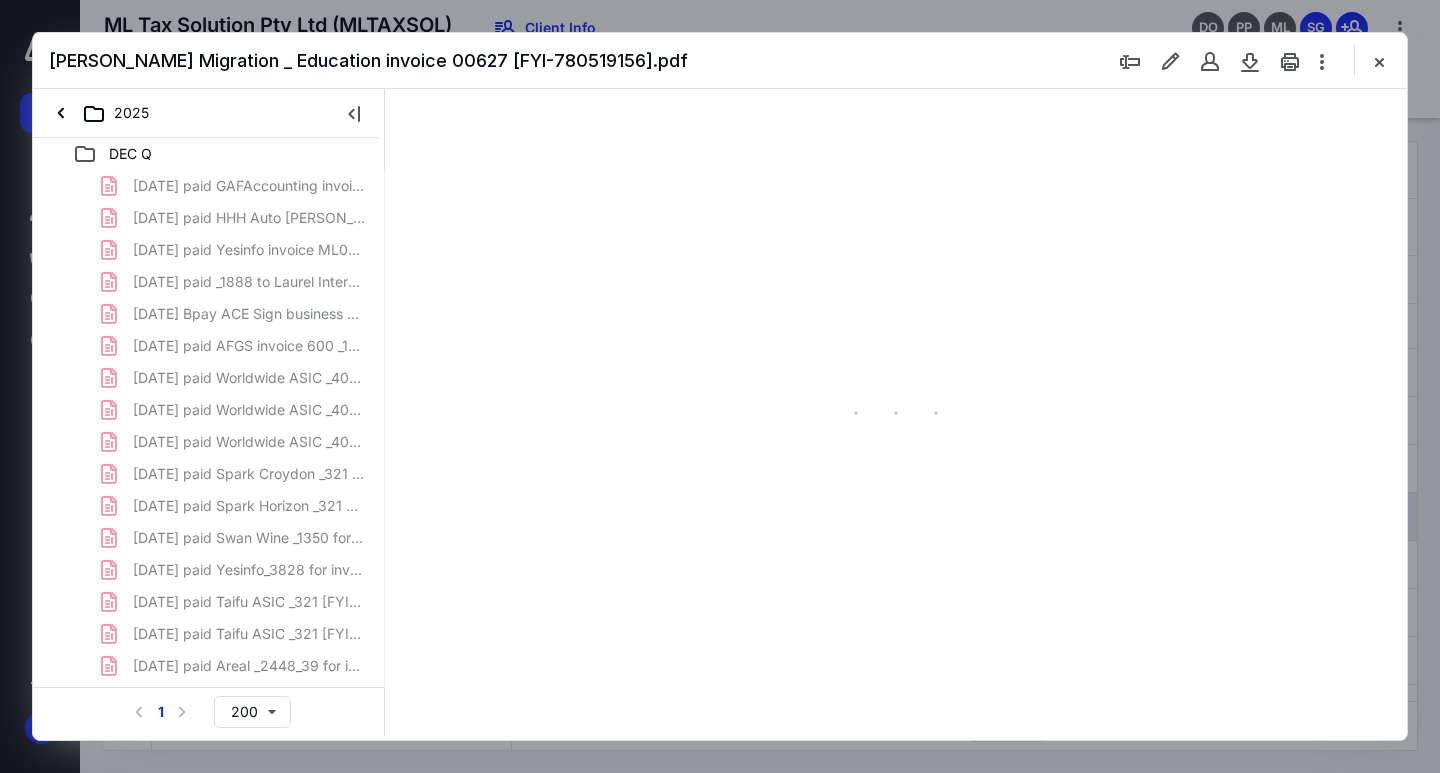 scroll, scrollTop: 0, scrollLeft: 0, axis: both 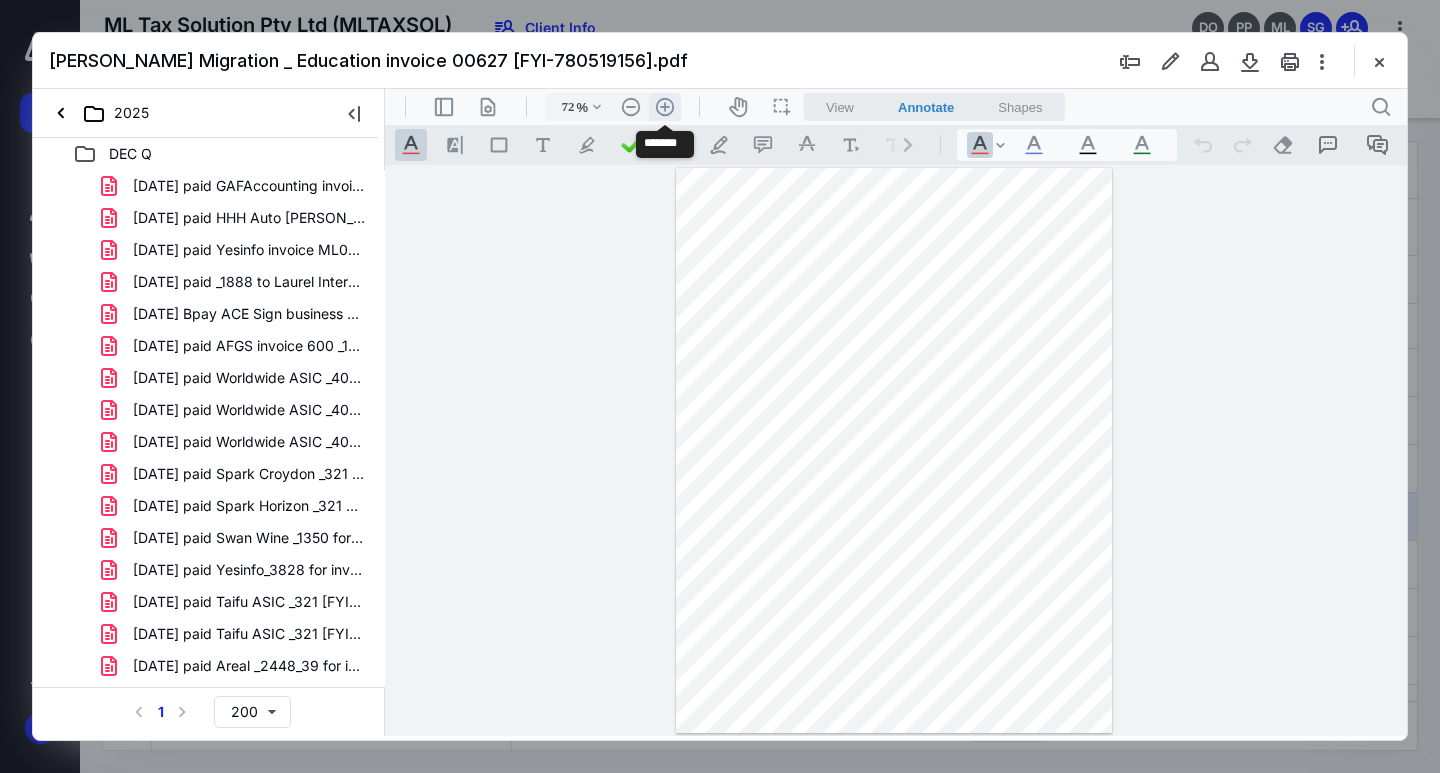 click on ".cls-1{fill:#abb0c4;} icon - header - zoom - in - line" at bounding box center (665, 107) 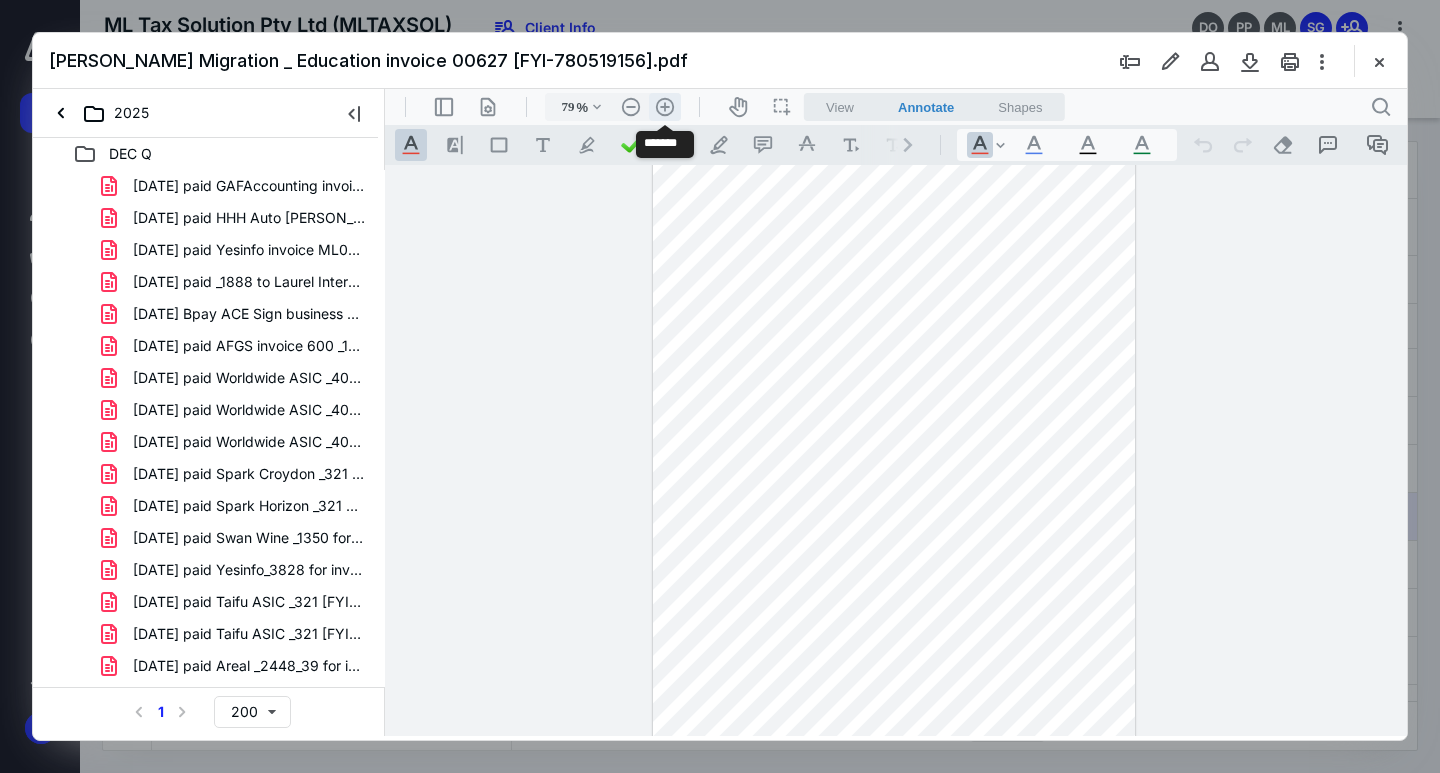 click on ".cls-1{fill:#abb0c4;} icon - header - zoom - in - line" at bounding box center [665, 107] 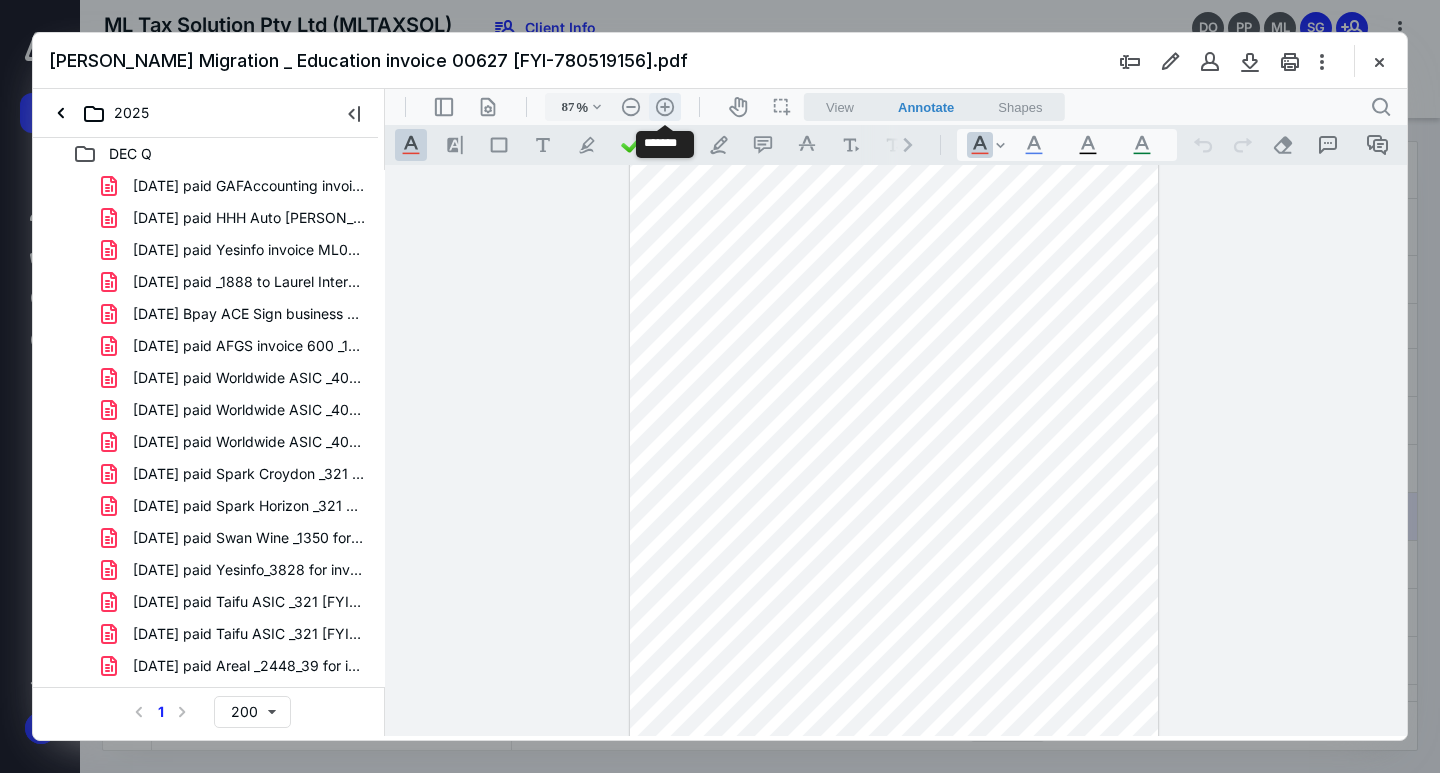 click on ".cls-1{fill:#abb0c4;} icon - header - zoom - in - line" at bounding box center (665, 107) 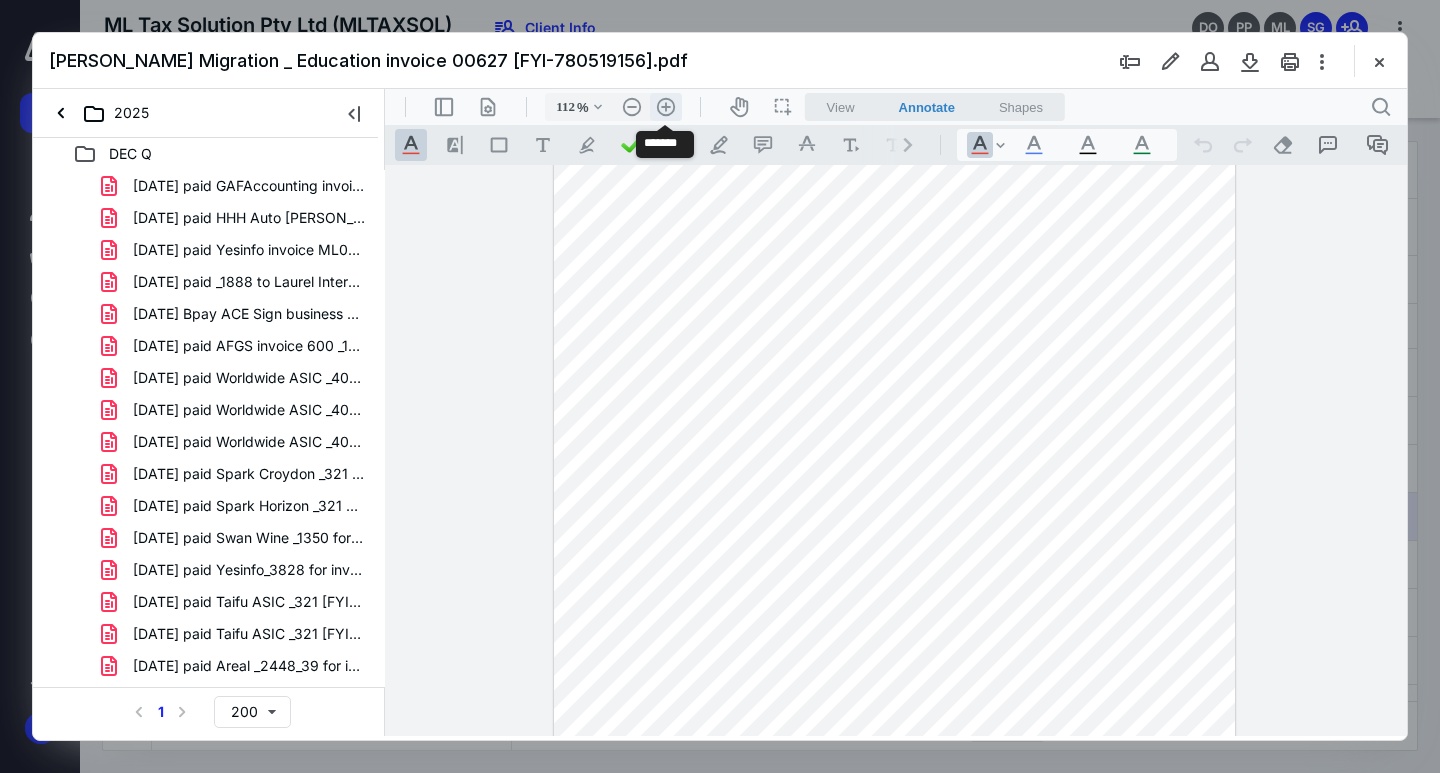 click on ".cls-1{fill:#abb0c4;} icon - header - zoom - in - line" at bounding box center (666, 107) 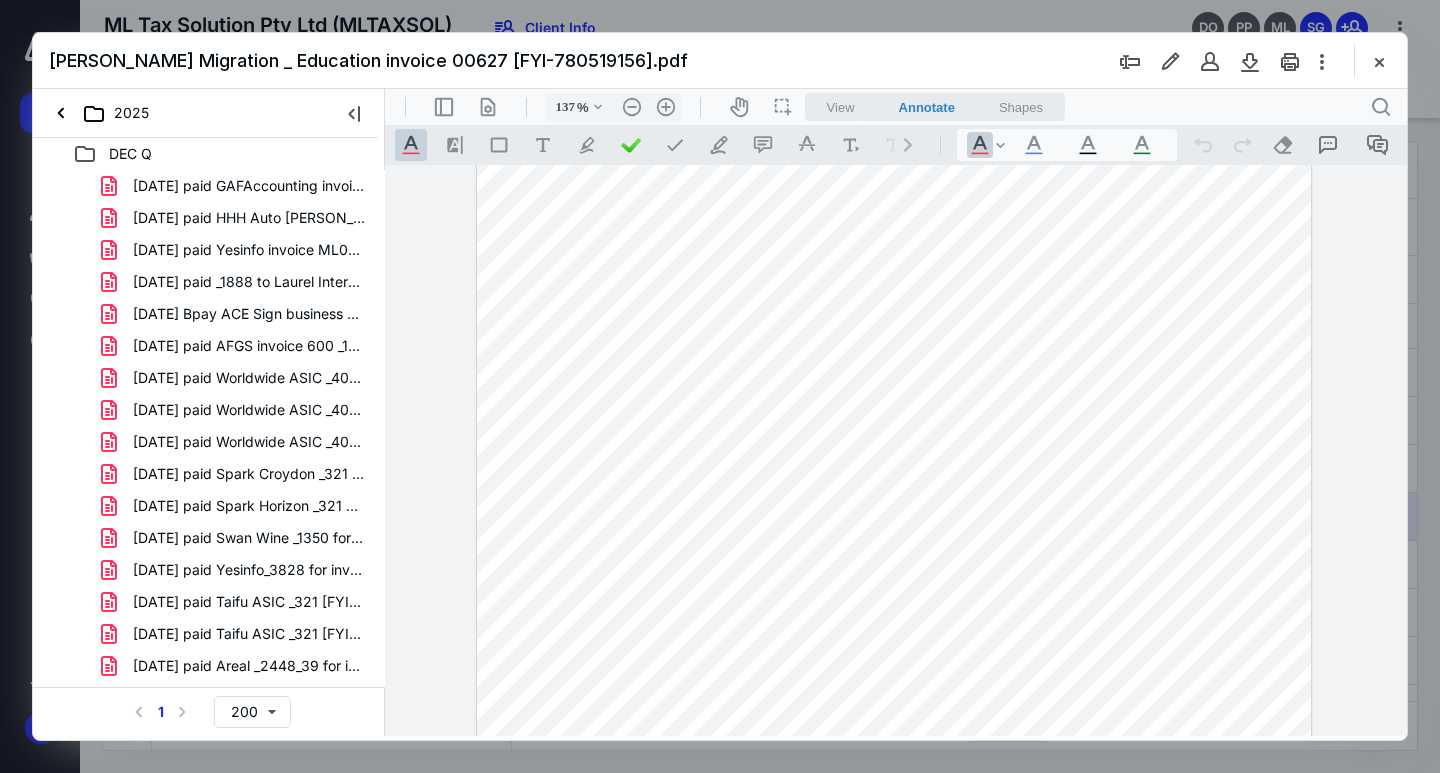scroll, scrollTop: 26, scrollLeft: 0, axis: vertical 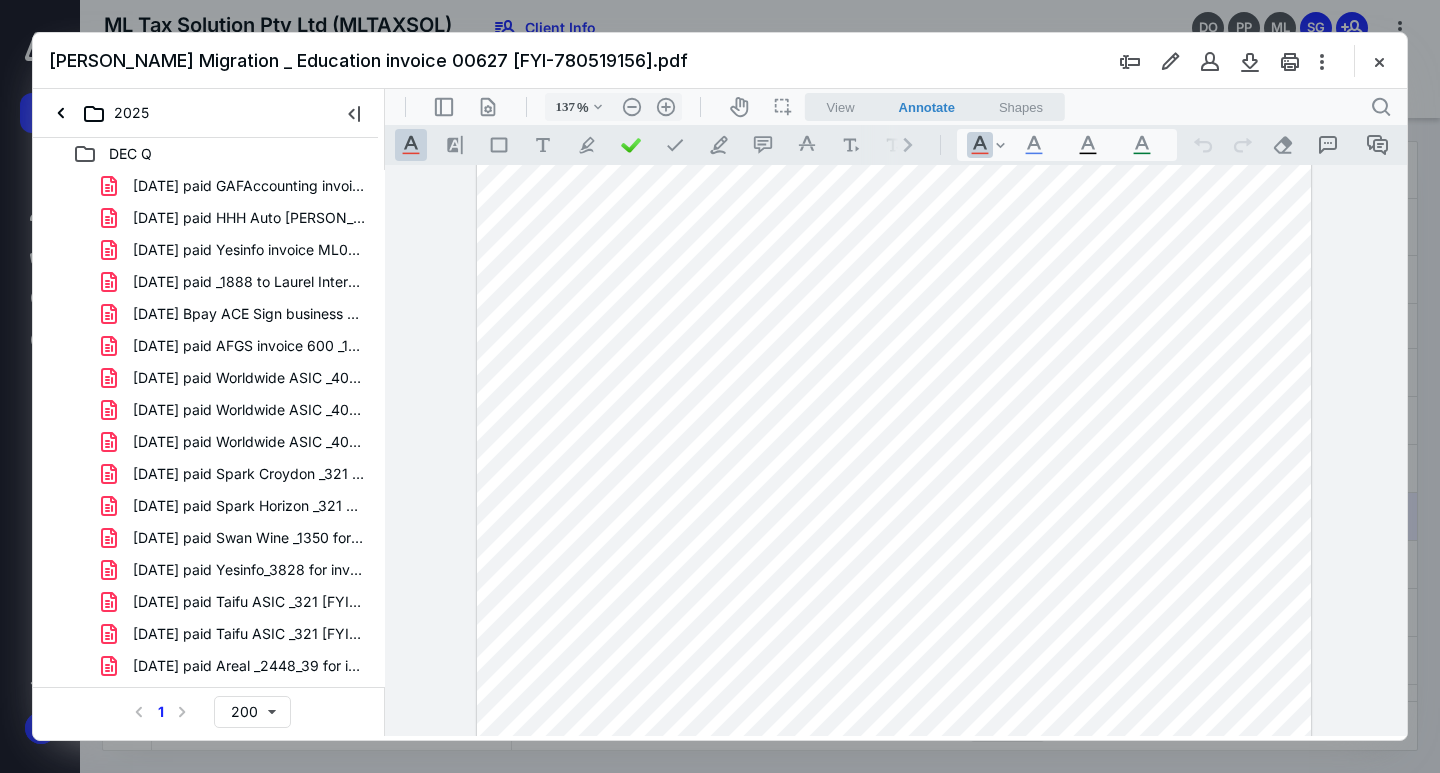 drag, startPoint x: 1383, startPoint y: 63, endPoint x: 405, endPoint y: 565, distance: 1099.3125 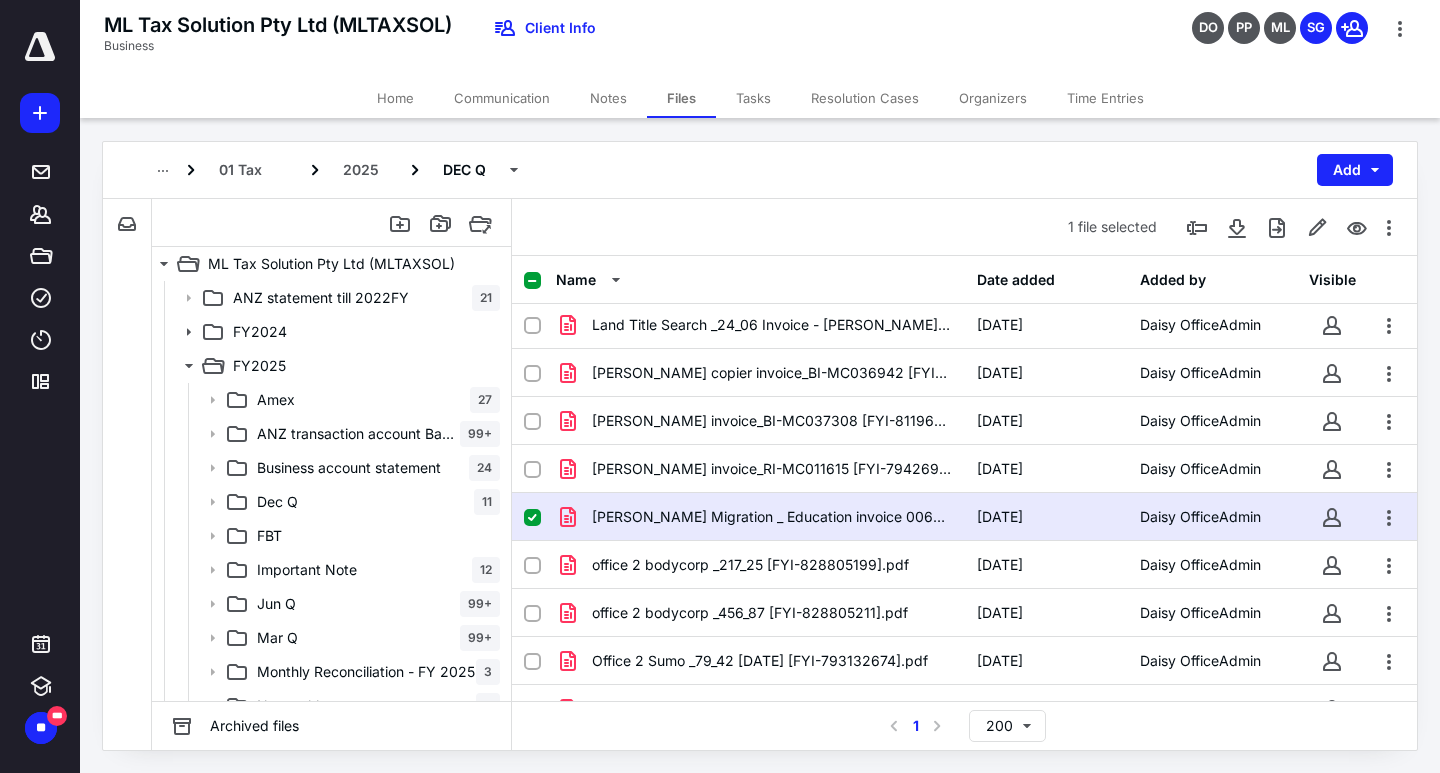 click 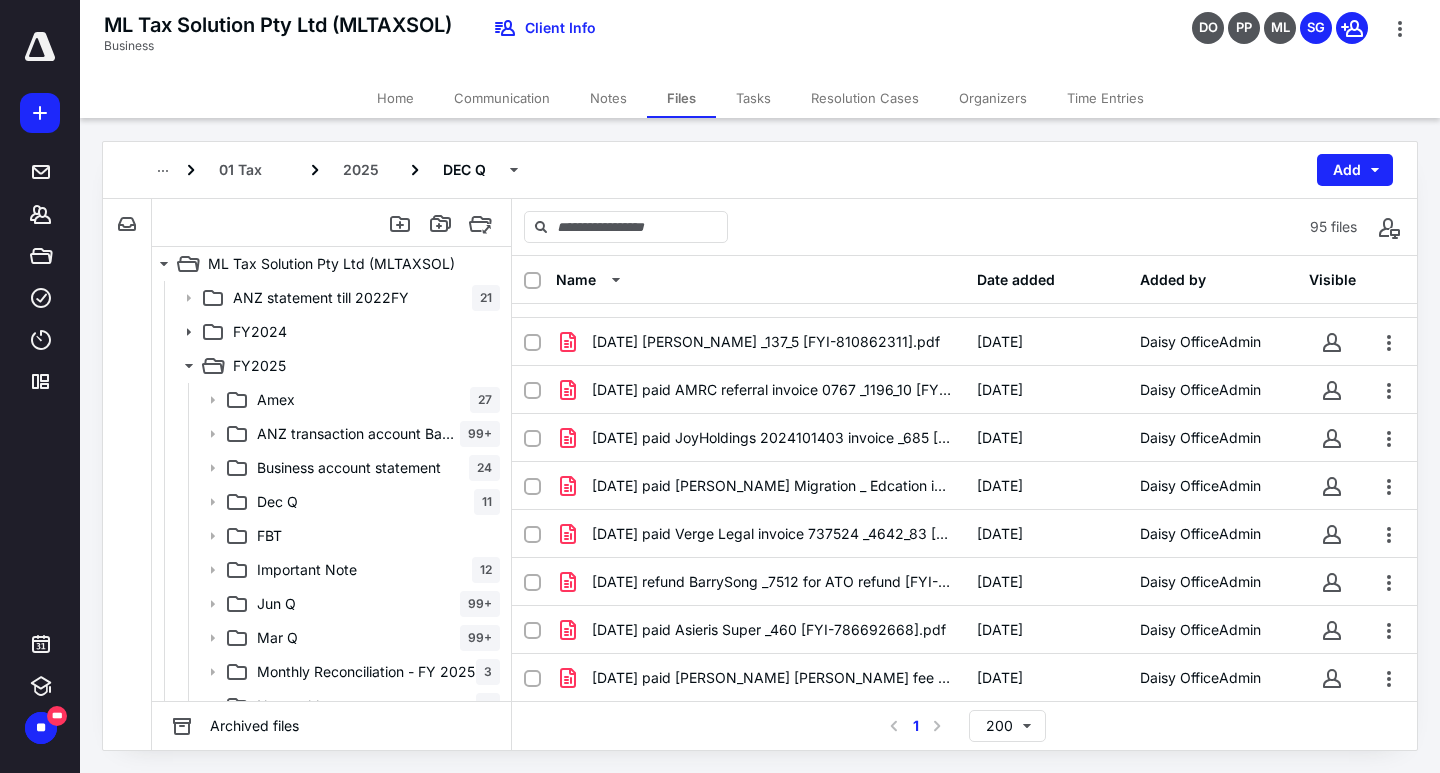 scroll, scrollTop: 1163, scrollLeft: 0, axis: vertical 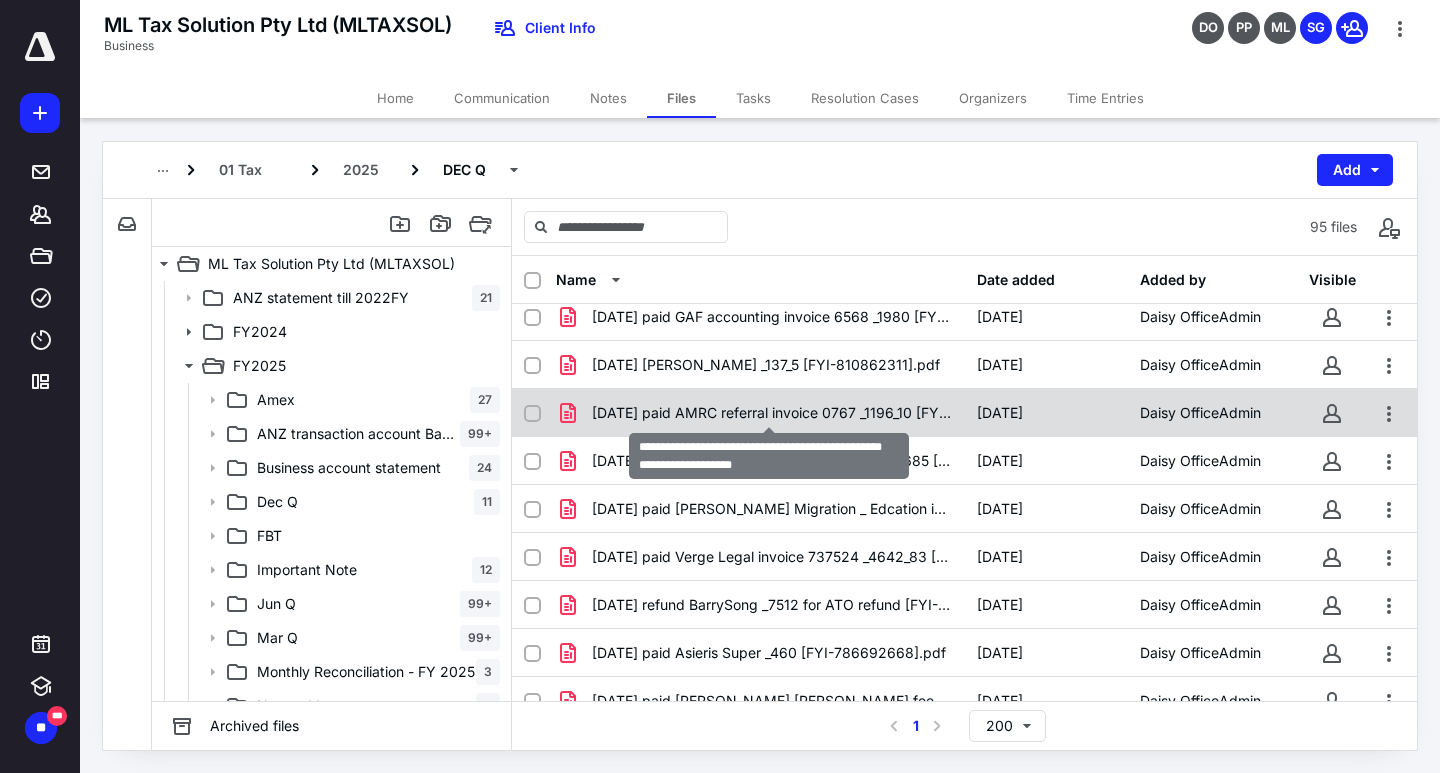 click on "[DATE] paid AMRC referral invoice 0767 _1196_10 [FYI-780518292].pdf" at bounding box center (772, 413) 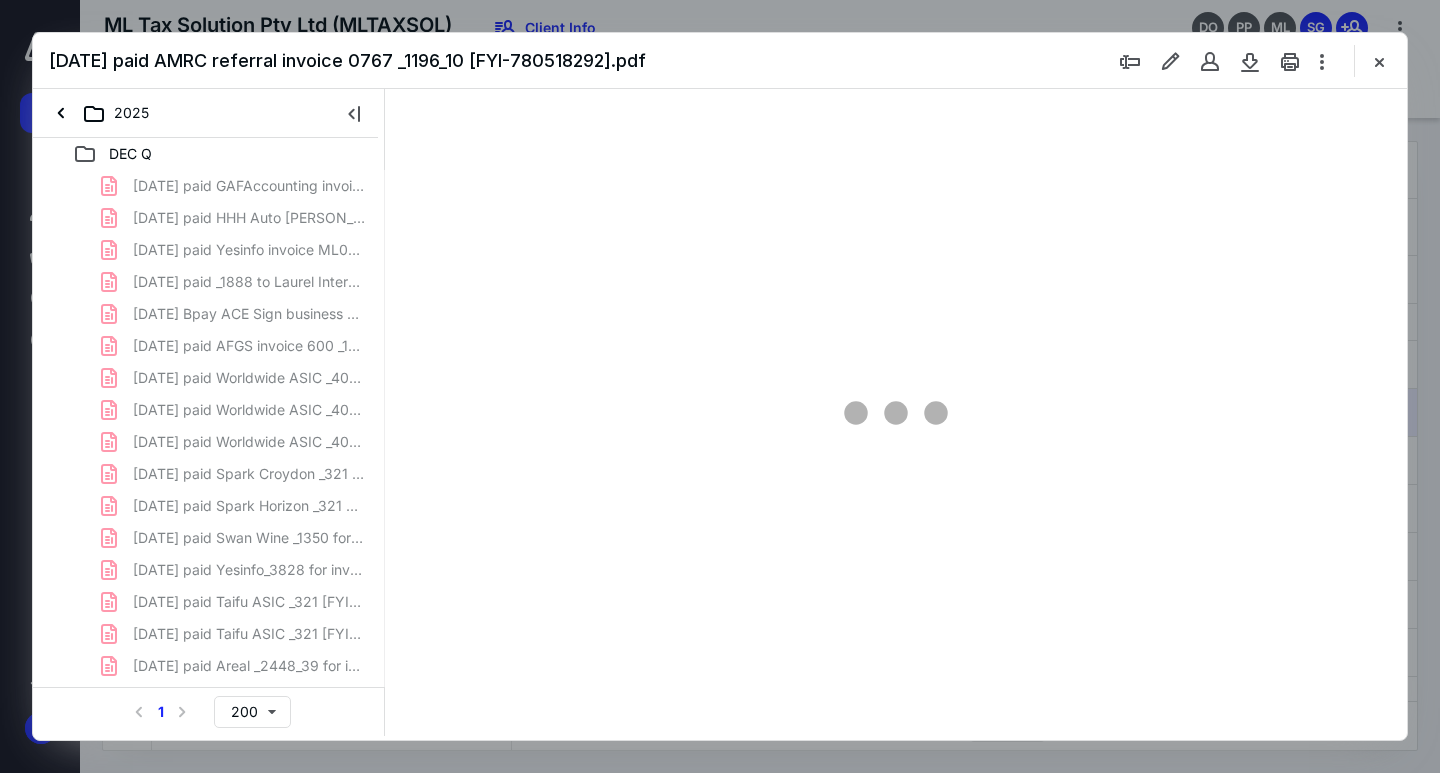 scroll, scrollTop: 0, scrollLeft: 0, axis: both 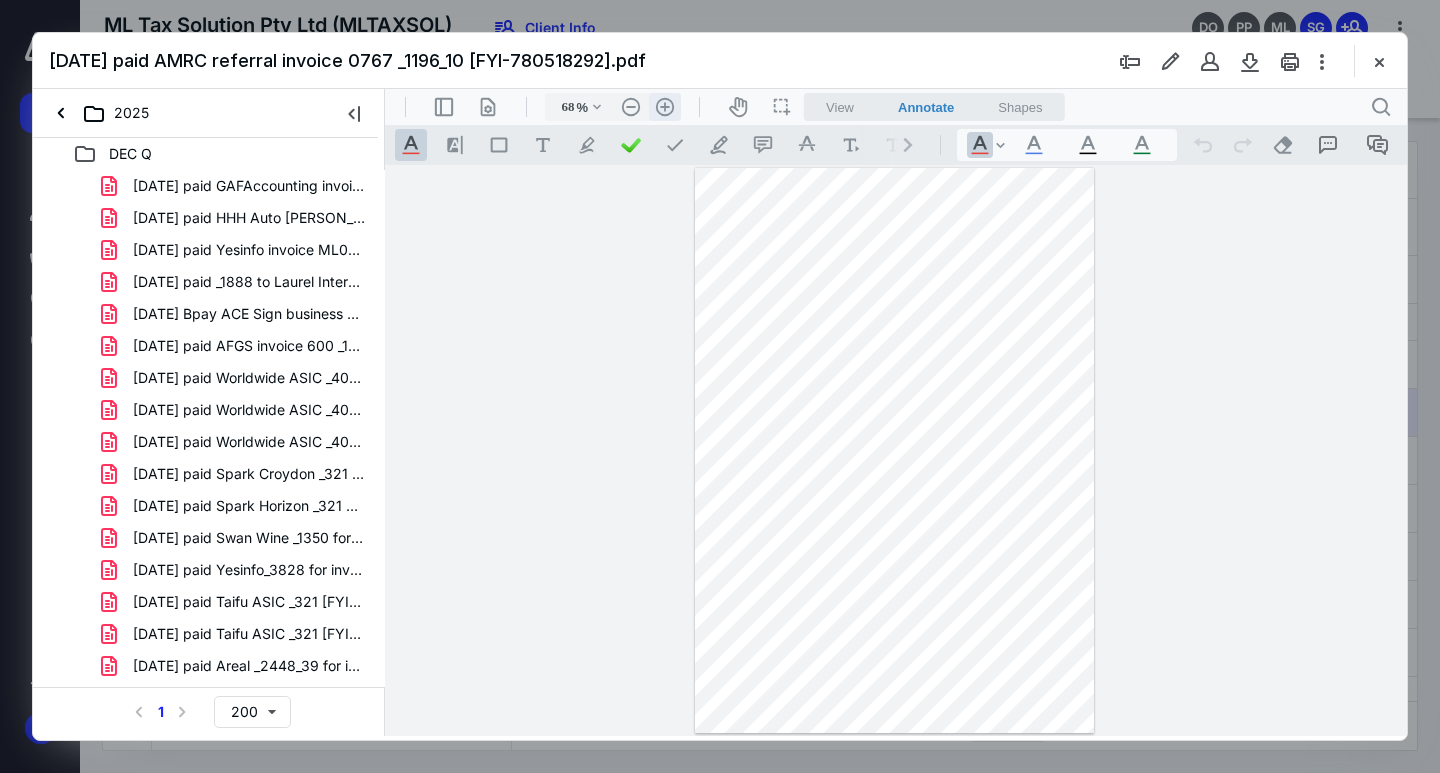 click on ".cls-1{fill:#abb0c4;} icon - header - zoom - in - line" at bounding box center [665, 107] 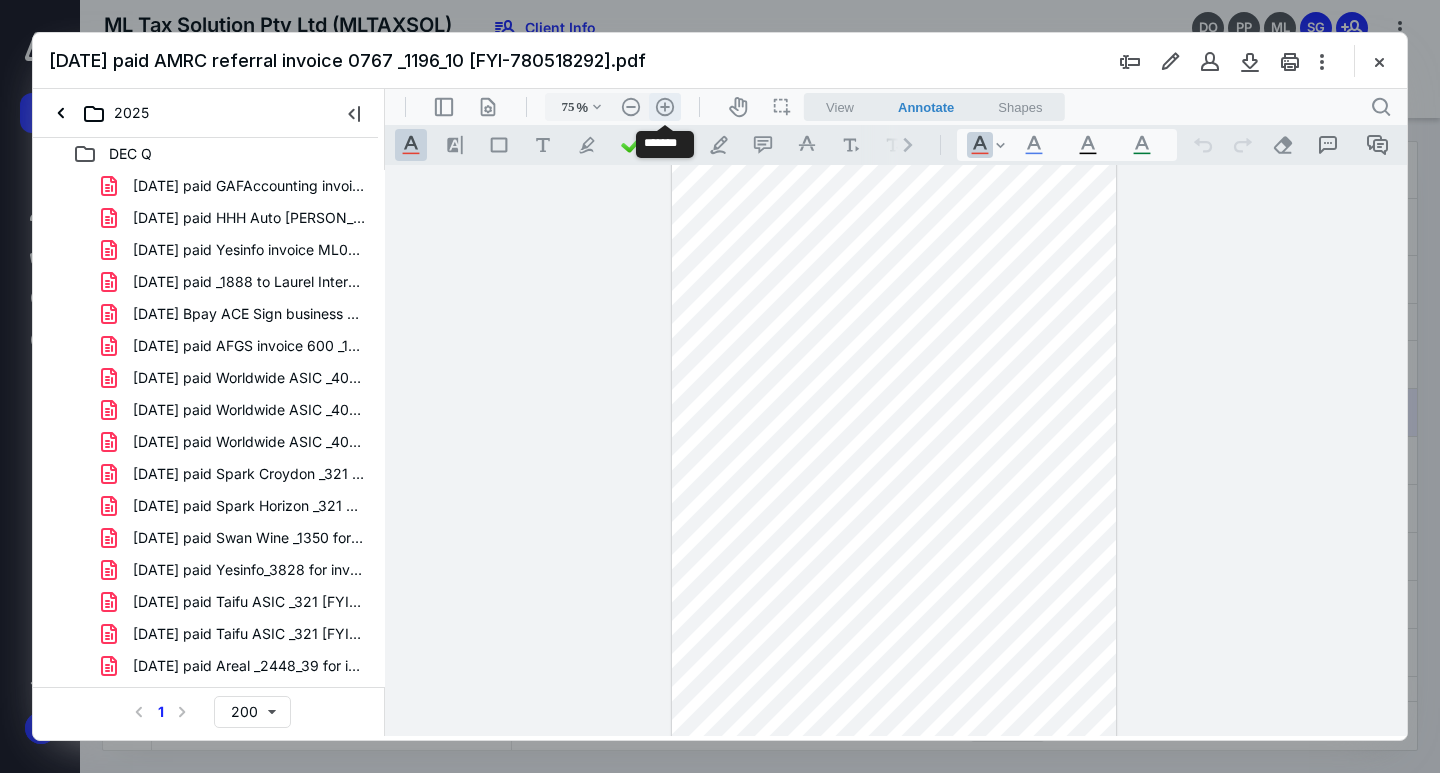 click on ".cls-1{fill:#abb0c4;} icon - header - zoom - in - line" at bounding box center (665, 107) 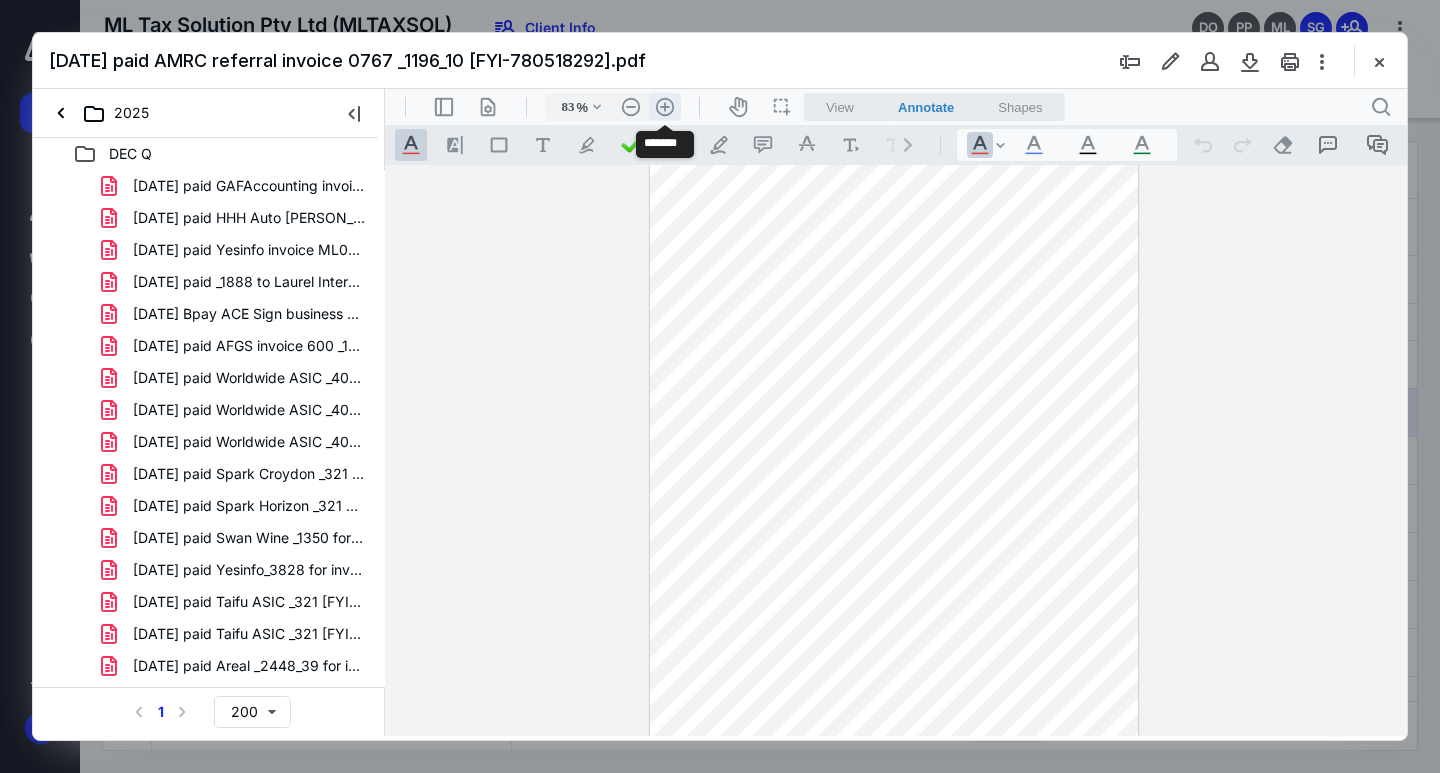 click on ".cls-1{fill:#abb0c4;} icon - header - zoom - in - line" at bounding box center [665, 107] 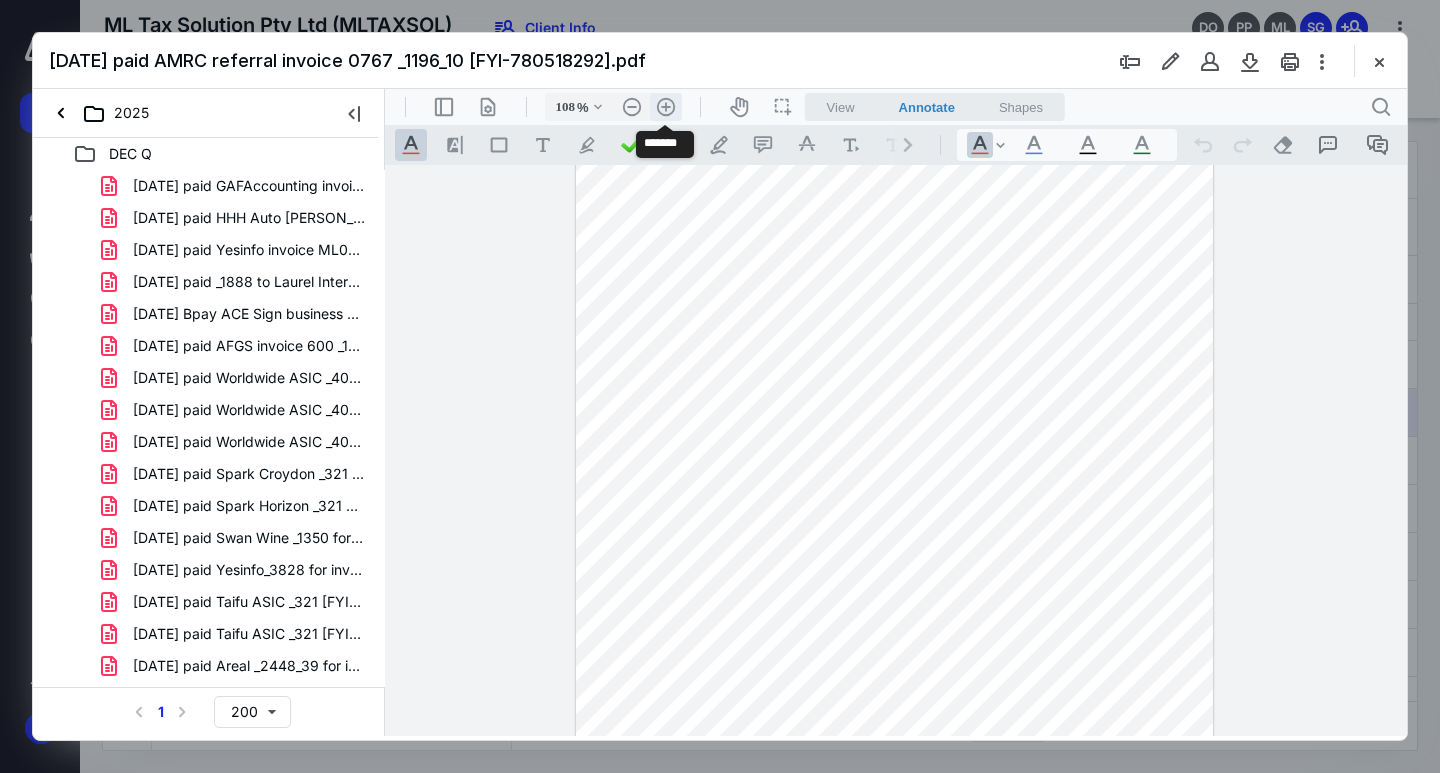 click on ".cls-1{fill:#abb0c4;} icon - header - zoom - in - line" at bounding box center (666, 107) 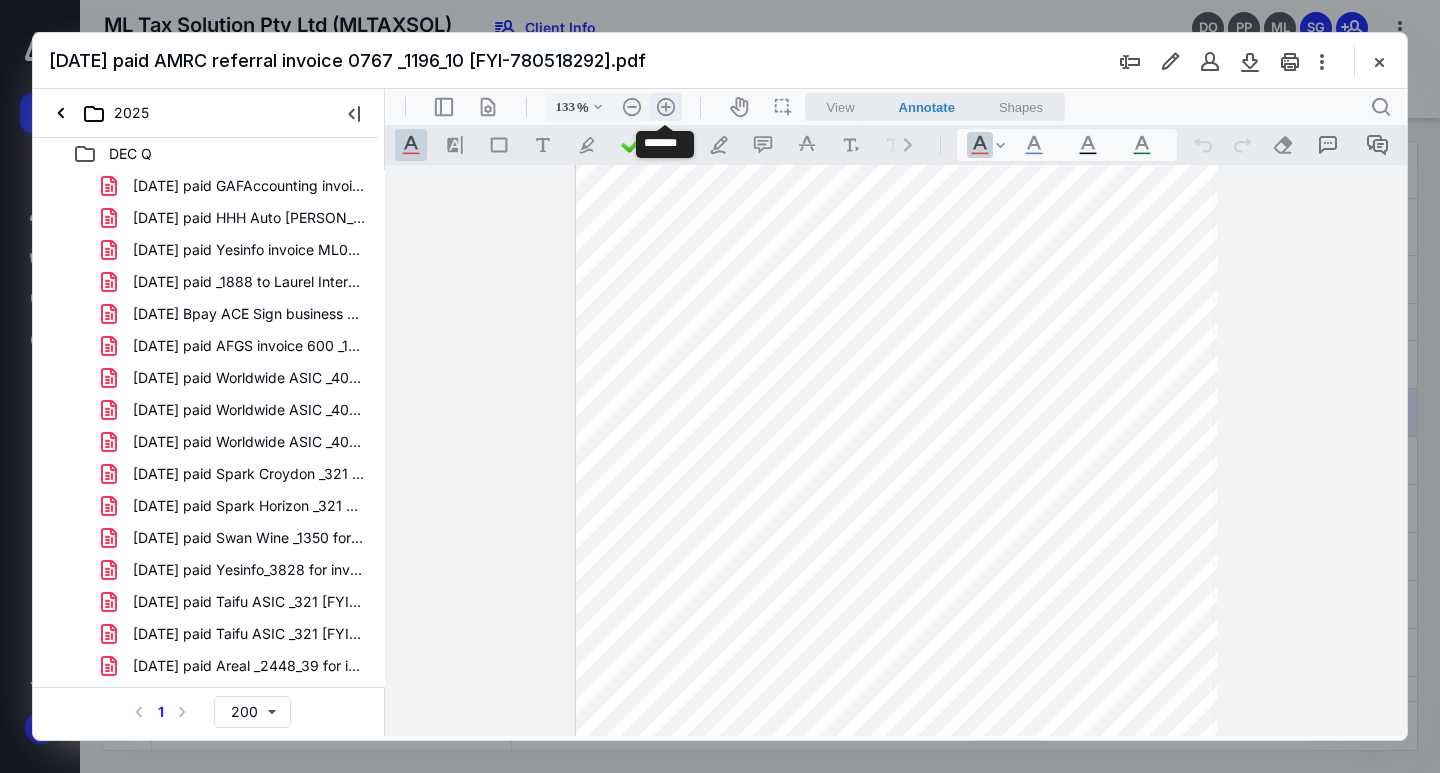 scroll, scrollTop: 240, scrollLeft: 0, axis: vertical 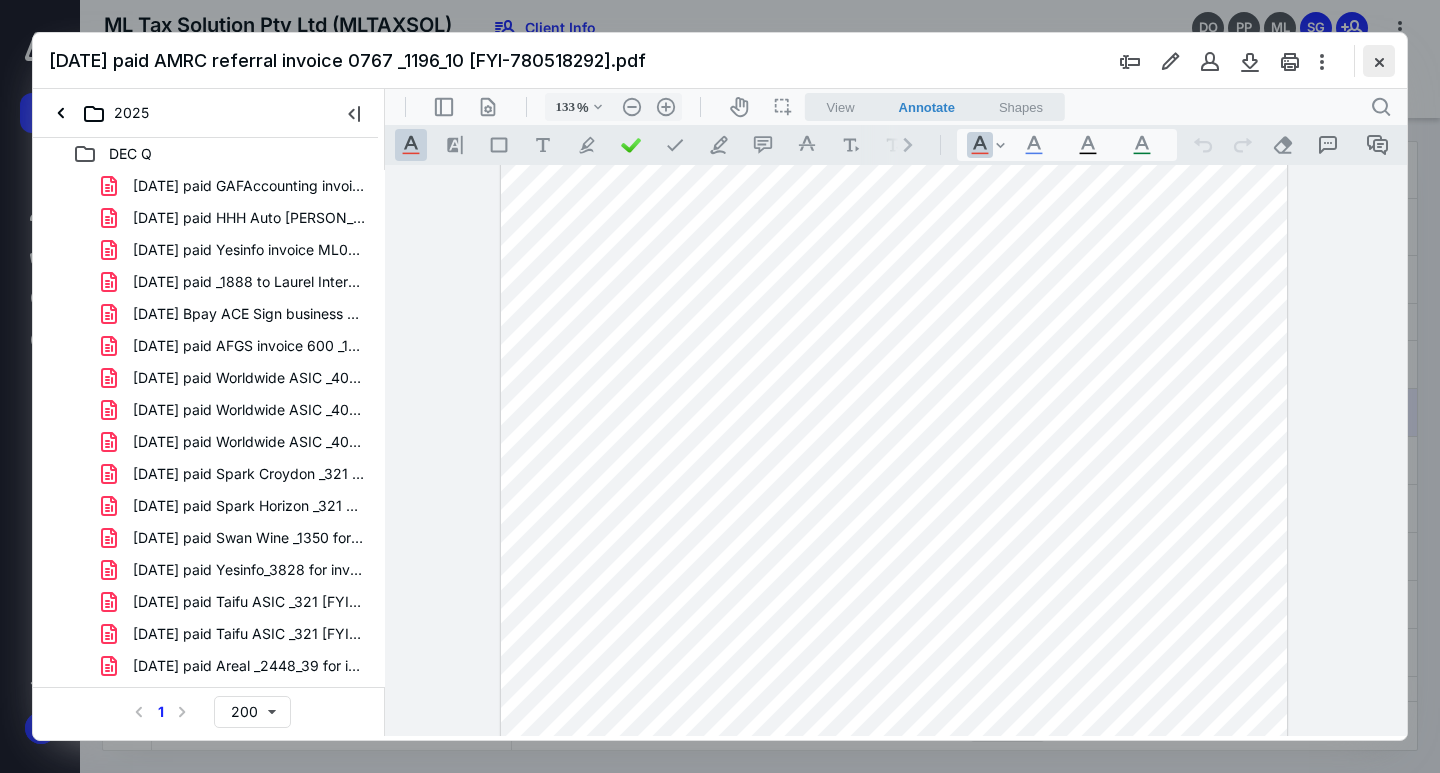 click at bounding box center [1379, 61] 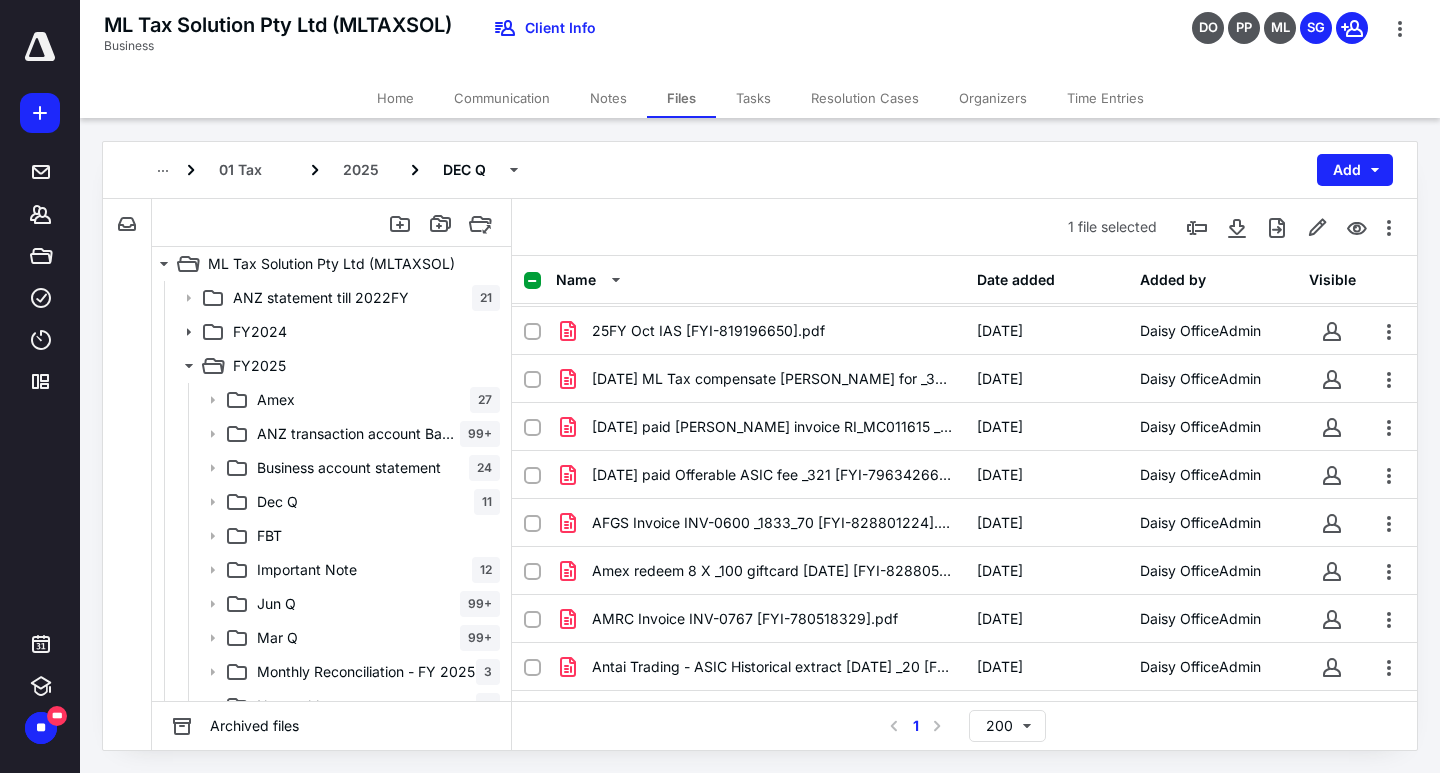scroll, scrollTop: 1963, scrollLeft: 0, axis: vertical 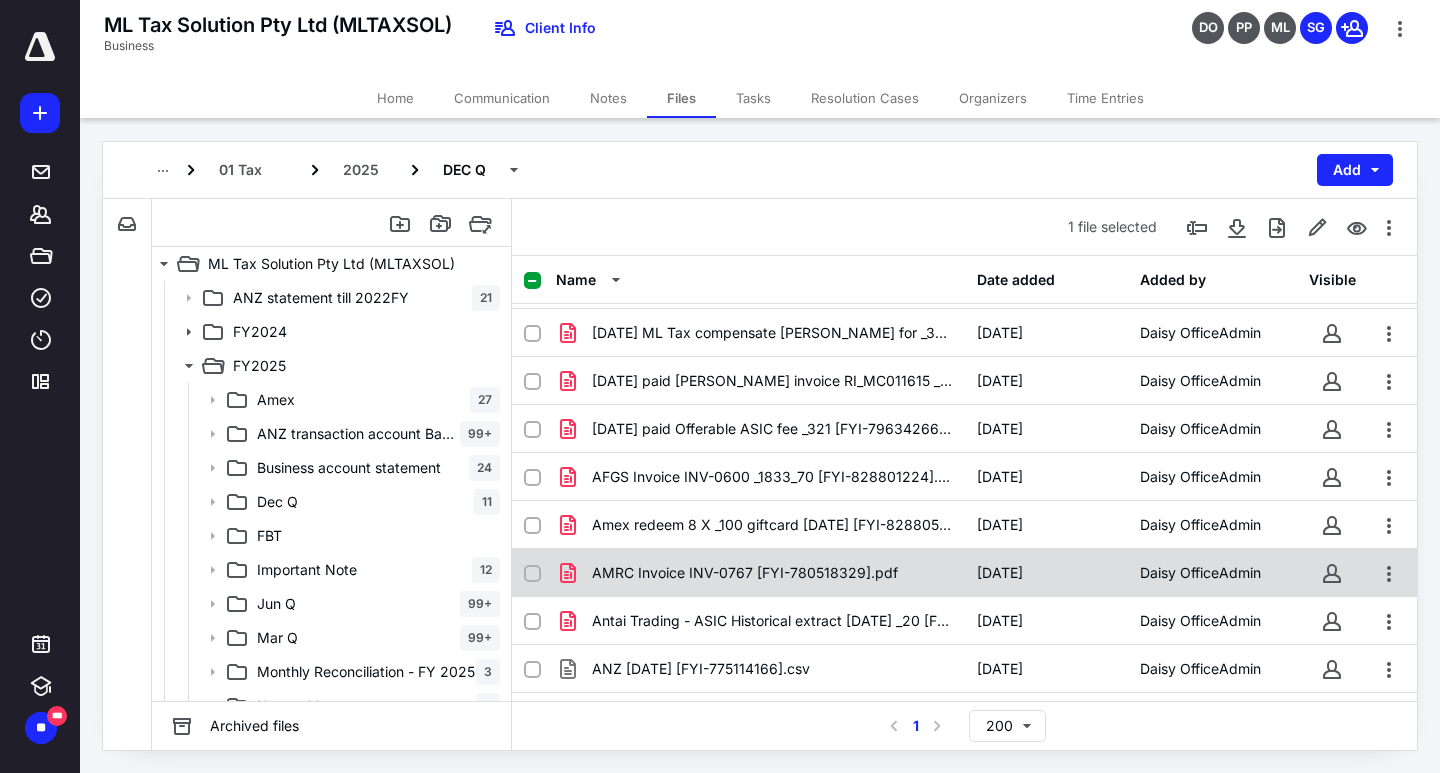 click on "AMRC Invoice INV-0767 [FYI-780518329].pdf" at bounding box center [745, 573] 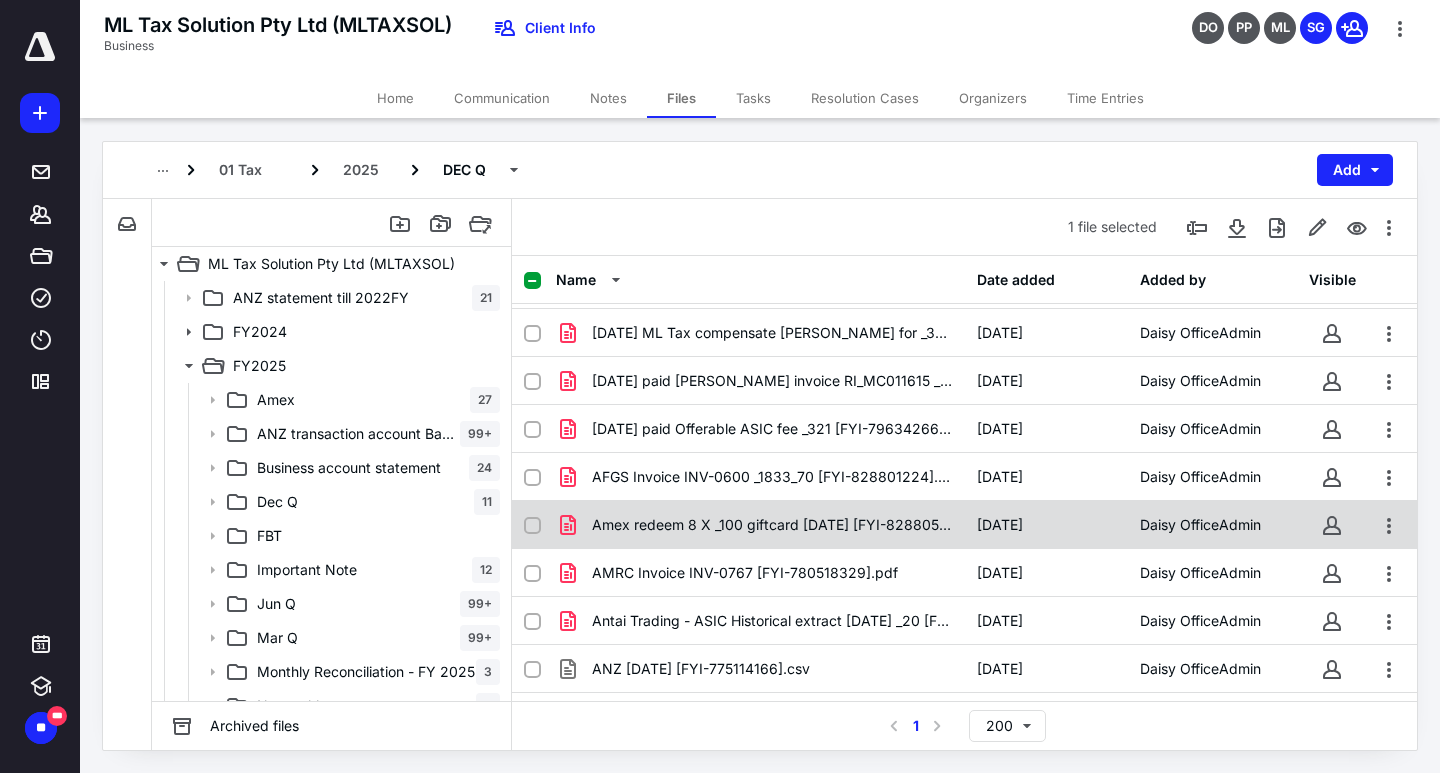 checkbox on "false" 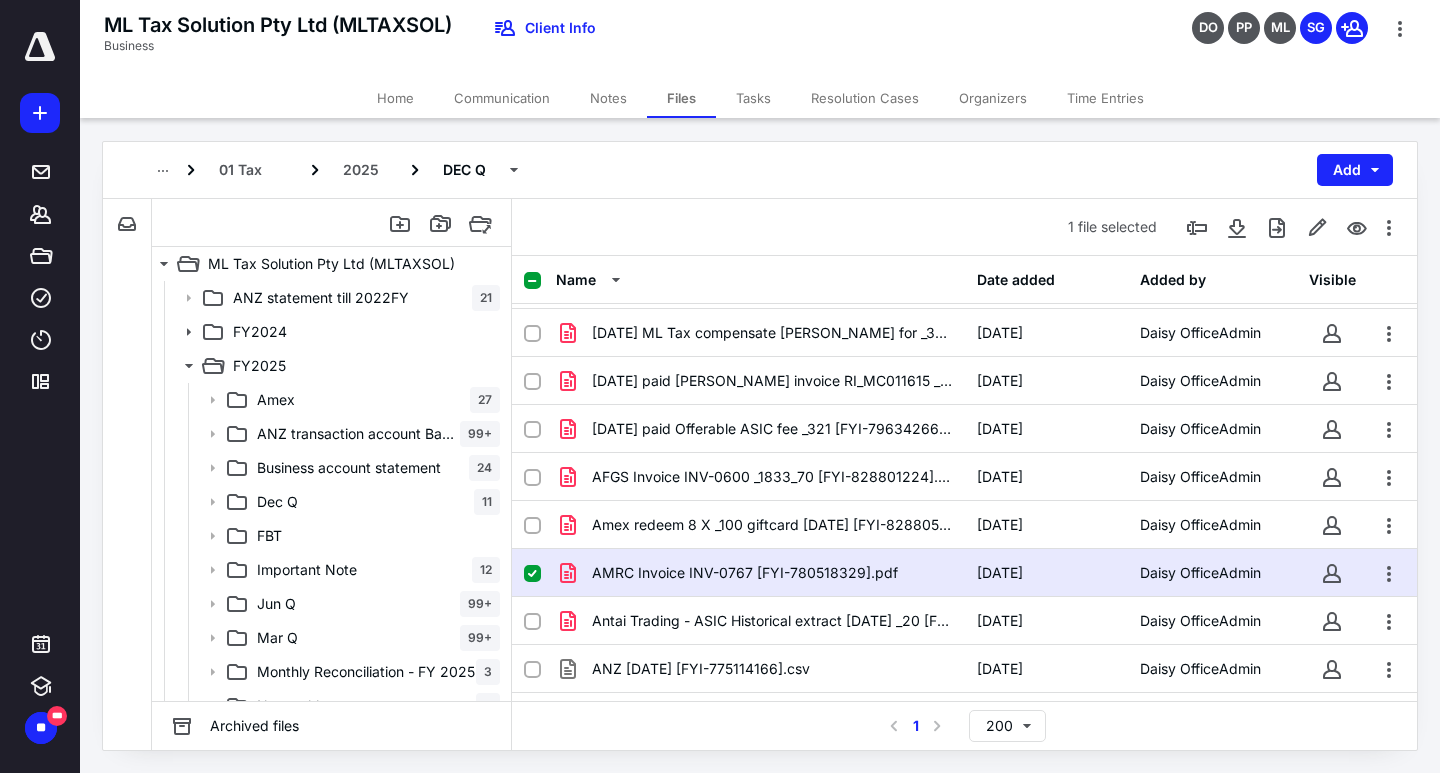 click on "AMRC Invoice INV-0767 [FYI-780518329].pdf" at bounding box center [745, 573] 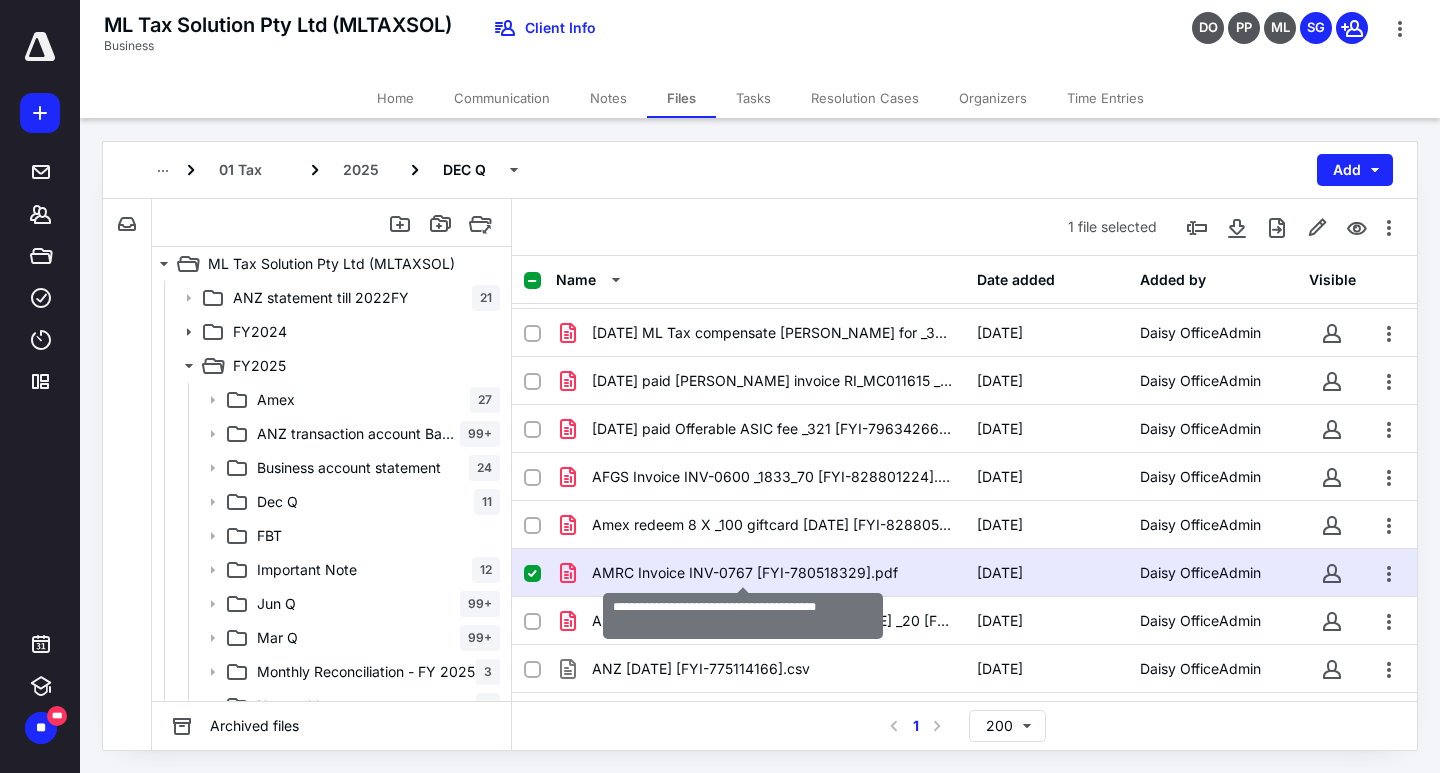 click on "AMRC Invoice INV-0767 [FYI-780518329].pdf" at bounding box center (745, 573) 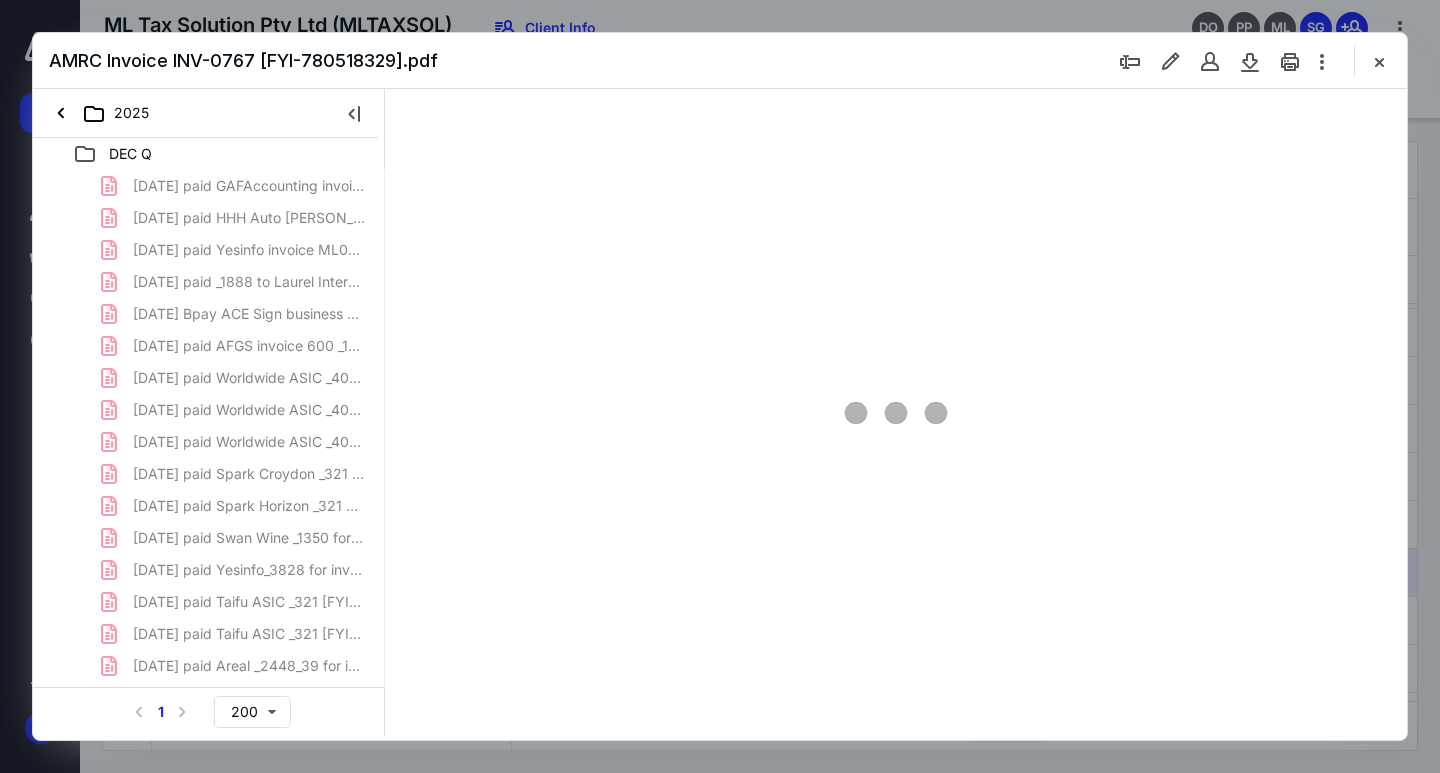 scroll, scrollTop: 0, scrollLeft: 0, axis: both 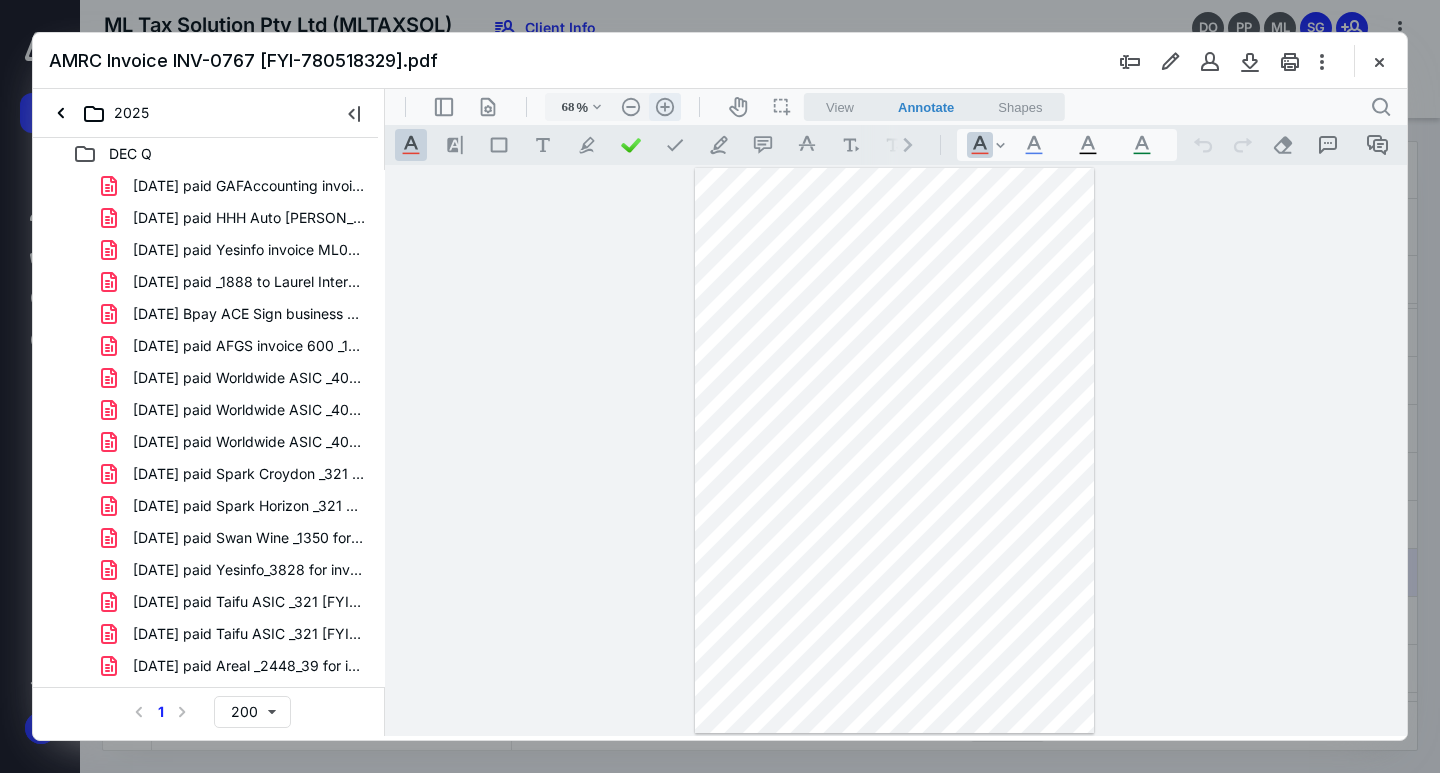 click on ".cls-1{fill:#abb0c4;} icon - header - zoom - in - line" at bounding box center [665, 107] 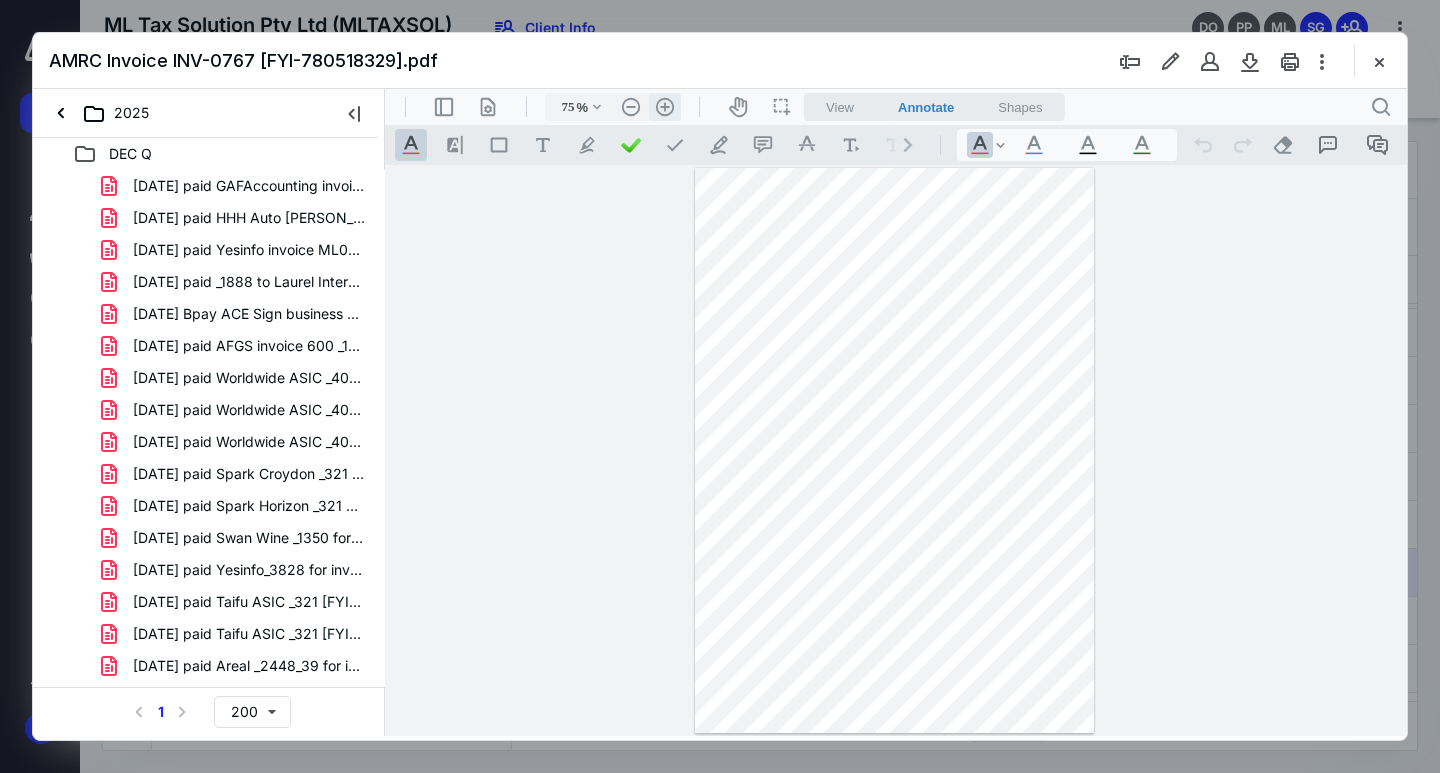 click on ".cls-1{fill:#abb0c4;} icon - header - zoom - in - line" at bounding box center (665, 107) 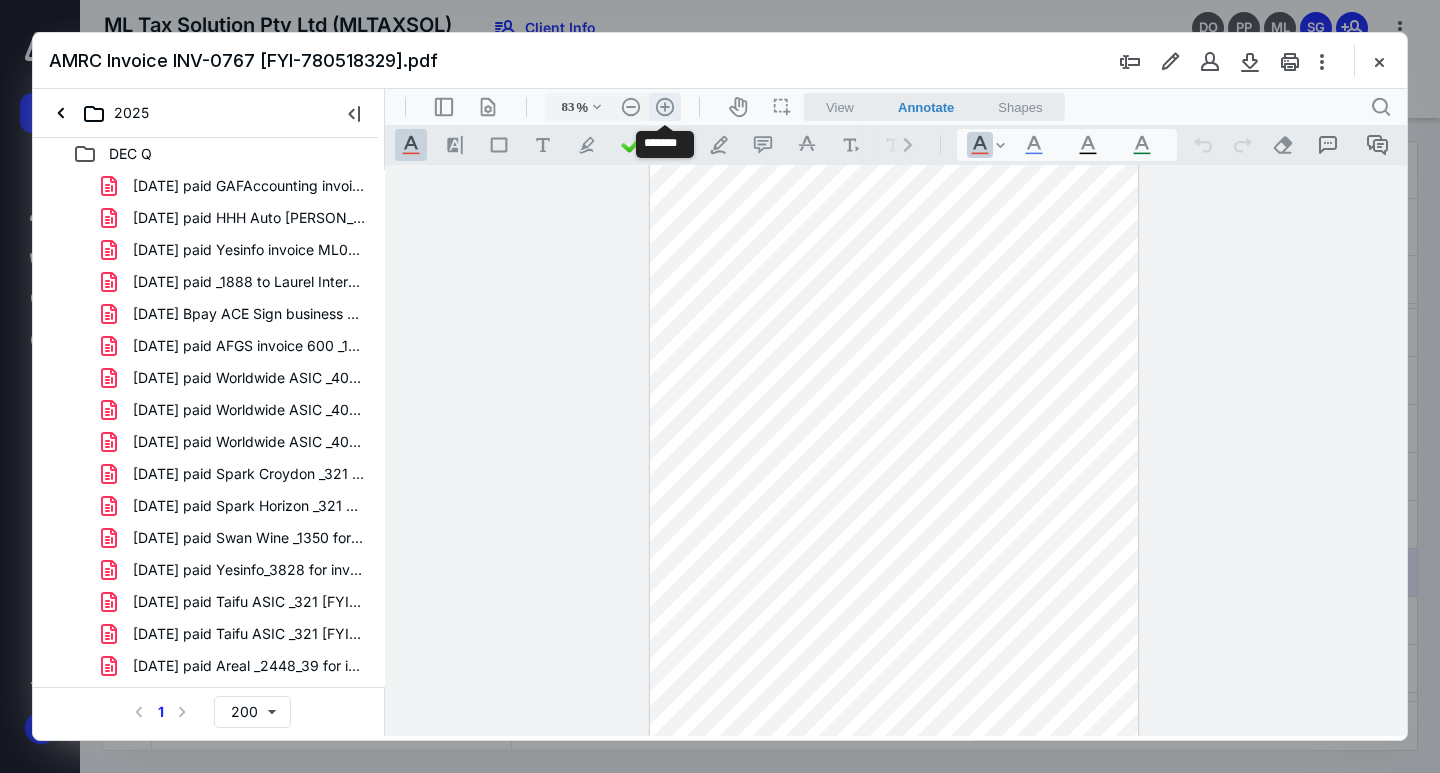 click on ".cls-1{fill:#abb0c4;} icon - header - zoom - in - line" at bounding box center [665, 107] 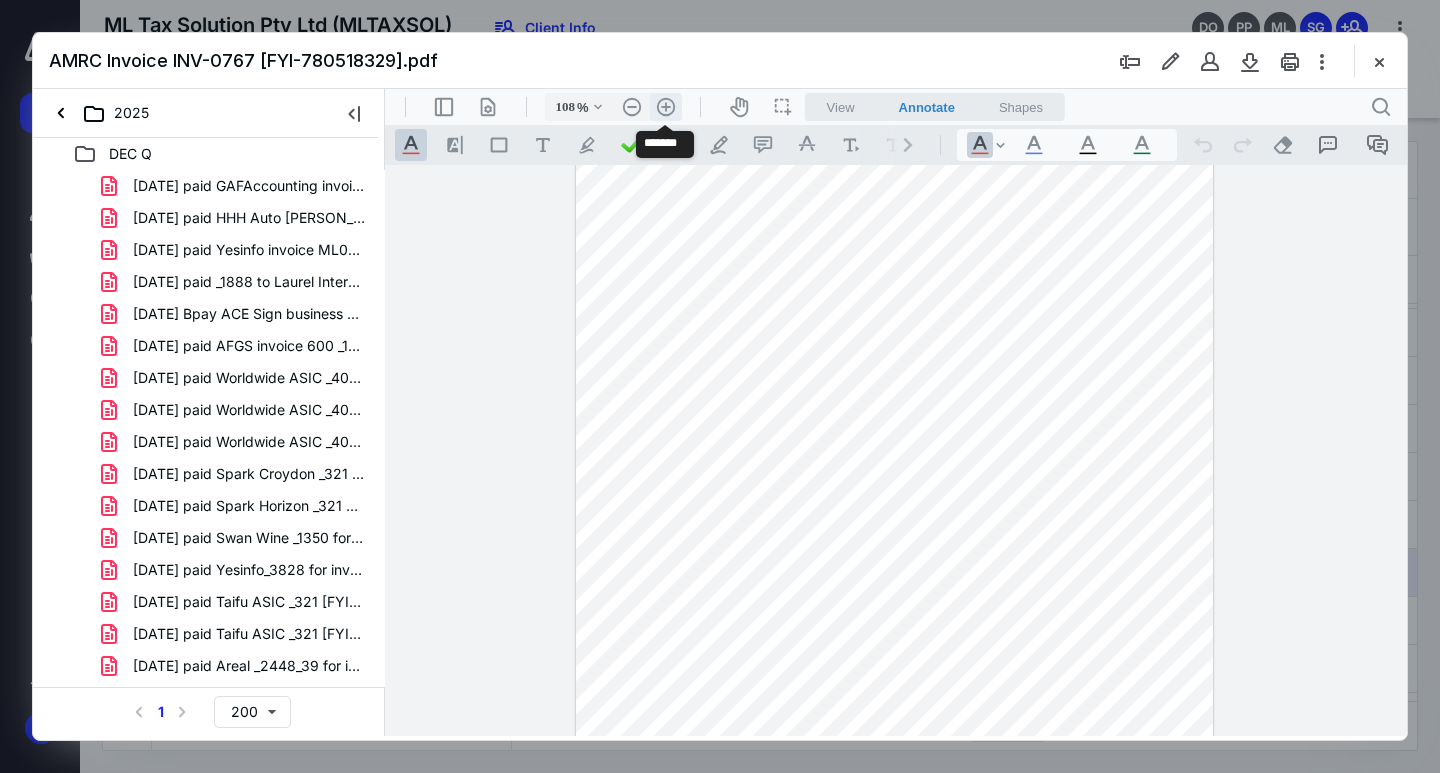 click on ".cls-1{fill:#abb0c4;} icon - header - zoom - in - line" at bounding box center (666, 107) 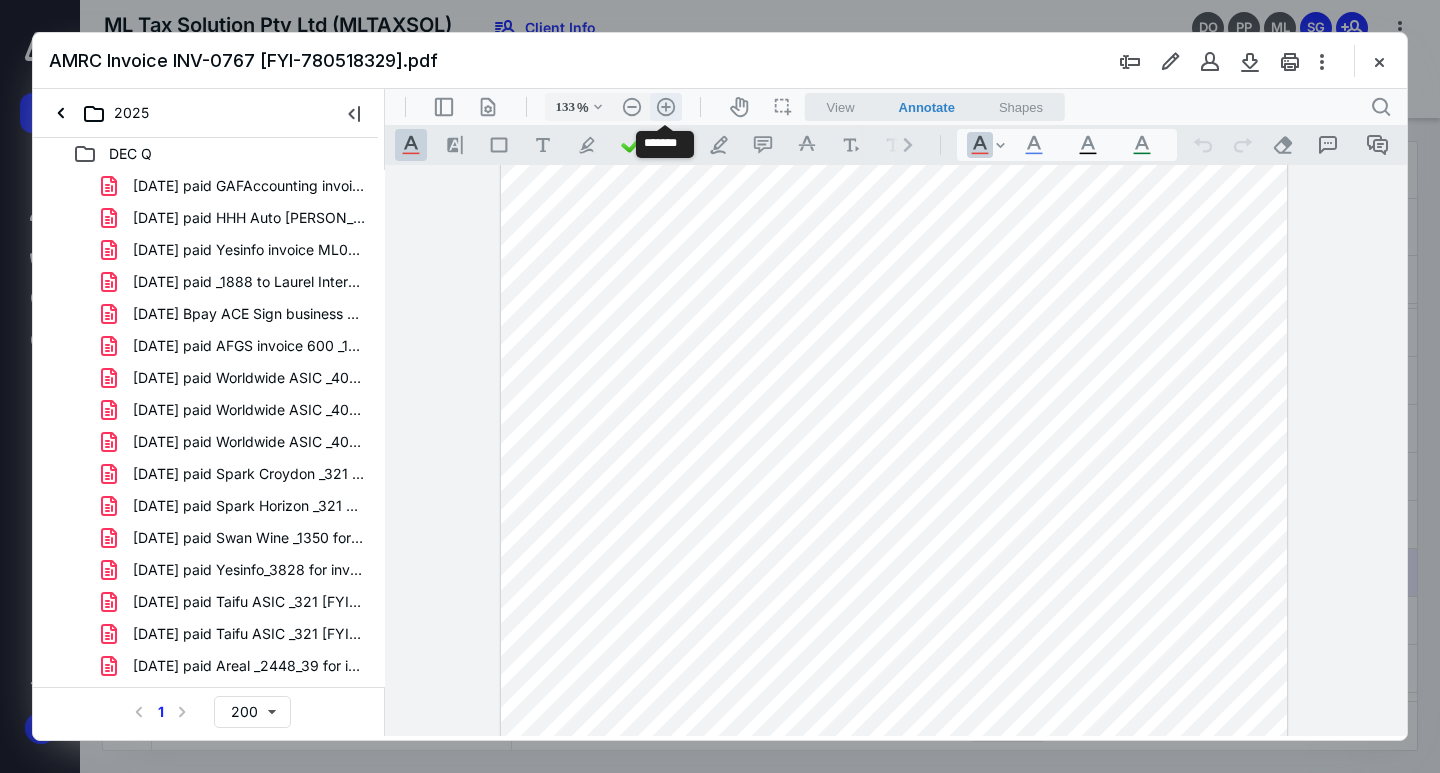 click on ".cls-1{fill:#abb0c4;} icon - header - zoom - in - line" at bounding box center [666, 107] 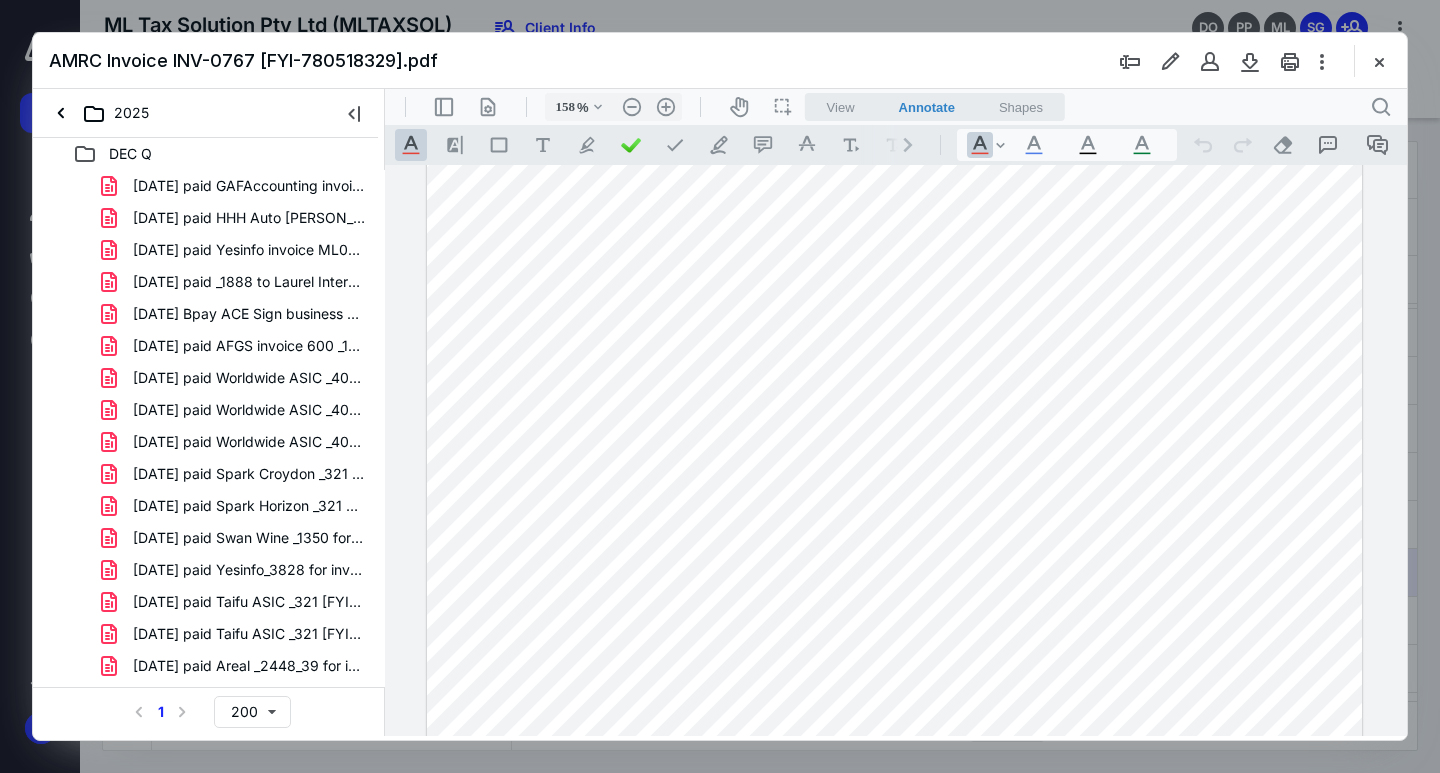 scroll, scrollTop: 332, scrollLeft: 0, axis: vertical 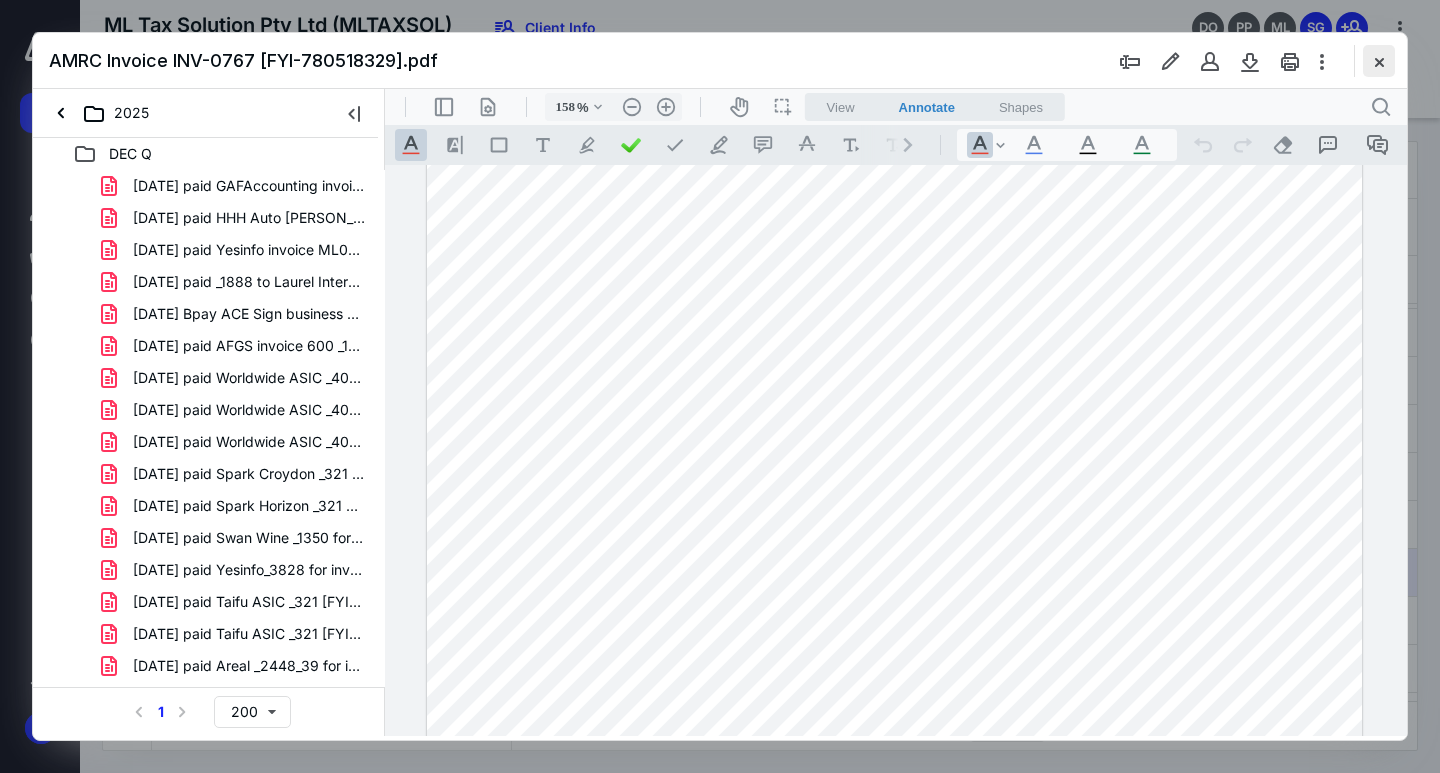 click at bounding box center (1379, 61) 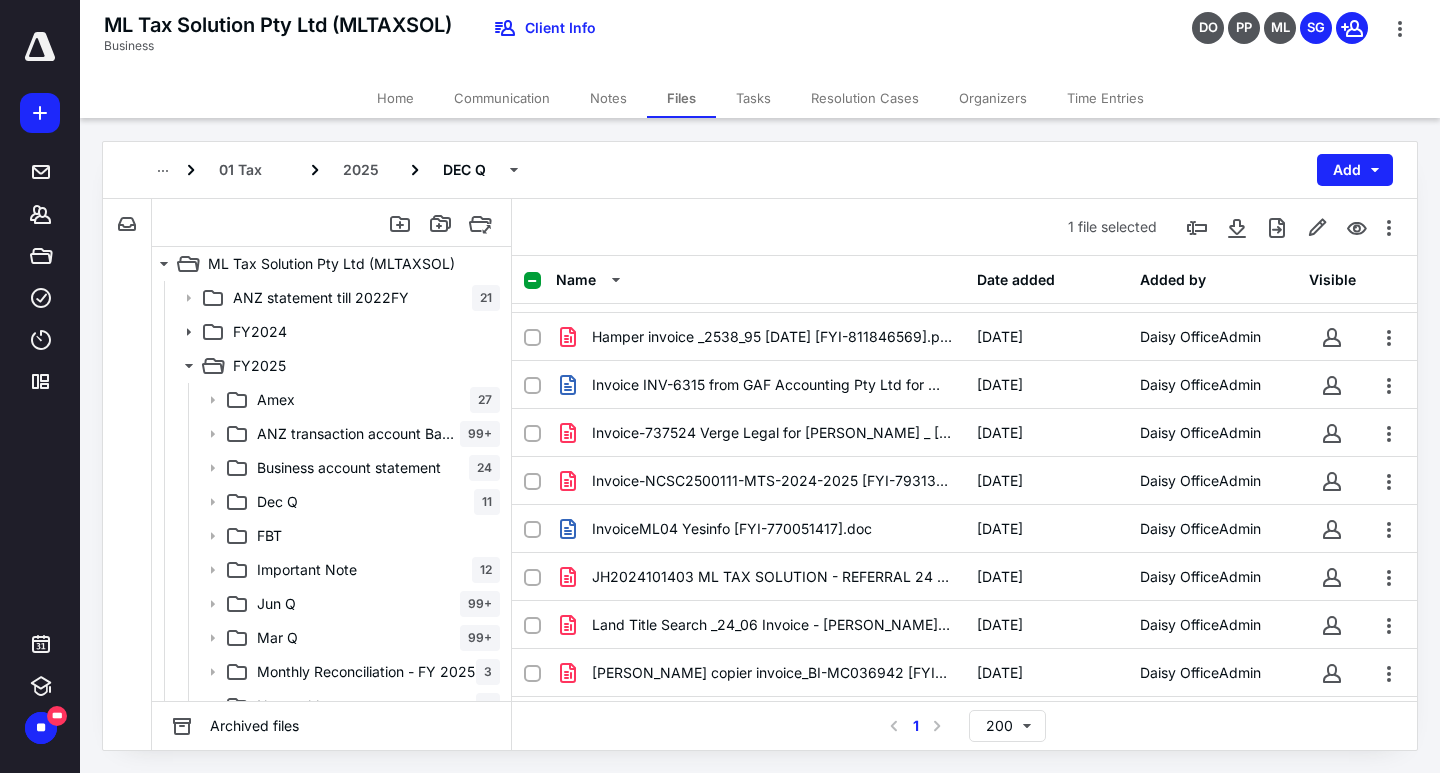 scroll, scrollTop: 2963, scrollLeft: 0, axis: vertical 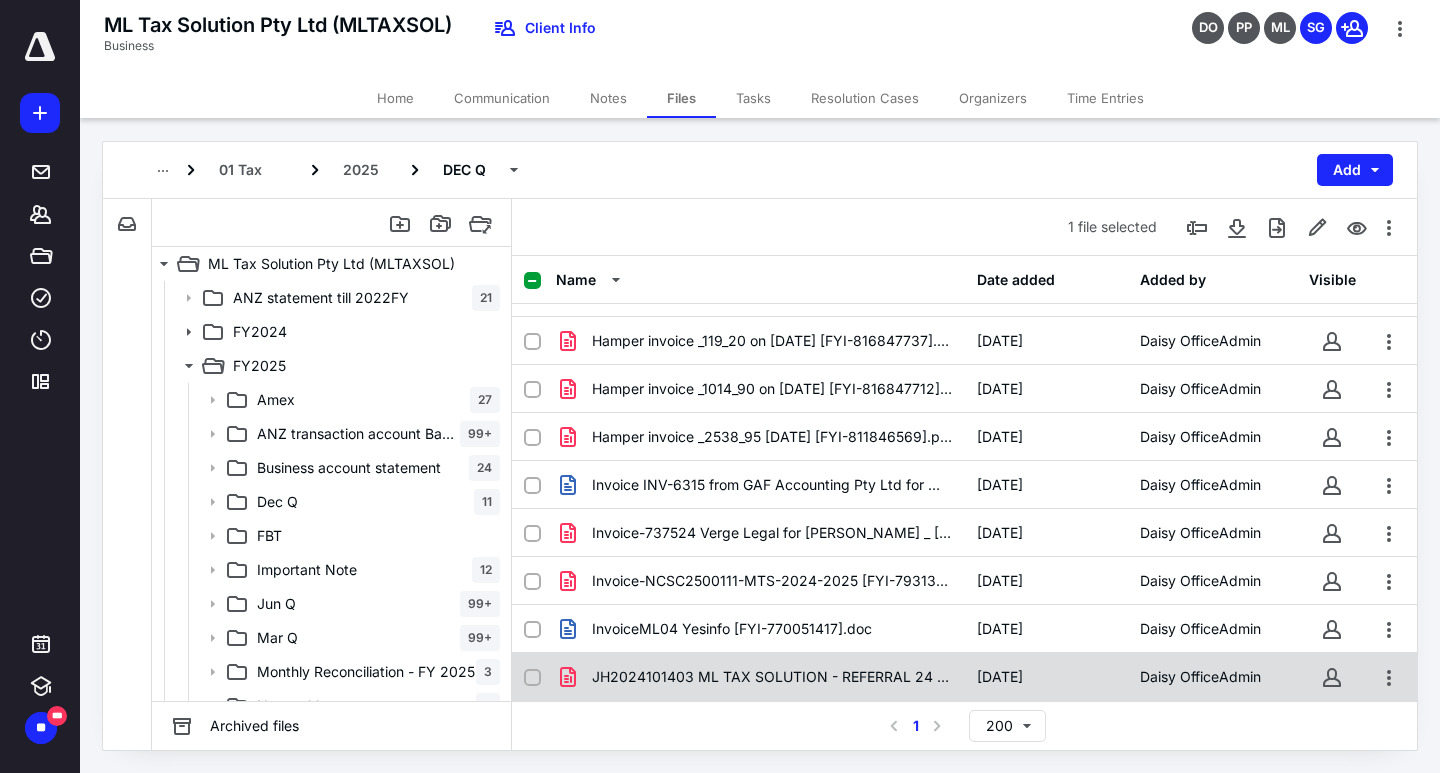click on "JH2024101403 ML TAX SOLUTION - REFERRAL 24 Q3 [FYI-780518388].pdf" at bounding box center [772, 677] 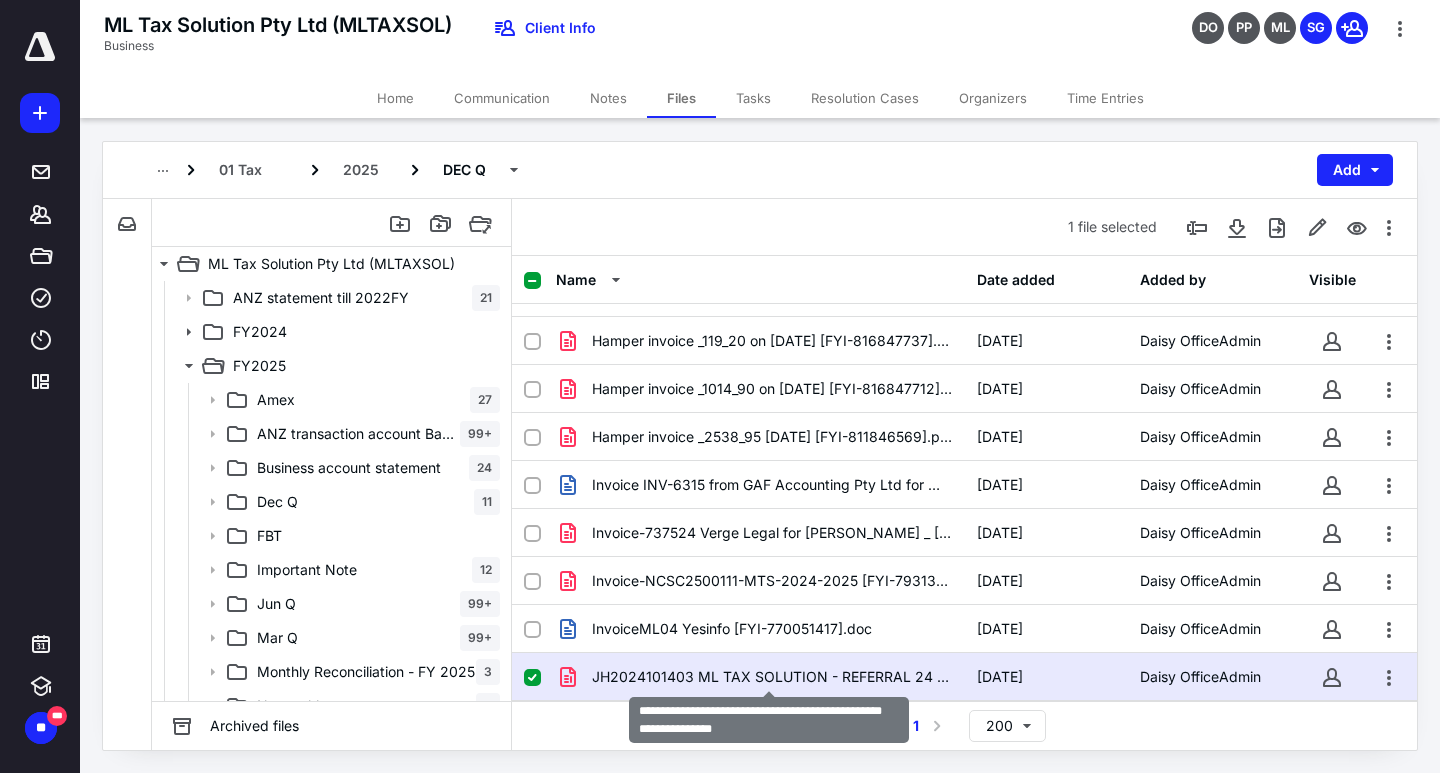 click on "JH2024101403 ML TAX SOLUTION - REFERRAL 24 Q3 [FYI-780518388].pdf" at bounding box center (772, 677) 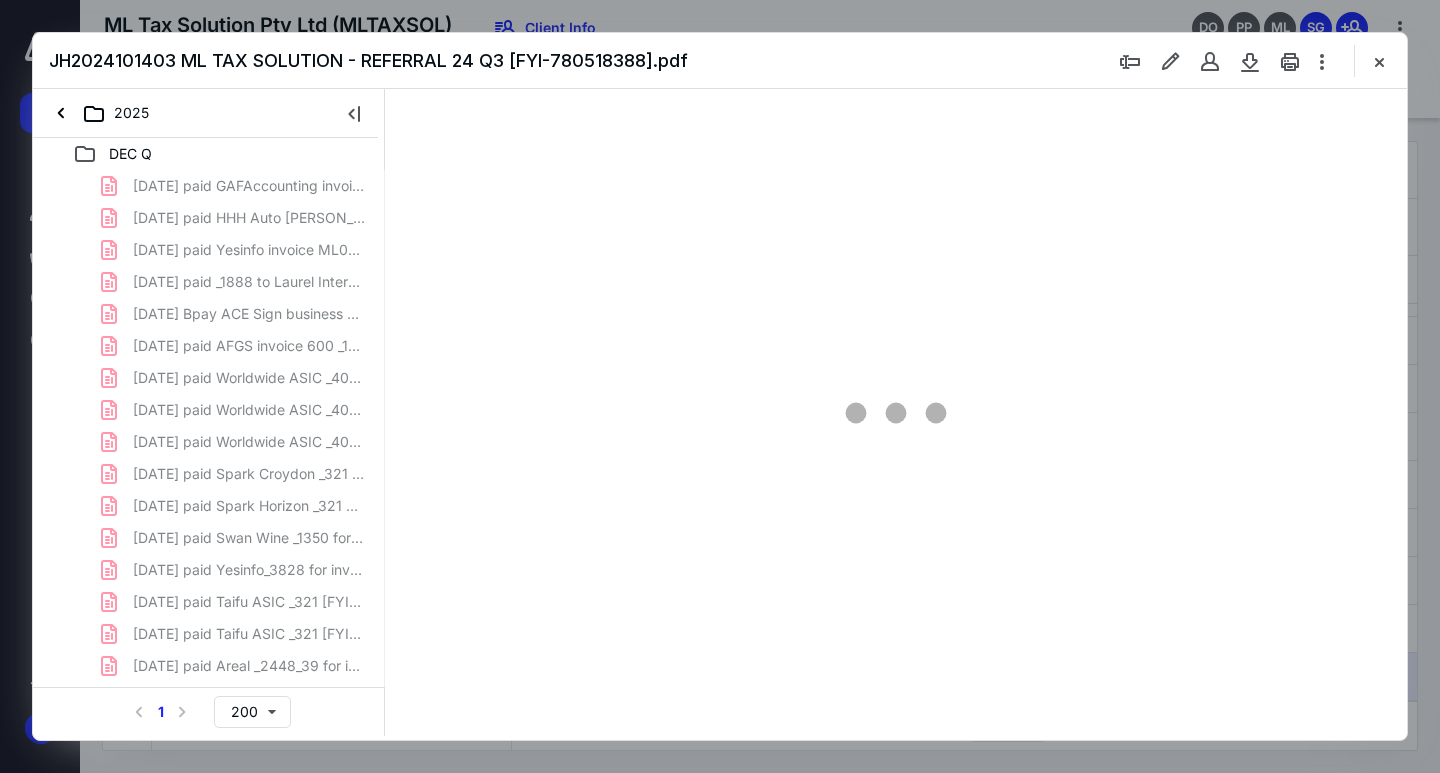 scroll, scrollTop: 0, scrollLeft: 0, axis: both 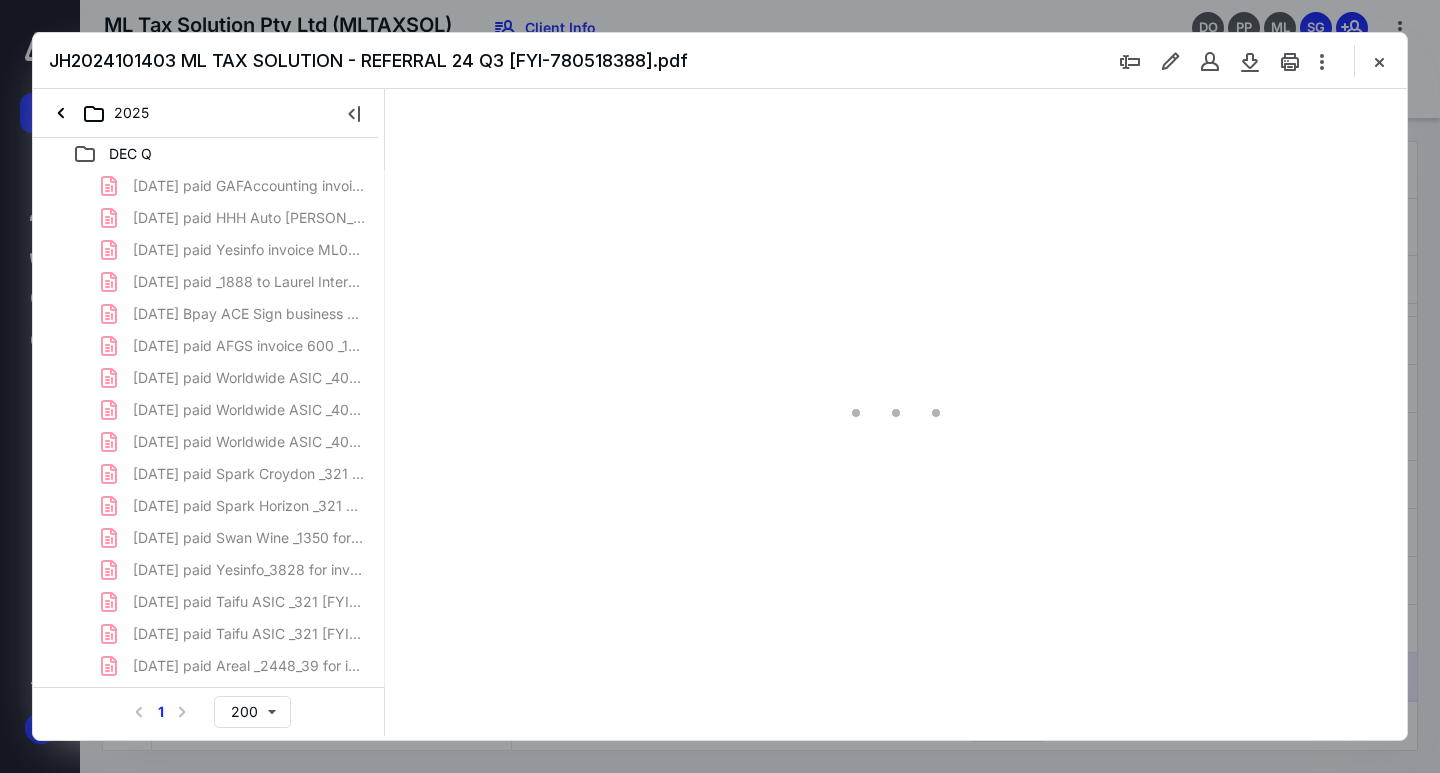 type on "66" 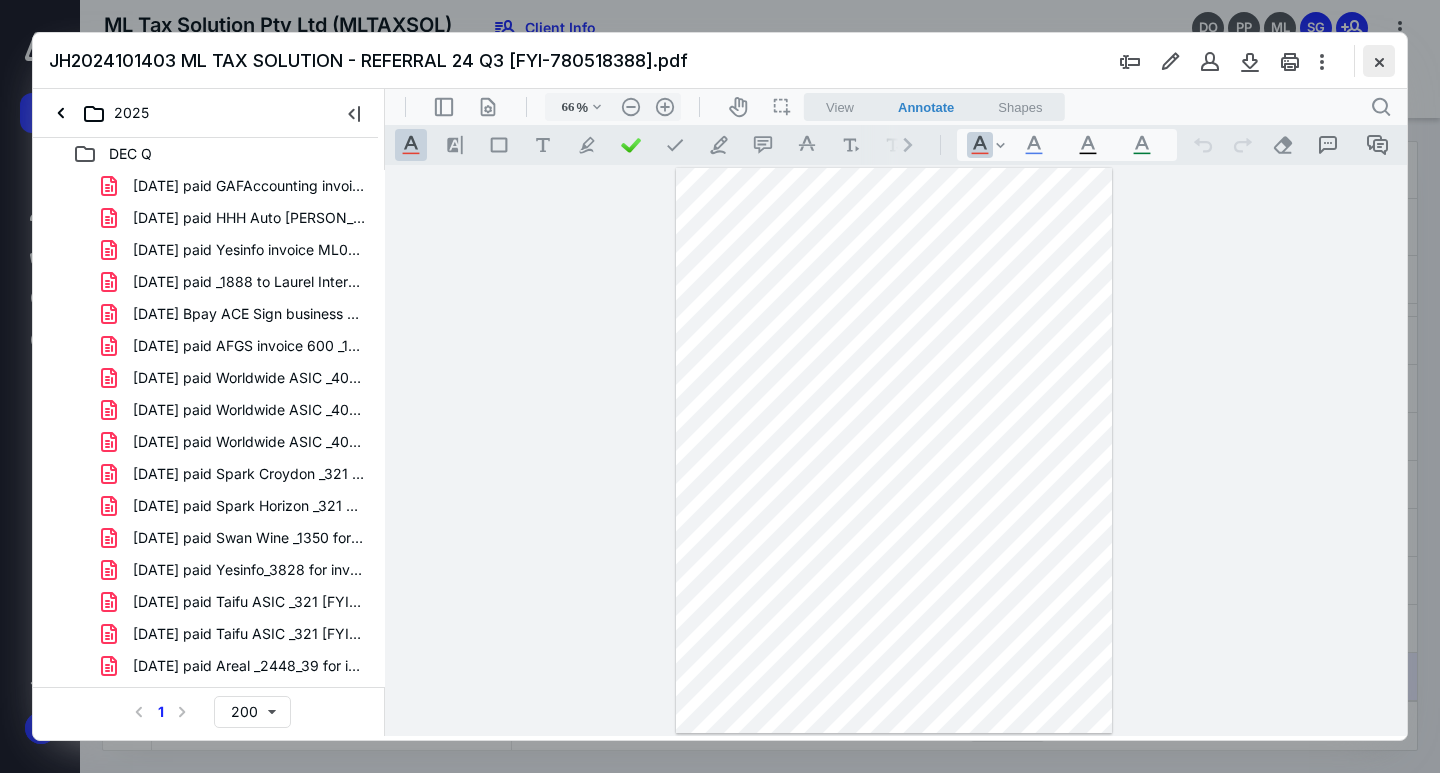 click at bounding box center (1379, 61) 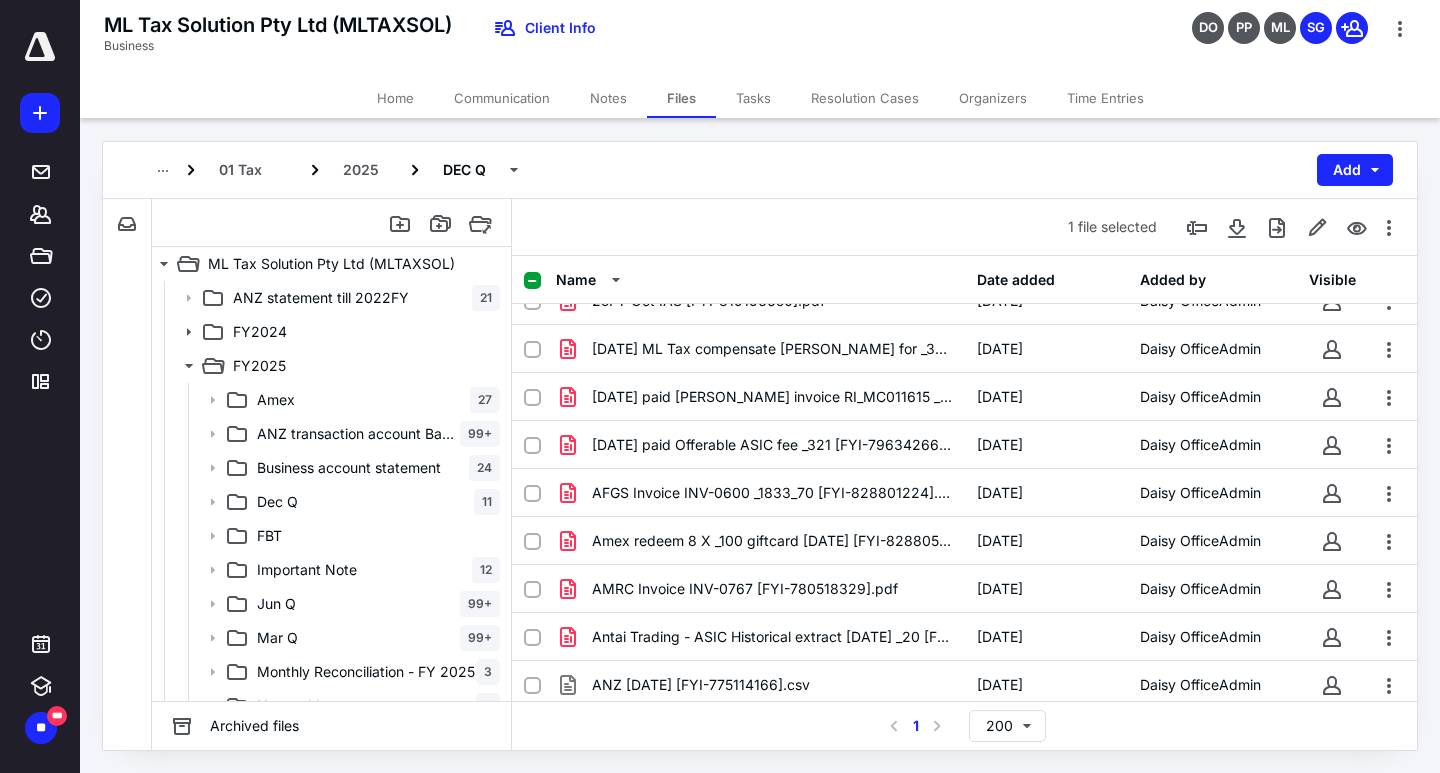 scroll, scrollTop: 1963, scrollLeft: 0, axis: vertical 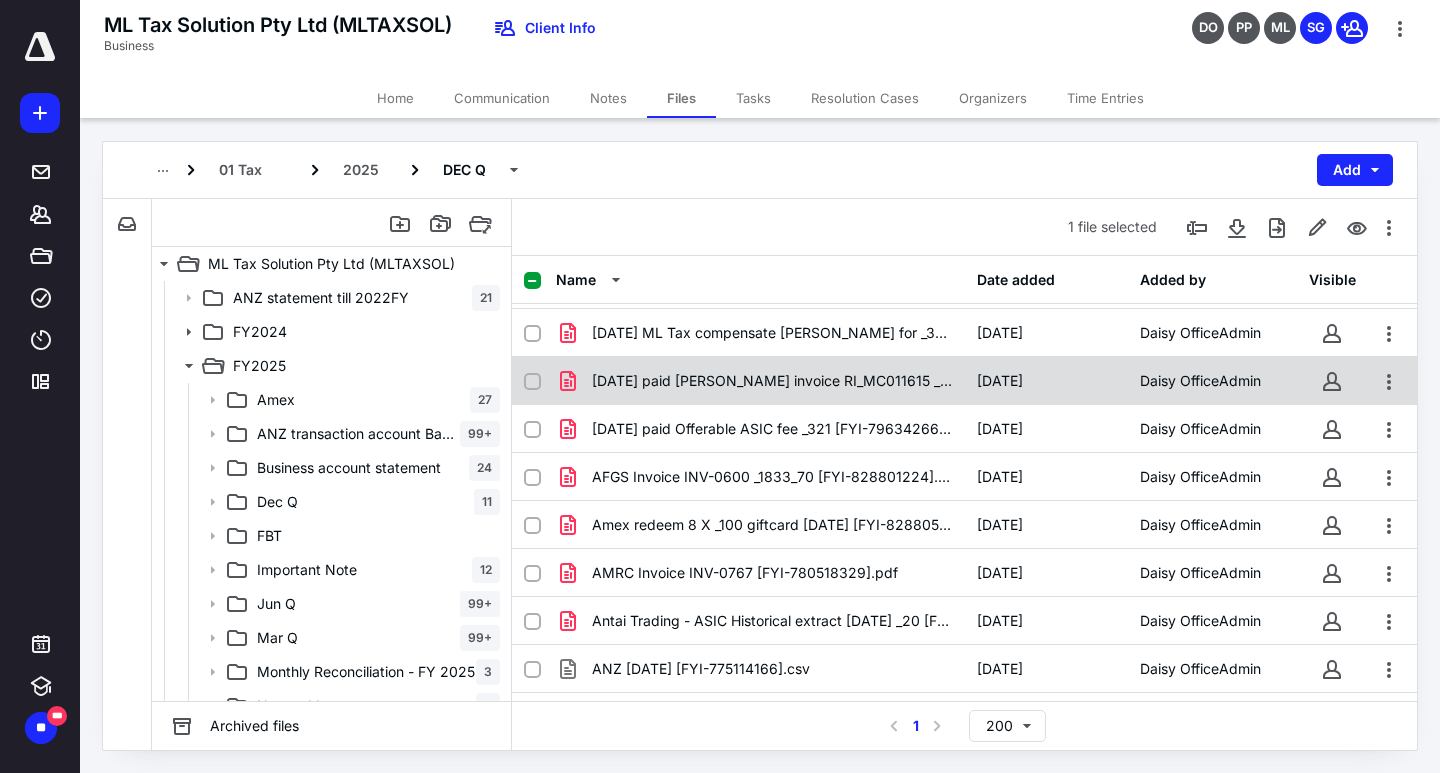 drag, startPoint x: 772, startPoint y: 345, endPoint x: 772, endPoint y: 366, distance: 21 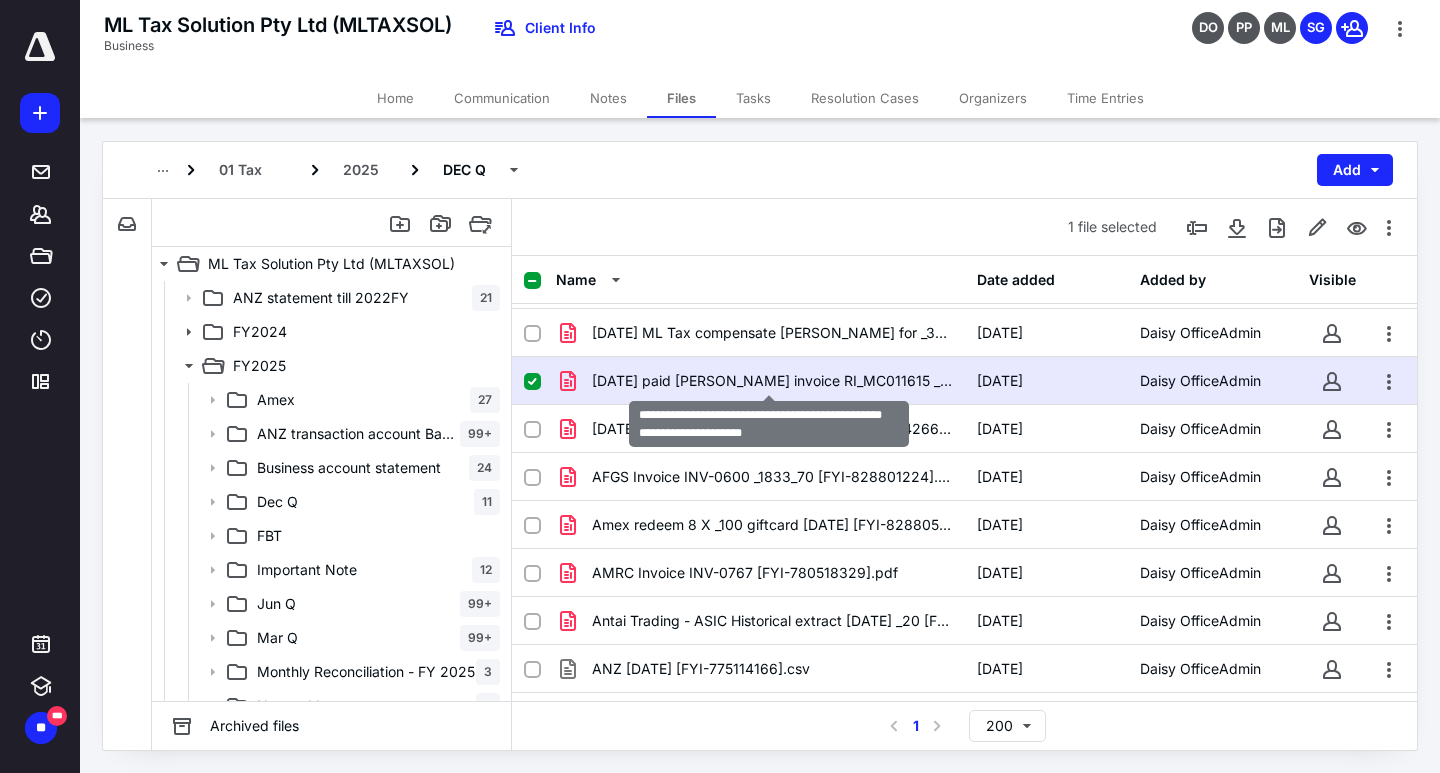 click on "[DATE] paid [PERSON_NAME] invoice RI_MC011615 _77_44 [FYI-794269989].pdf" at bounding box center [772, 381] 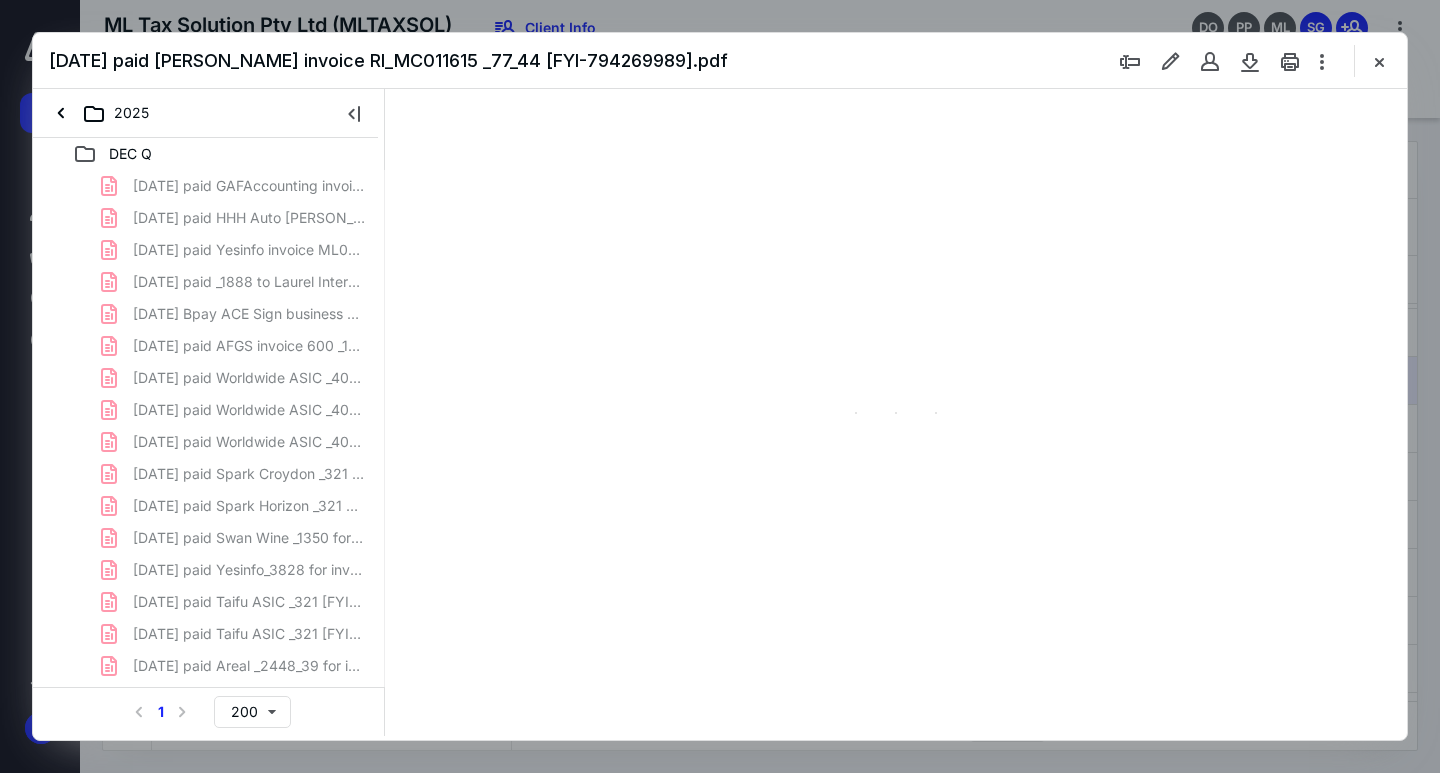 scroll, scrollTop: 0, scrollLeft: 0, axis: both 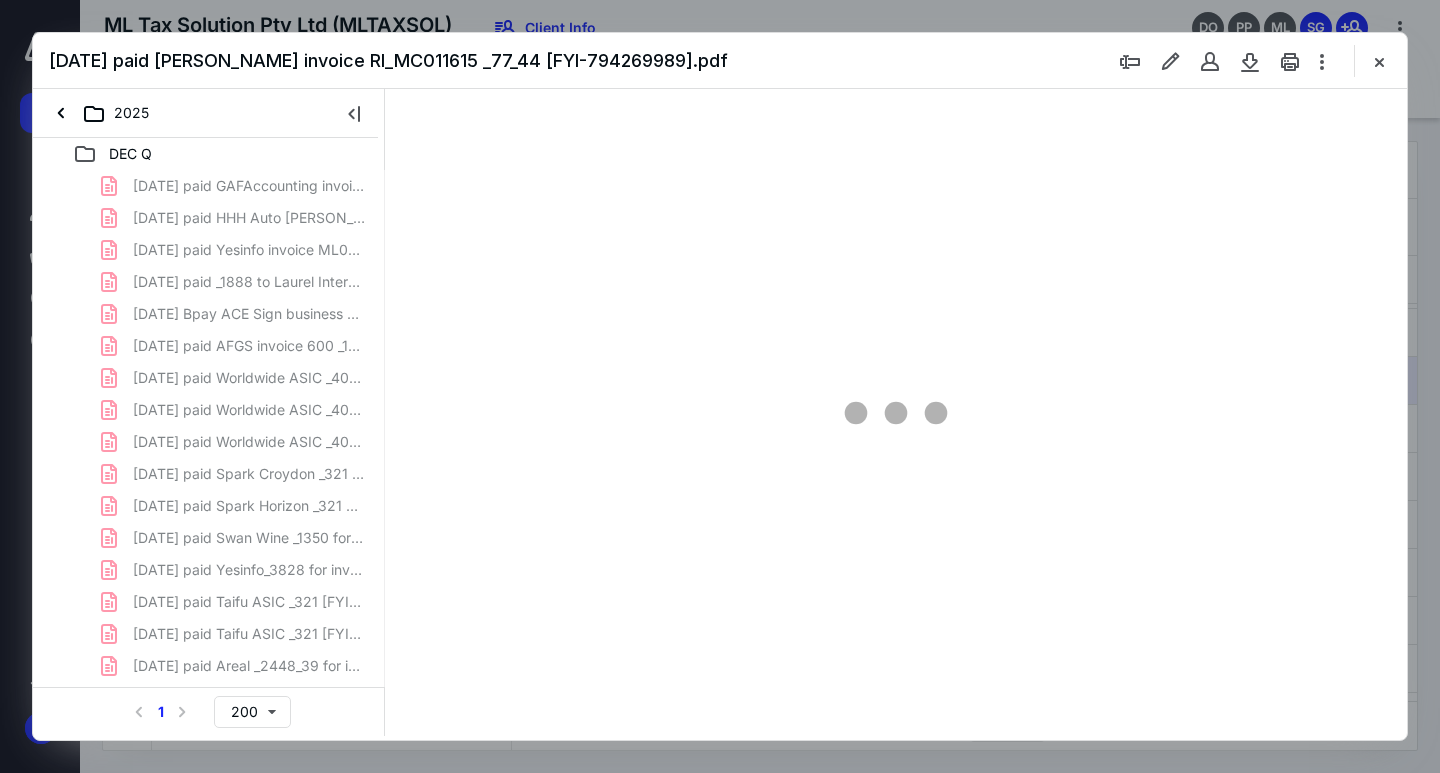 type on "68" 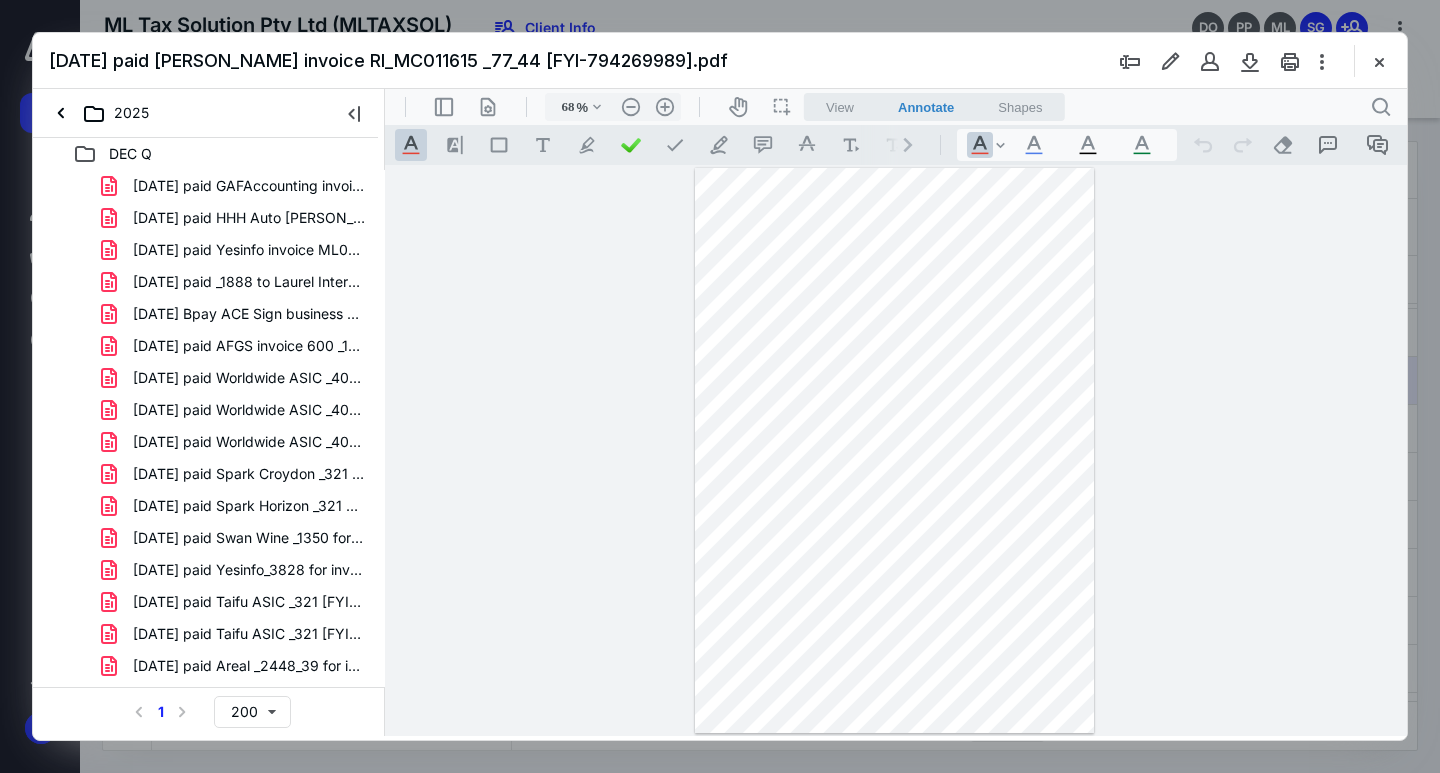 click on "**********" at bounding box center [896, 450] 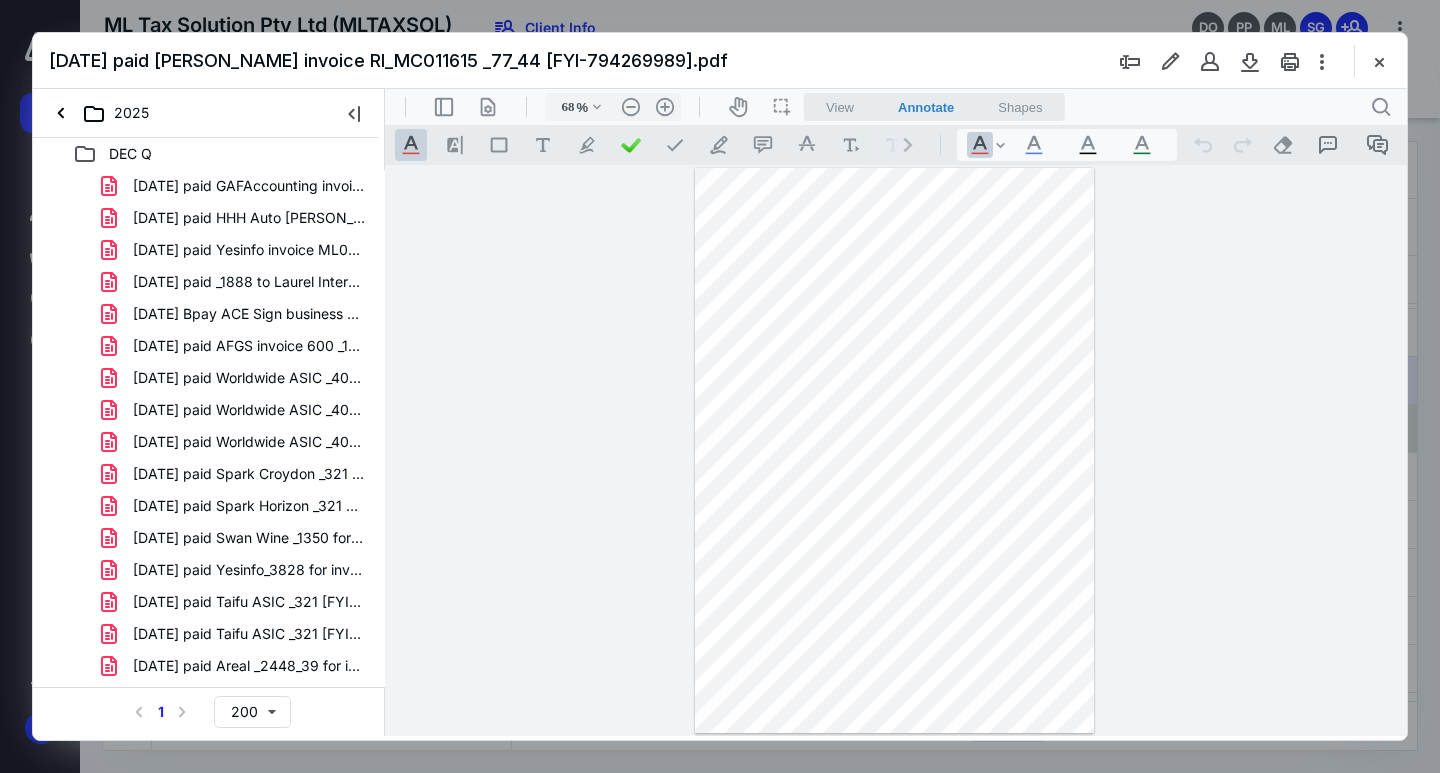 drag, startPoint x: 1374, startPoint y: 59, endPoint x: 1036, endPoint y: 431, distance: 502.62112 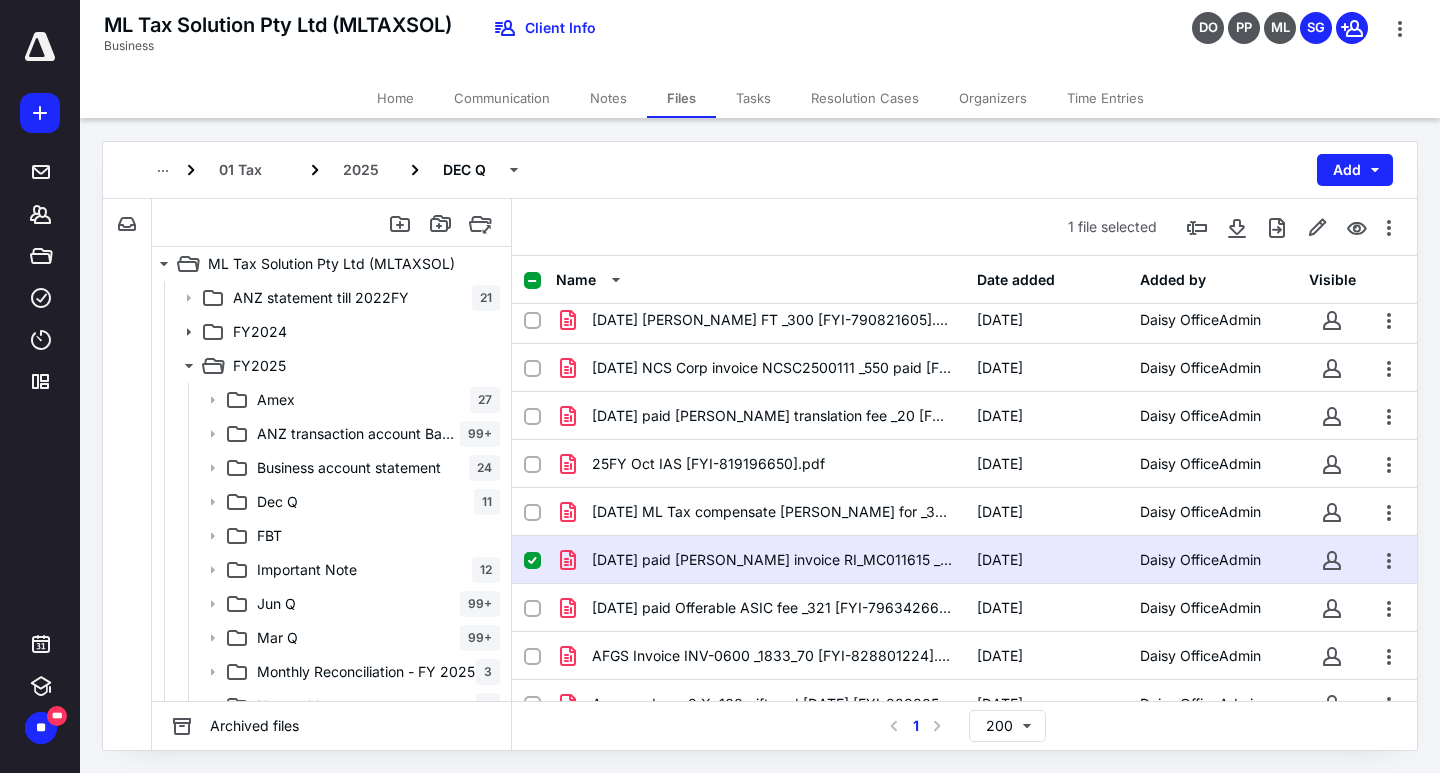 scroll, scrollTop: 1763, scrollLeft: 0, axis: vertical 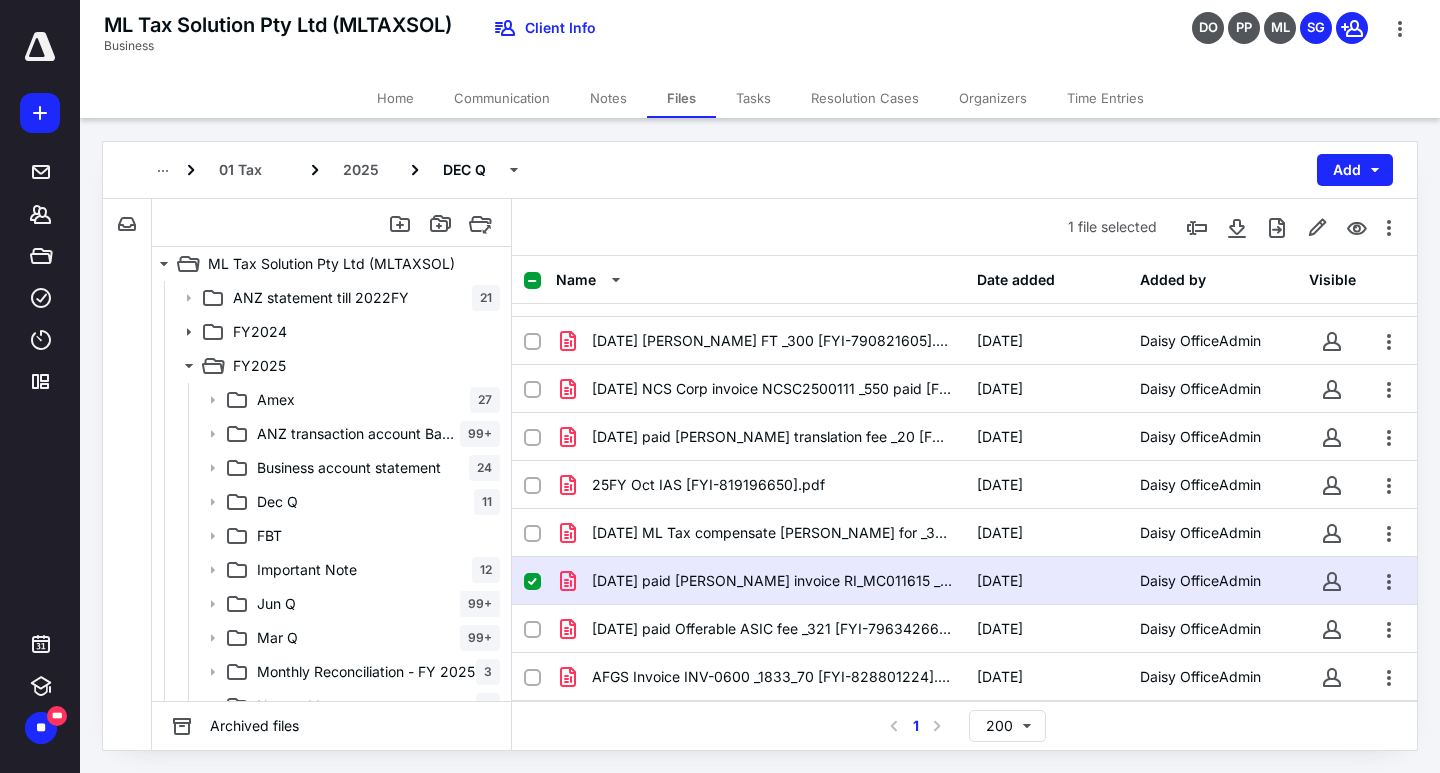 click at bounding box center (532, 582) 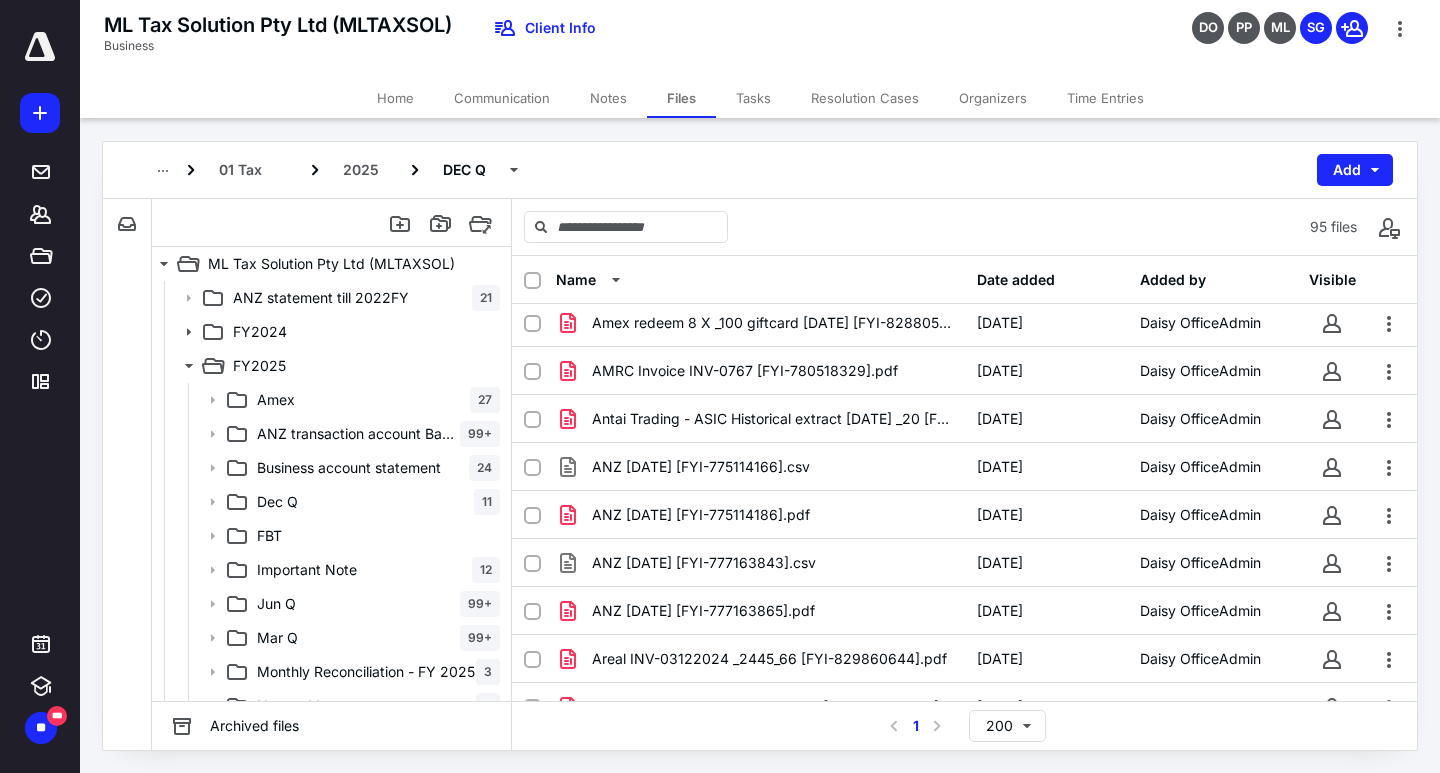 scroll, scrollTop: 2200, scrollLeft: 0, axis: vertical 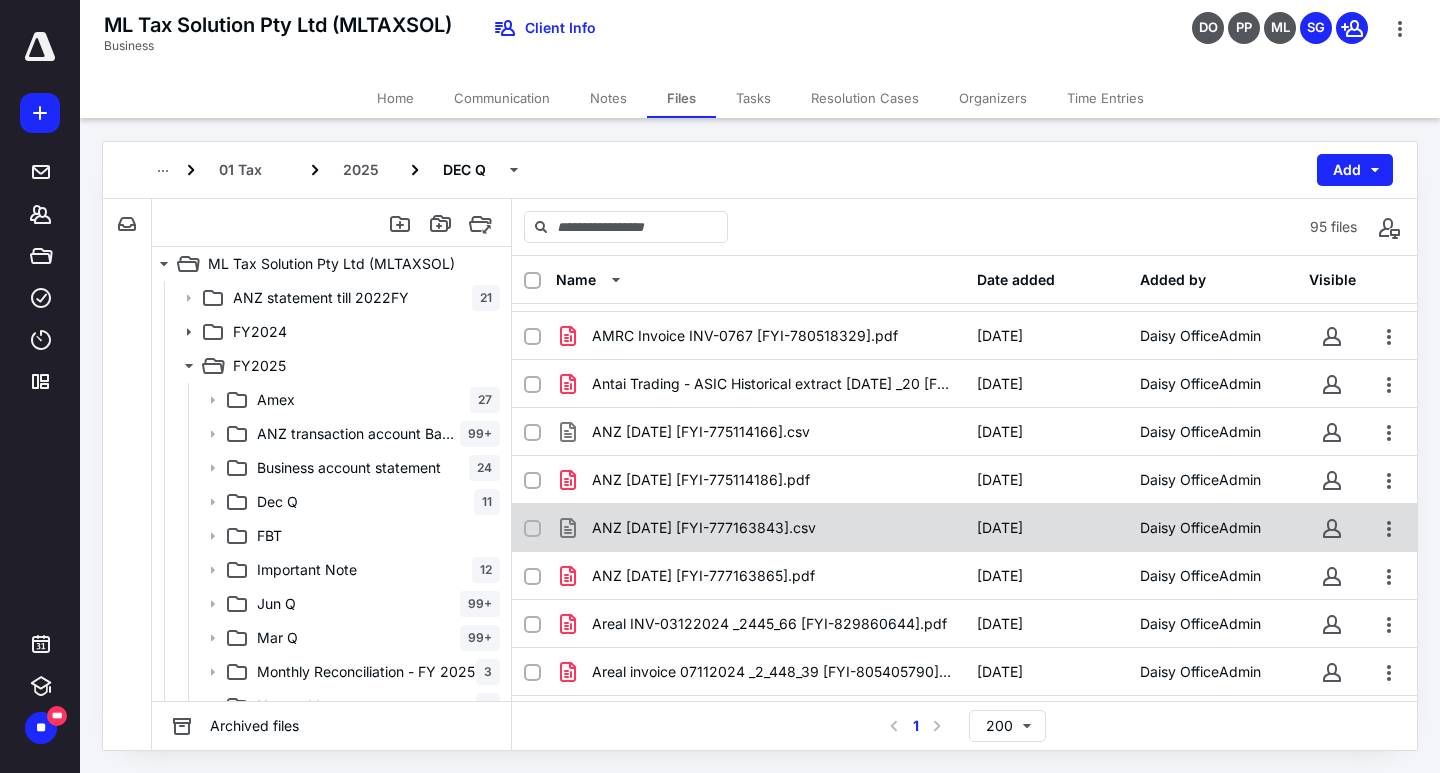 click on "ANZ [DATE] [FYI-777163843].csv [DATE] Daisy OfficeAdmin" at bounding box center [964, 528] 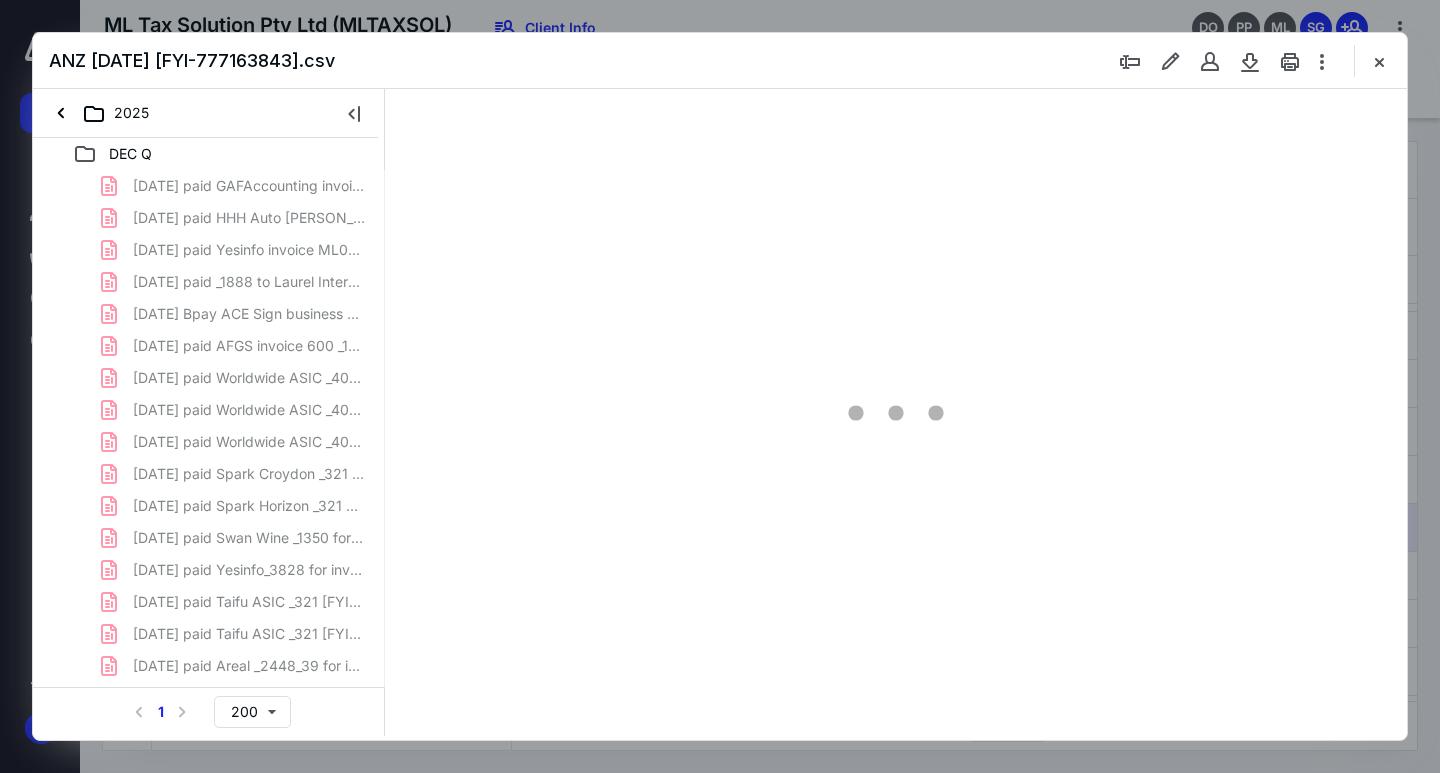 scroll, scrollTop: 0, scrollLeft: 0, axis: both 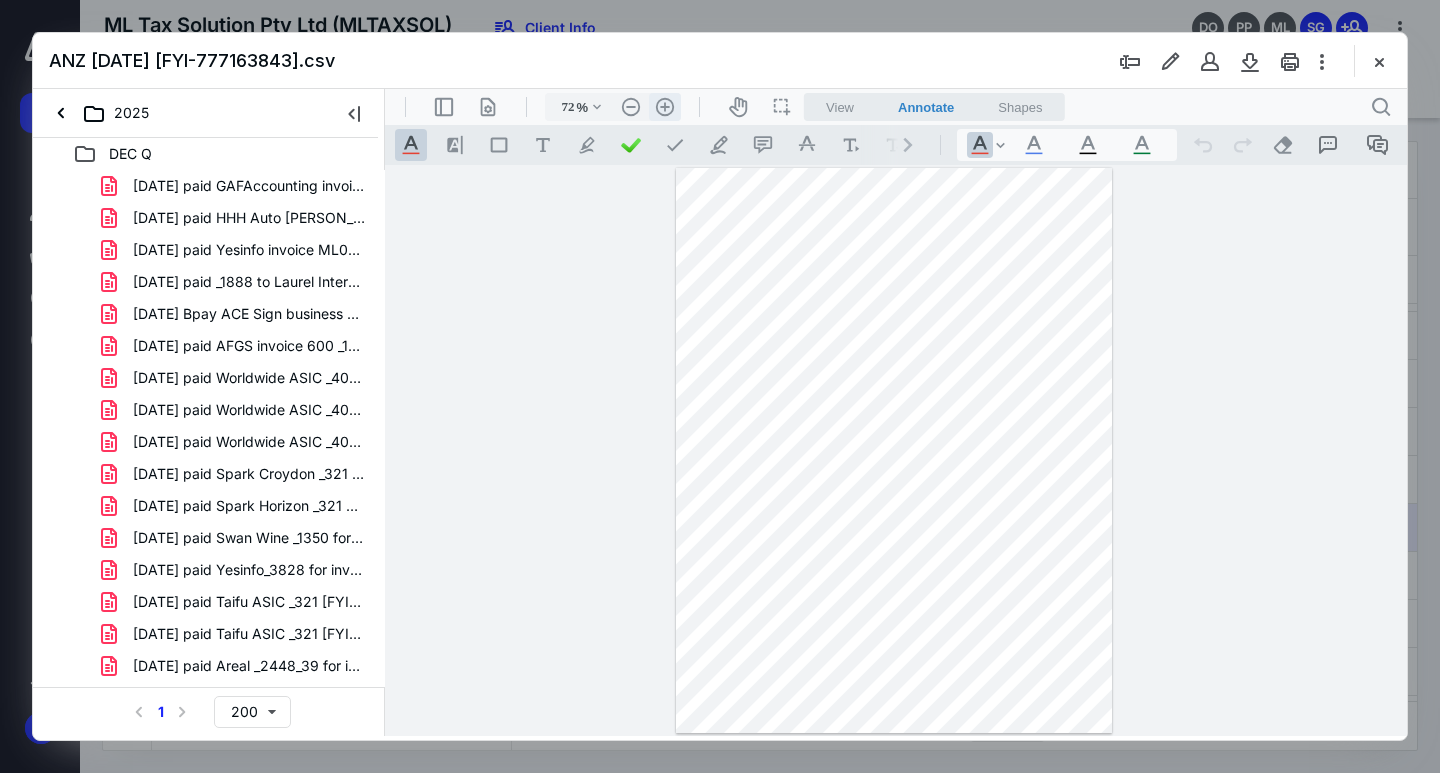 click on ".cls-1{fill:#abb0c4;} icon - header - zoom - in - line" at bounding box center [665, 107] 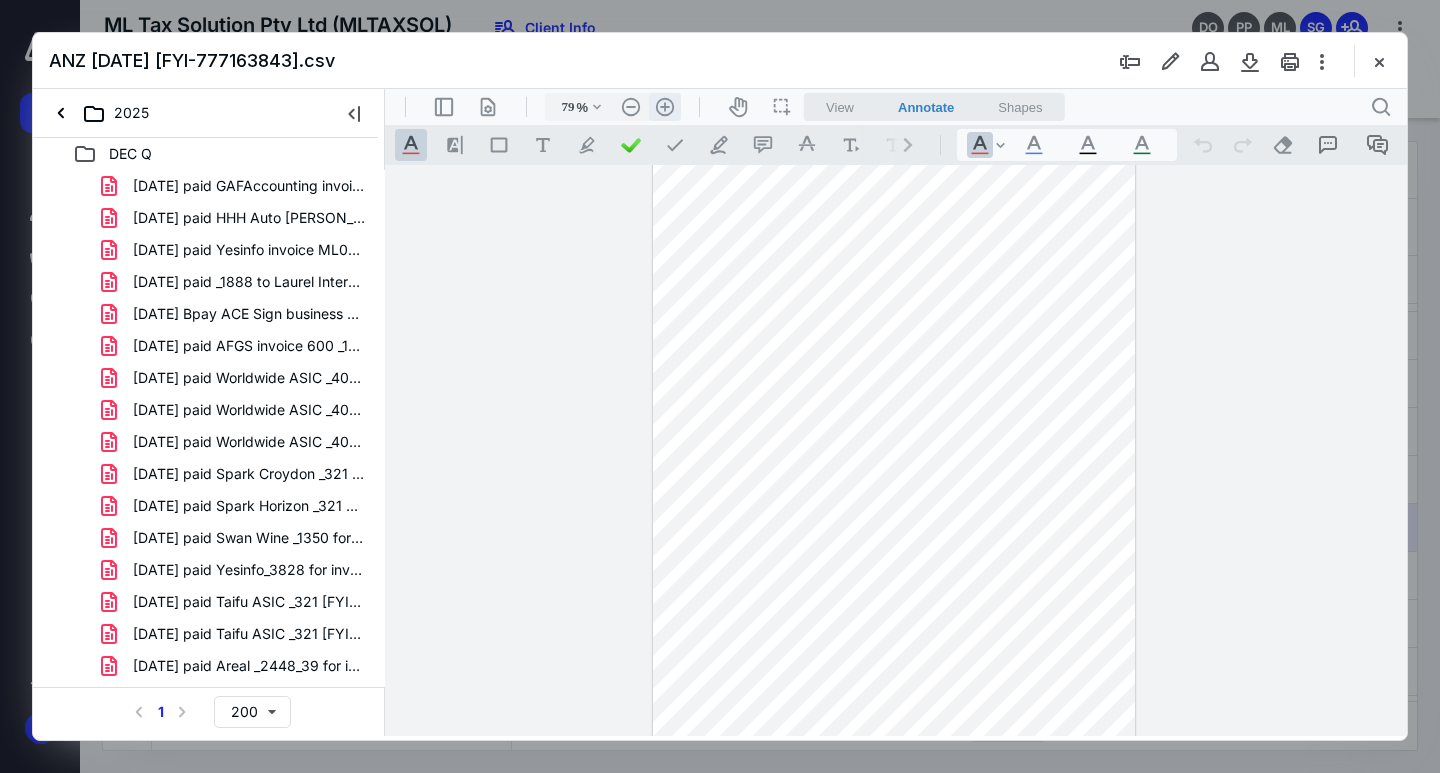 click on ".cls-1{fill:#abb0c4;} icon - header - zoom - in - line" at bounding box center [665, 107] 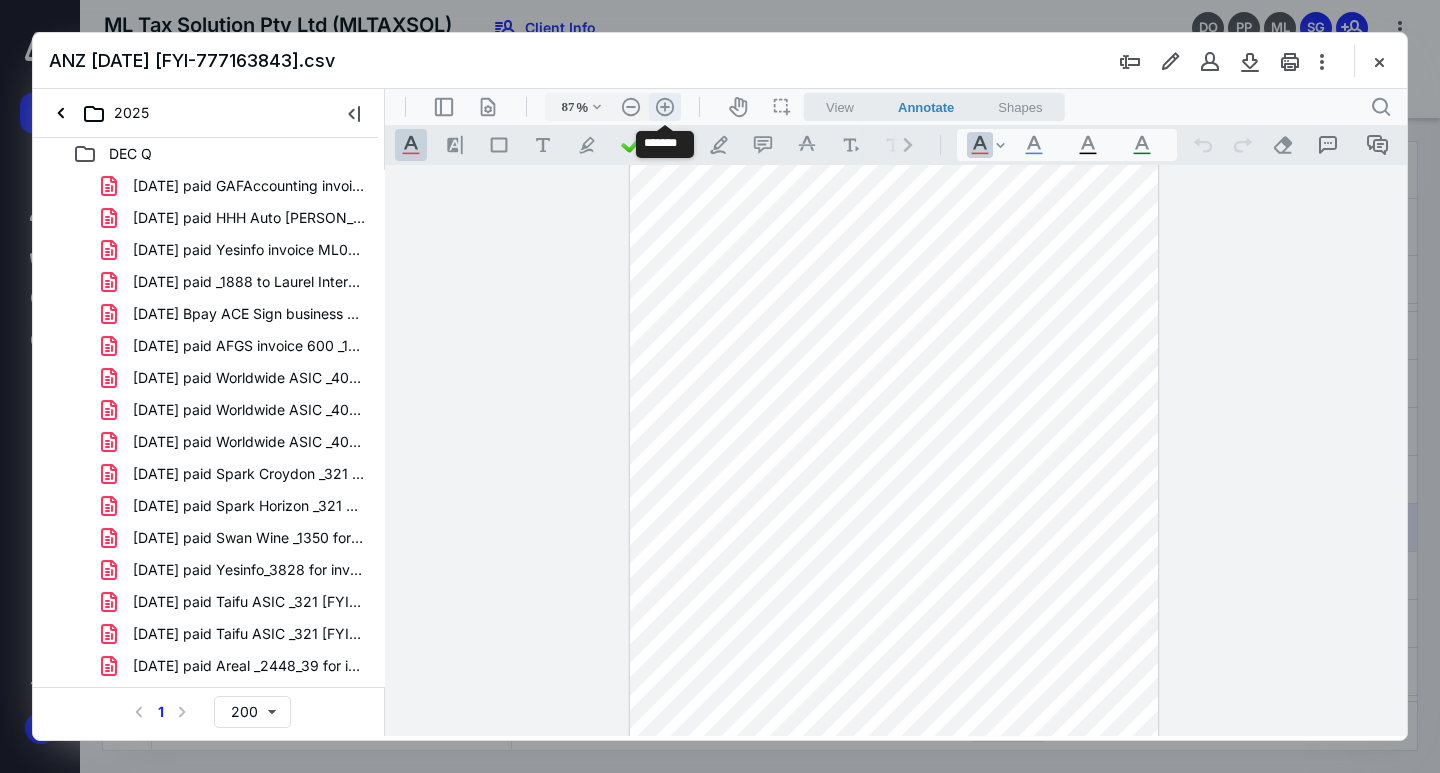 click on ".cls-1{fill:#abb0c4;} icon - header - zoom - in - line" at bounding box center [665, 107] 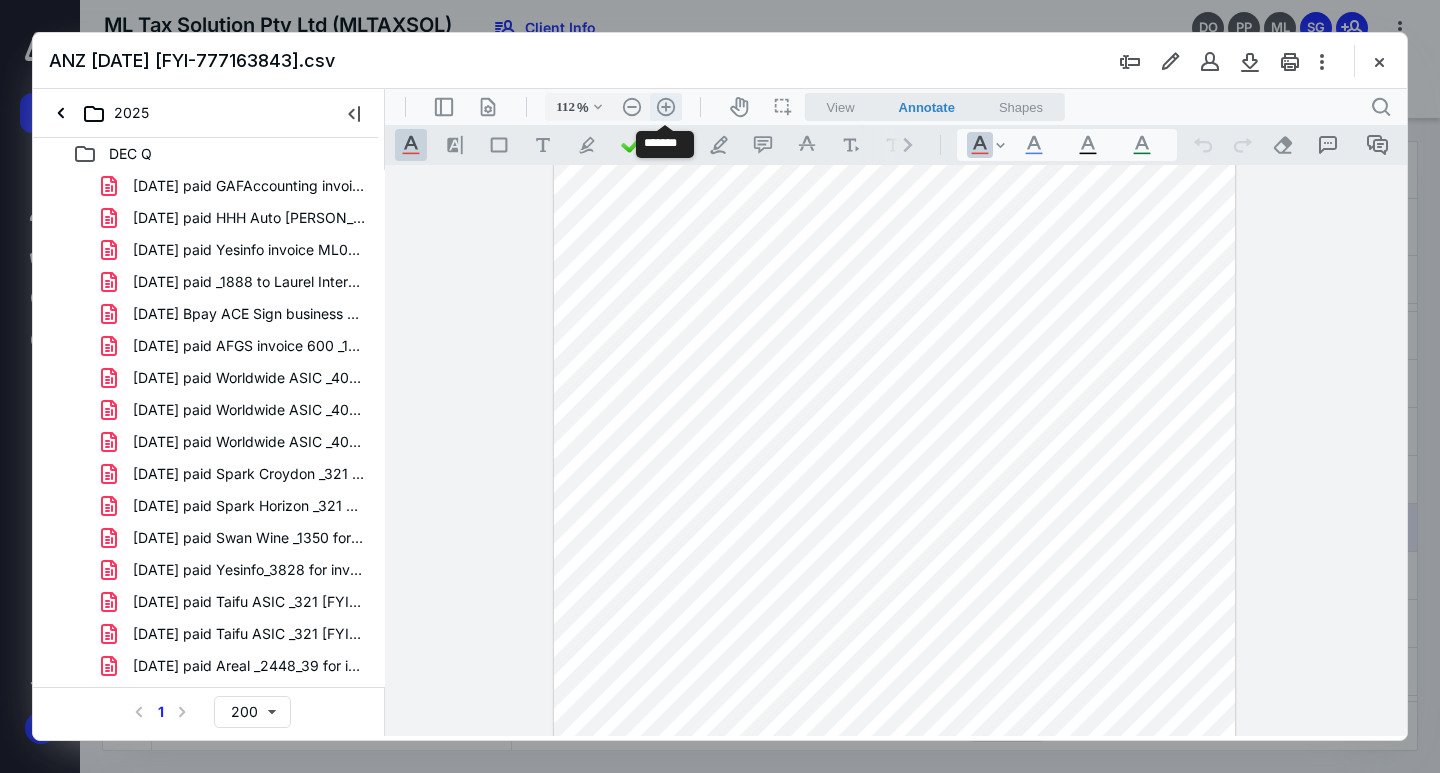 click on ".cls-1{fill:#abb0c4;} icon - header - zoom - in - line" at bounding box center (666, 107) 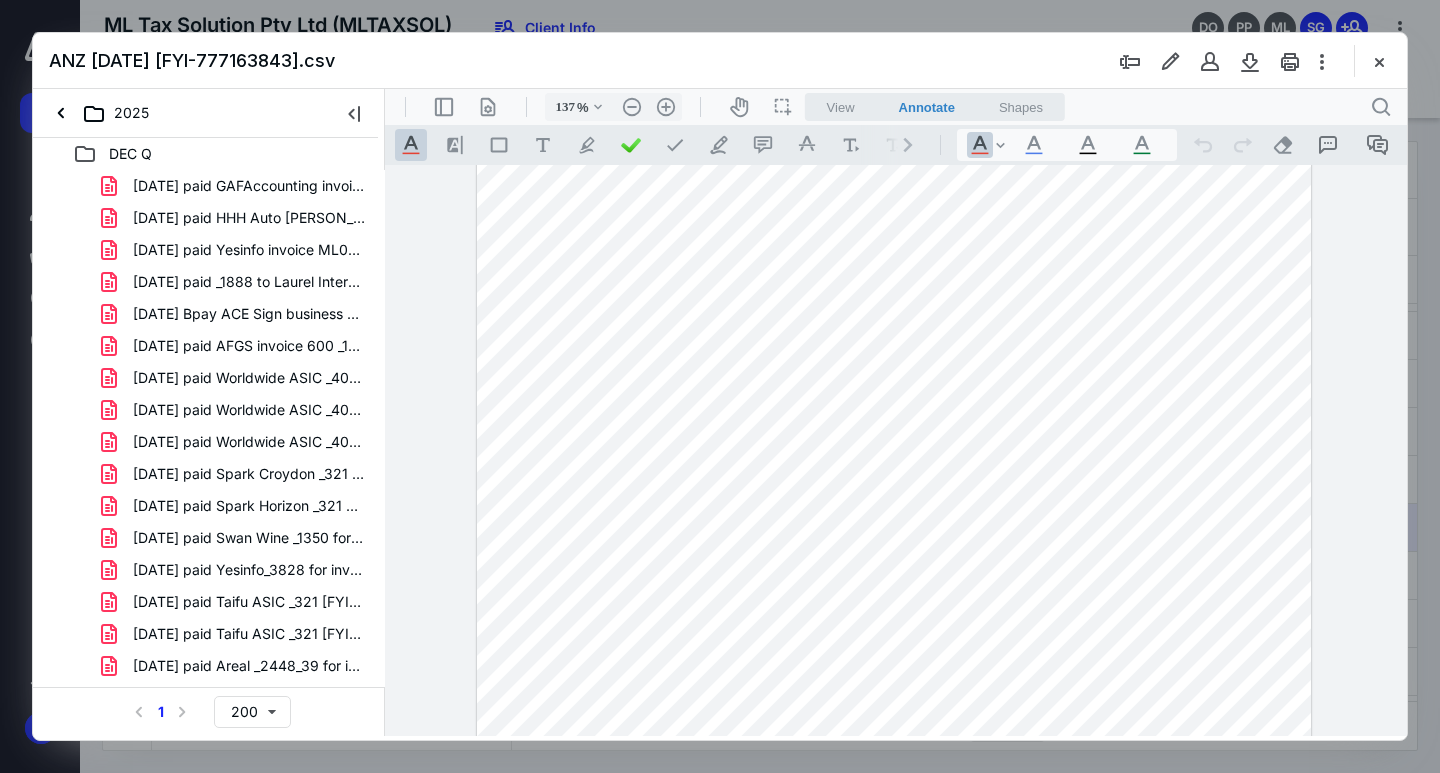 scroll, scrollTop: 0, scrollLeft: 0, axis: both 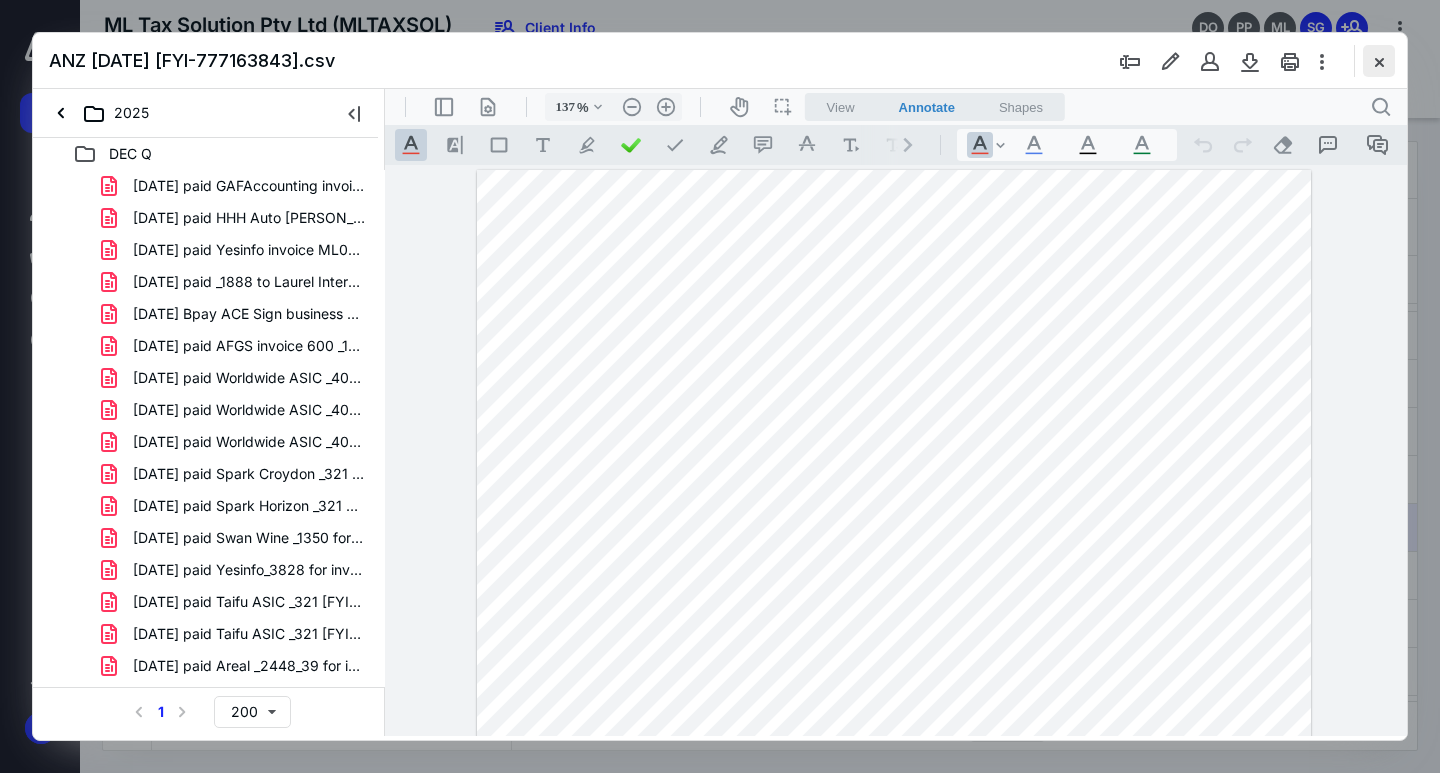 click at bounding box center (1379, 61) 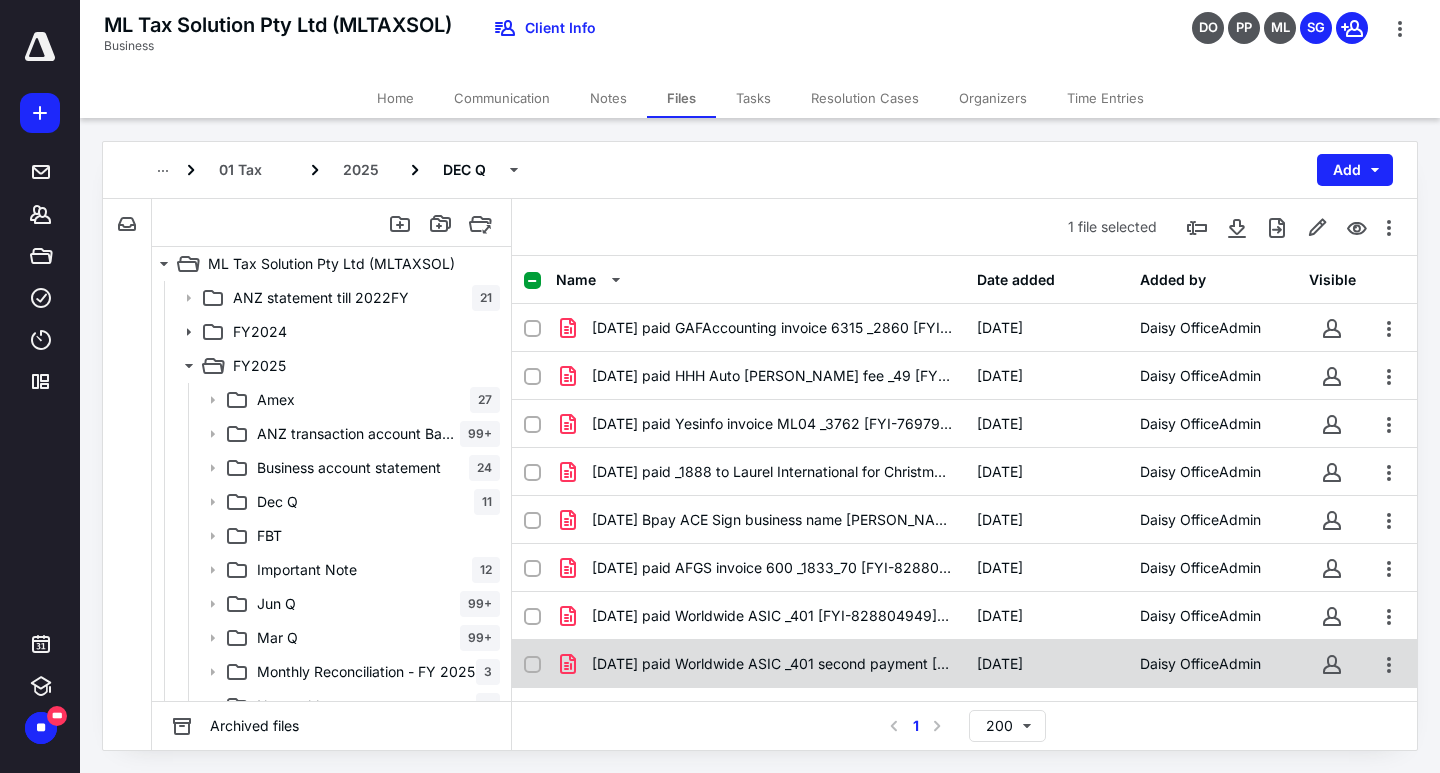 scroll, scrollTop: 300, scrollLeft: 0, axis: vertical 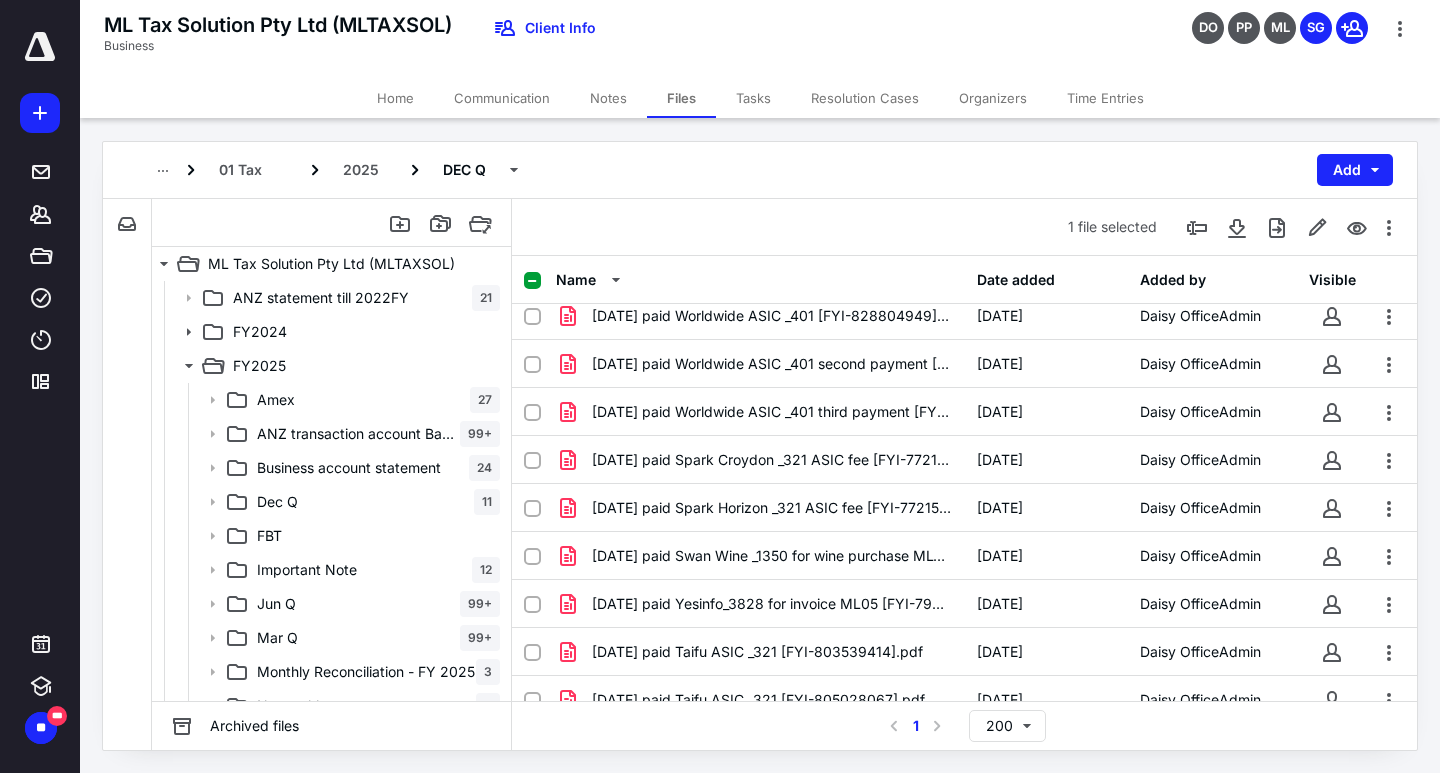 click at bounding box center (532, 281) 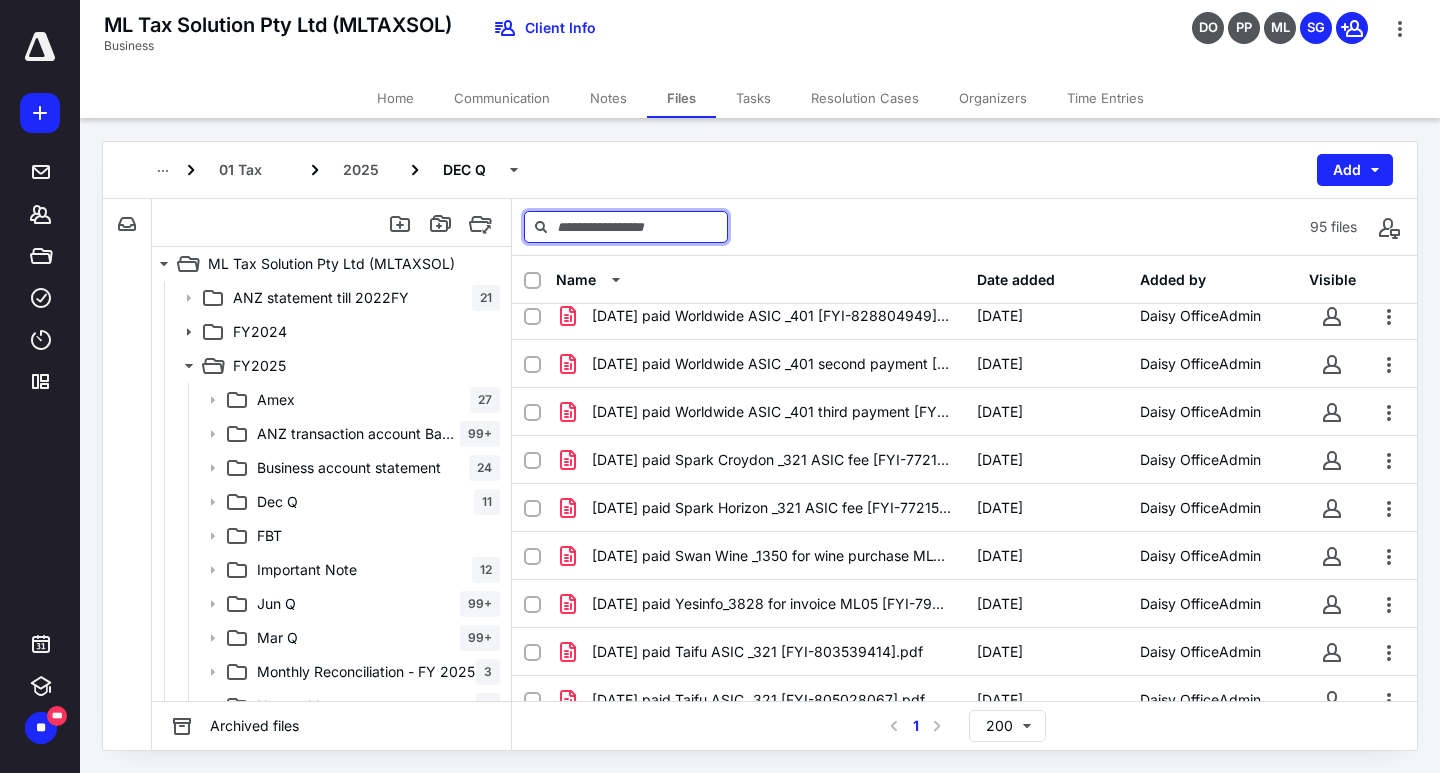click at bounding box center [626, 227] 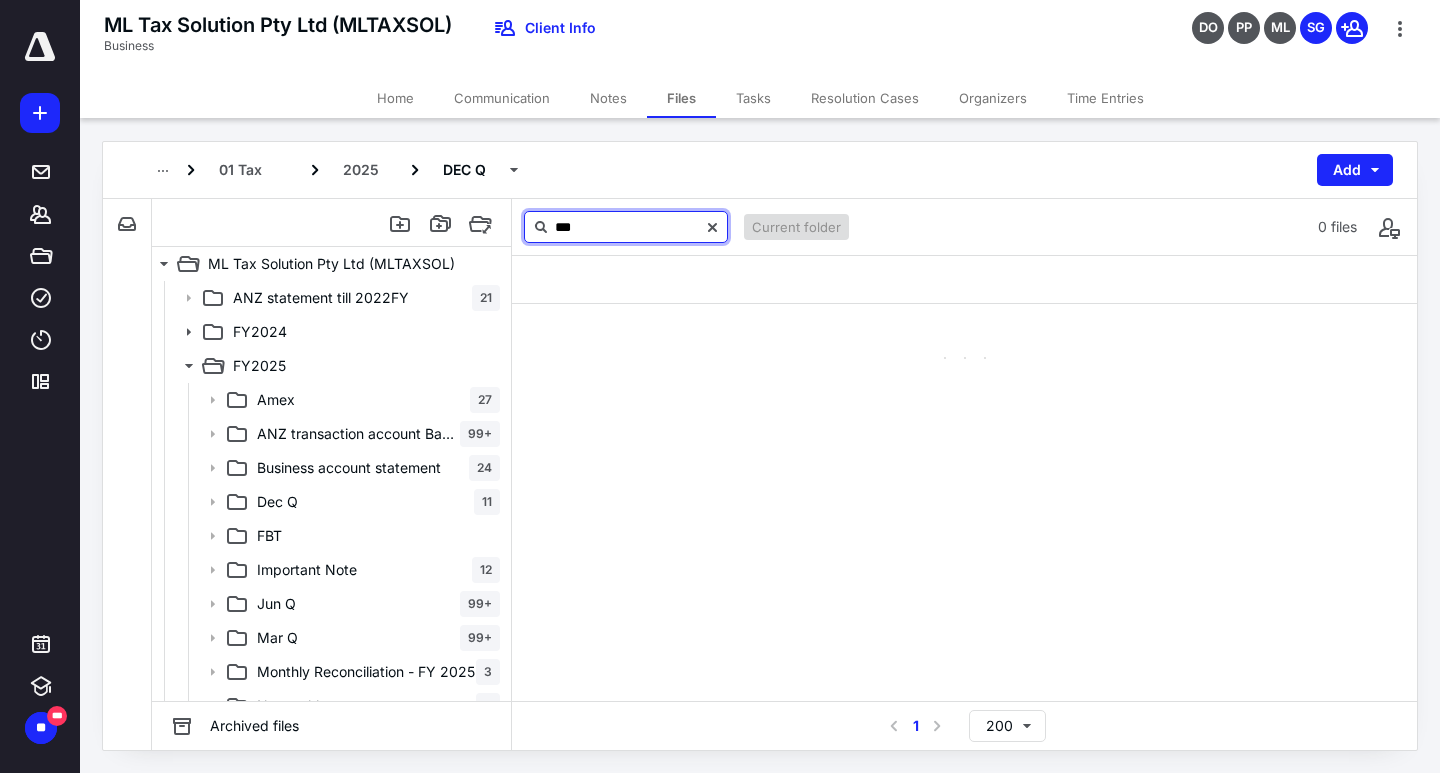 scroll, scrollTop: 0, scrollLeft: 0, axis: both 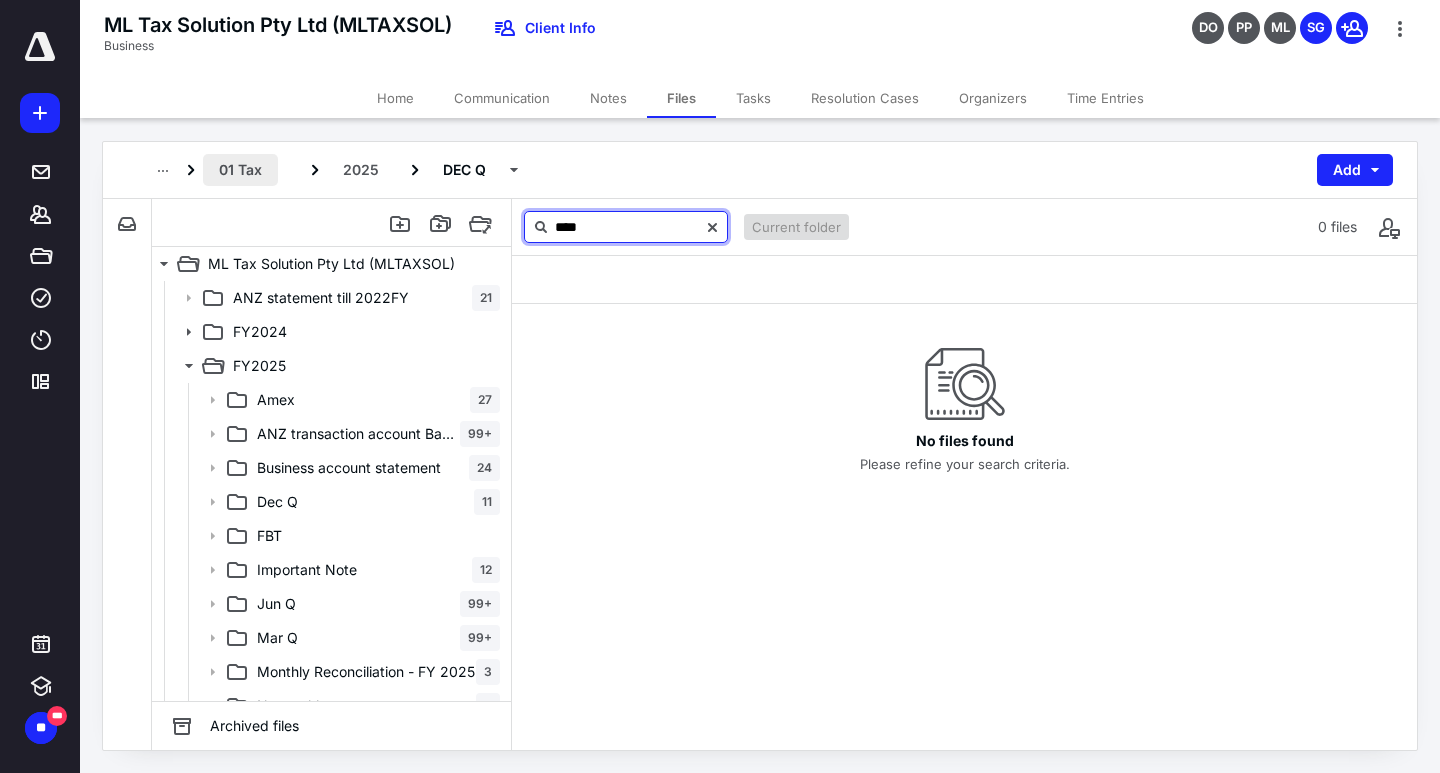 type on "****" 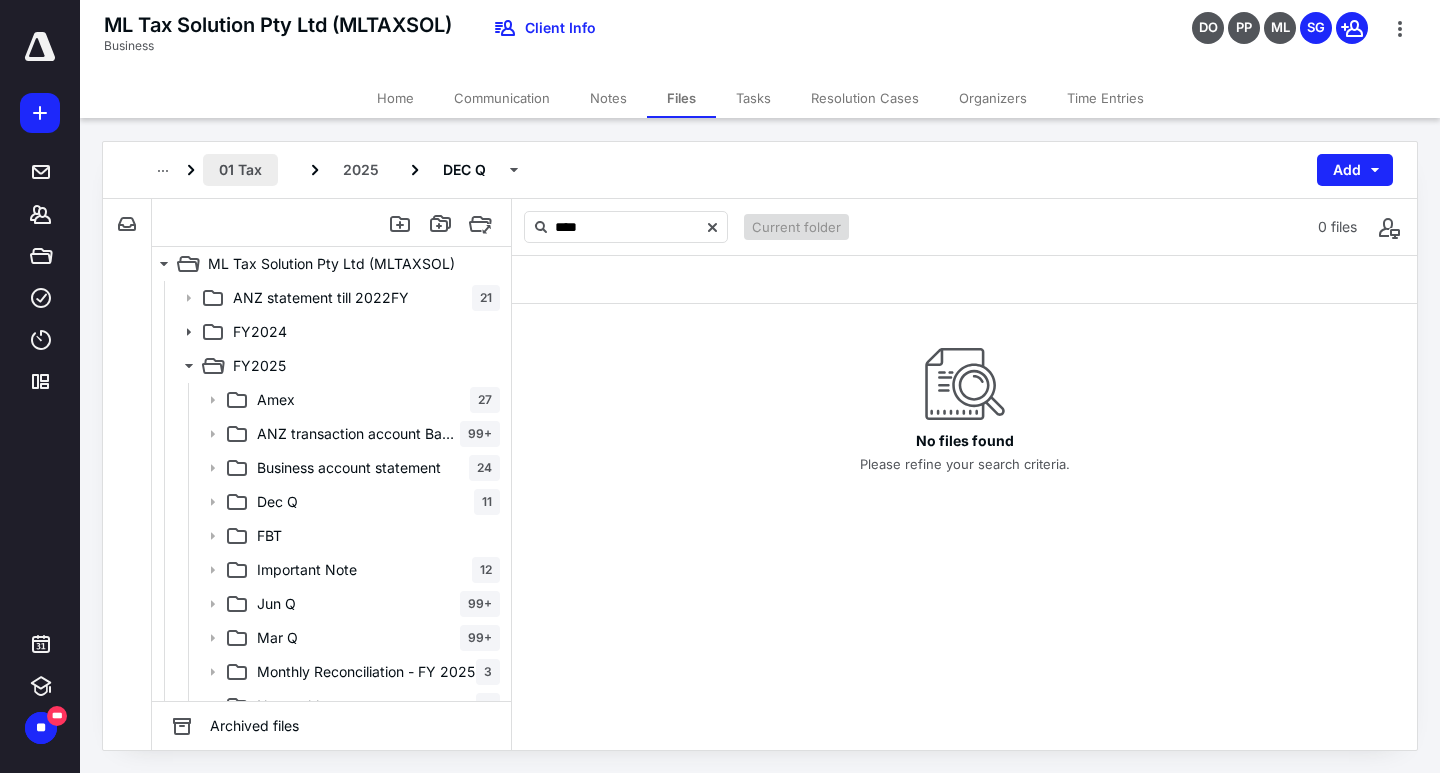 click on "01 Tax" at bounding box center [240, 170] 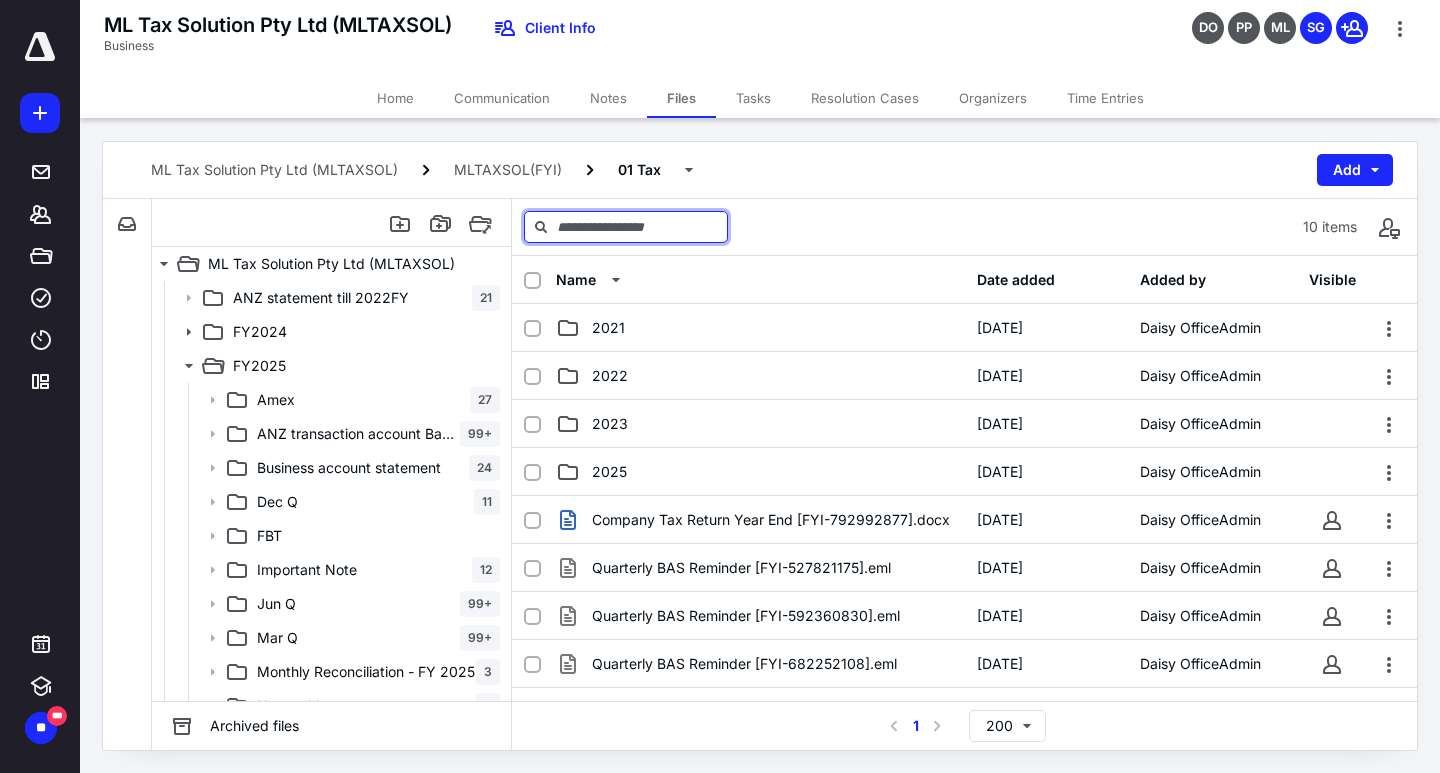 click at bounding box center [626, 227] 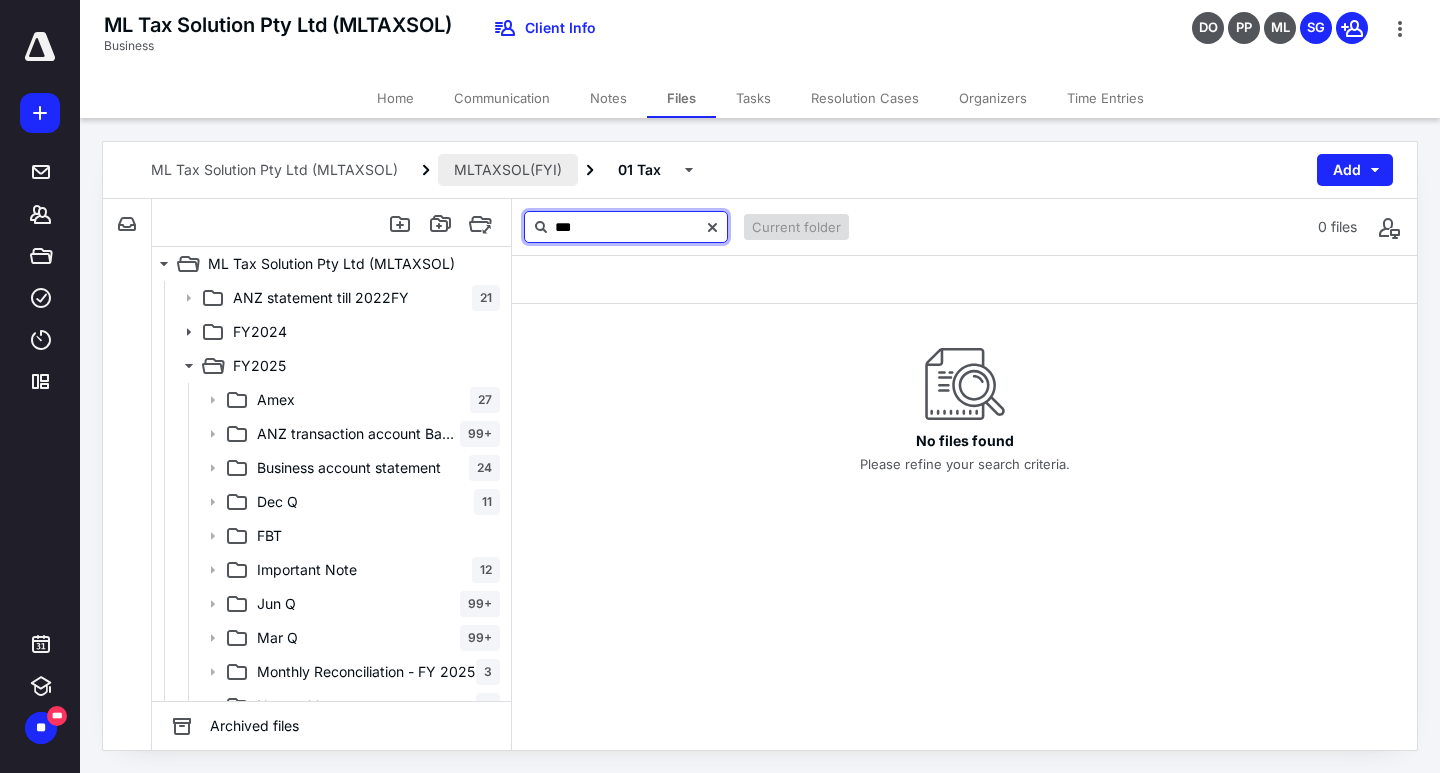 type on "***" 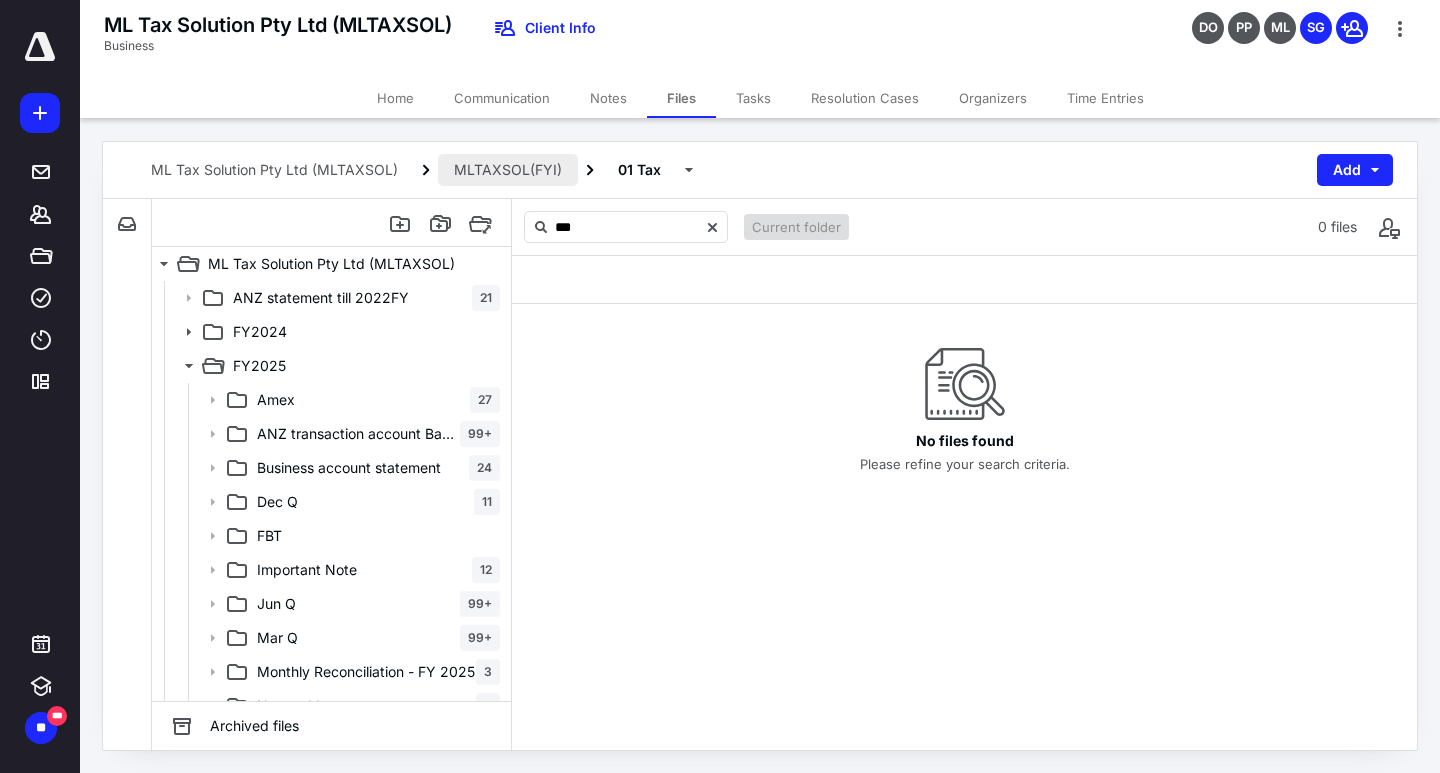 click on "MLTAXSOL(FYI)" at bounding box center [508, 170] 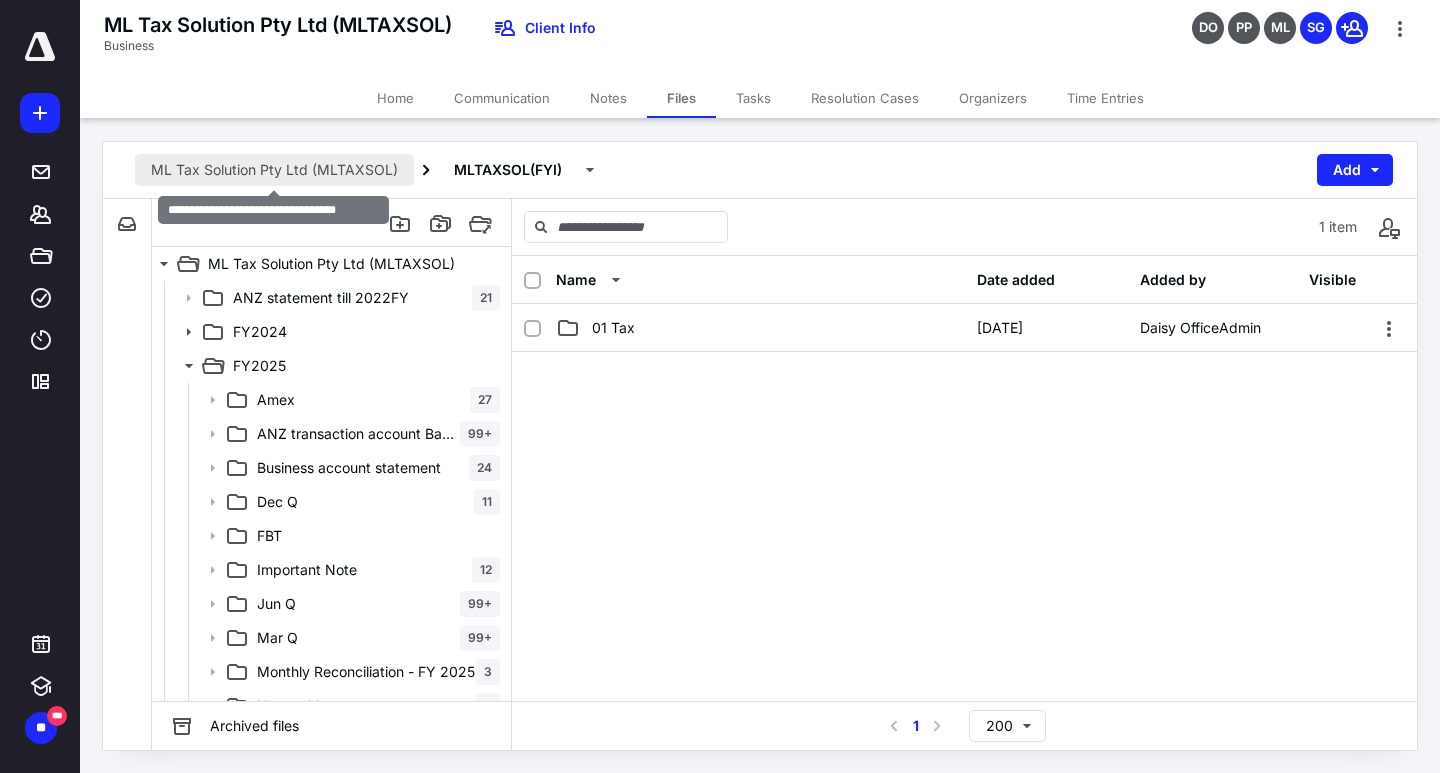 click on "ML Tax Solution Pty Ltd (MLTAXSOL)" at bounding box center [274, 170] 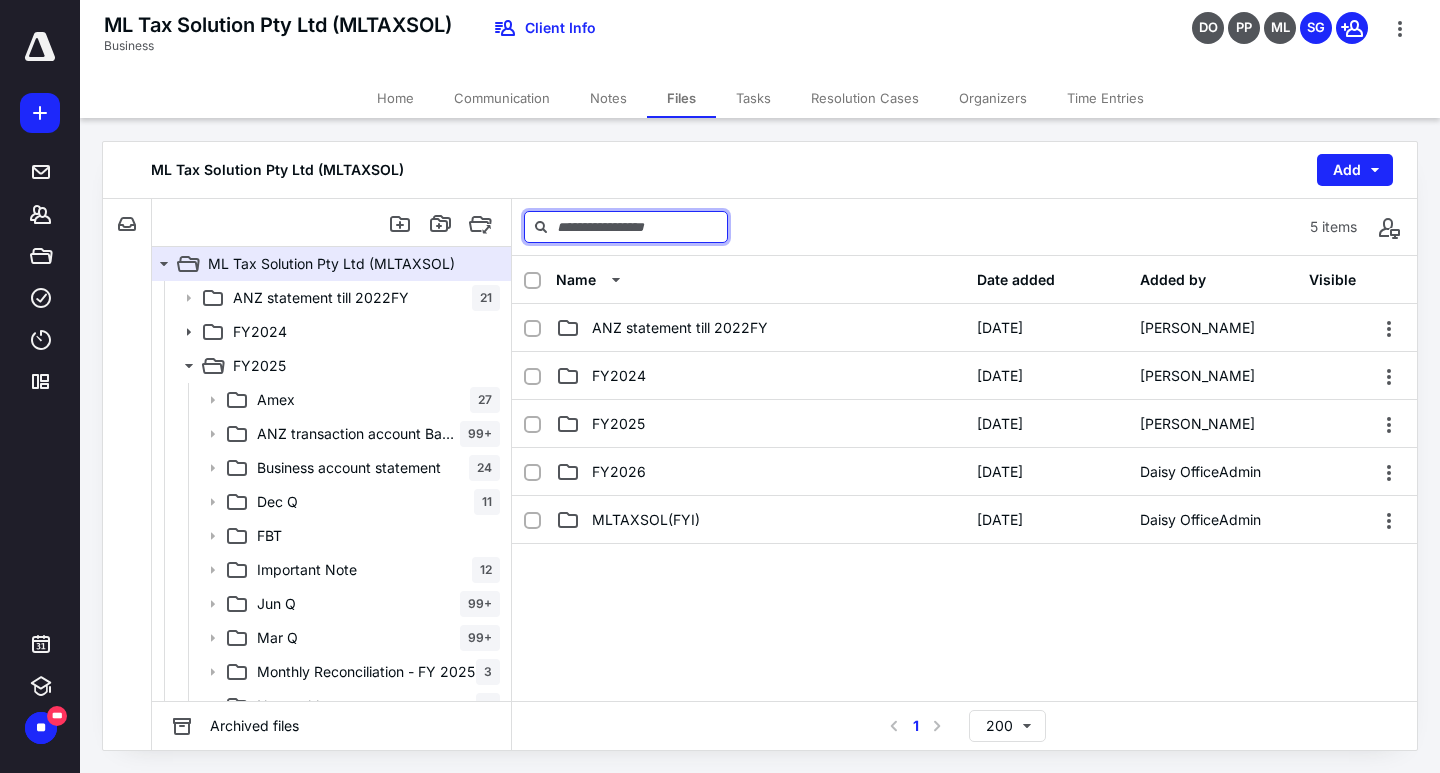 click at bounding box center [626, 227] 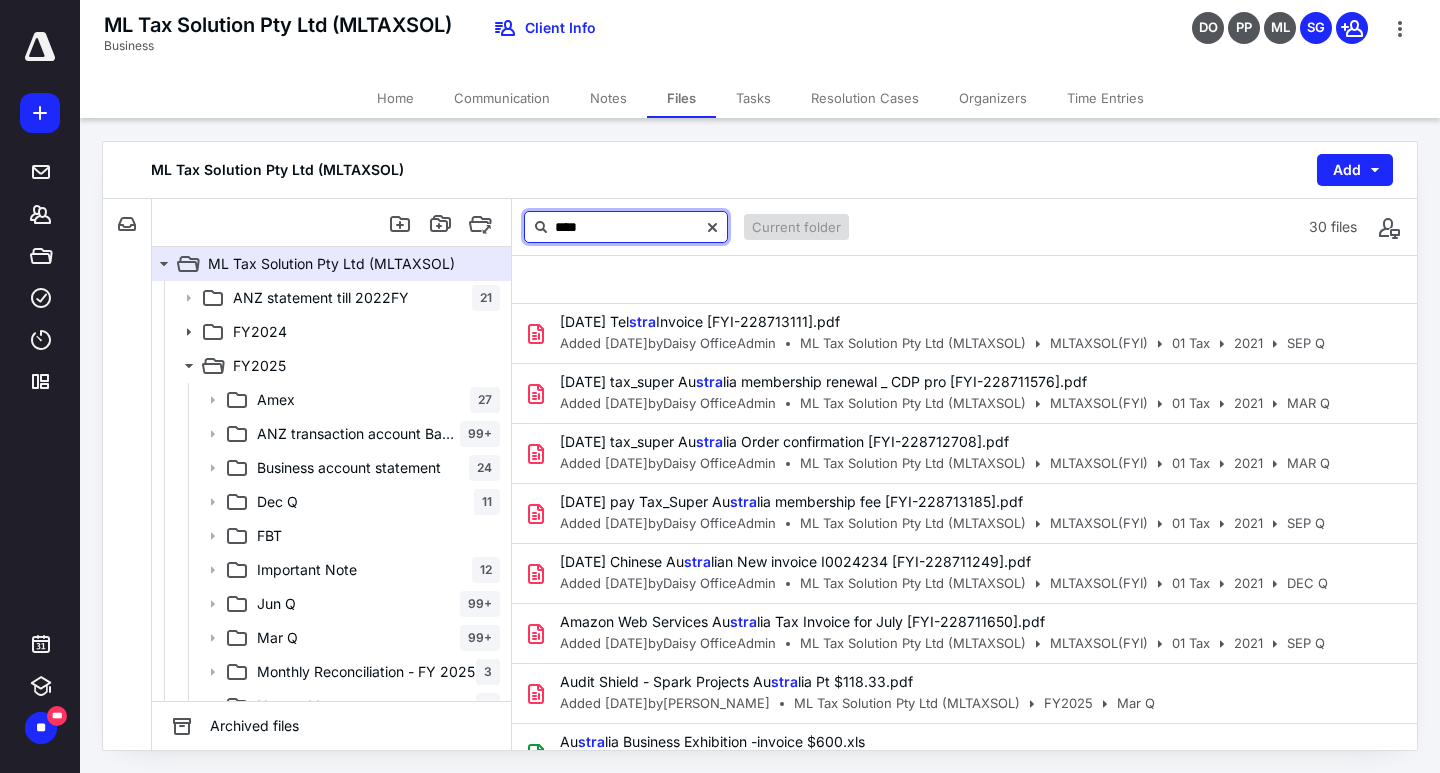 type on "*****" 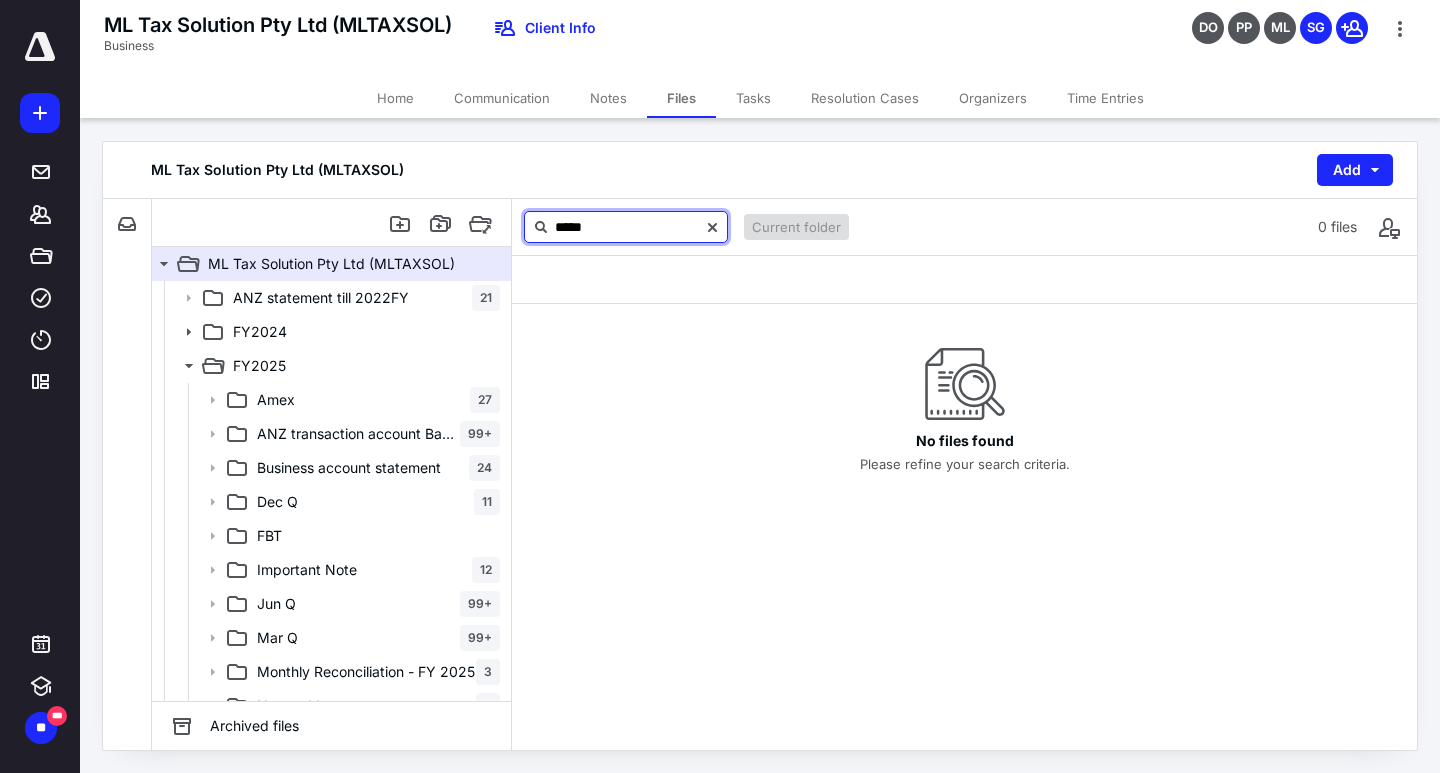 click on "*****" at bounding box center (626, 227) 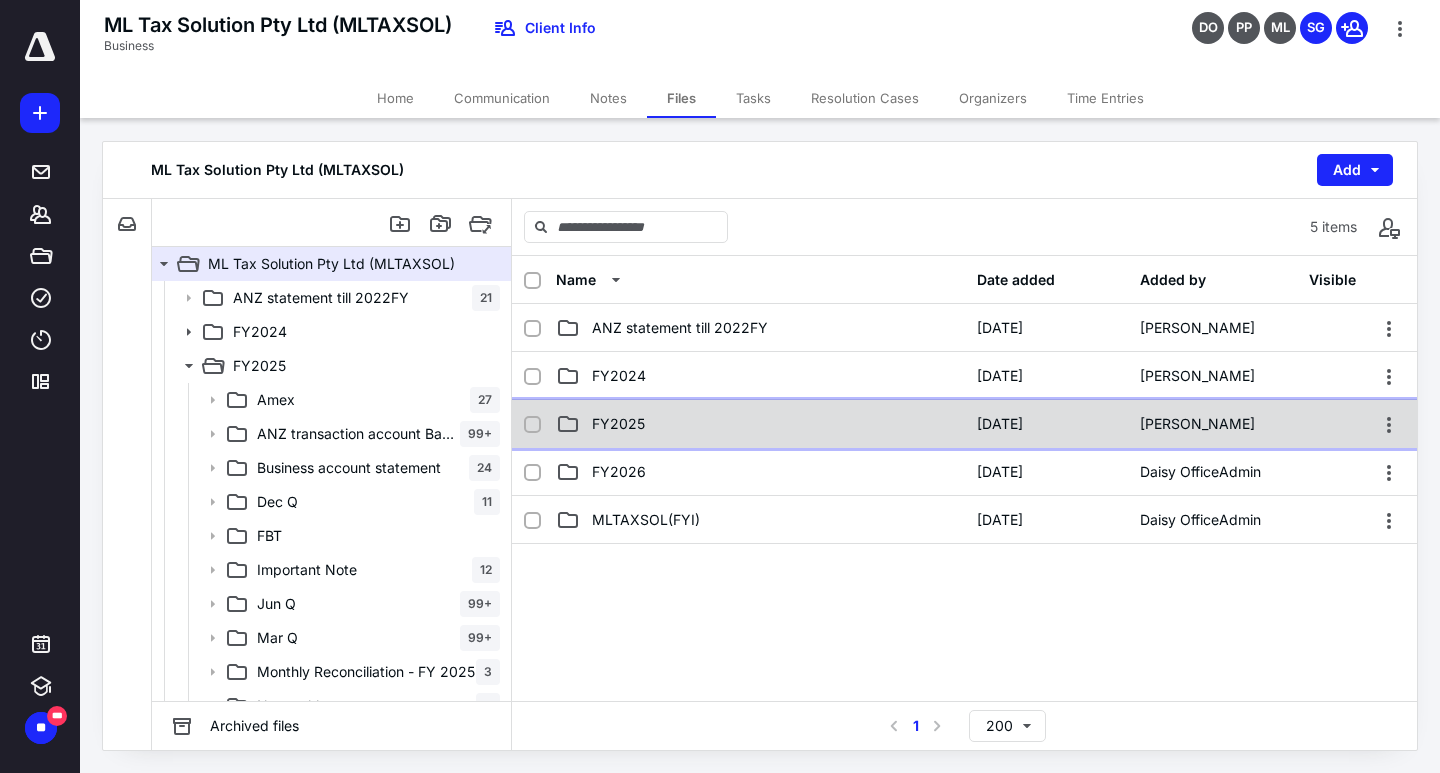 click on "FY2025" at bounding box center (618, 424) 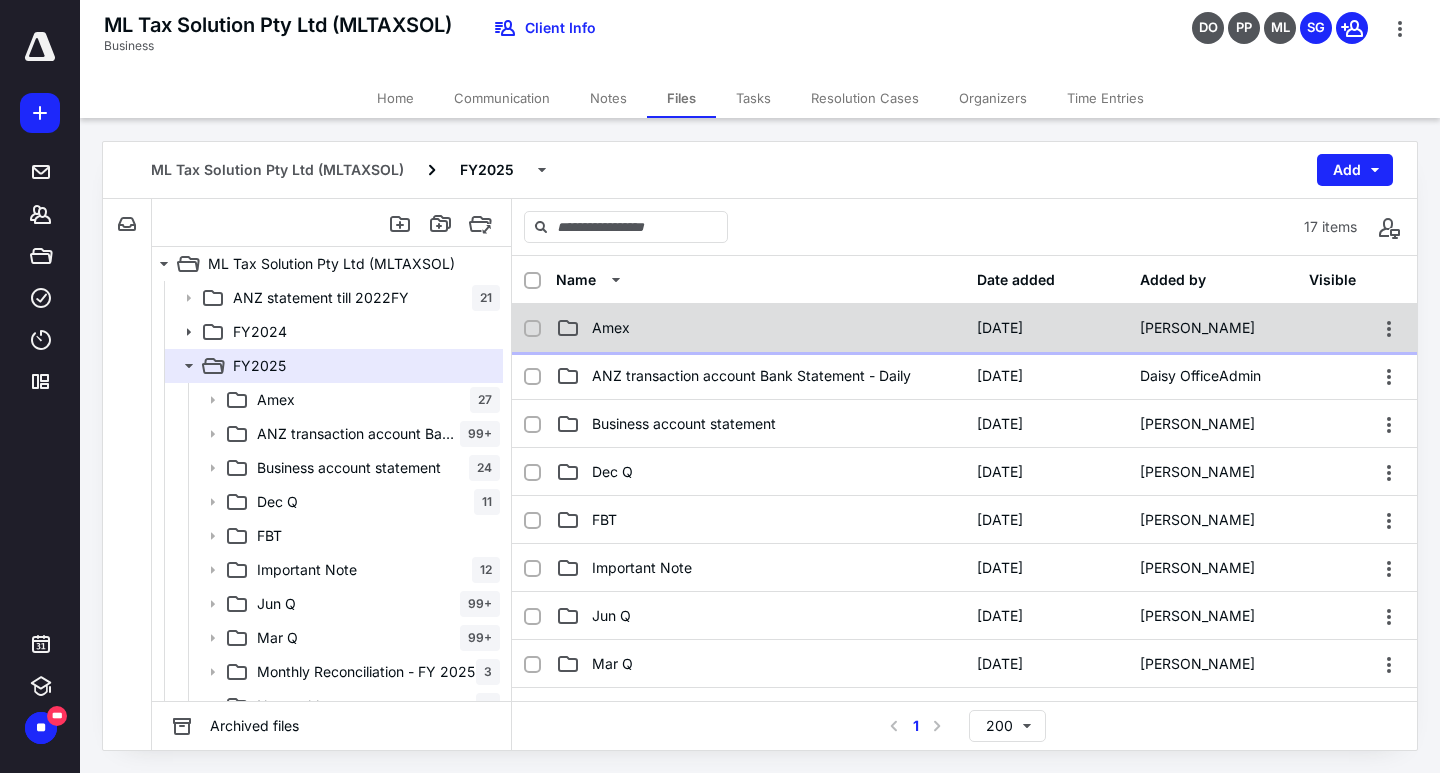click on "Amex" at bounding box center (760, 328) 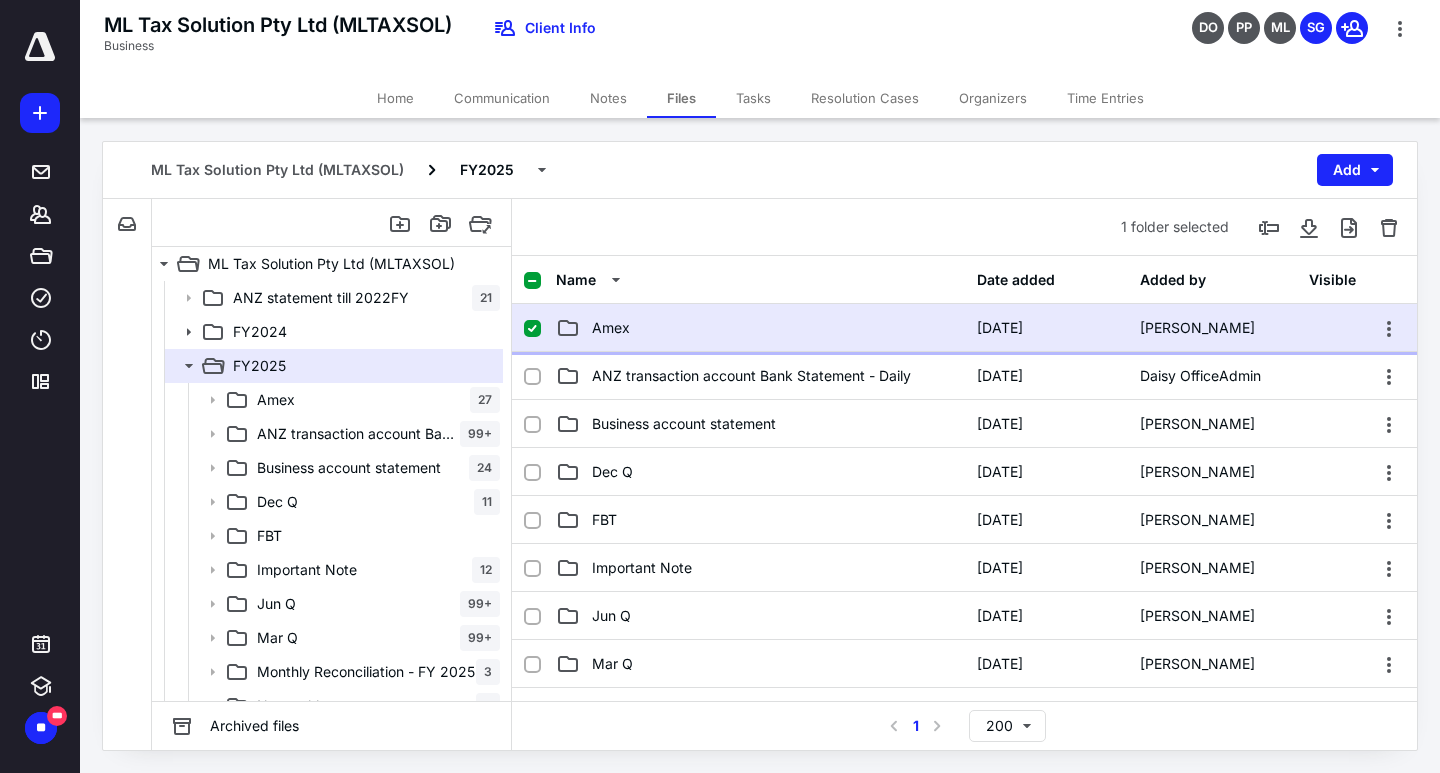 click on "Amex" at bounding box center [760, 328] 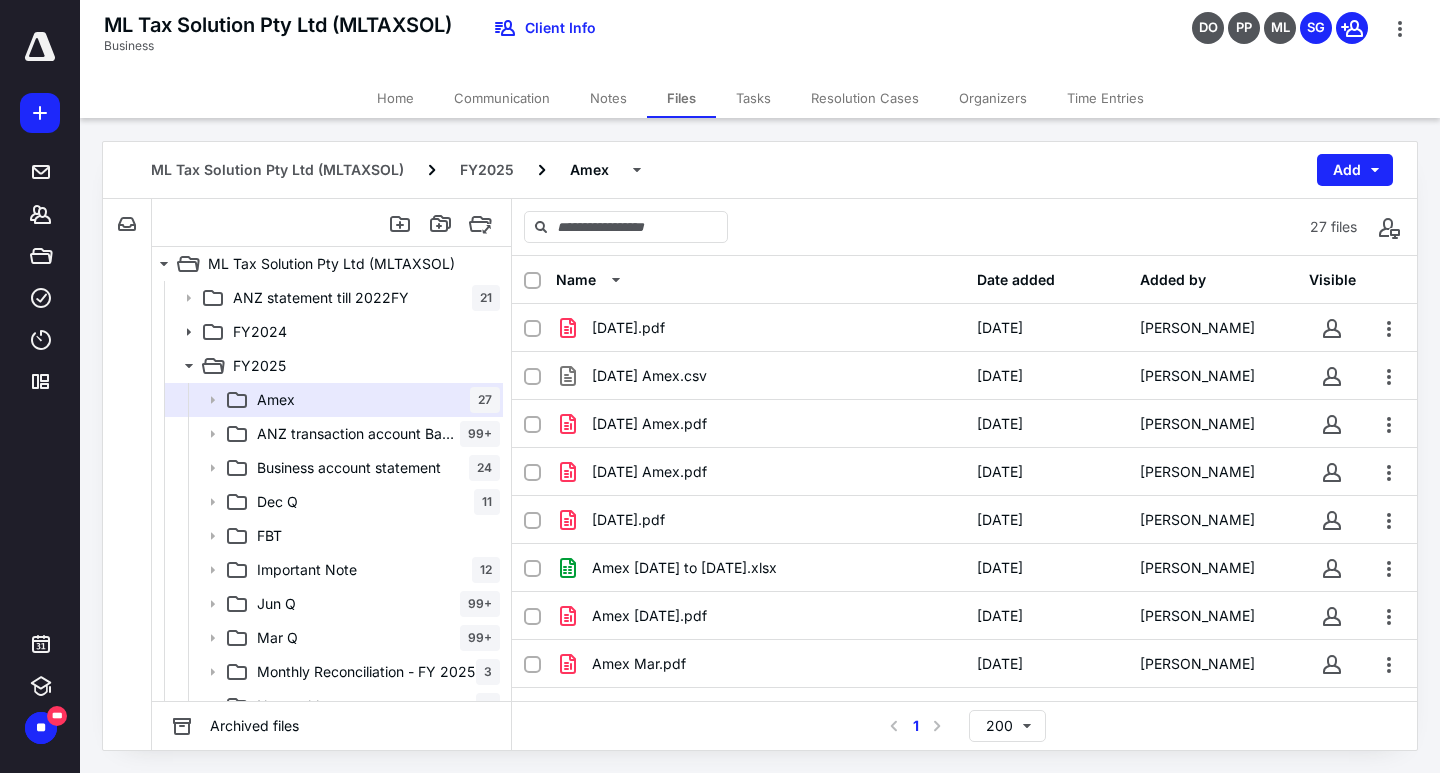 scroll, scrollTop: 899, scrollLeft: 0, axis: vertical 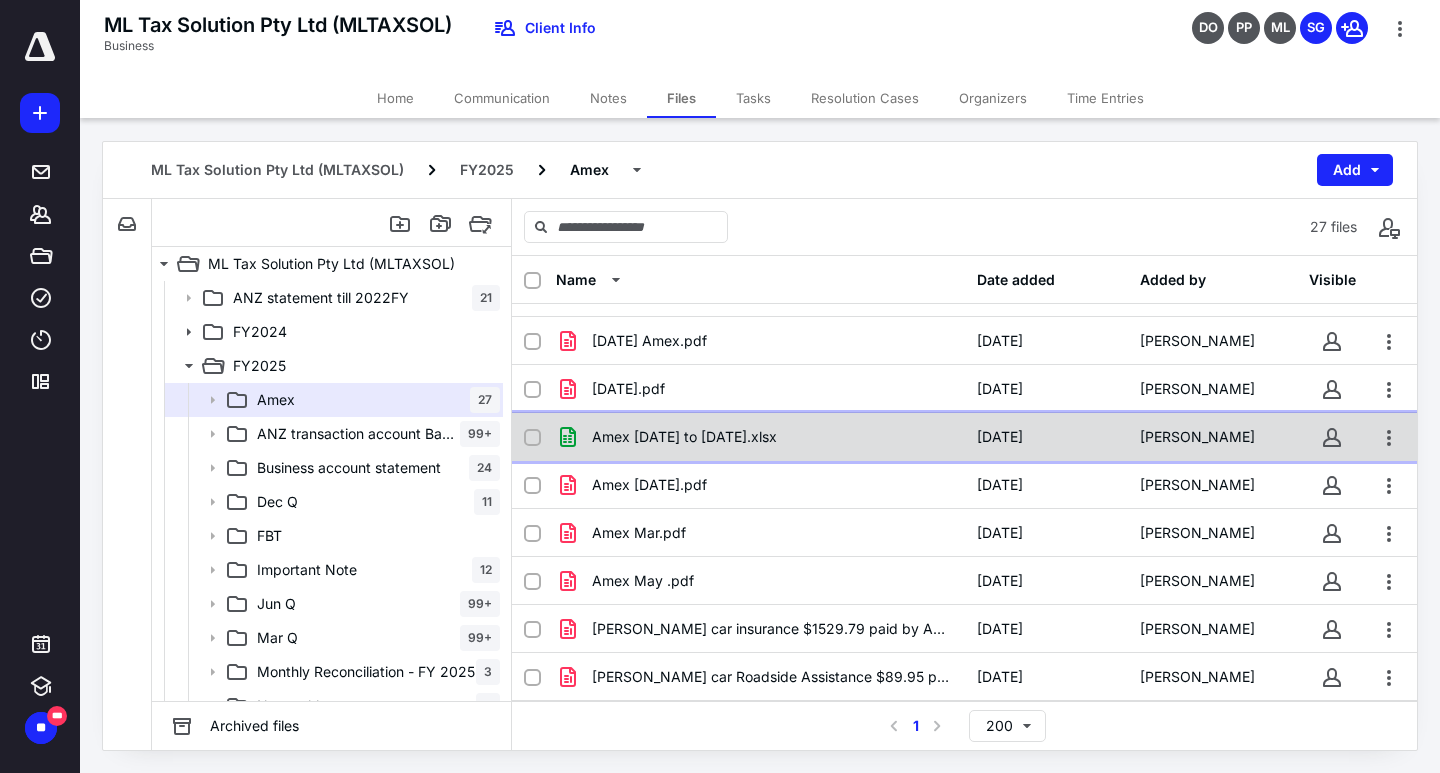 click on "Amex [DATE] to [DATE].xlsx" at bounding box center (684, 437) 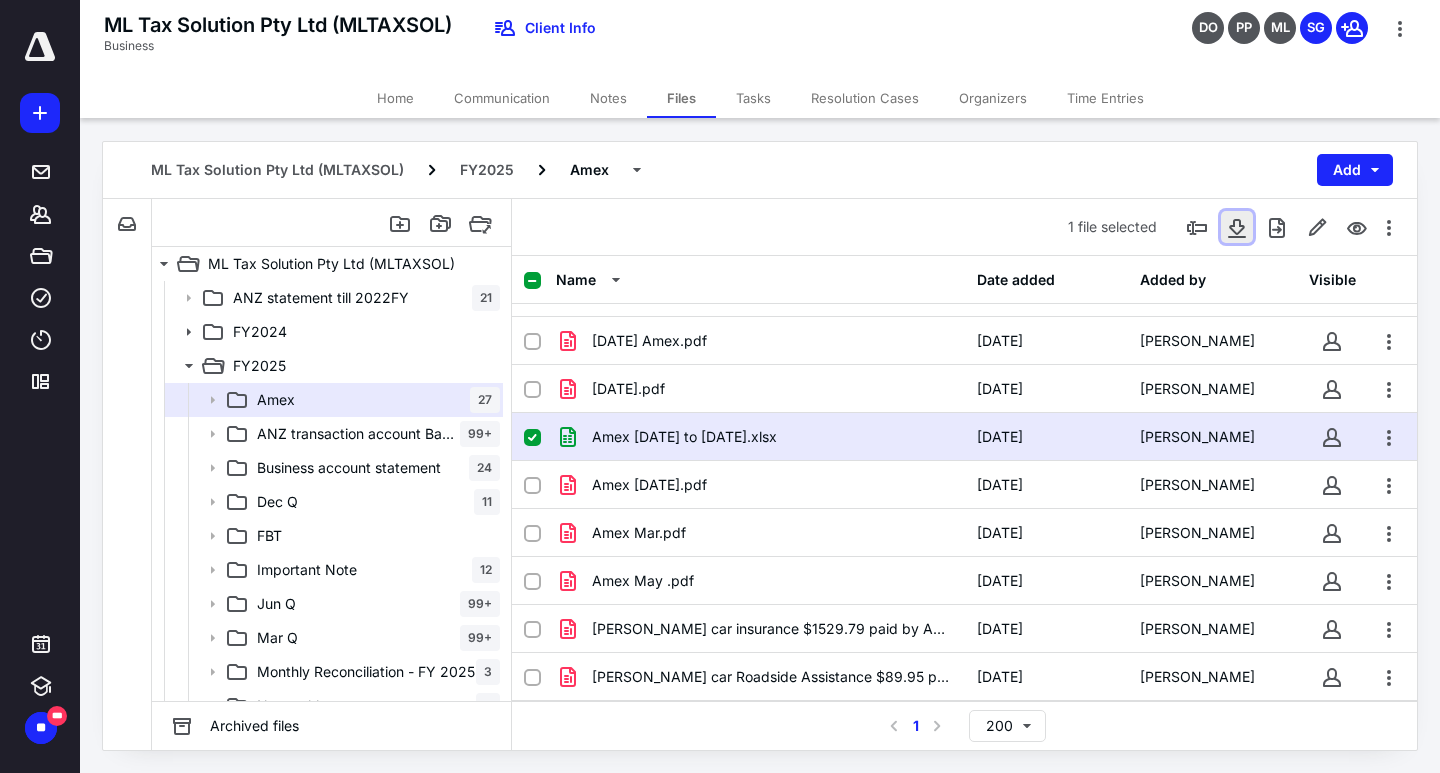 click at bounding box center [1237, 227] 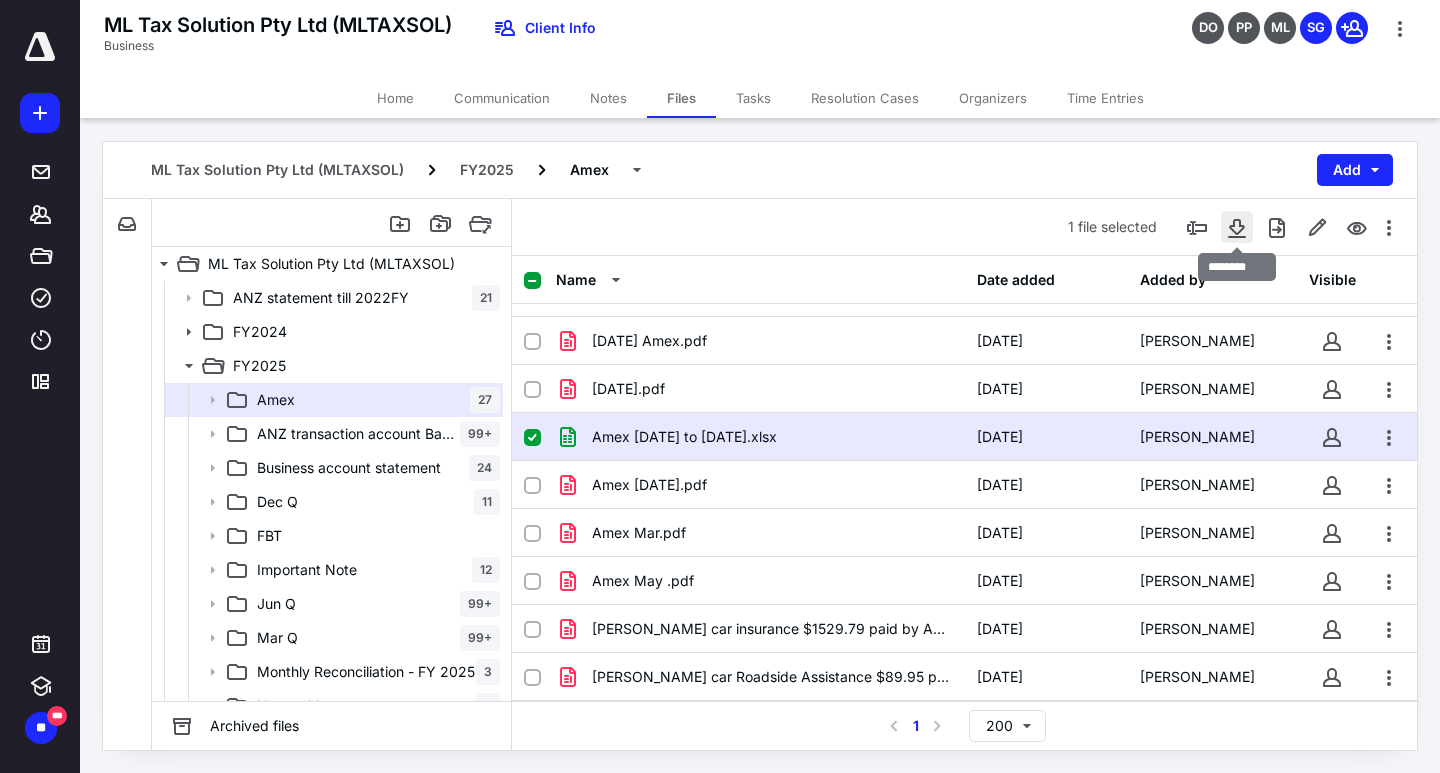 type 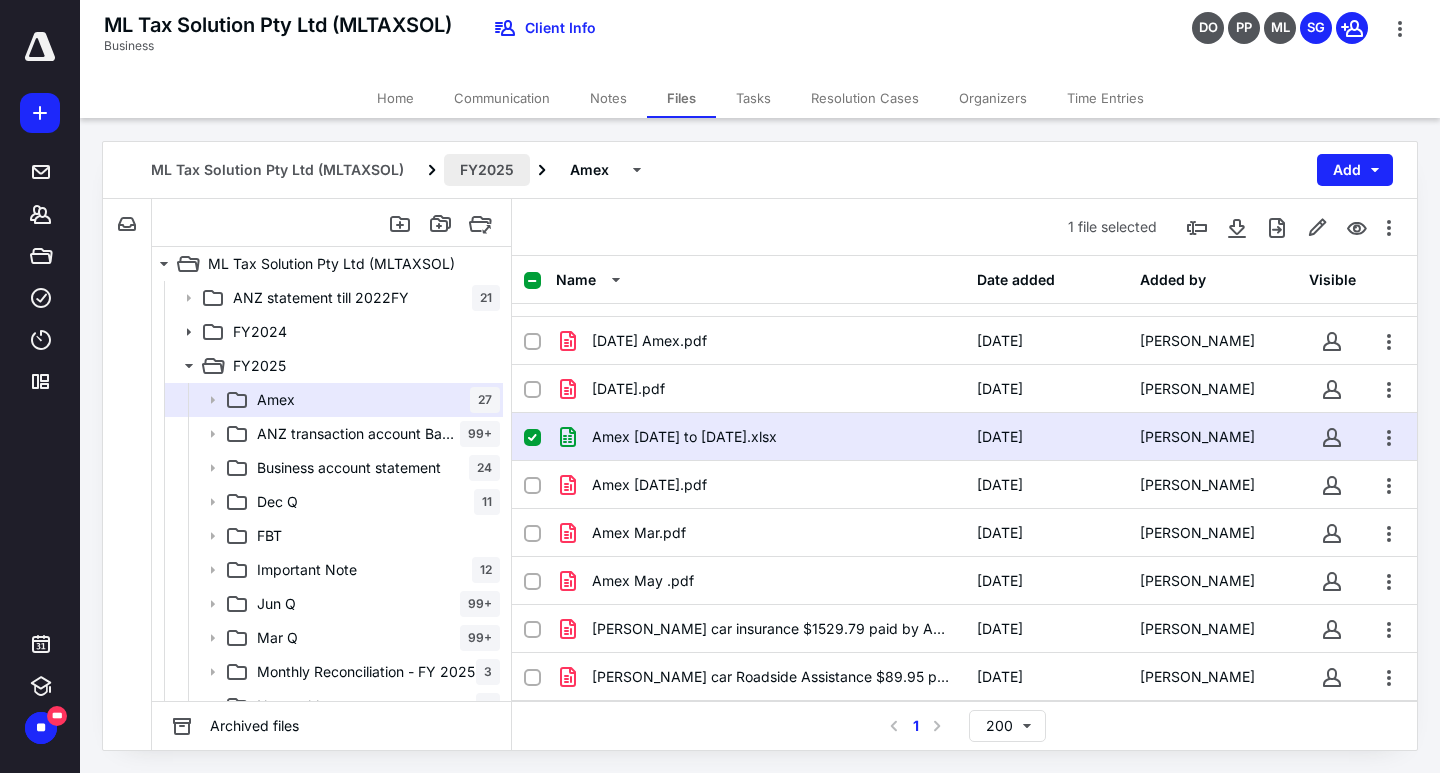 click on "FY2025" at bounding box center [487, 170] 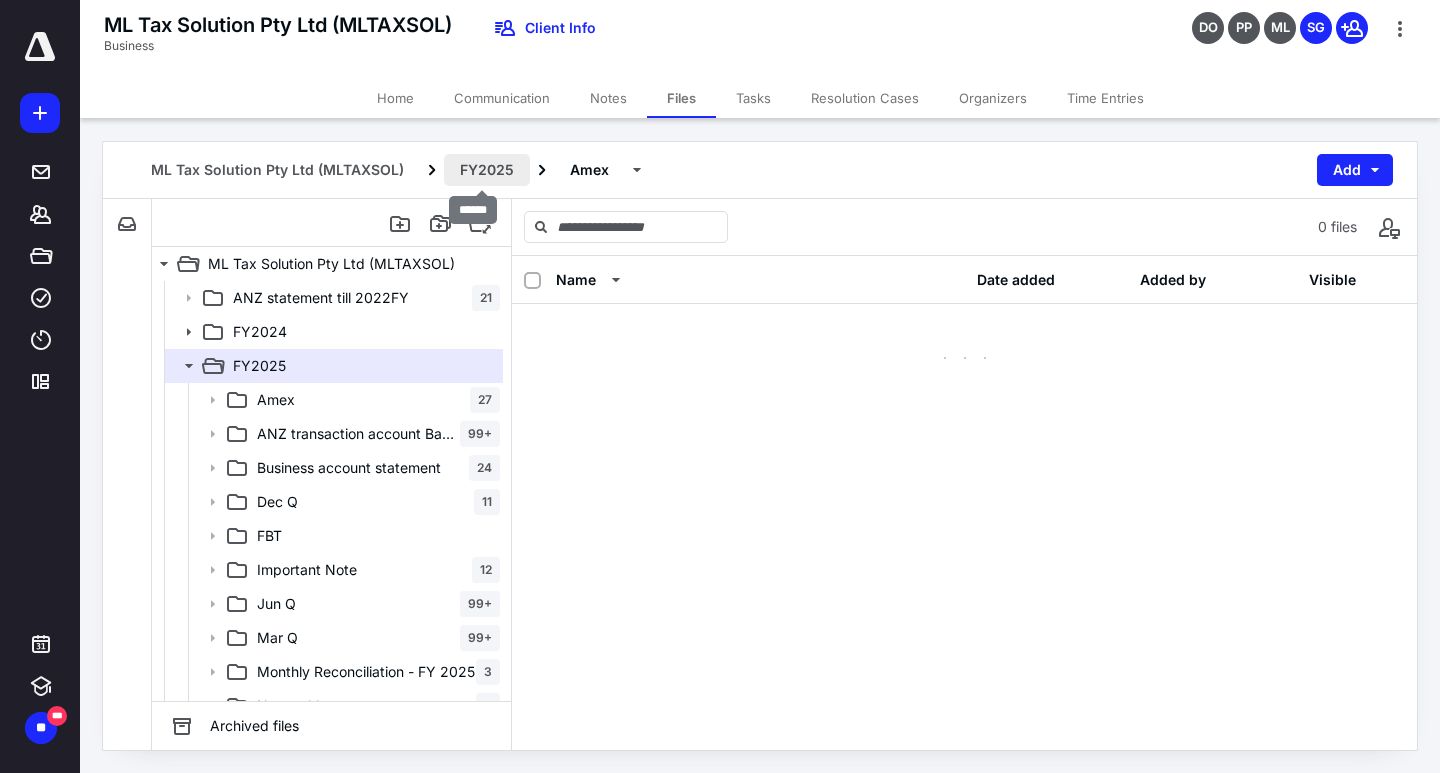 scroll, scrollTop: 0, scrollLeft: 0, axis: both 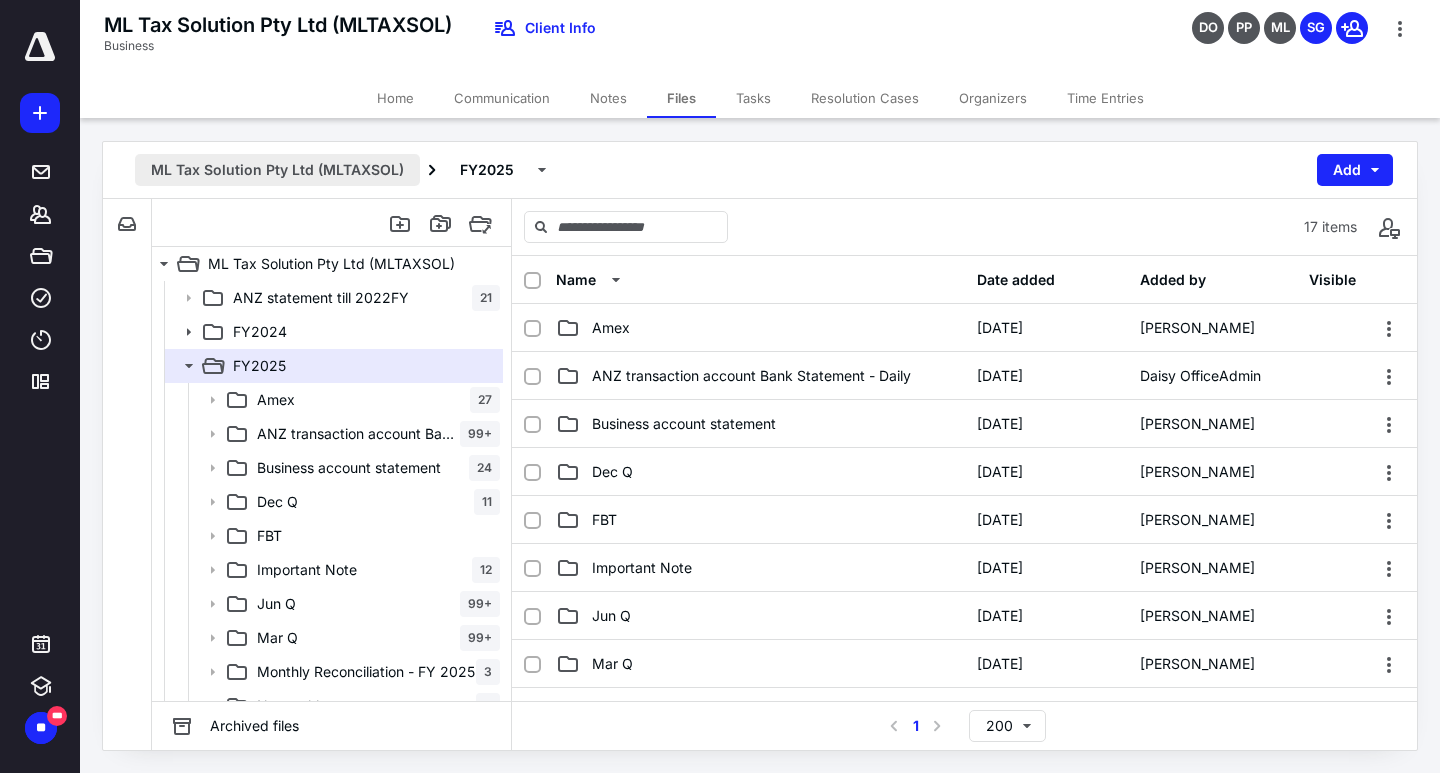click on "ML Tax Solution Pty Ltd (MLTAXSOL)" at bounding box center [277, 170] 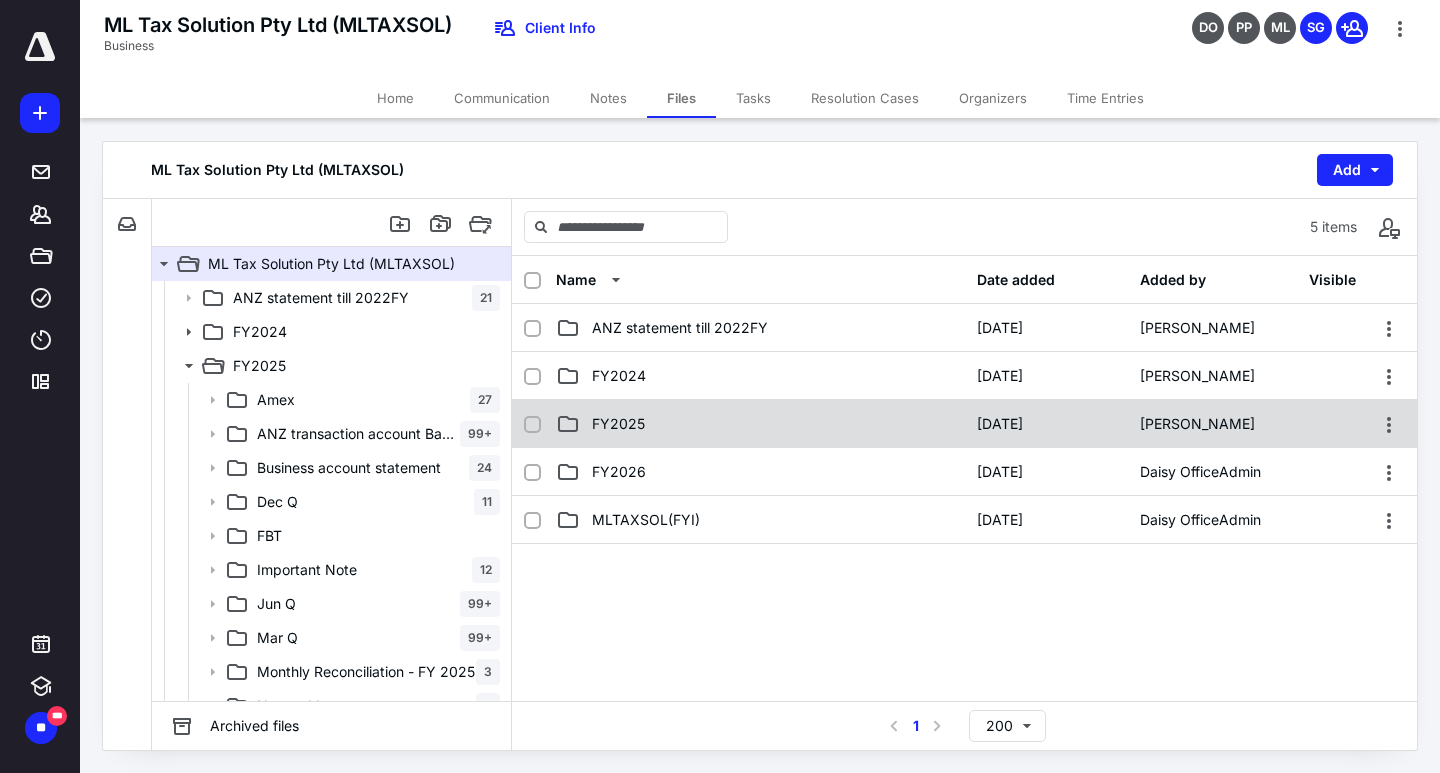 click on "FY2025 [DATE] [PERSON_NAME]" at bounding box center [964, 424] 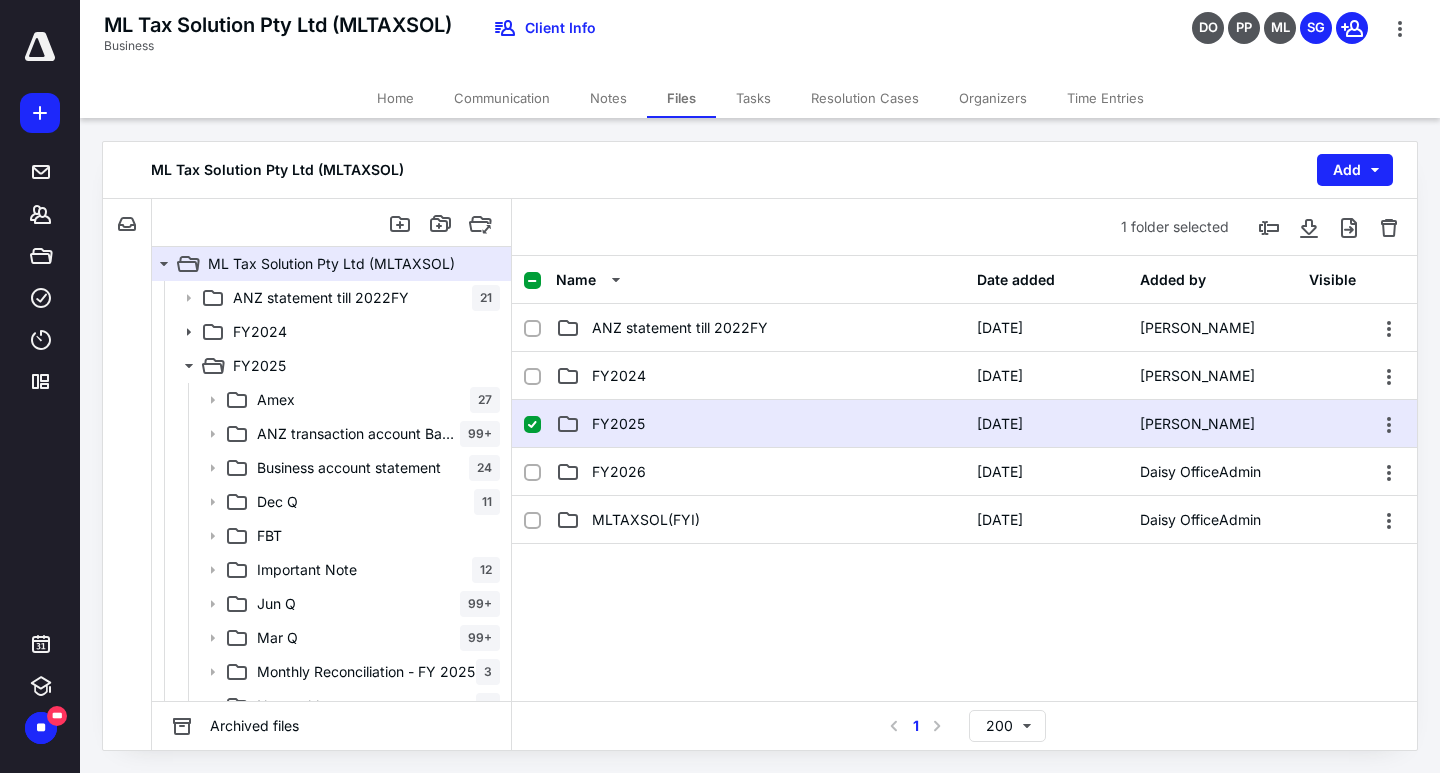 click on "FY2025 [DATE] [PERSON_NAME]" at bounding box center (964, 424) 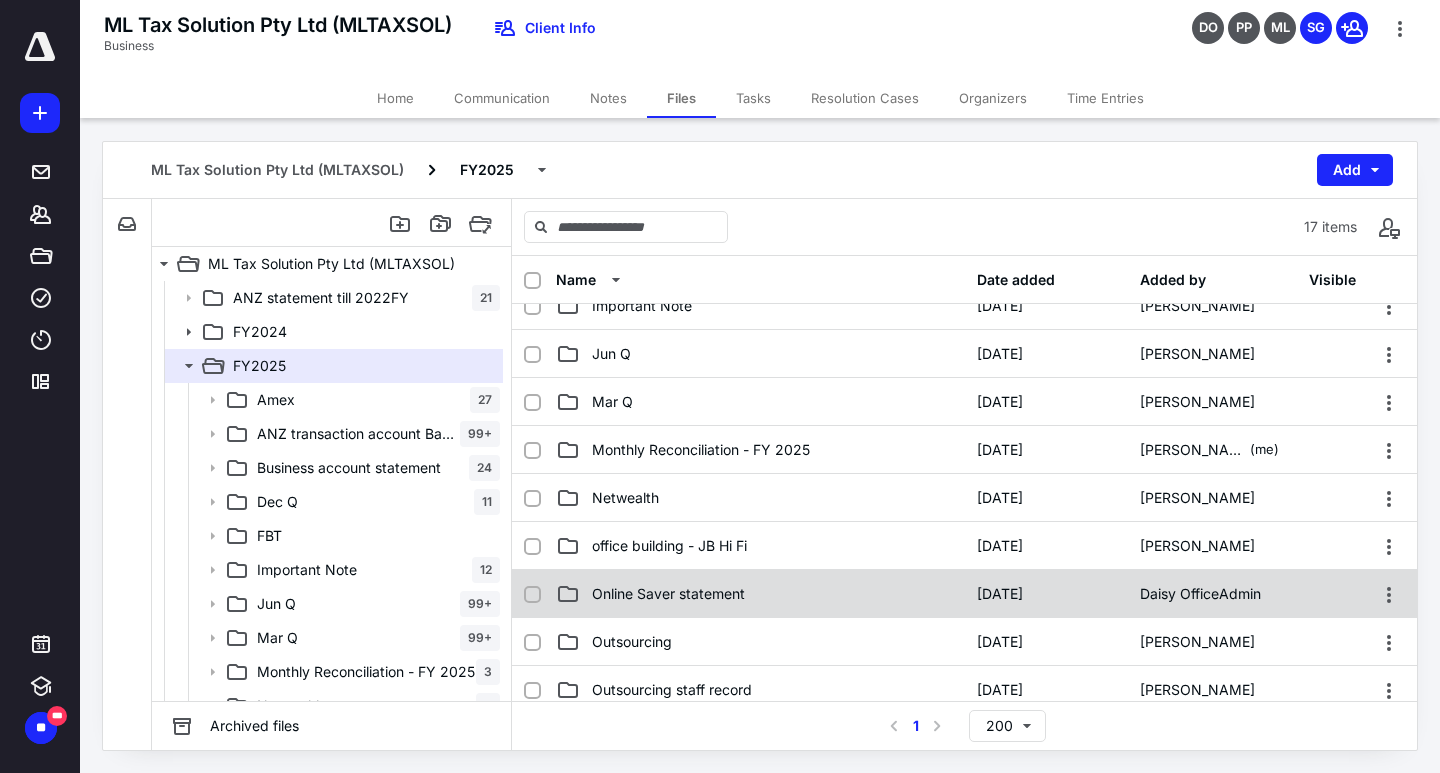 scroll, scrollTop: 500, scrollLeft: 0, axis: vertical 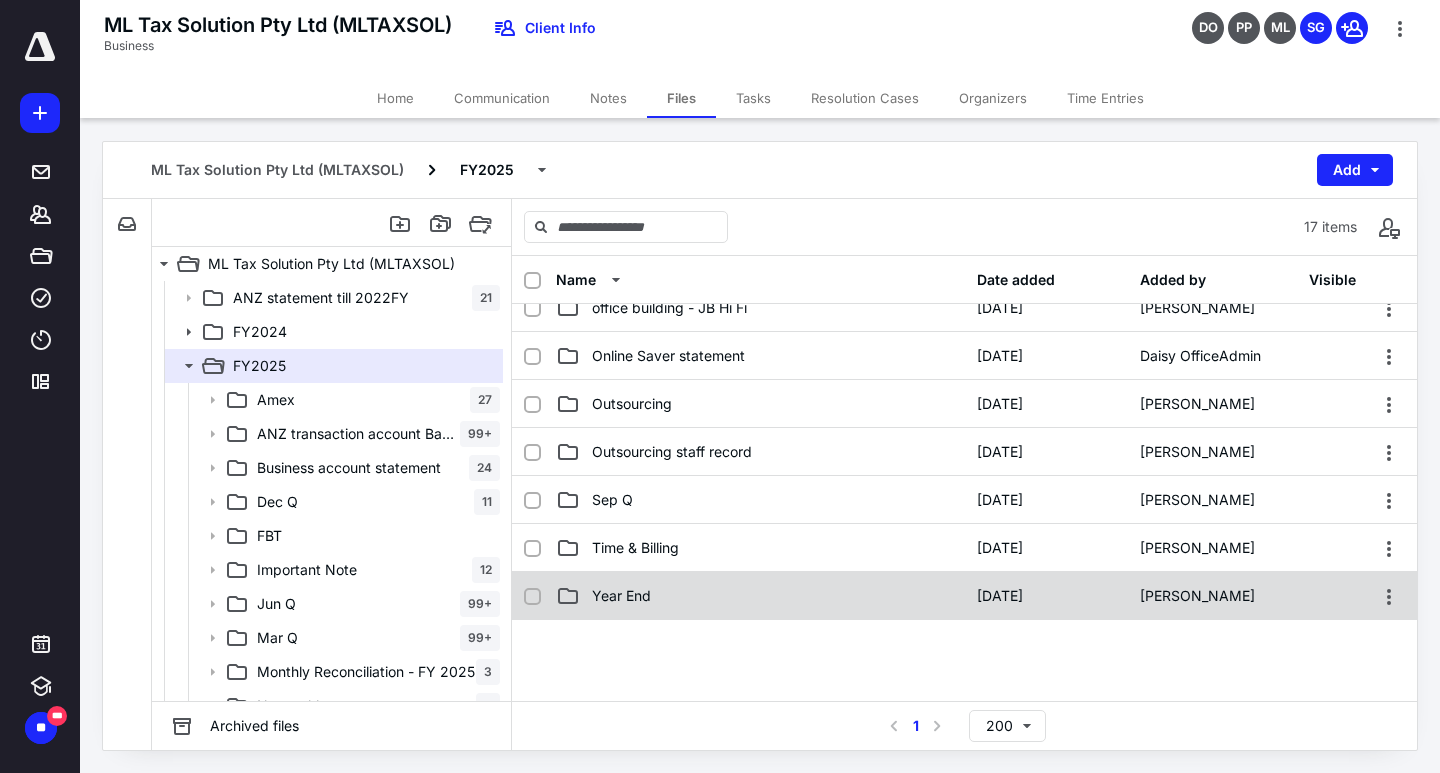 click on "Year End" at bounding box center [760, 596] 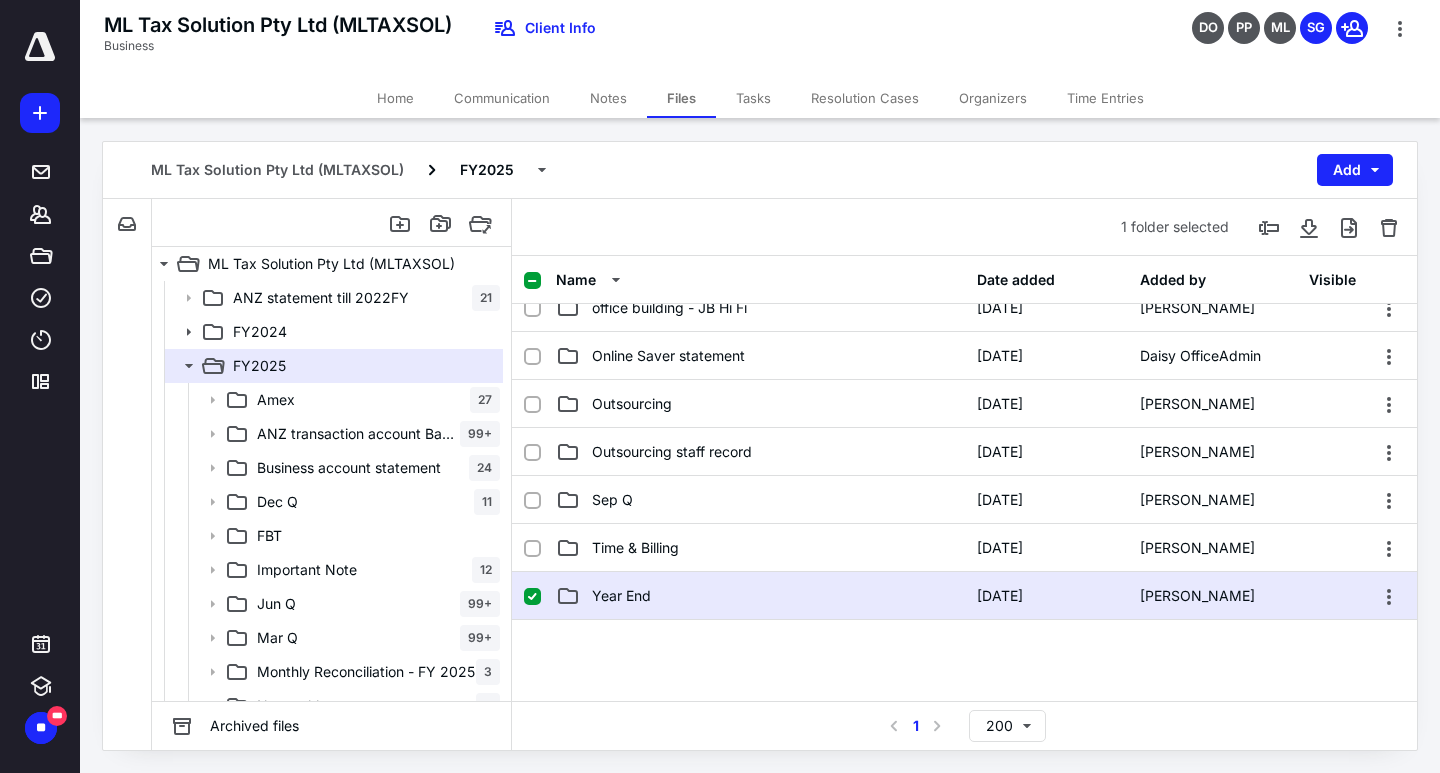 click on "Year End" at bounding box center [760, 596] 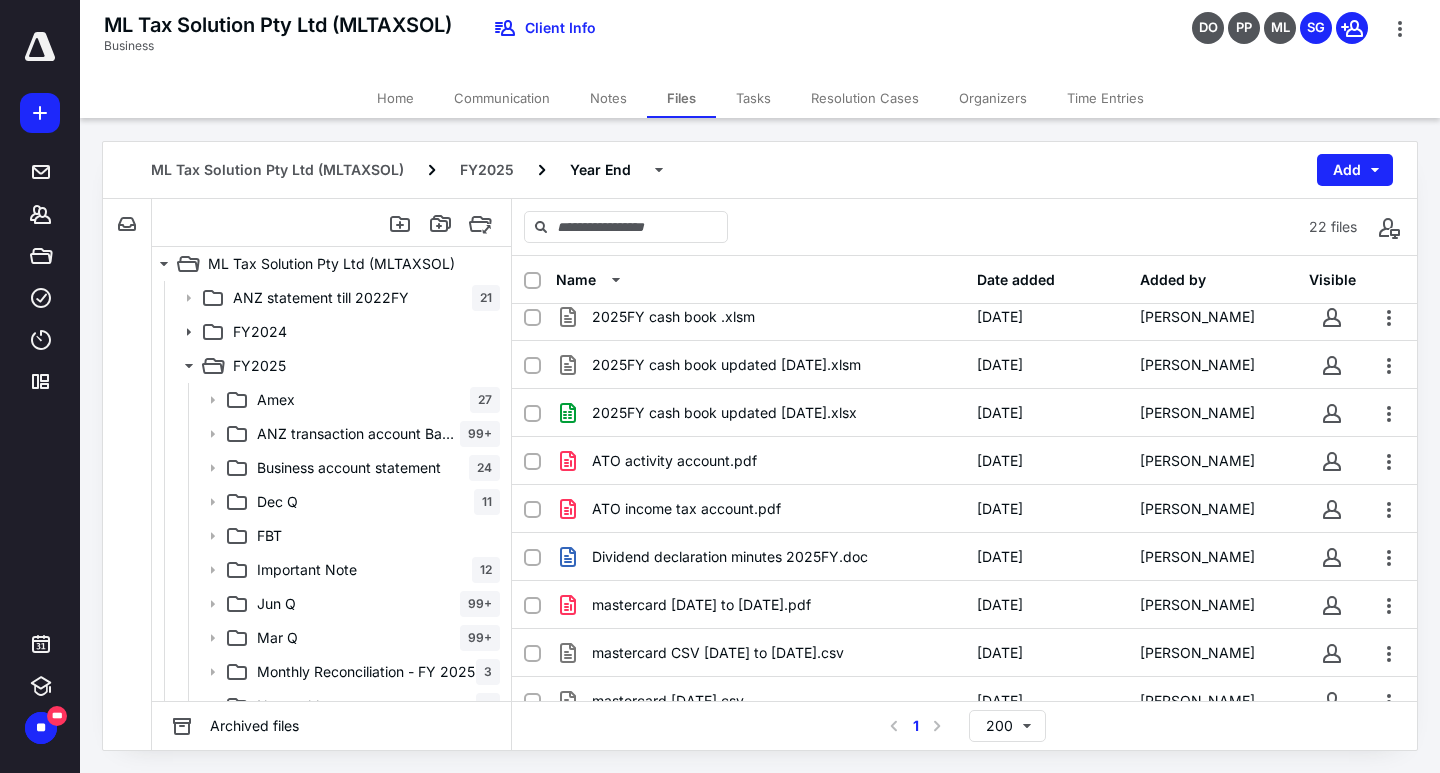scroll, scrollTop: 0, scrollLeft: 0, axis: both 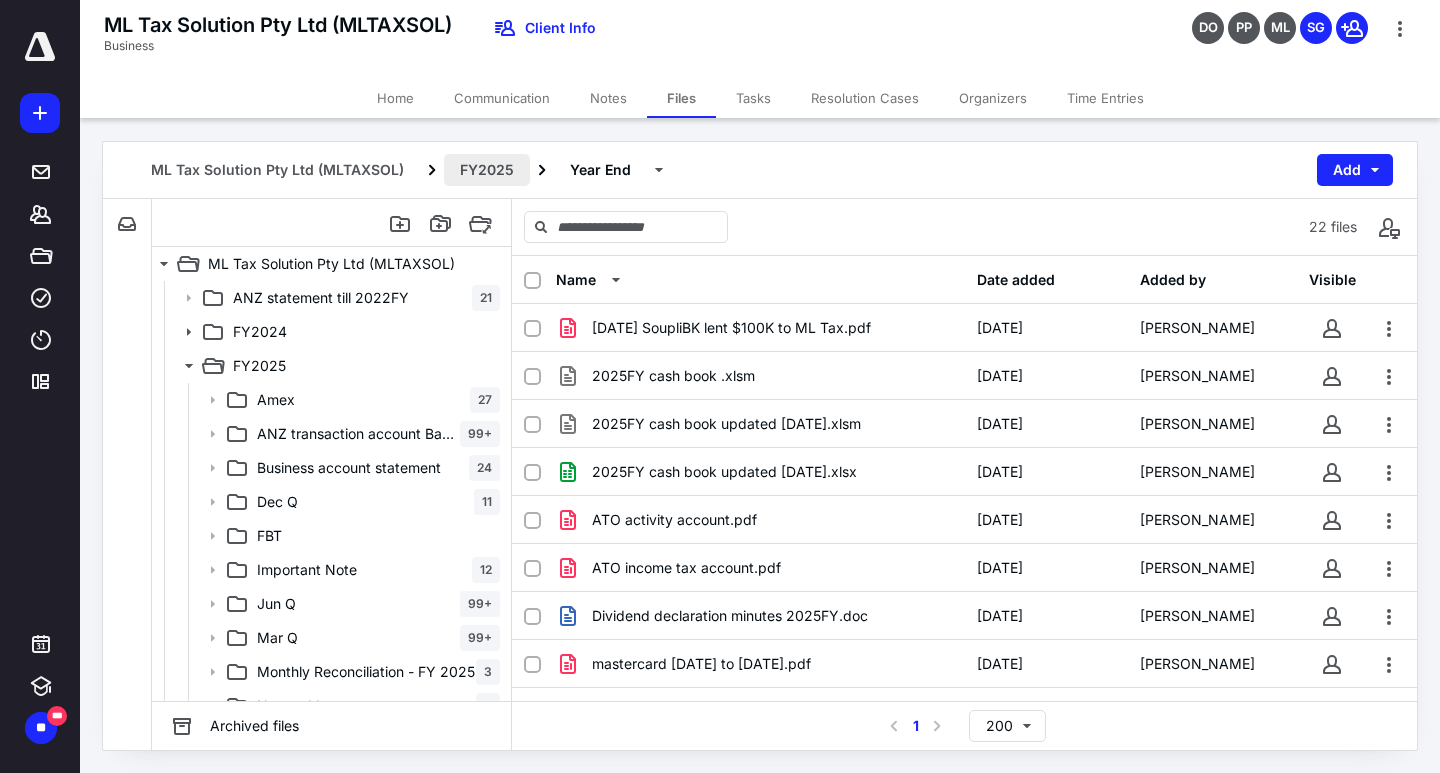click on "FY2025" at bounding box center [487, 170] 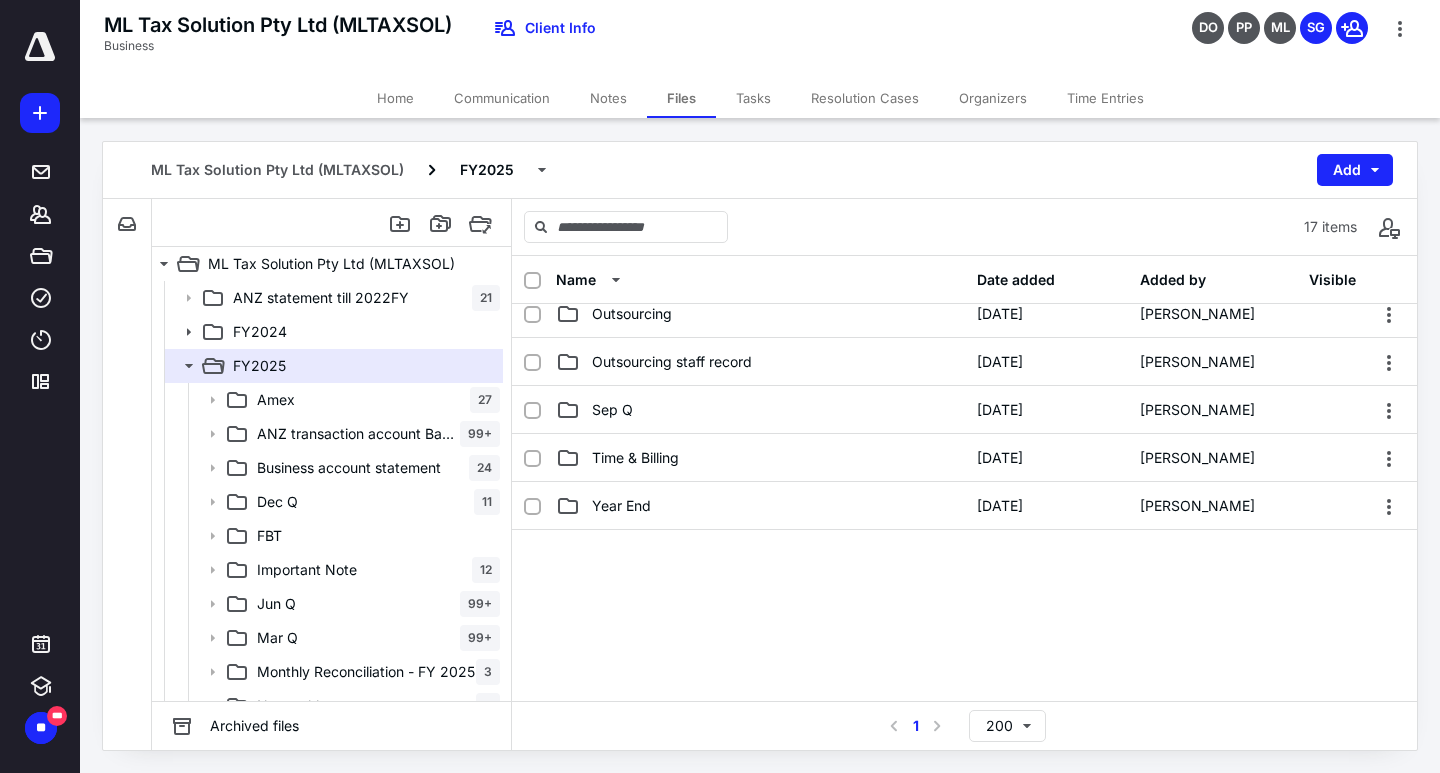 scroll, scrollTop: 600, scrollLeft: 0, axis: vertical 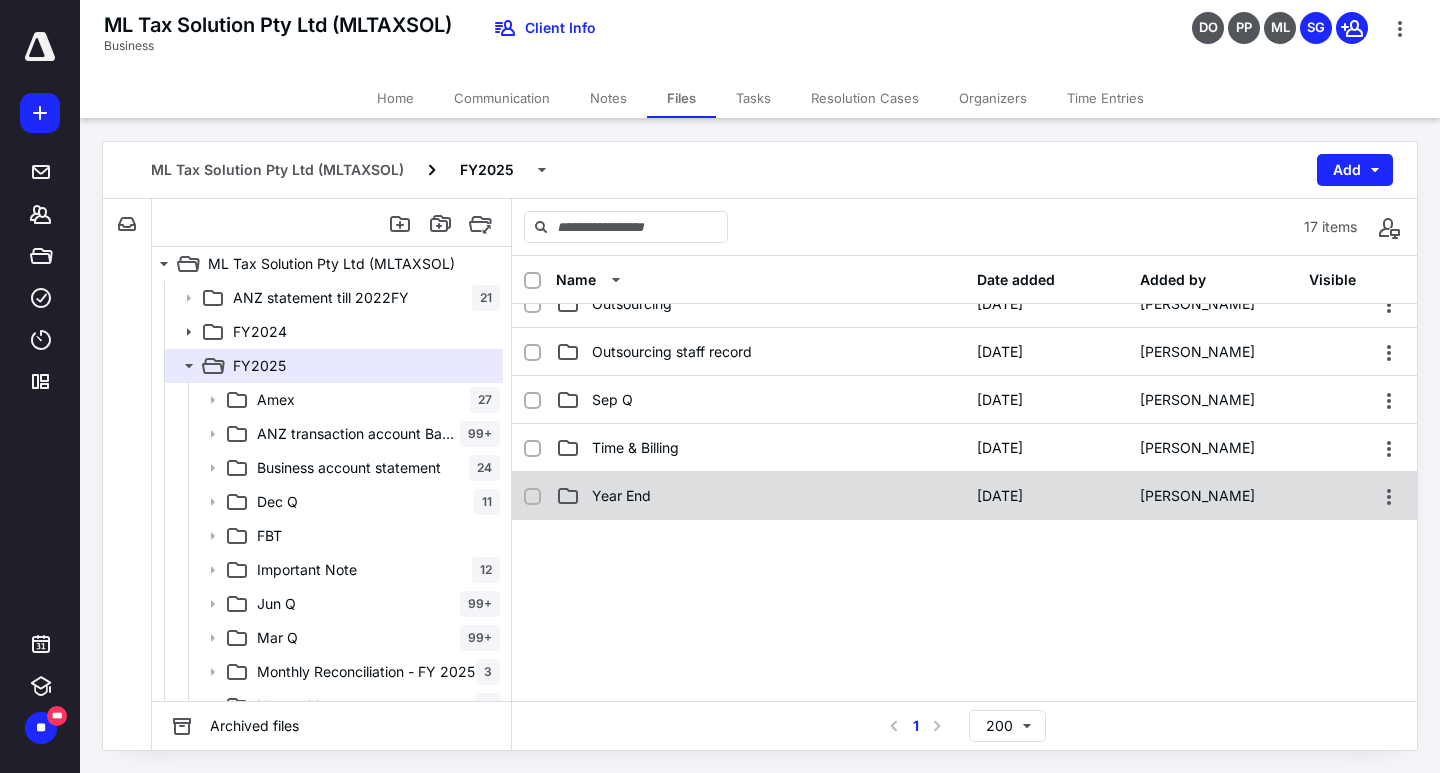 click on "Year End" at bounding box center [760, 496] 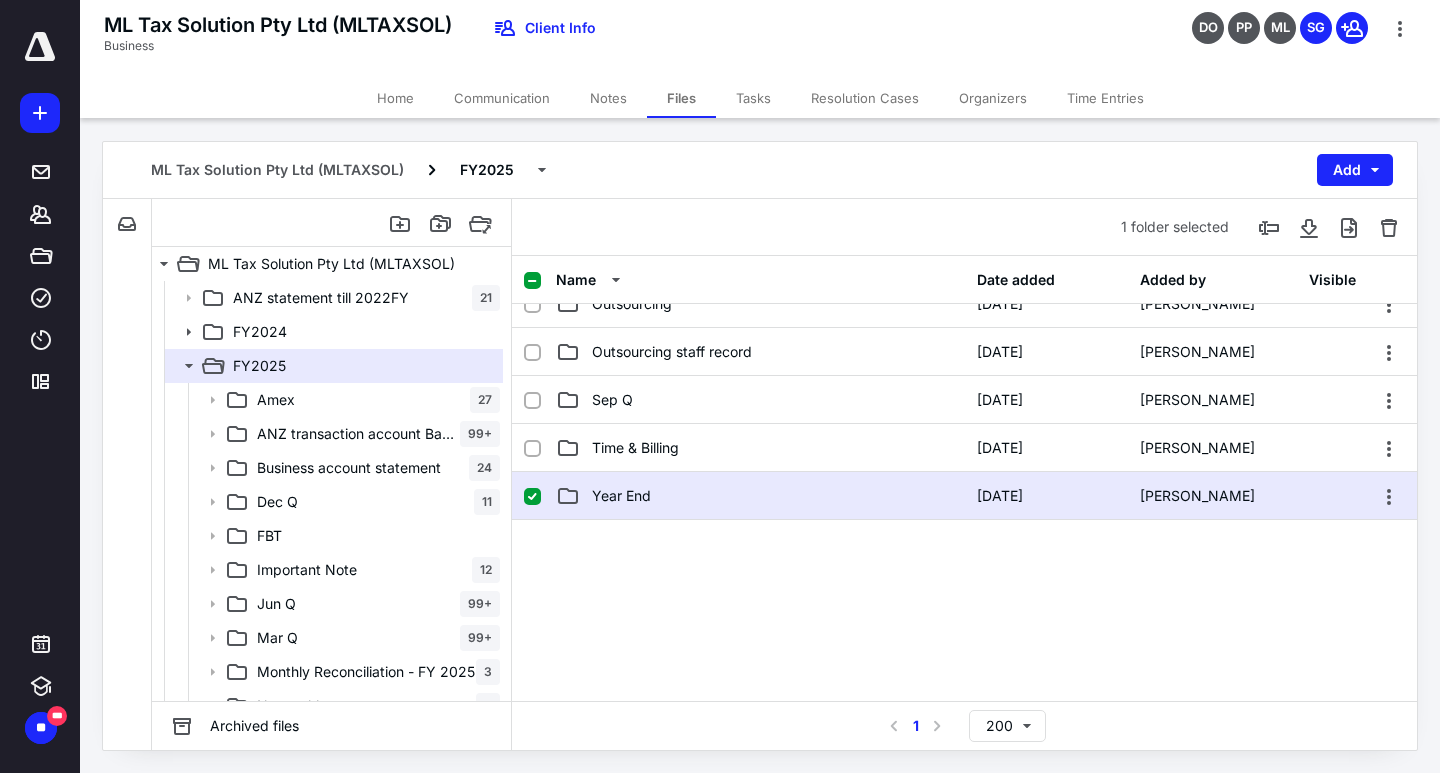 click on "Year End" at bounding box center [760, 496] 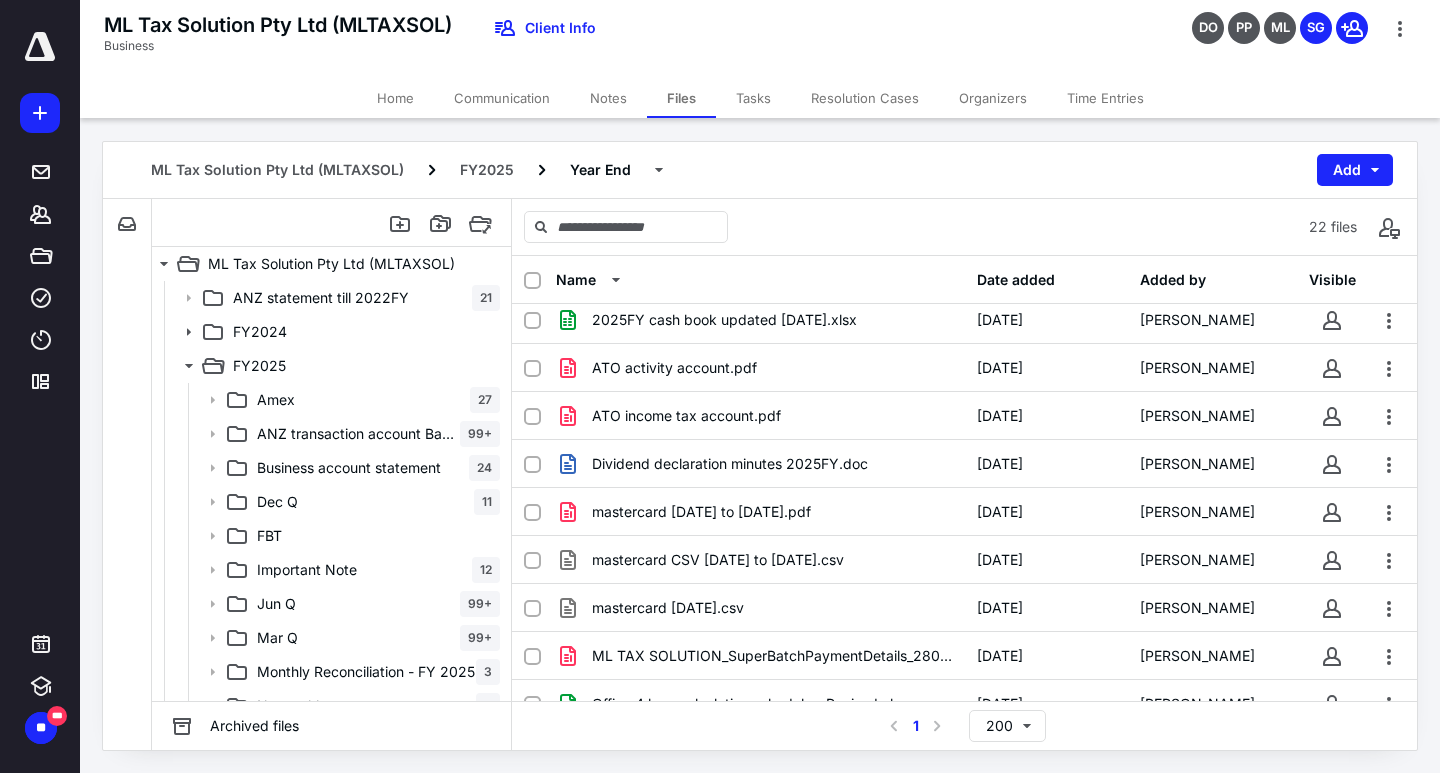 scroll, scrollTop: 200, scrollLeft: 0, axis: vertical 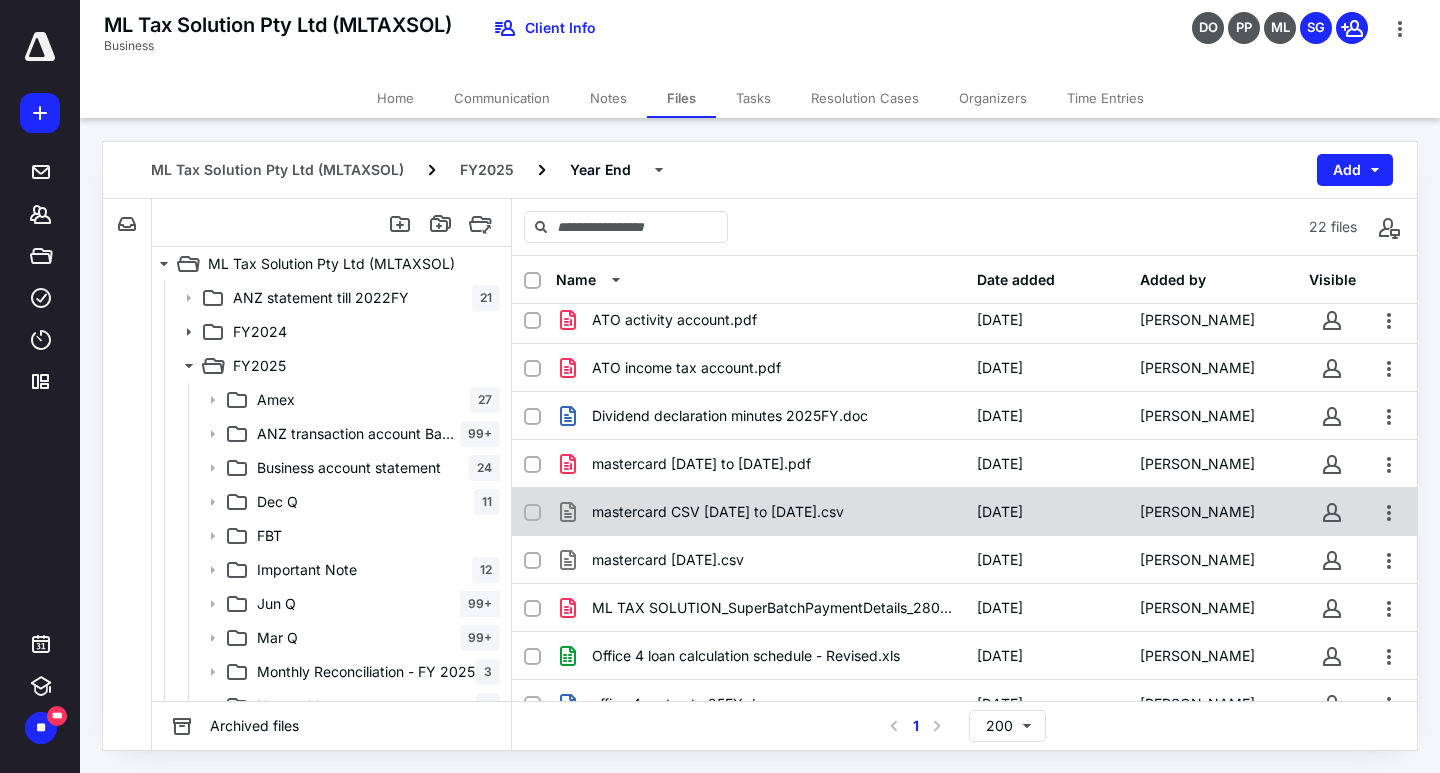 click on "mastercard CSV [DATE] to [DATE].csv" at bounding box center [718, 512] 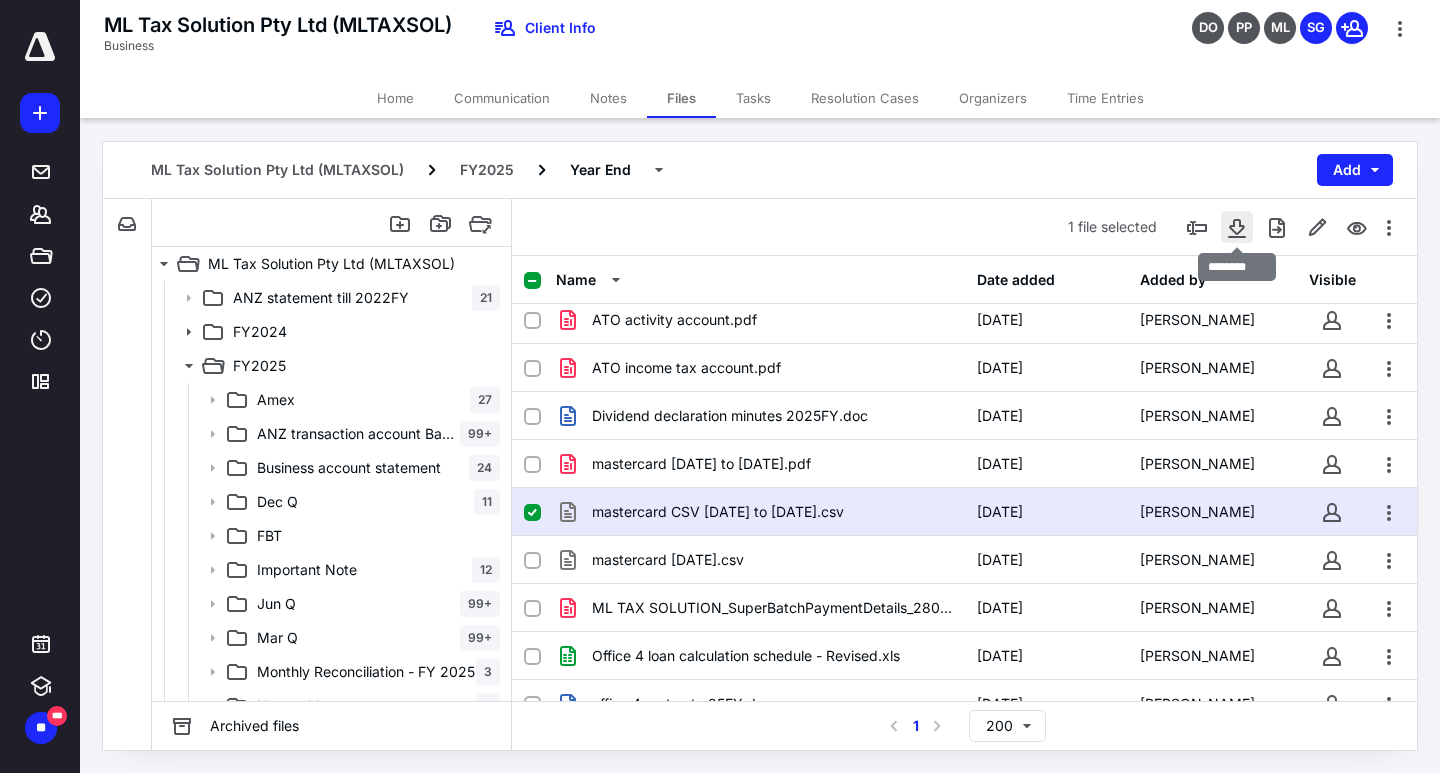 click at bounding box center (1237, 227) 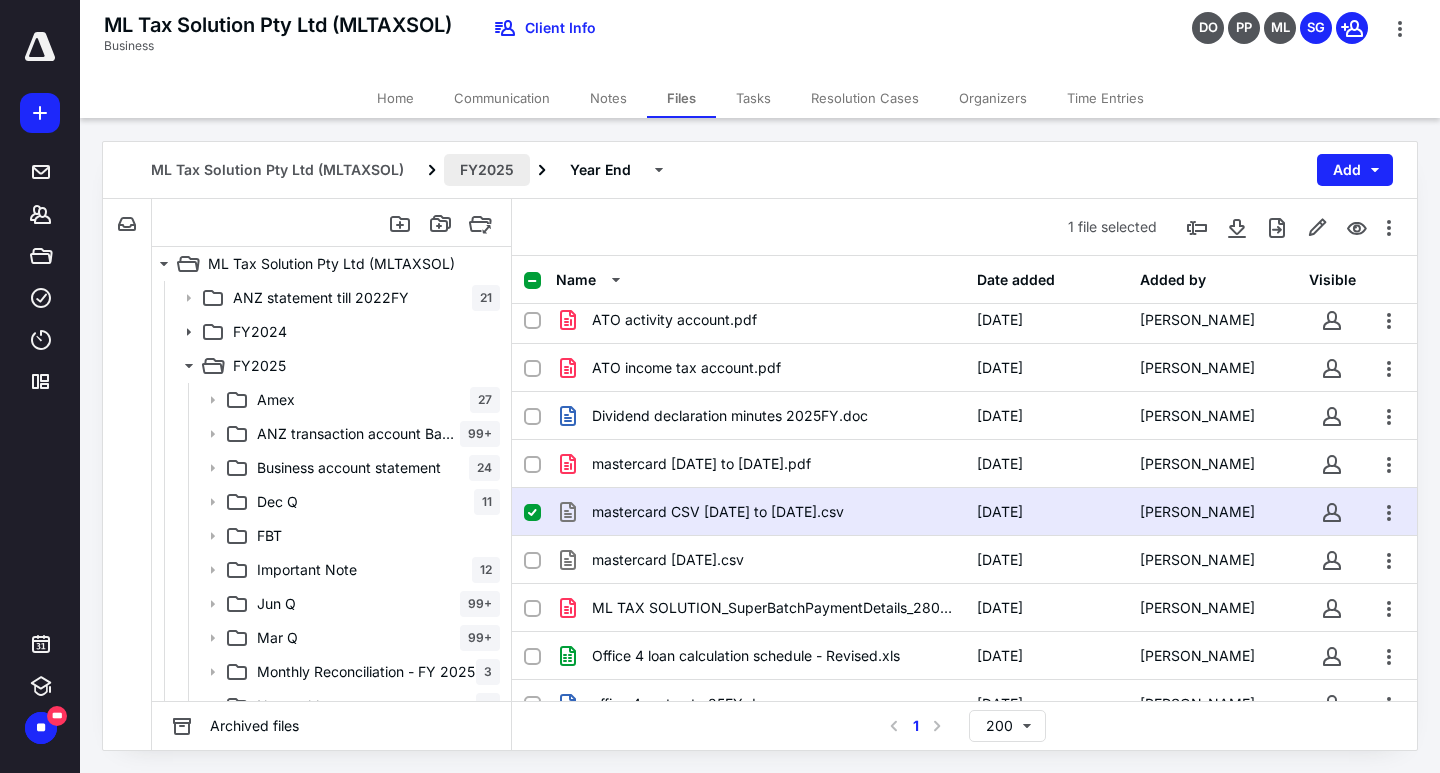 click on "FY2025" at bounding box center [487, 170] 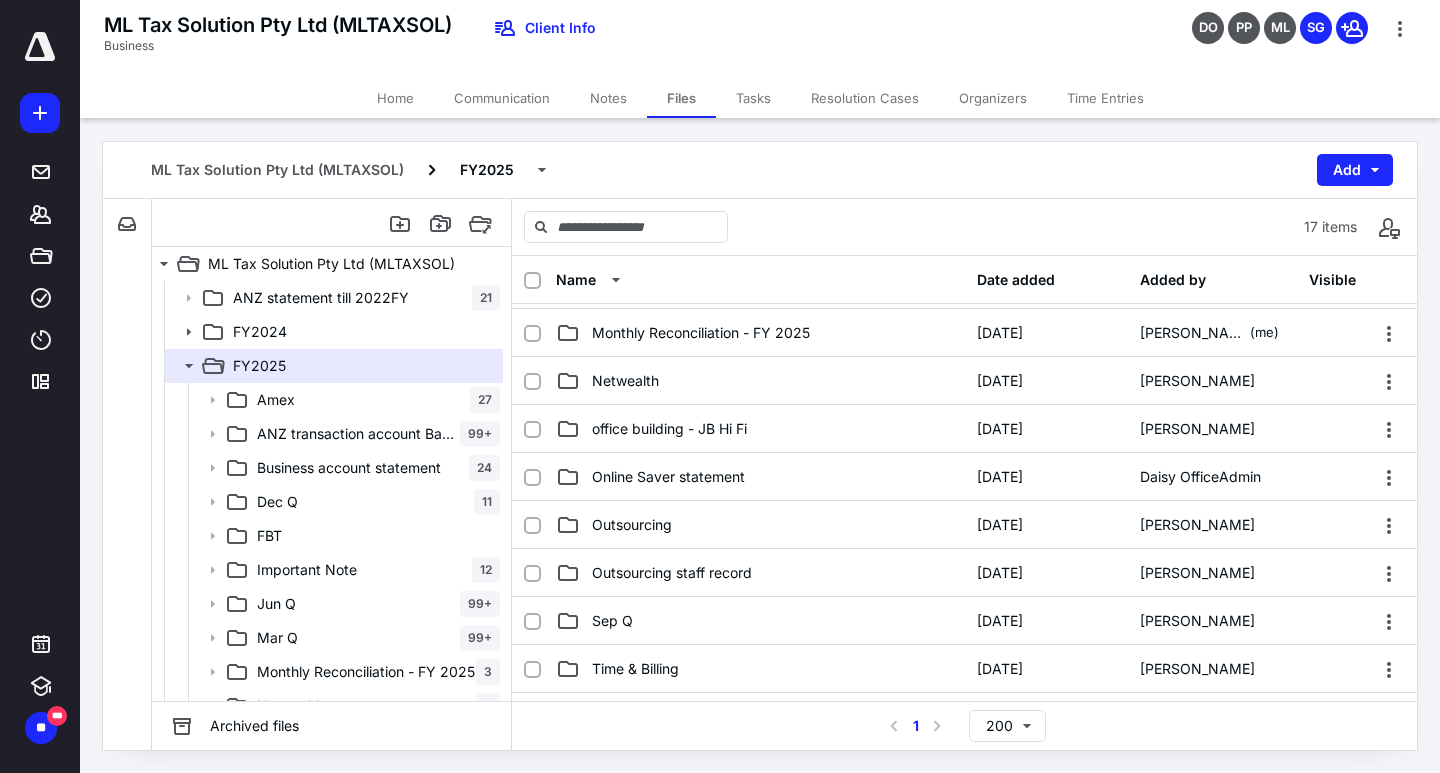 scroll, scrollTop: 400, scrollLeft: 0, axis: vertical 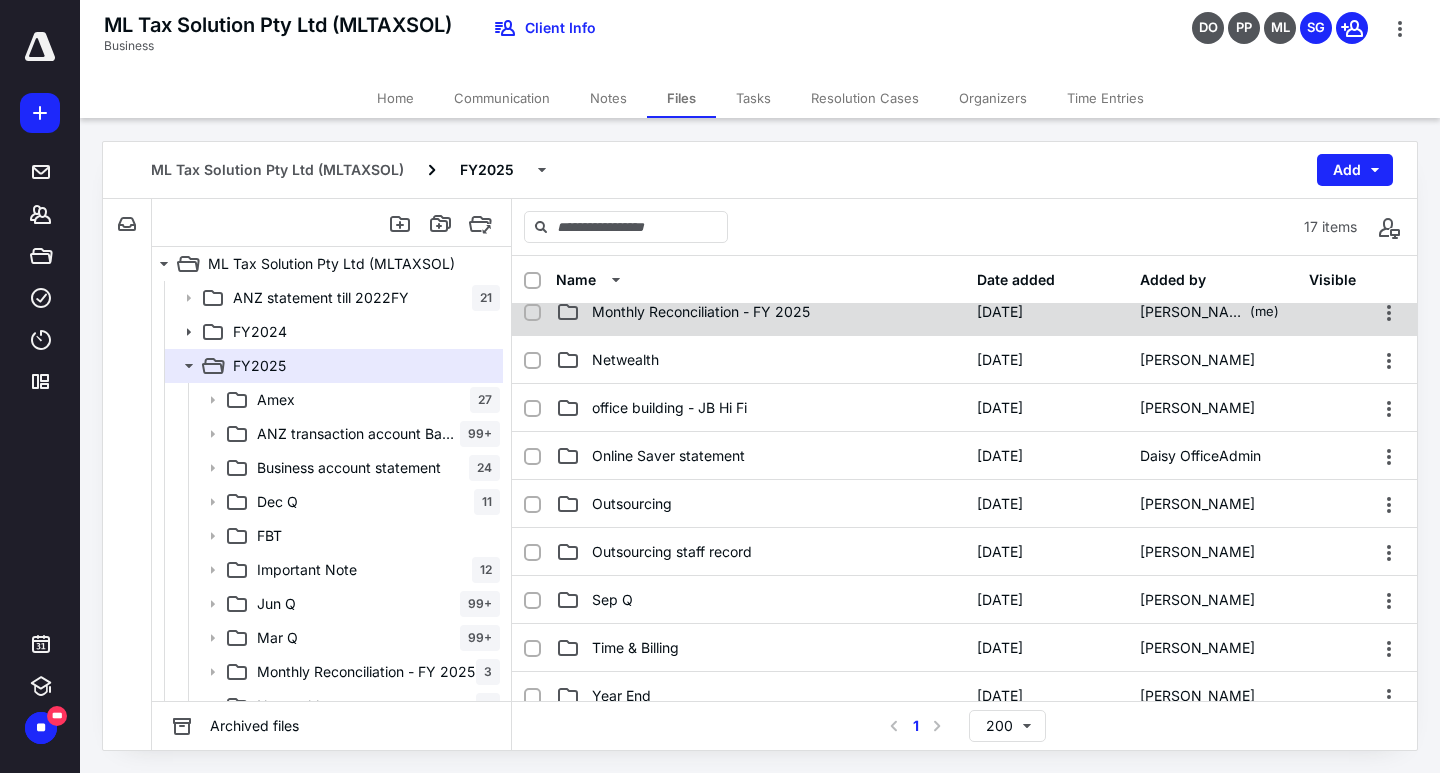 click on "Monthly Reconciliation - FY 2025 [DATE] [PERSON_NAME]  (me)" at bounding box center [964, 312] 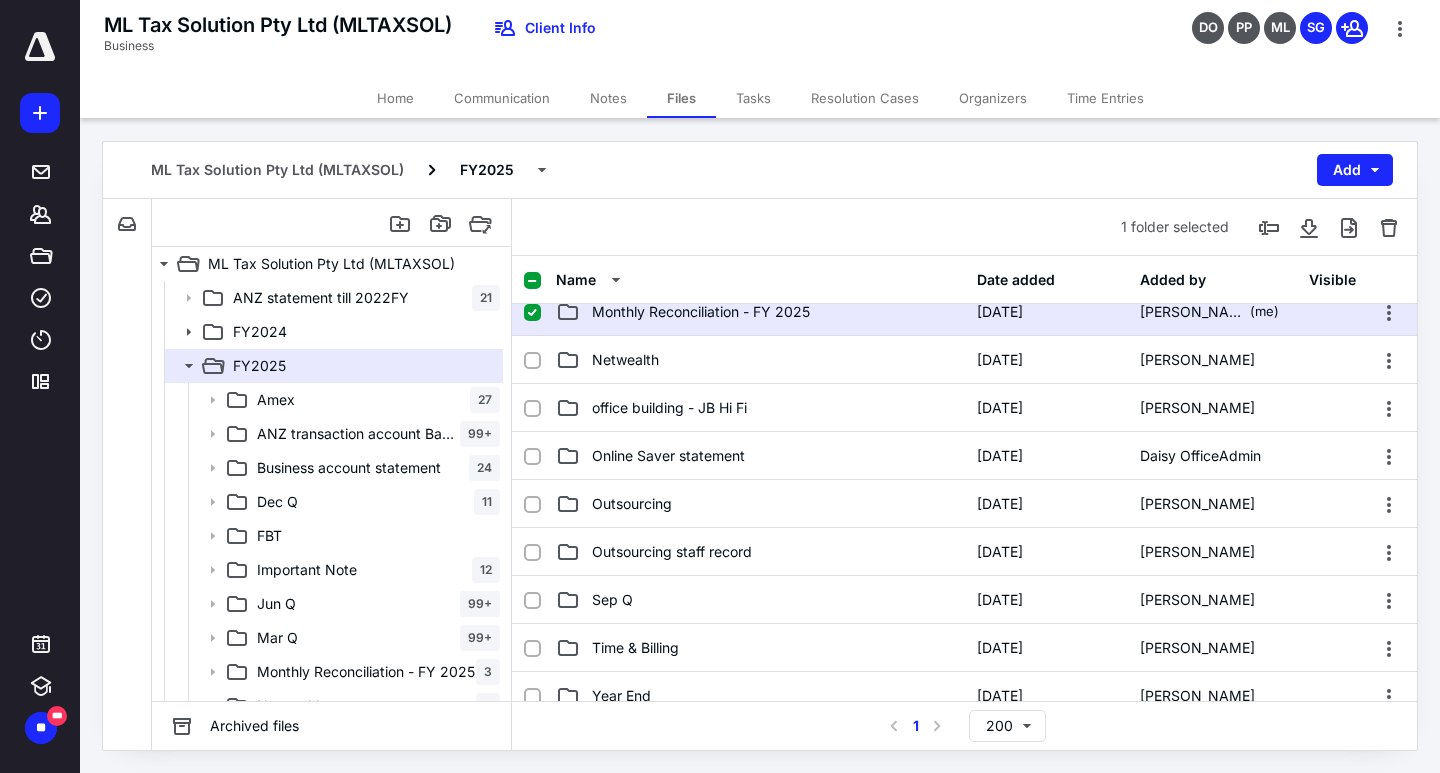 click on "Monthly Reconciliation - FY 2025 [DATE] [PERSON_NAME]  (me)" at bounding box center [964, 312] 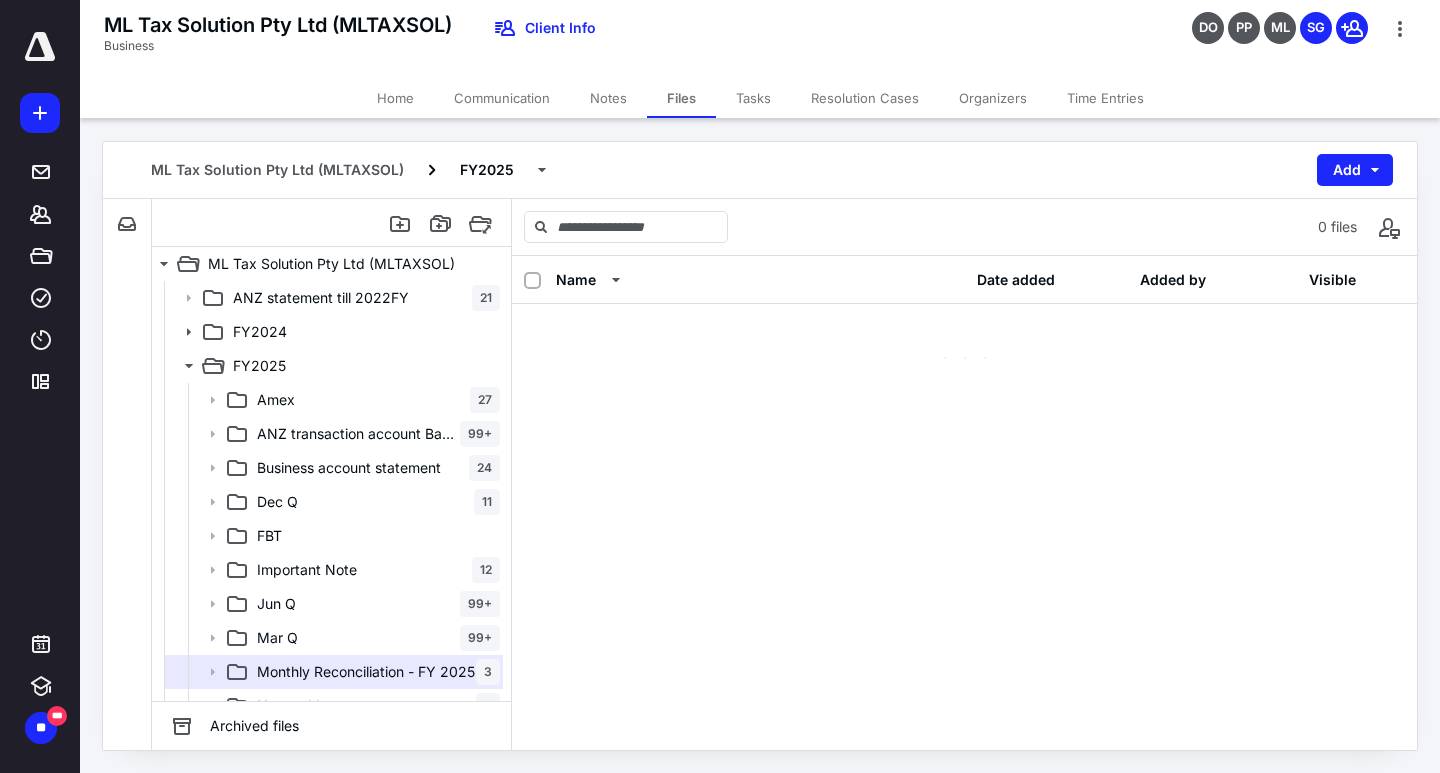 scroll, scrollTop: 0, scrollLeft: 0, axis: both 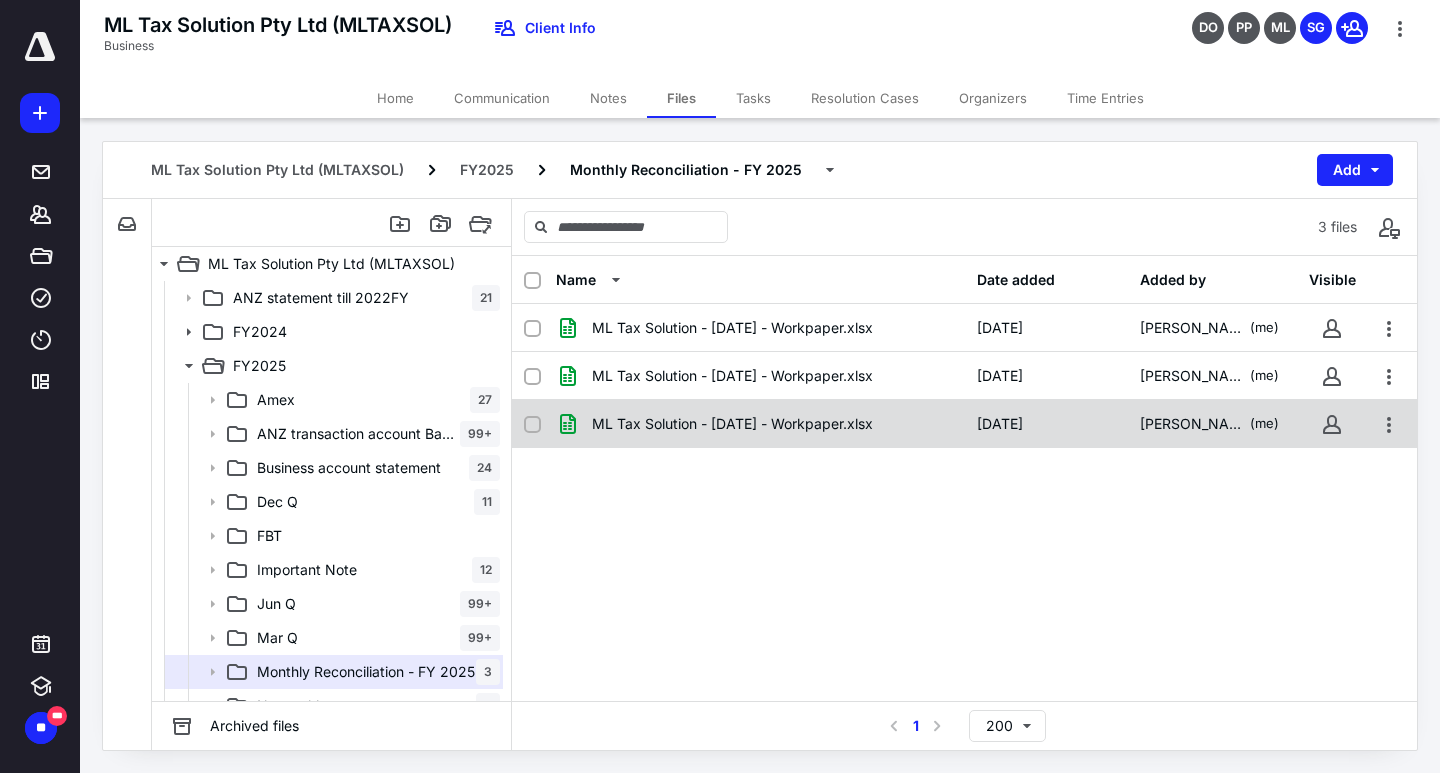 click on "ML Tax Solution - [DATE] - Workpaper.xlsx" at bounding box center [760, 424] 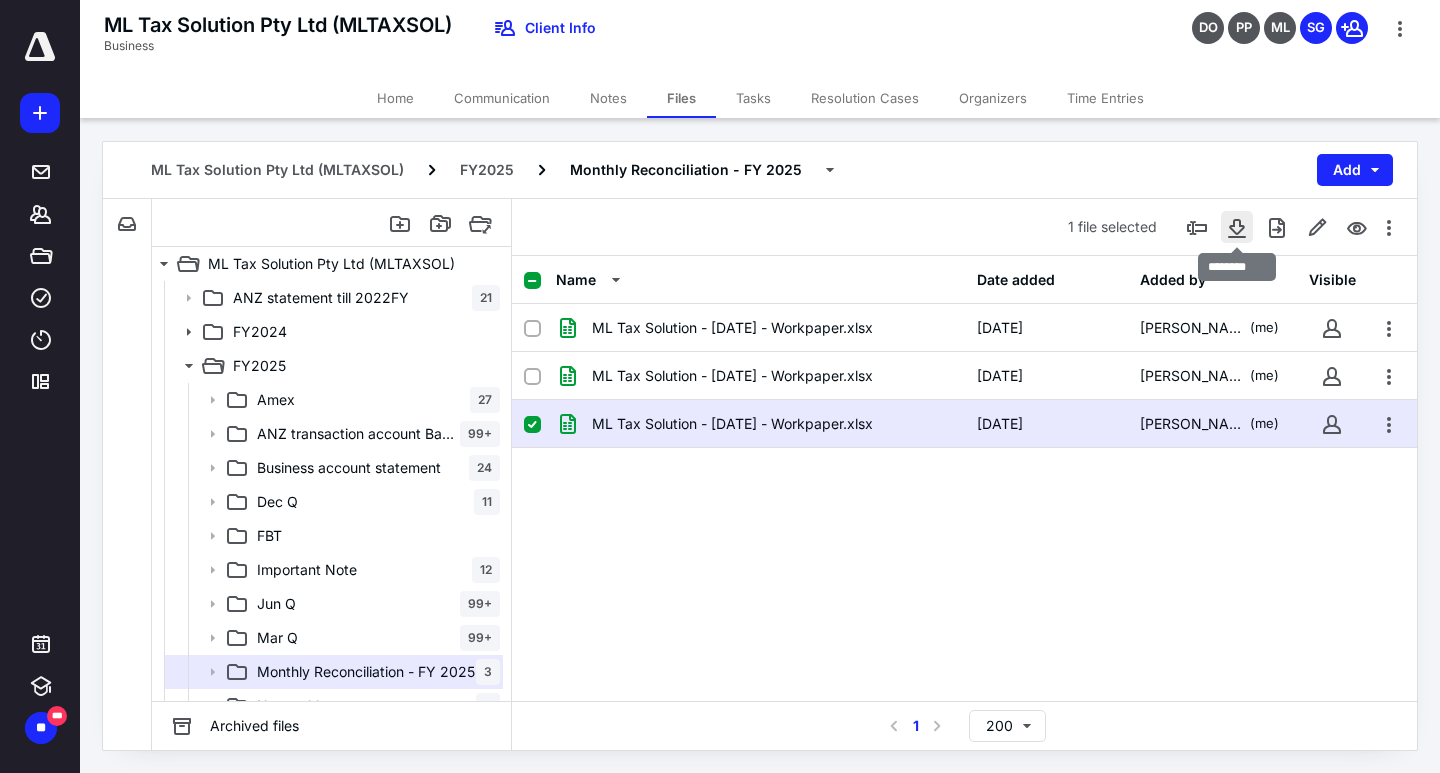 click at bounding box center (1237, 227) 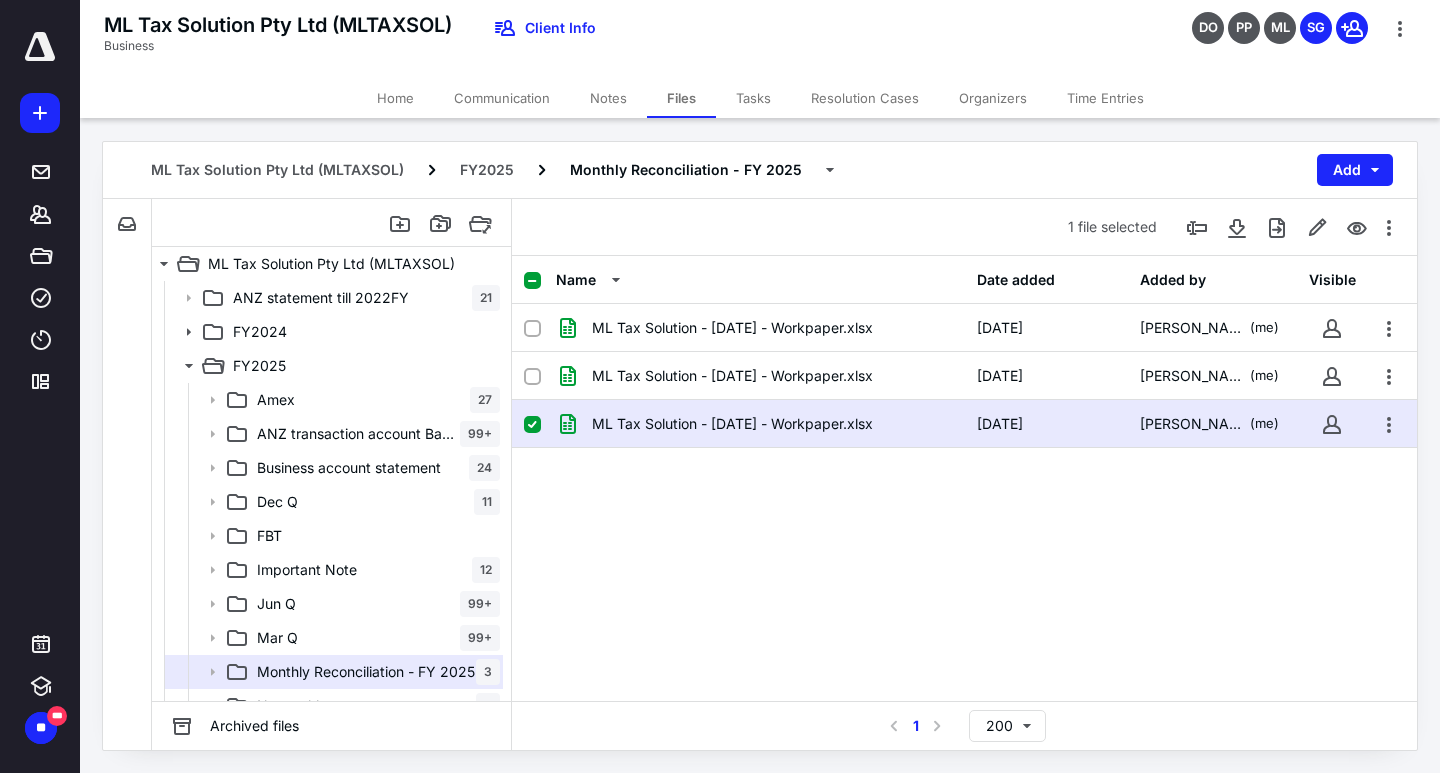 click on "ML Tax Solution - [DATE] - Workpaper.xlsx [DATE] [PERSON_NAME]  (me) ML Tax Solution - [DATE] - Workpaper.xlsx [DATE] [PERSON_NAME]  (me) ML Tax Solution - [DATE] - Workpaper.xlsx [DATE] [PERSON_NAME]  (me)" at bounding box center (964, 454) 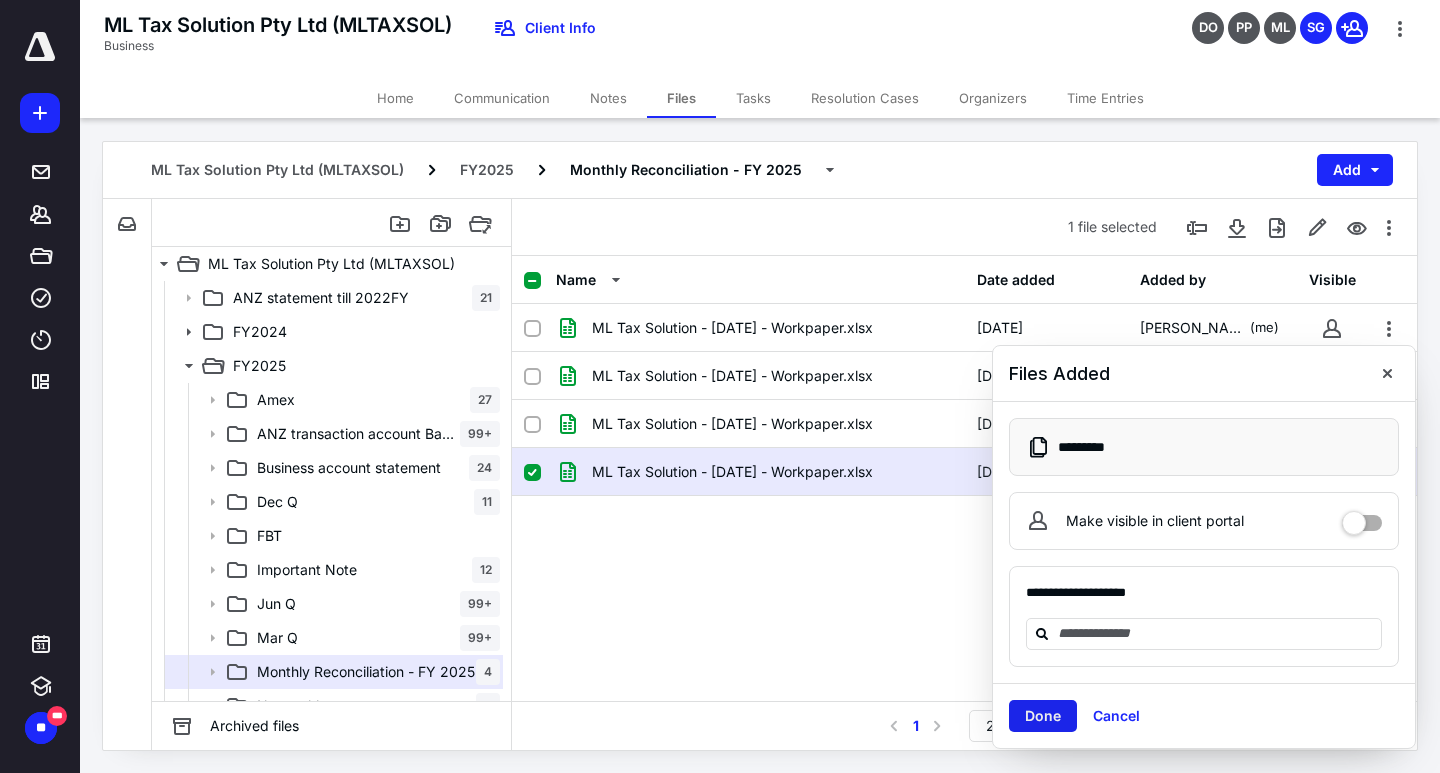 click on "Done" at bounding box center (1043, 716) 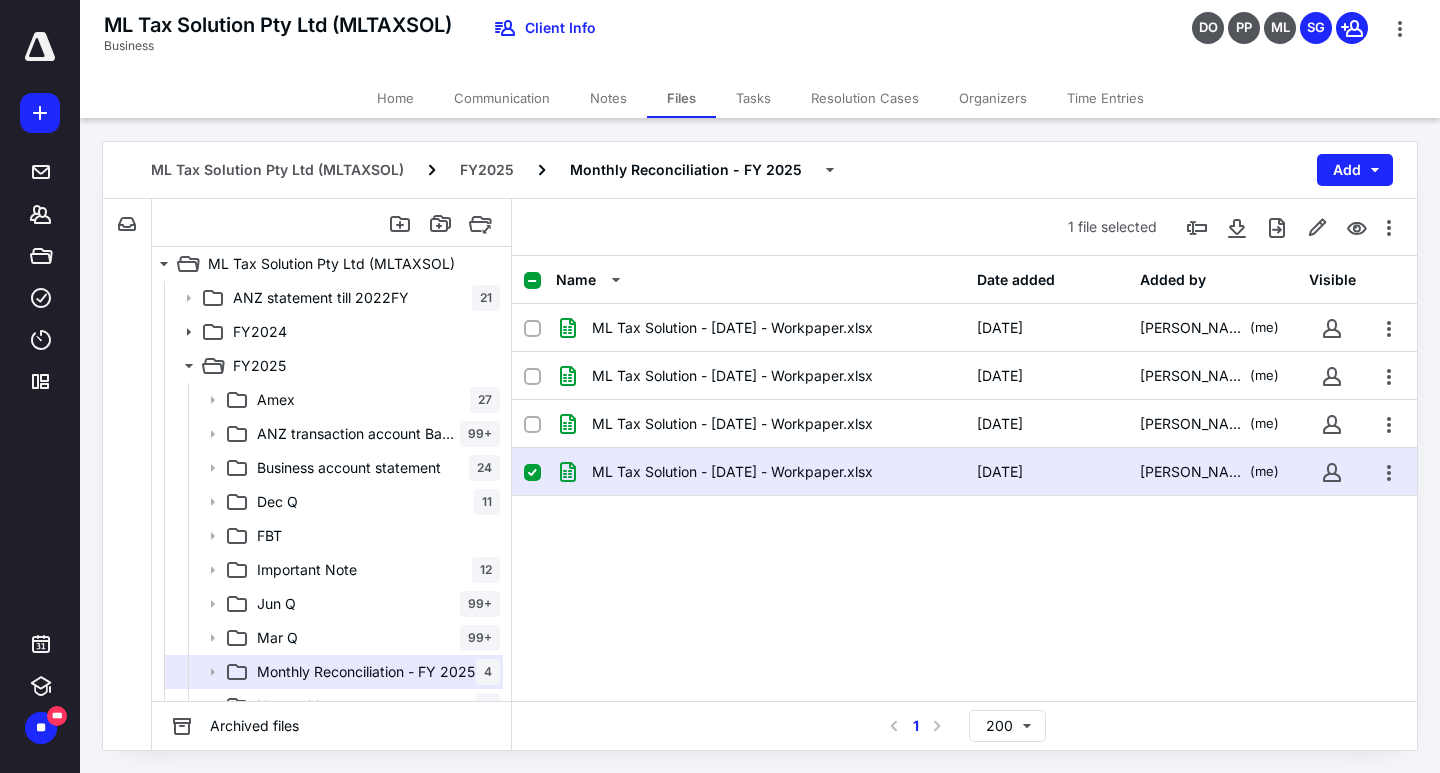click on "Name Date added Added by Visible ML Tax Solution - [DATE] - Workpaper.xlsx [DATE] [PERSON_NAME]  (me) ML Tax Solution - [DATE] - Workpaper.xlsx [DATE] [PERSON_NAME]  (me) ML Tax Solution - [DATE] - Workpaper.xlsx [DATE] [PERSON_NAME]  (me) ML Tax Solution - [DATE] - Workpaper.xlsx [DATE] [PERSON_NAME]  (me)" at bounding box center [964, 478] 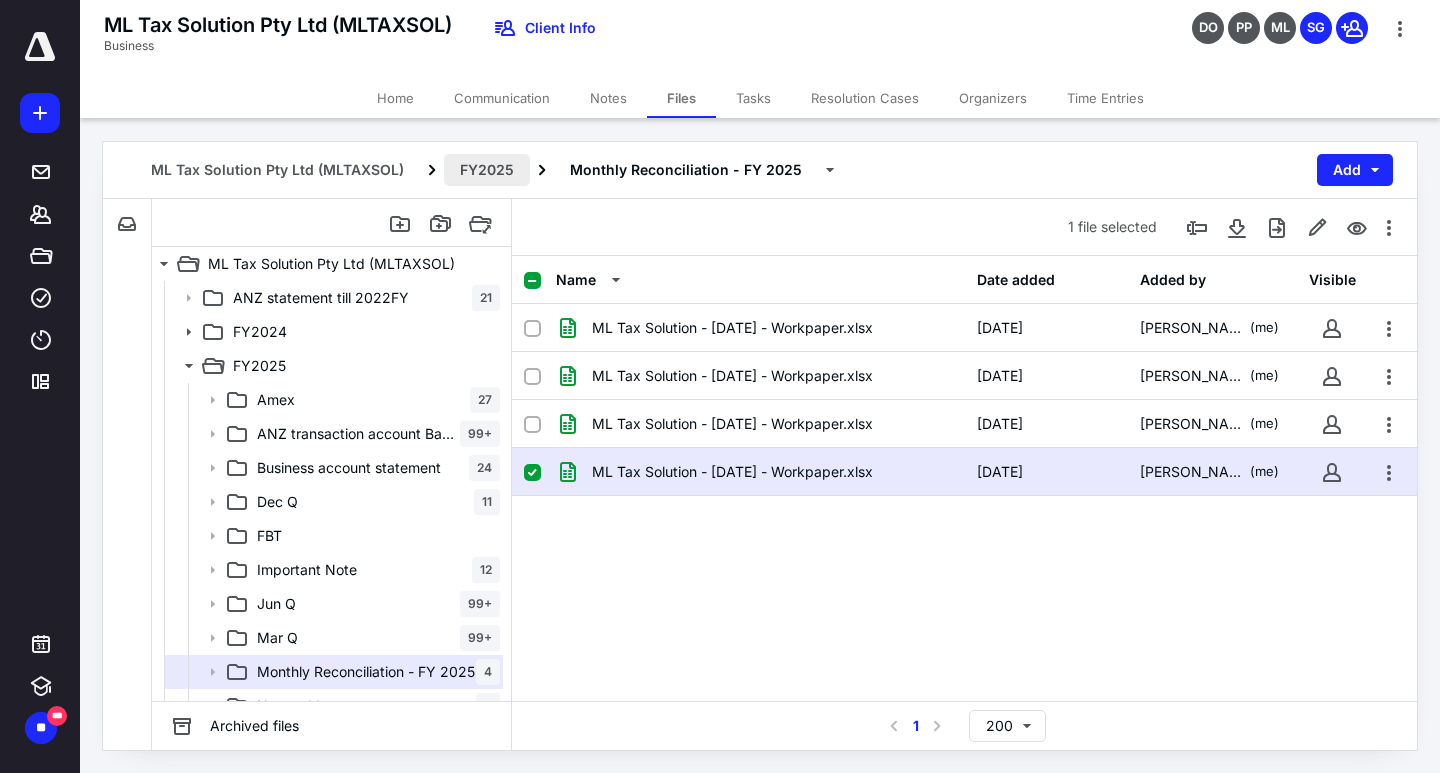 click on "FY2025" at bounding box center (487, 170) 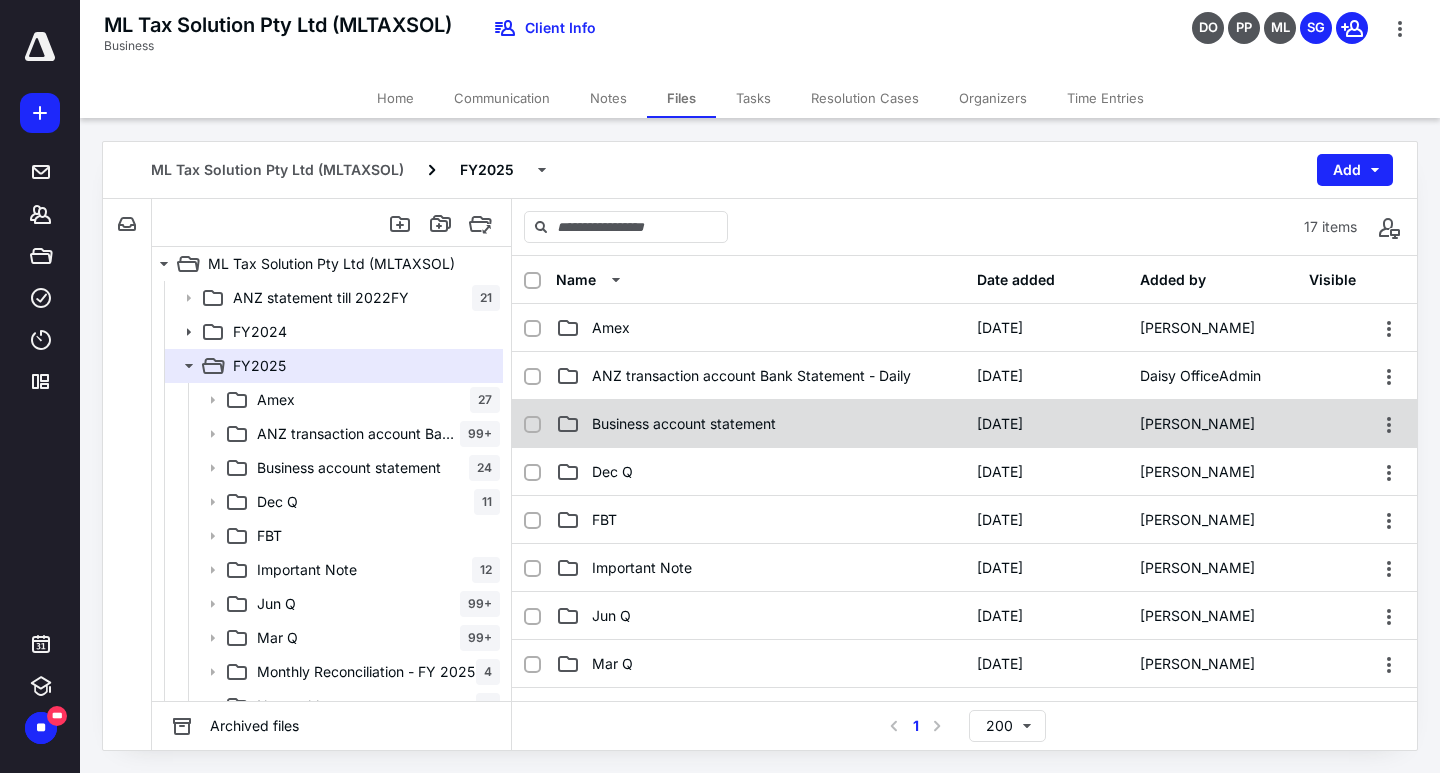 scroll, scrollTop: 100, scrollLeft: 0, axis: vertical 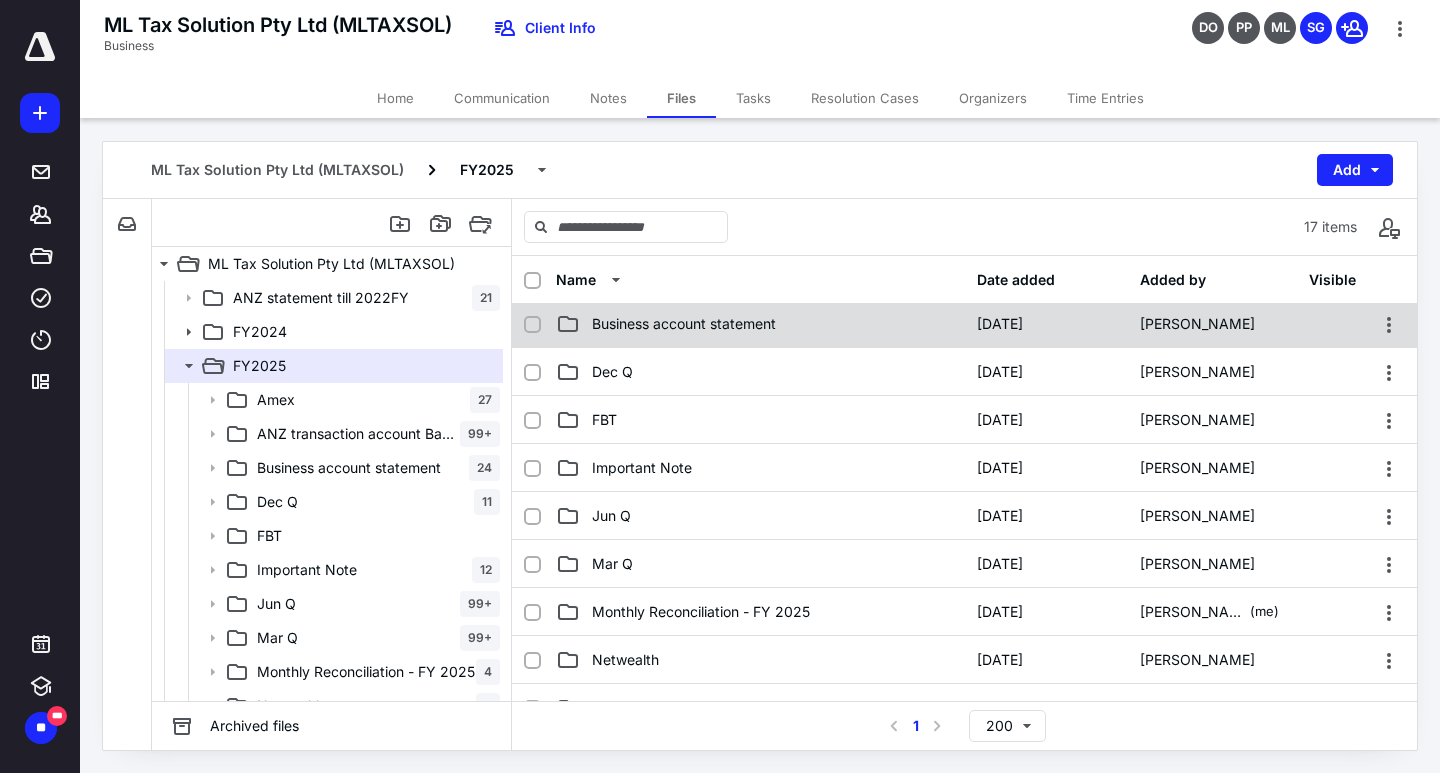 click on "Business account statement" at bounding box center [684, 324] 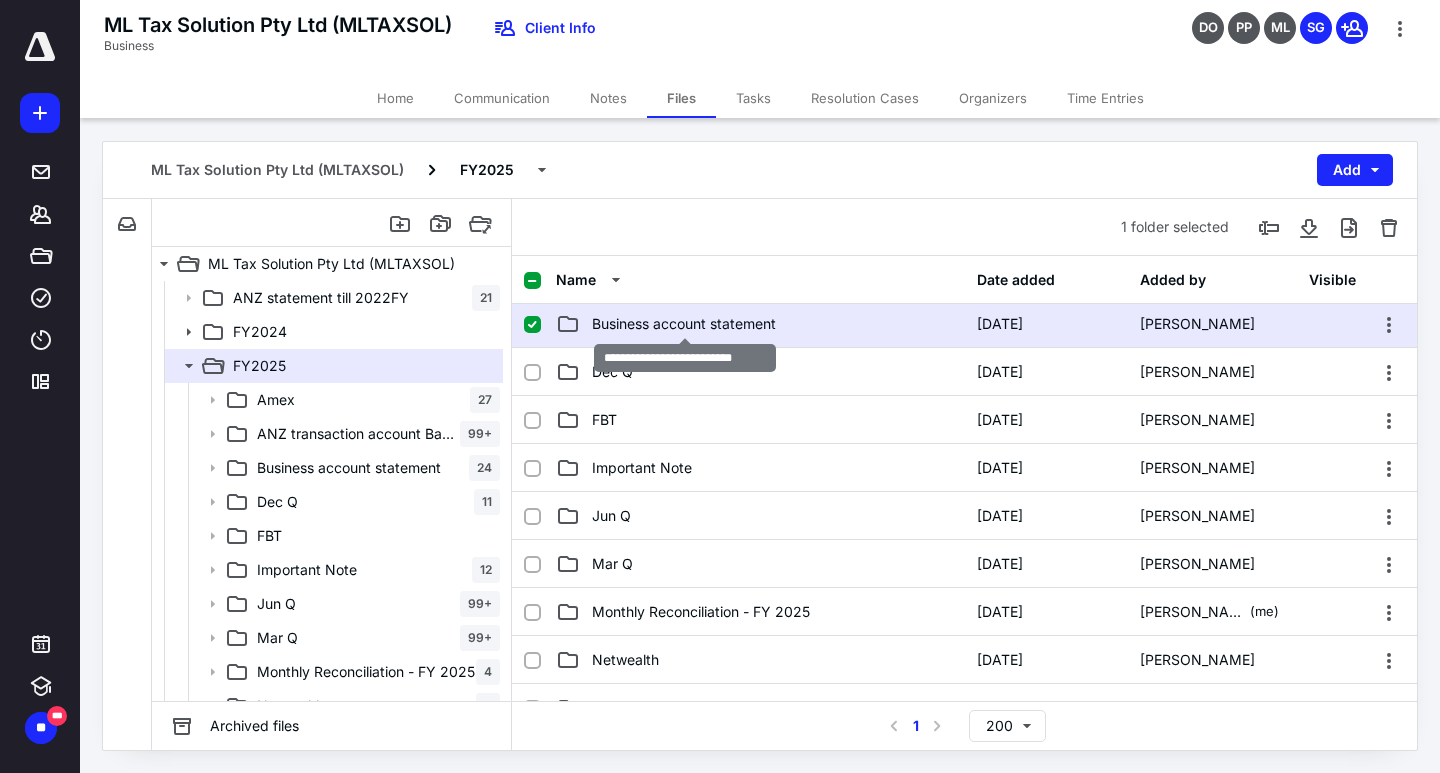 click on "Business account statement" at bounding box center (684, 324) 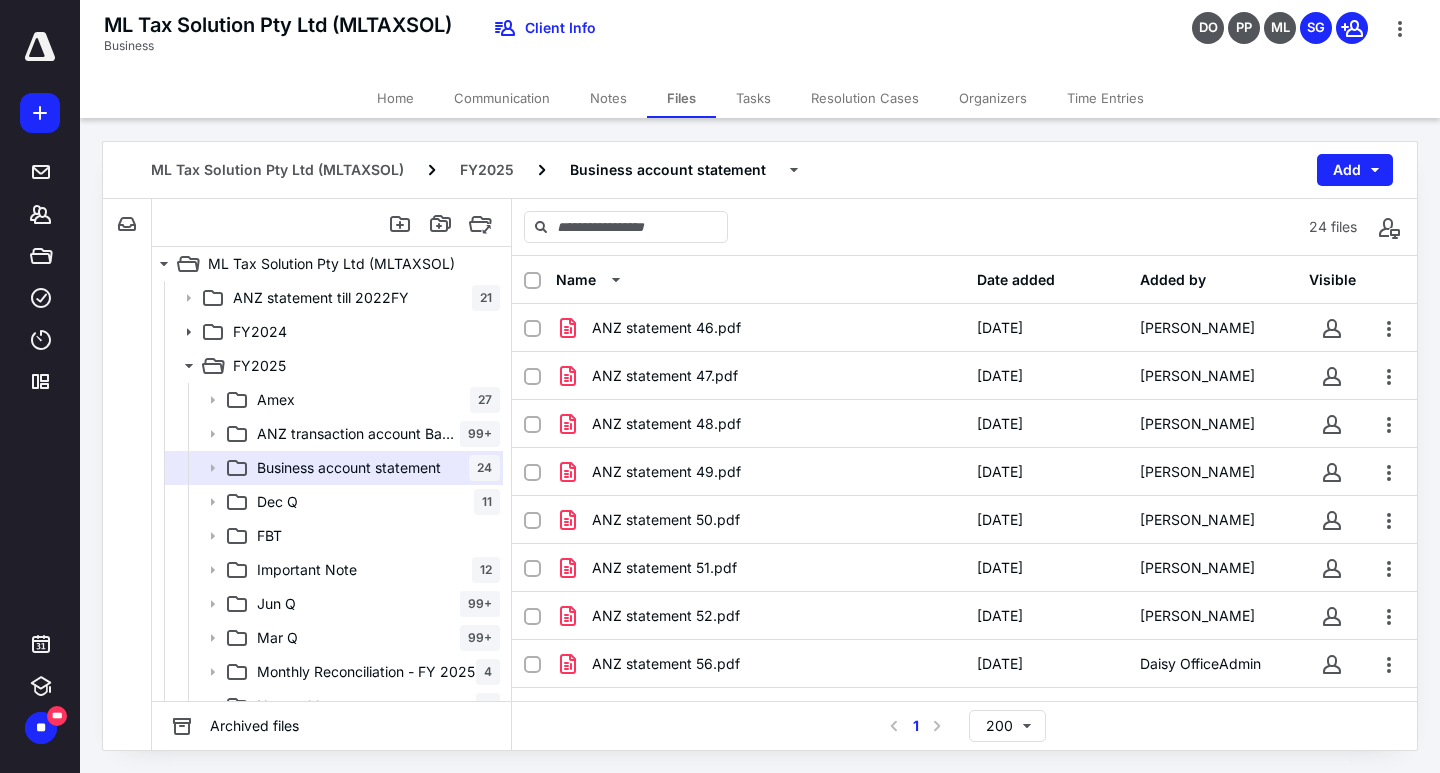scroll, scrollTop: 100, scrollLeft: 0, axis: vertical 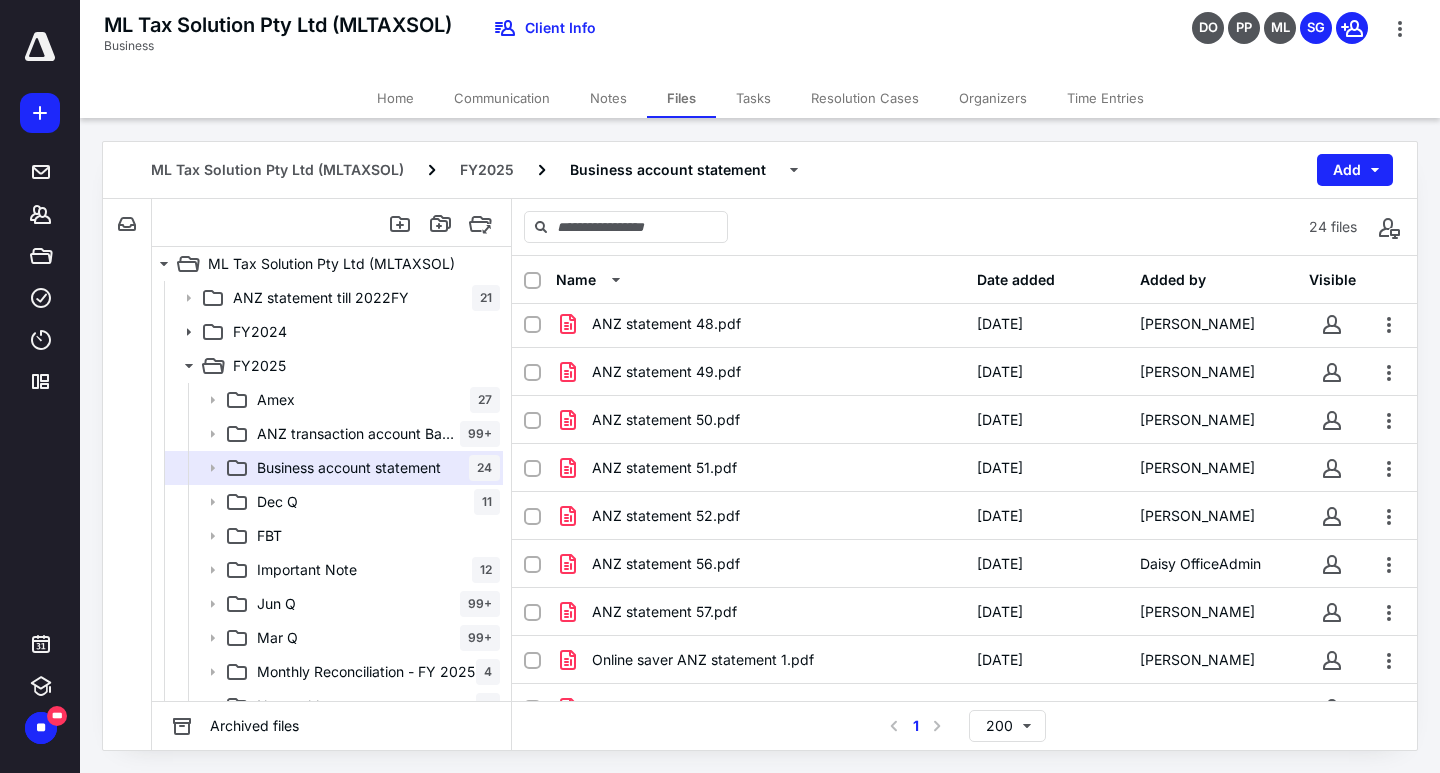 click on "ANZ statement 51.pdf" at bounding box center [760, 468] 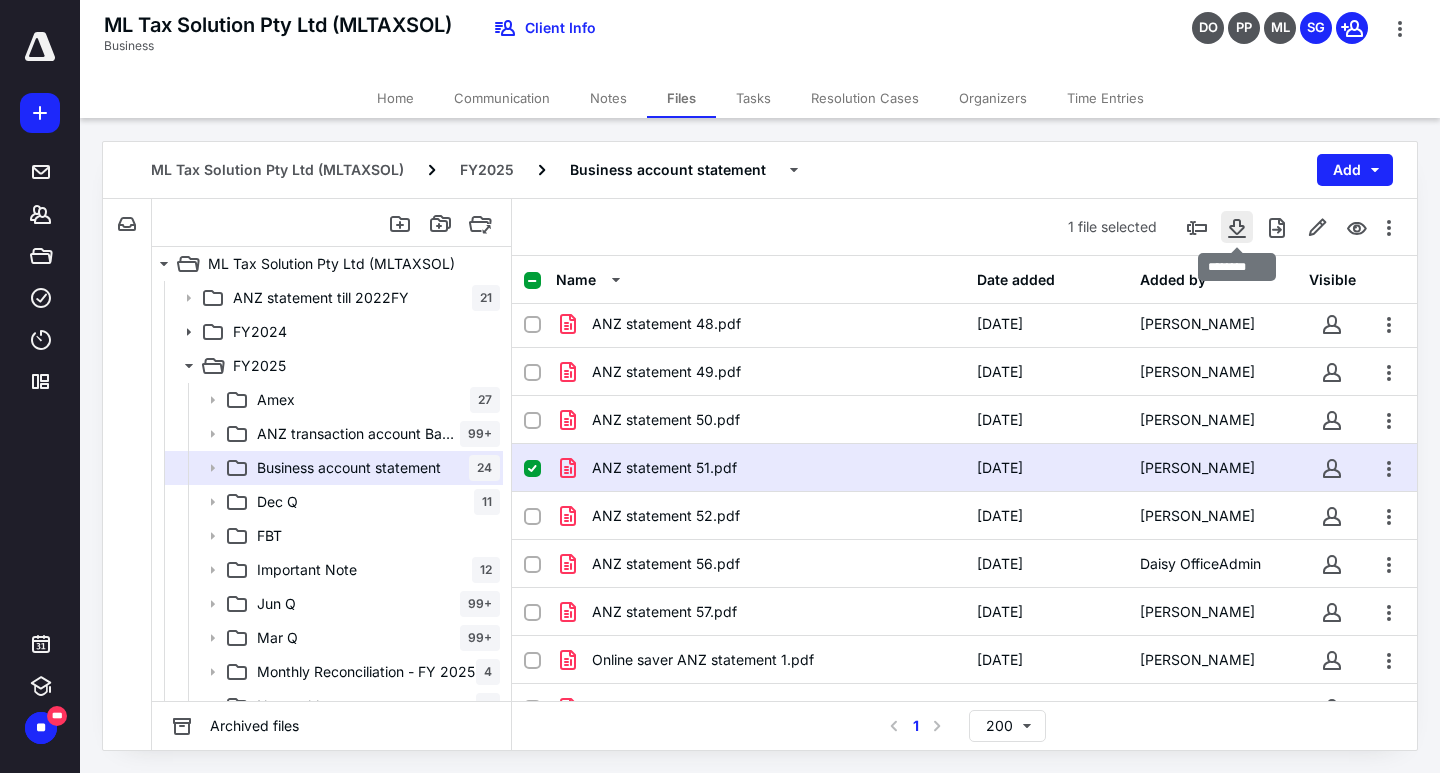 click at bounding box center [1237, 227] 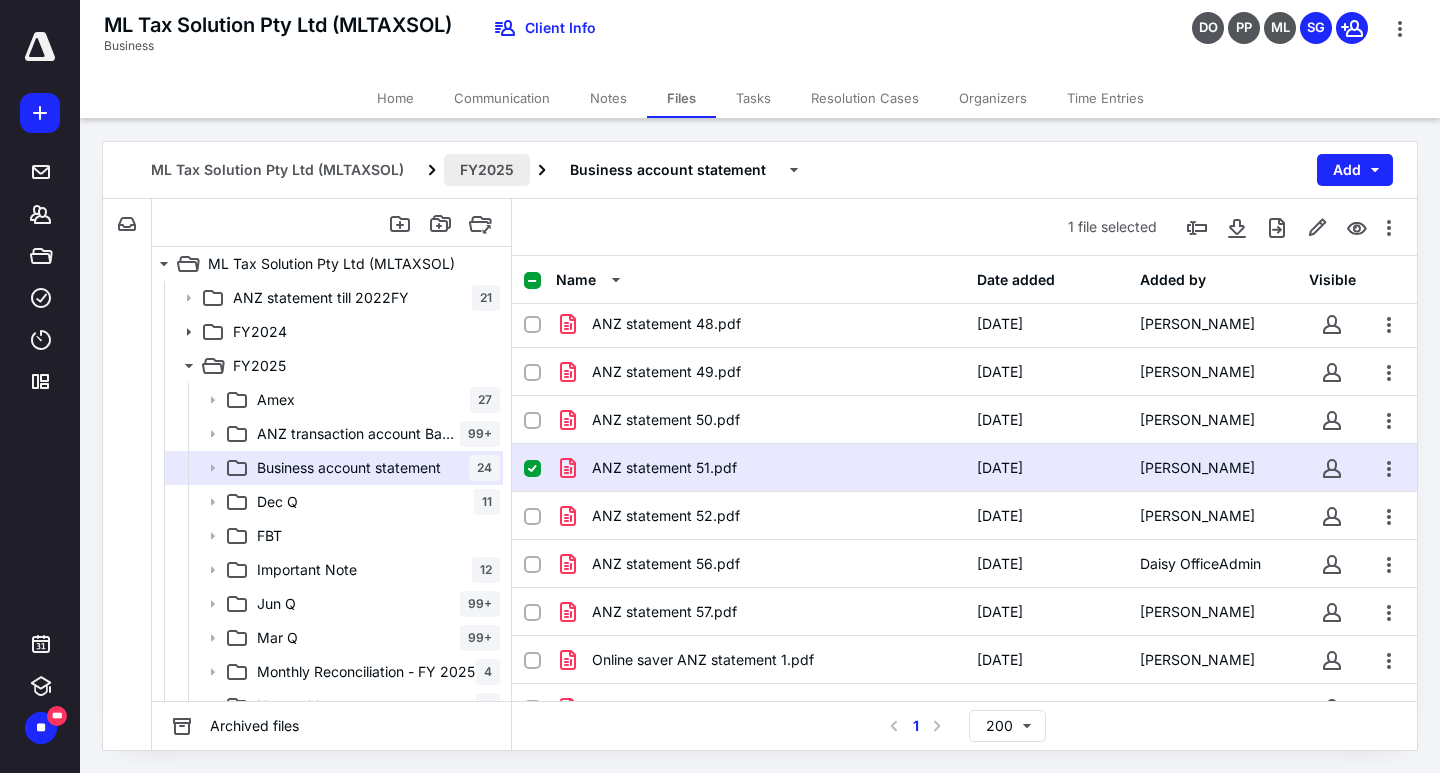 click on "FY2025" at bounding box center (487, 170) 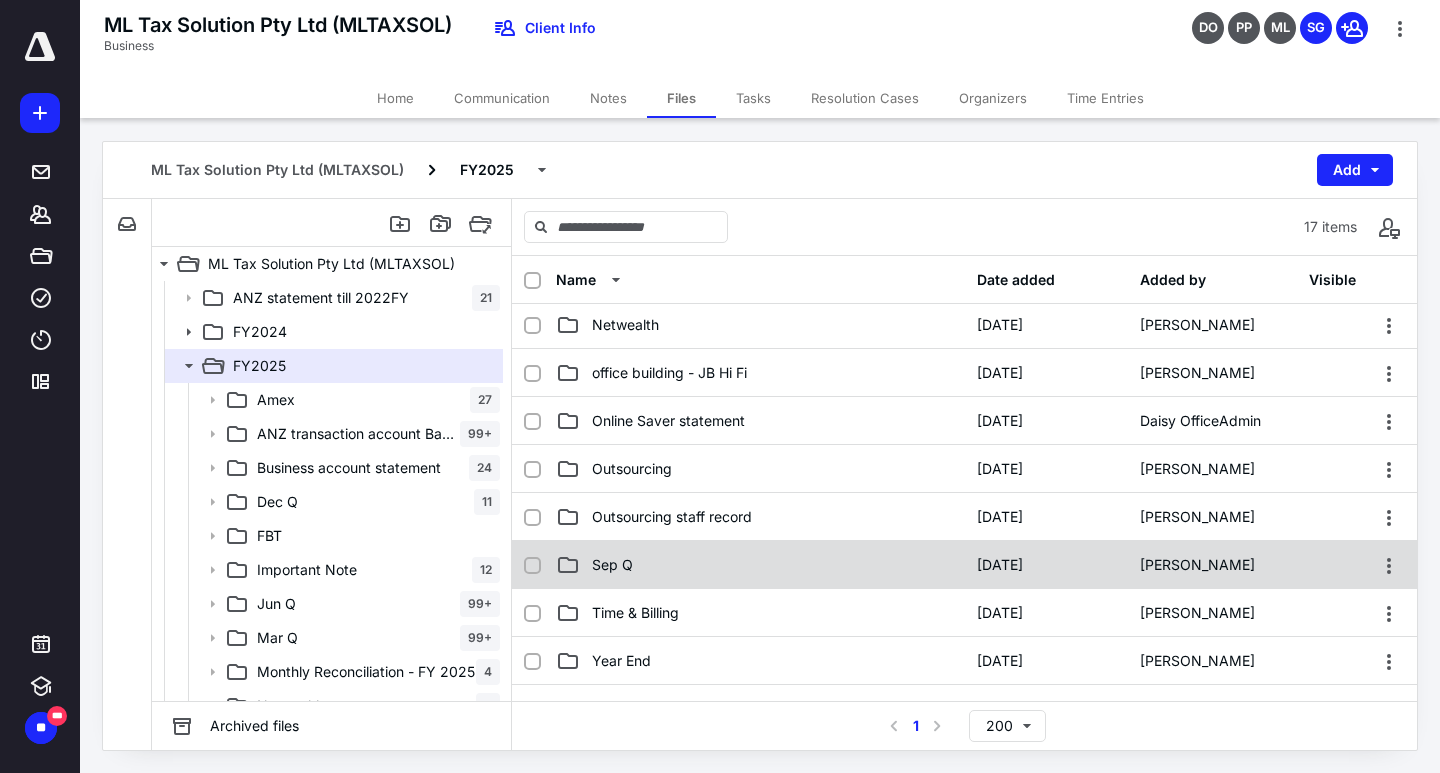 scroll, scrollTop: 400, scrollLeft: 0, axis: vertical 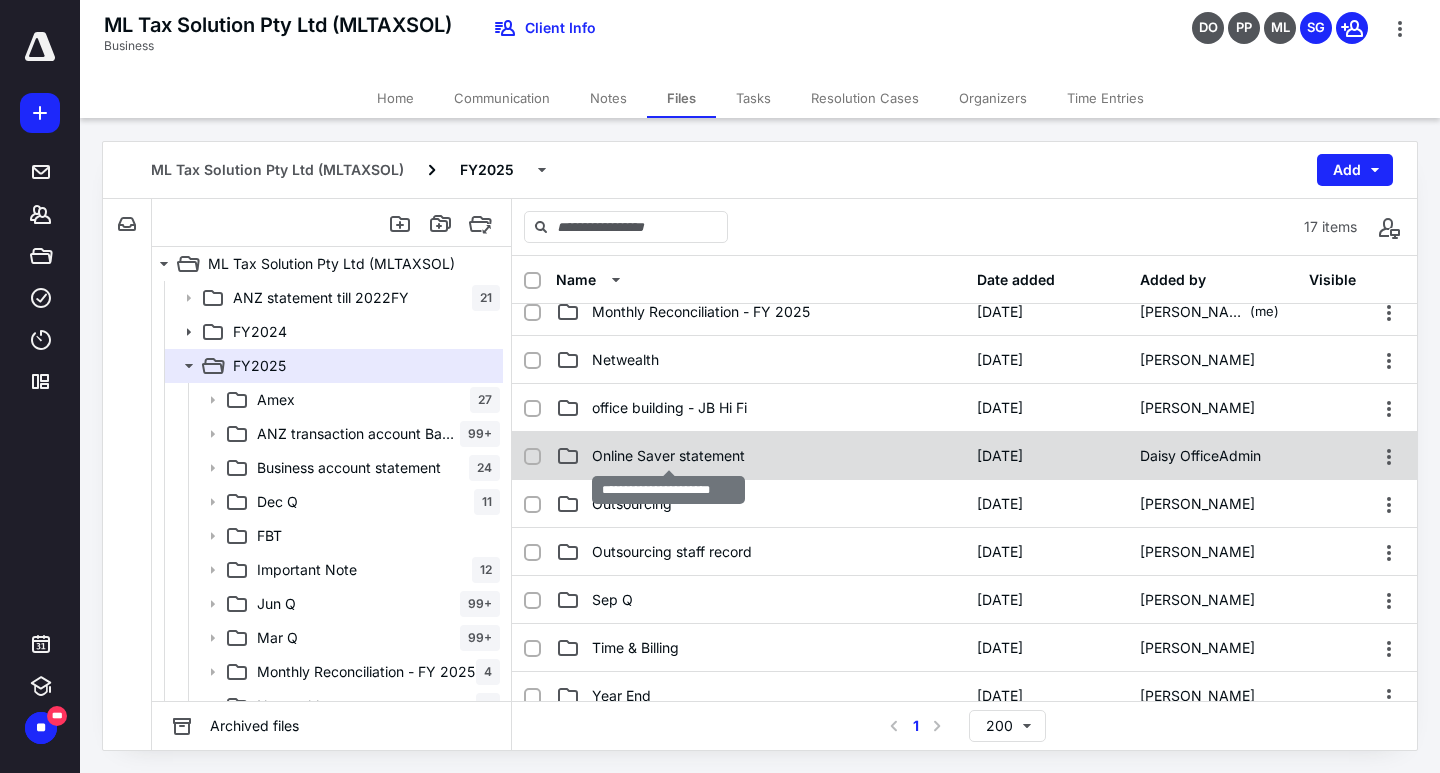 click on "Online Saver statement" at bounding box center (668, 456) 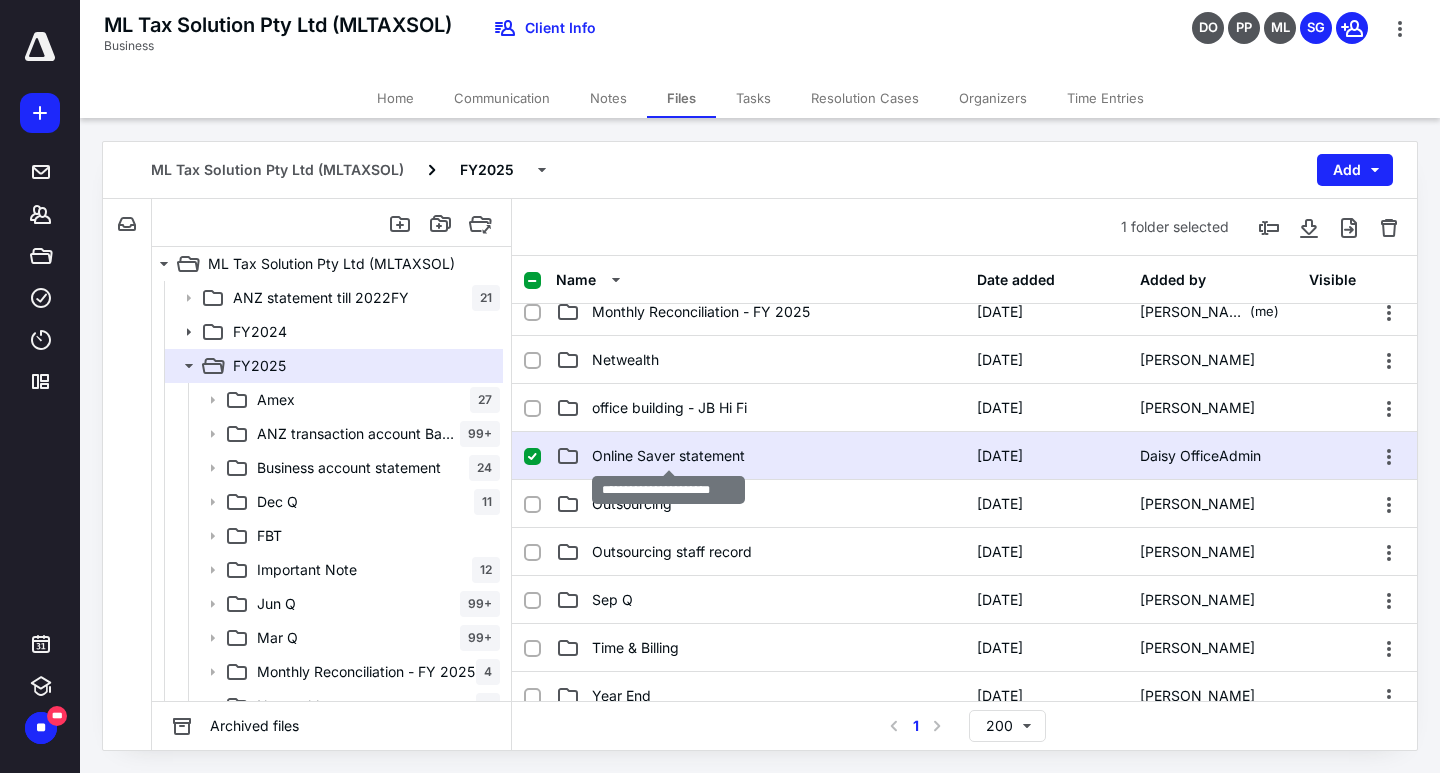 click on "Online Saver statement" at bounding box center (668, 456) 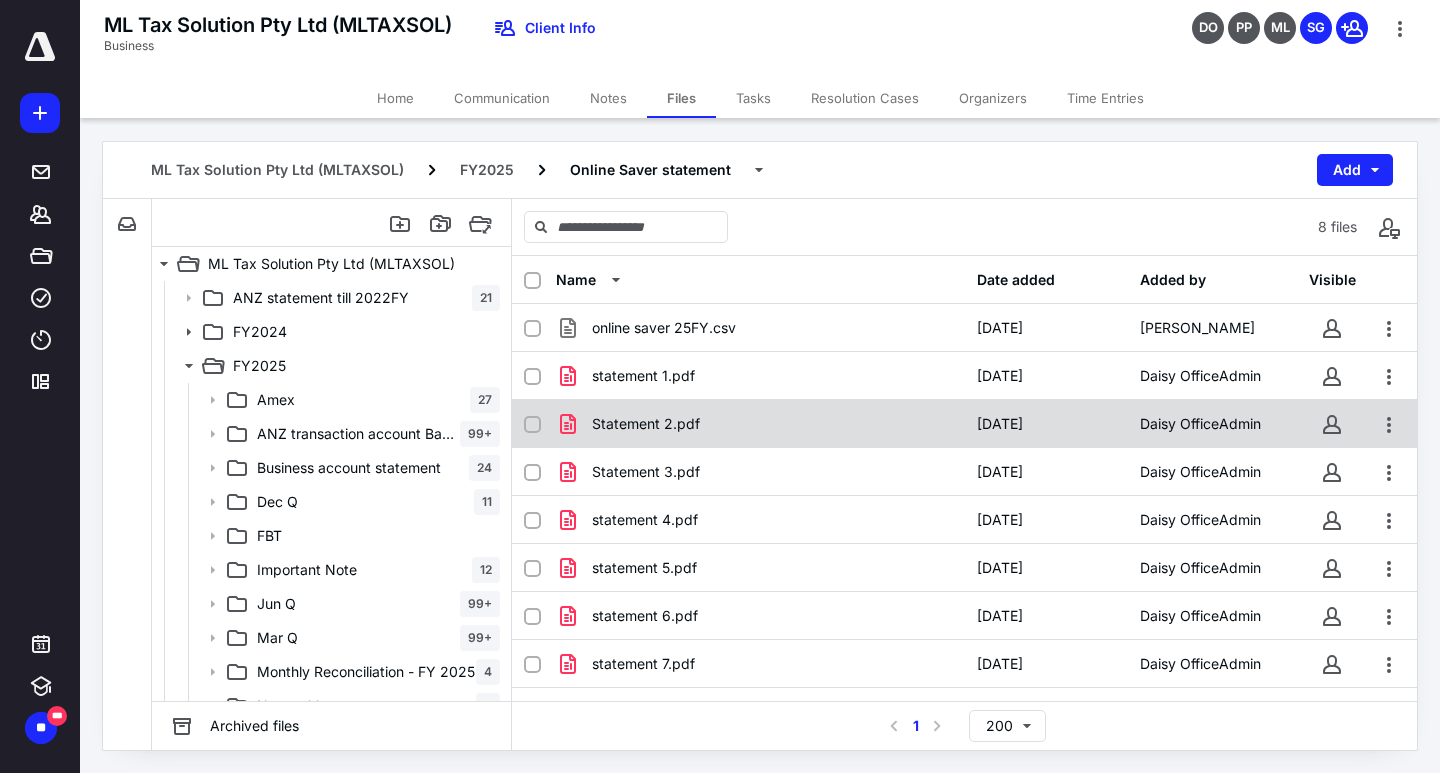 click on "Statement 2.pdf" at bounding box center [760, 424] 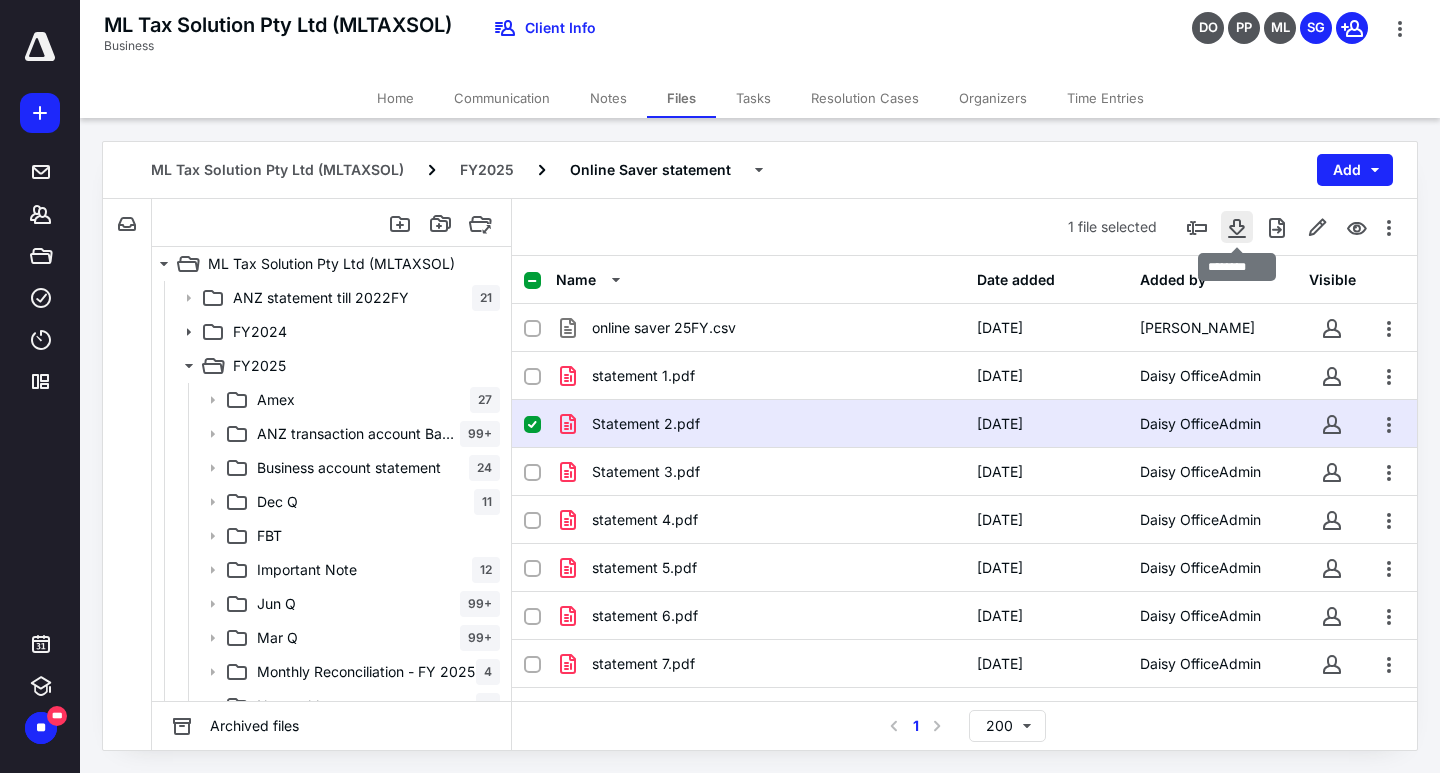 click at bounding box center (1237, 227) 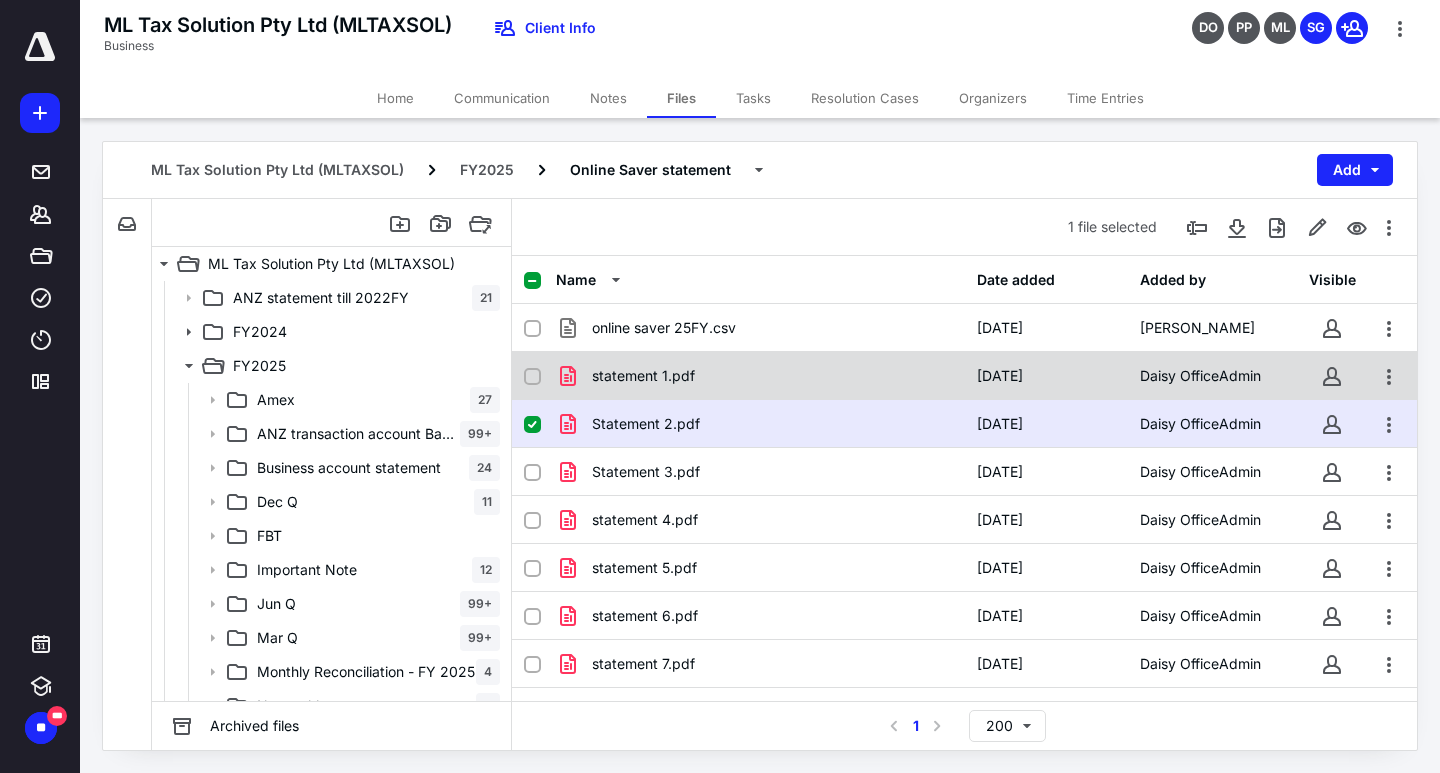 click on "statement 1.pdf" at bounding box center [760, 376] 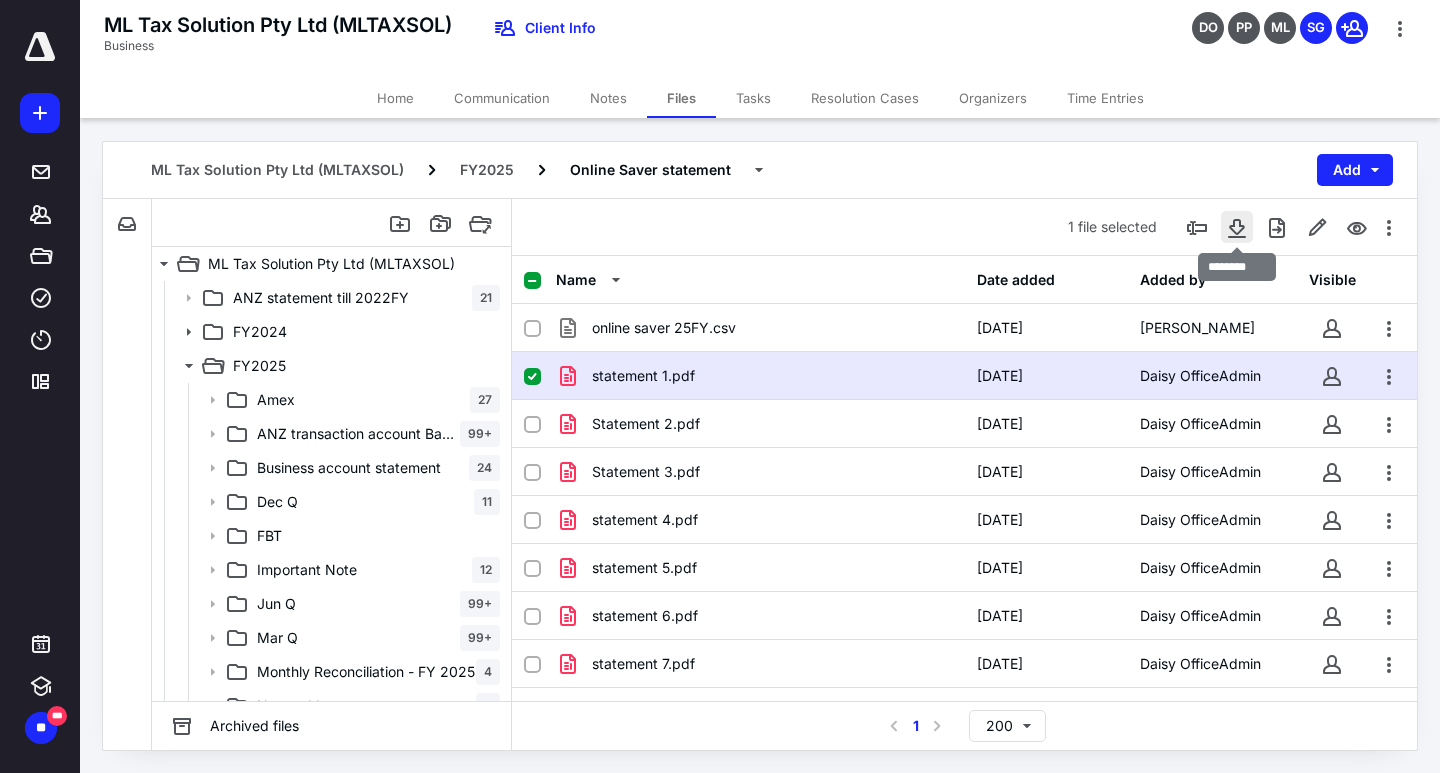 click at bounding box center [1237, 227] 